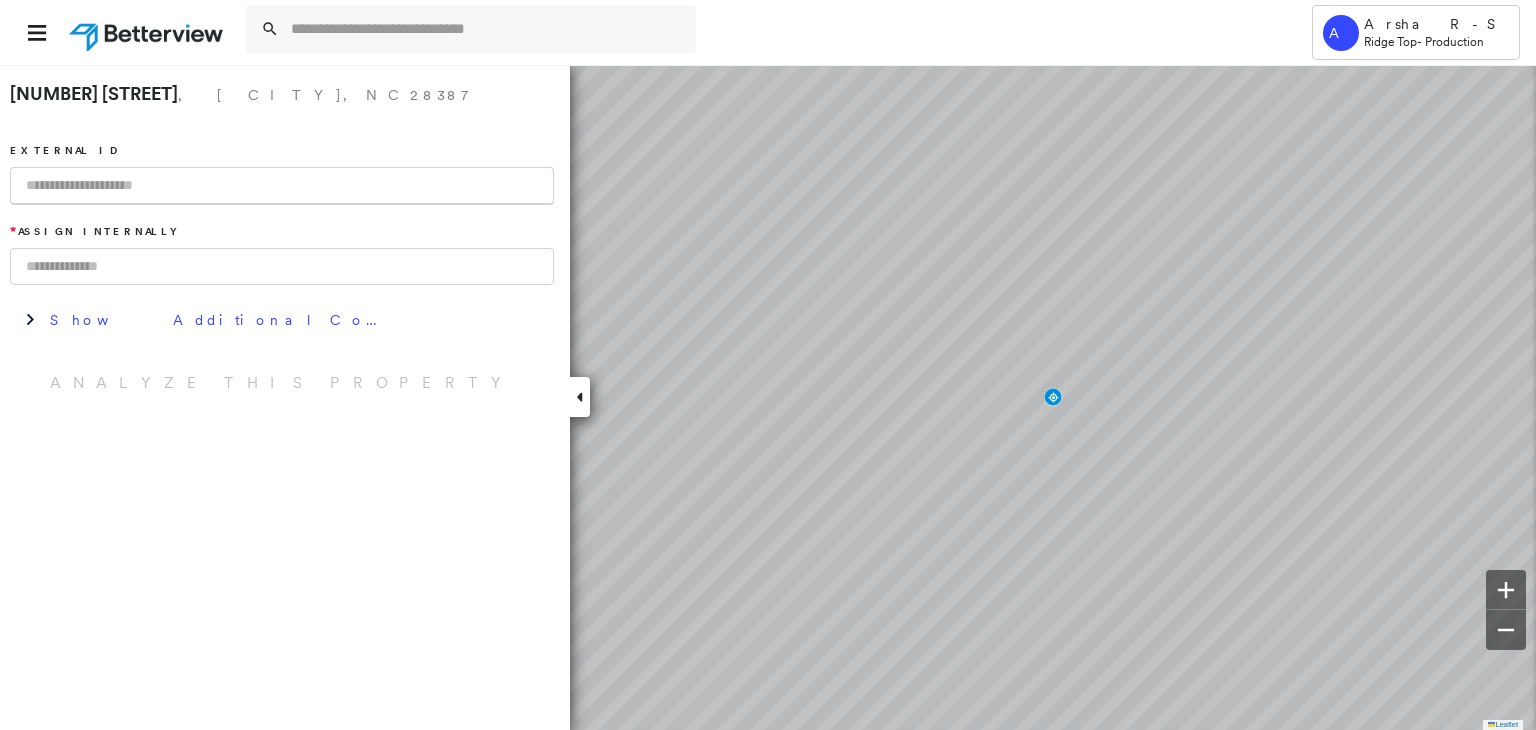 scroll, scrollTop: 0, scrollLeft: 0, axis: both 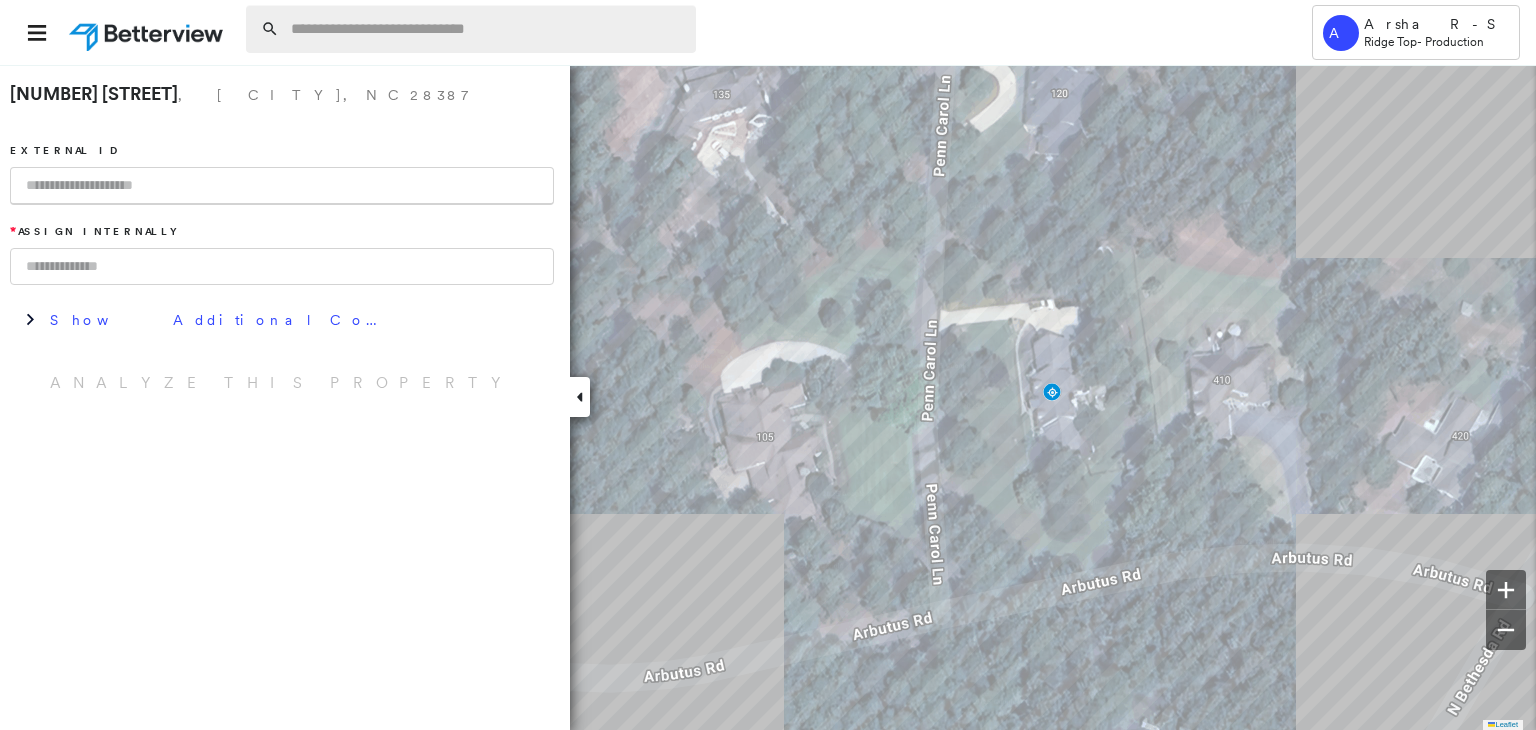 click at bounding box center (487, 29) 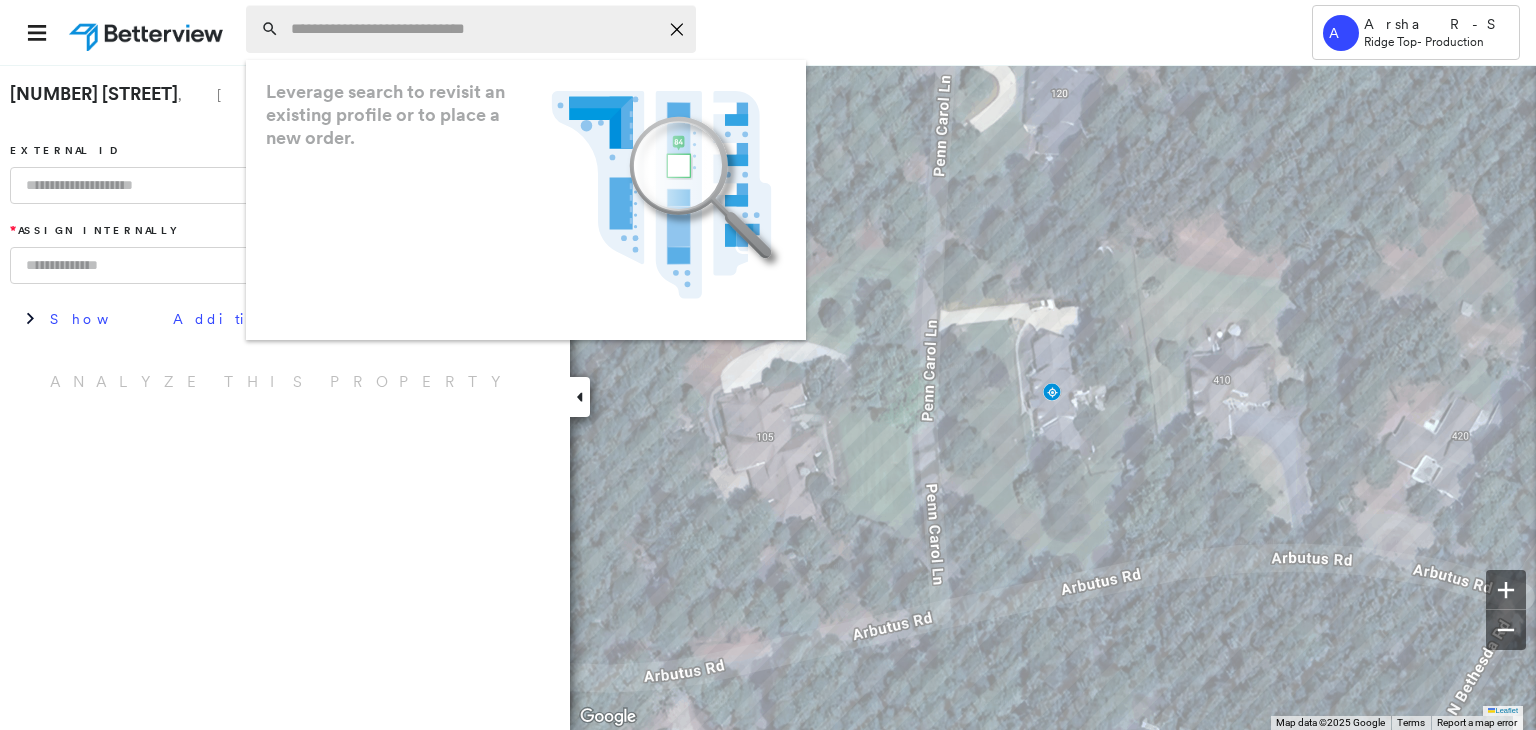 paste on "**********" 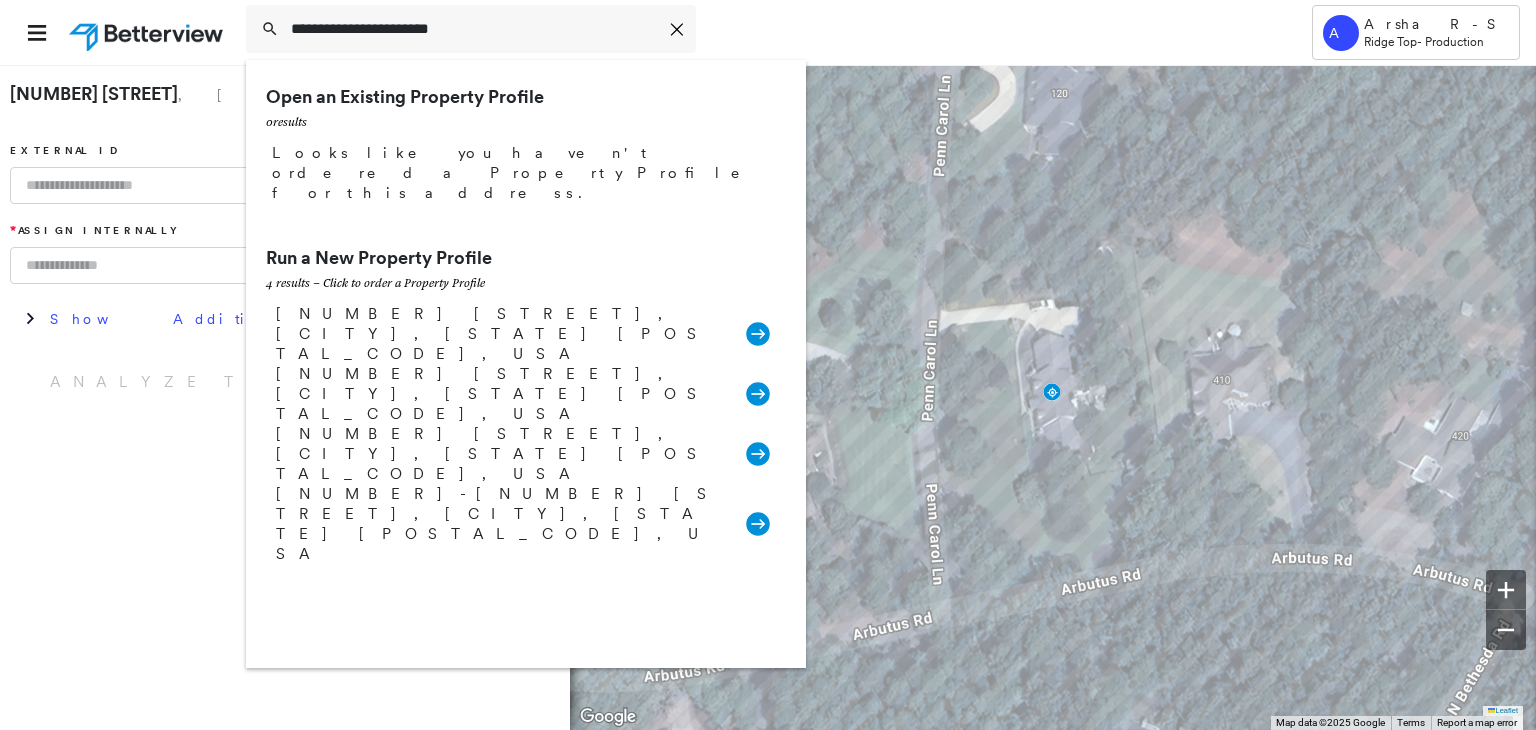 type on "**********" 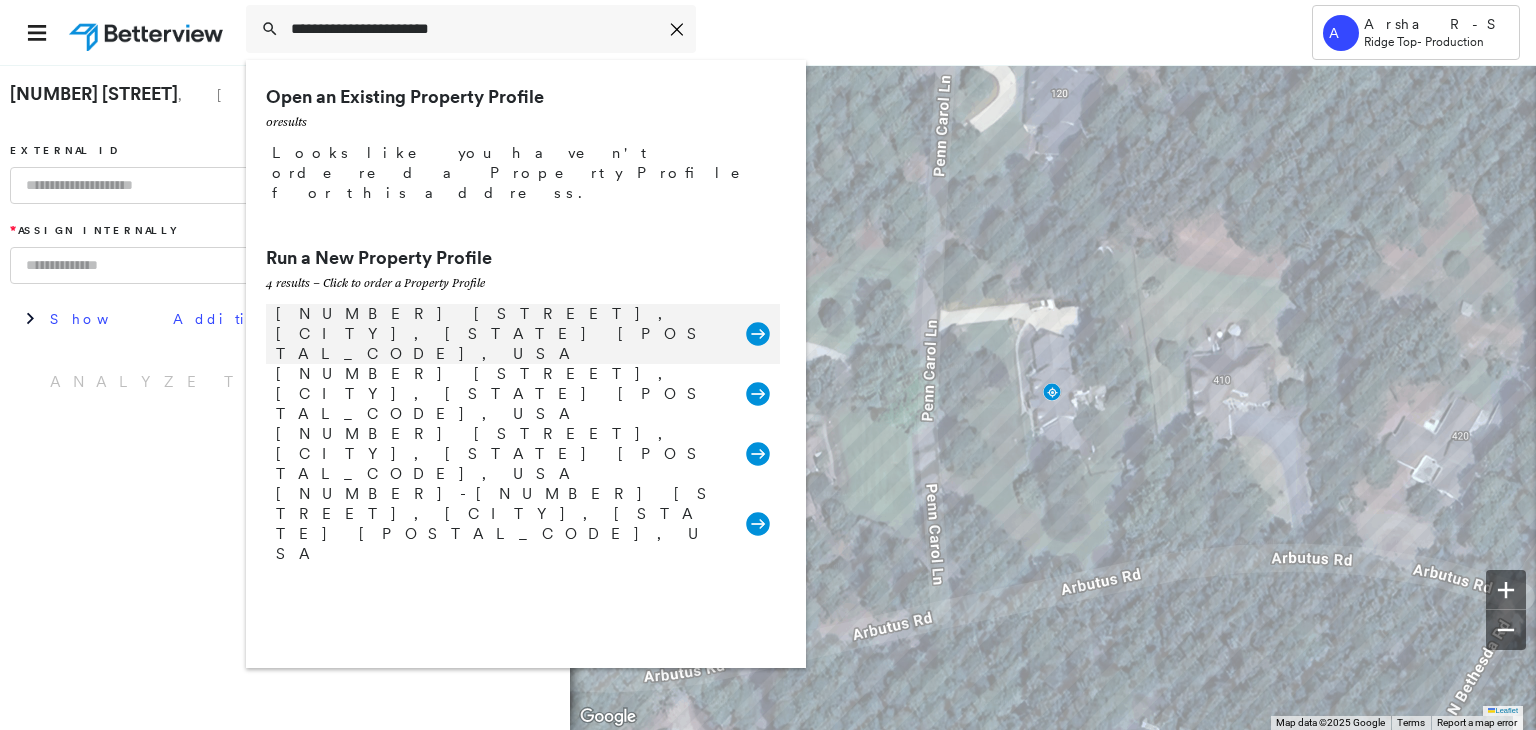 click on "[NUMBER] [STREET], [CITY], [STATE] [POSTAL_CODE], USA" at bounding box center (501, 334) 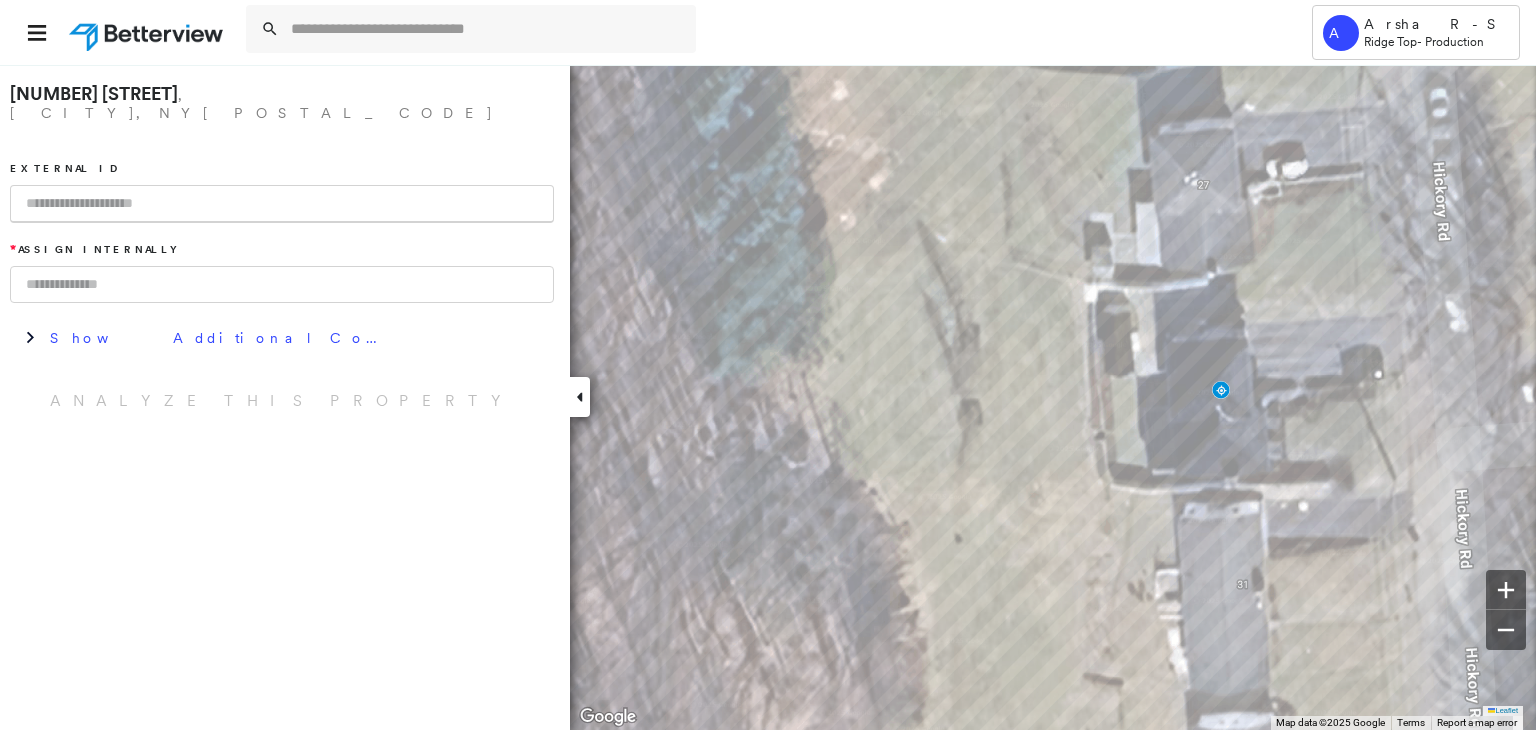 paste on "********" 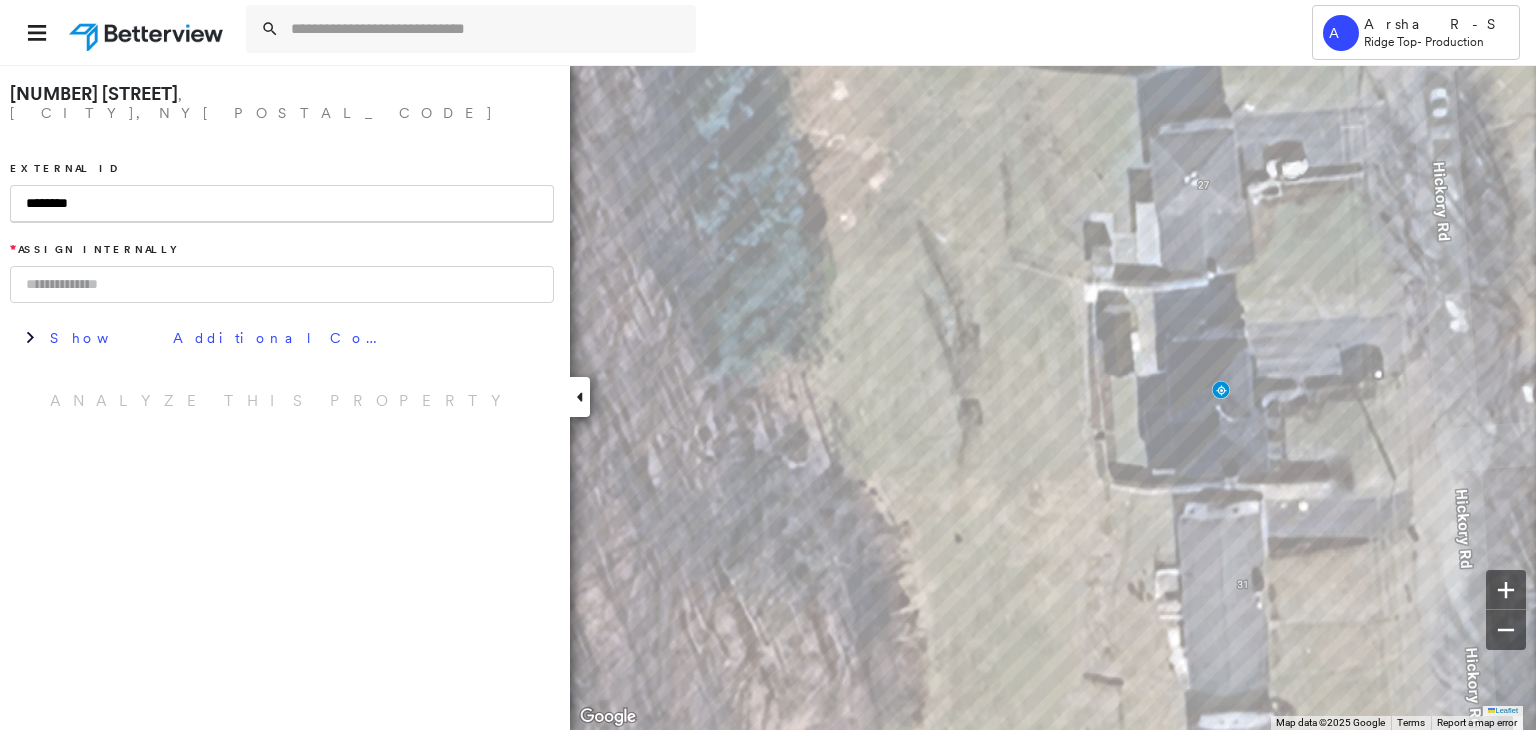 type on "********" 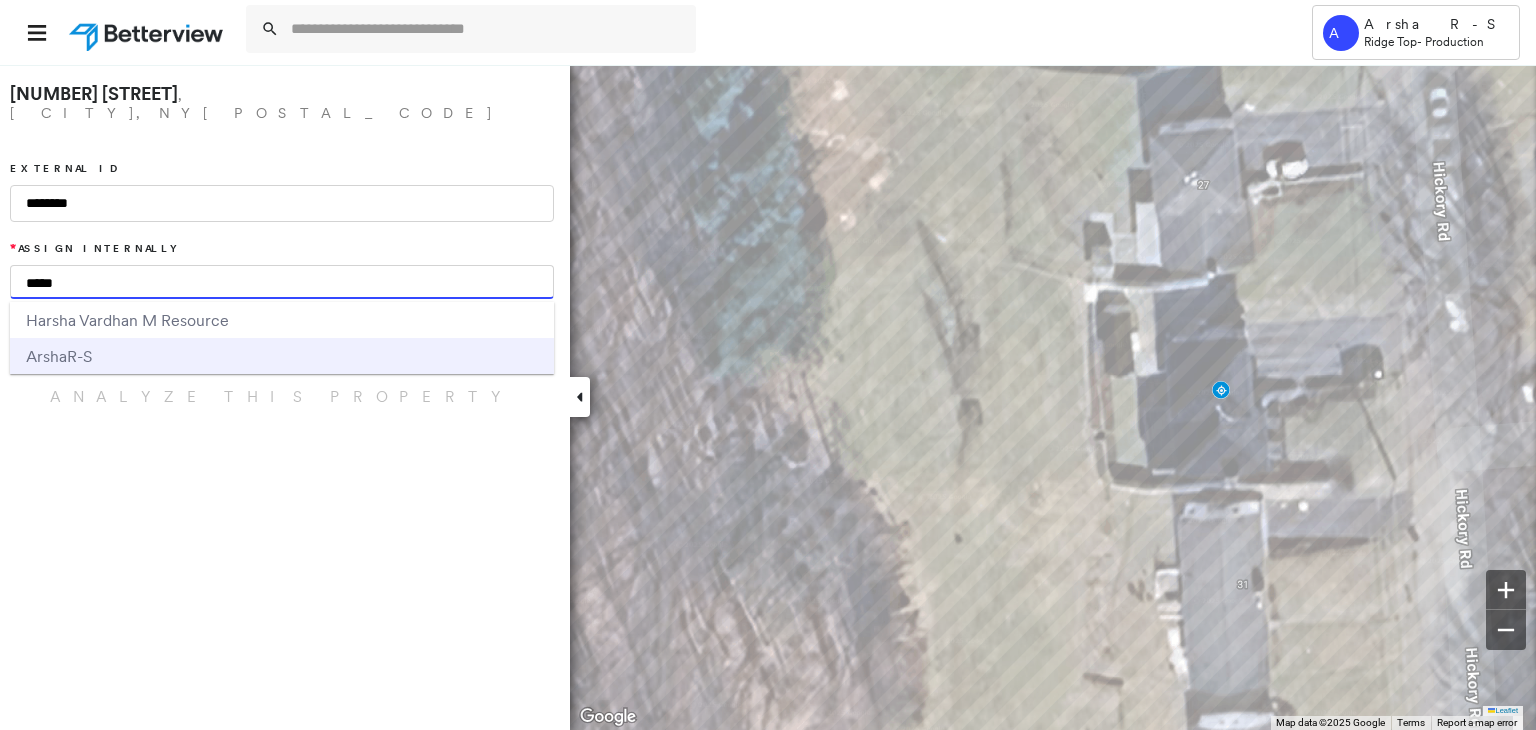 type on "*****" 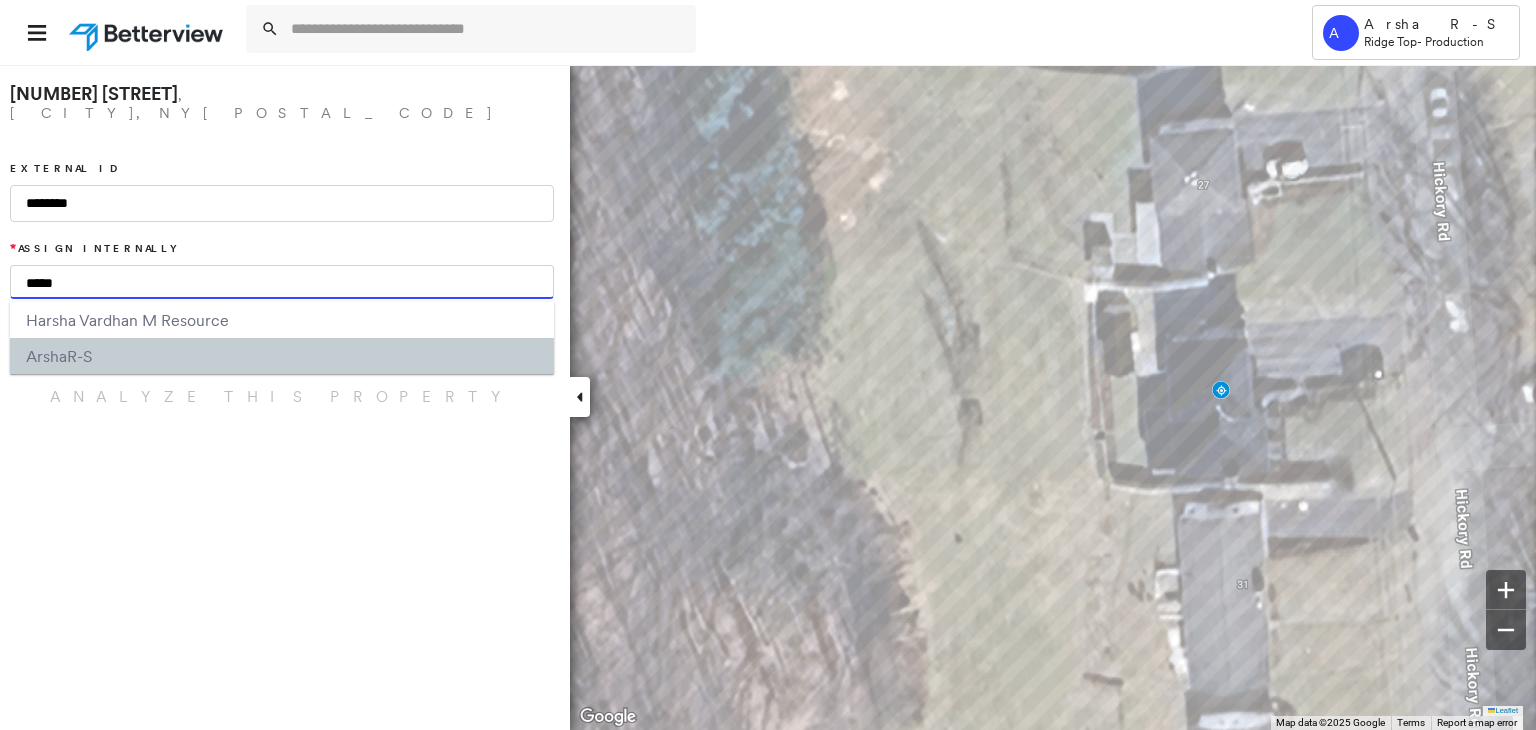 click on "Arsha  R-S" at bounding box center [282, 356] 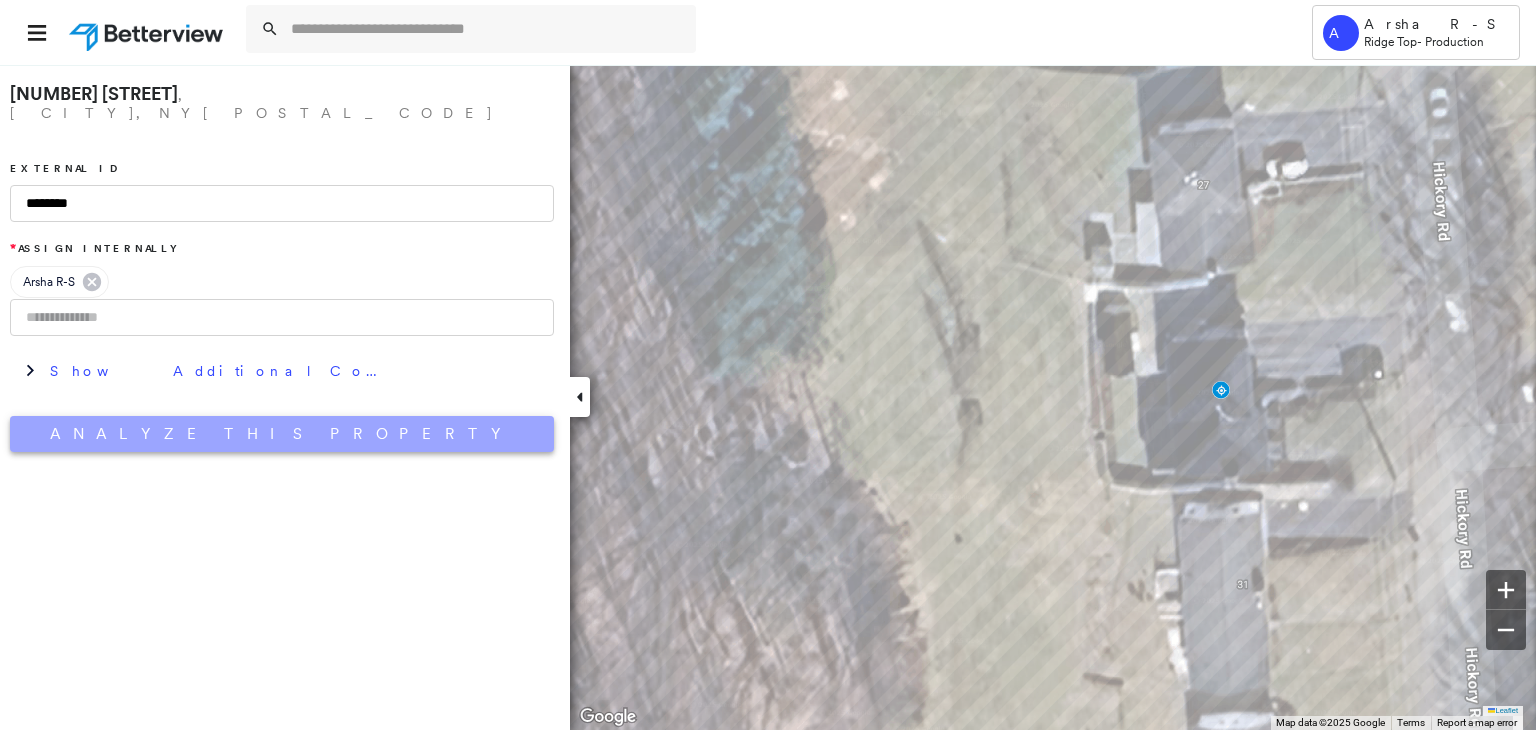 click on "Analyze This Property" at bounding box center (282, 434) 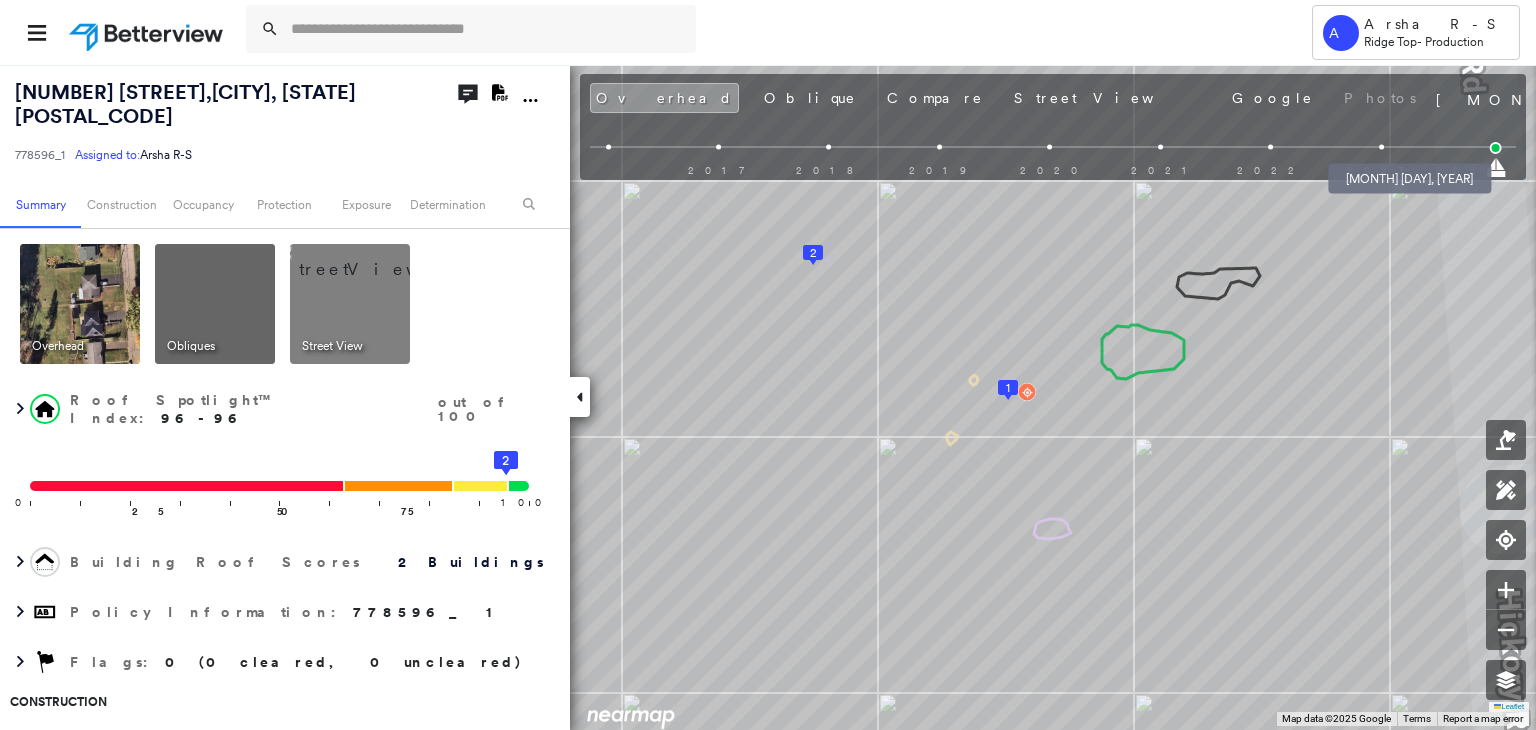 click at bounding box center (1381, 147) 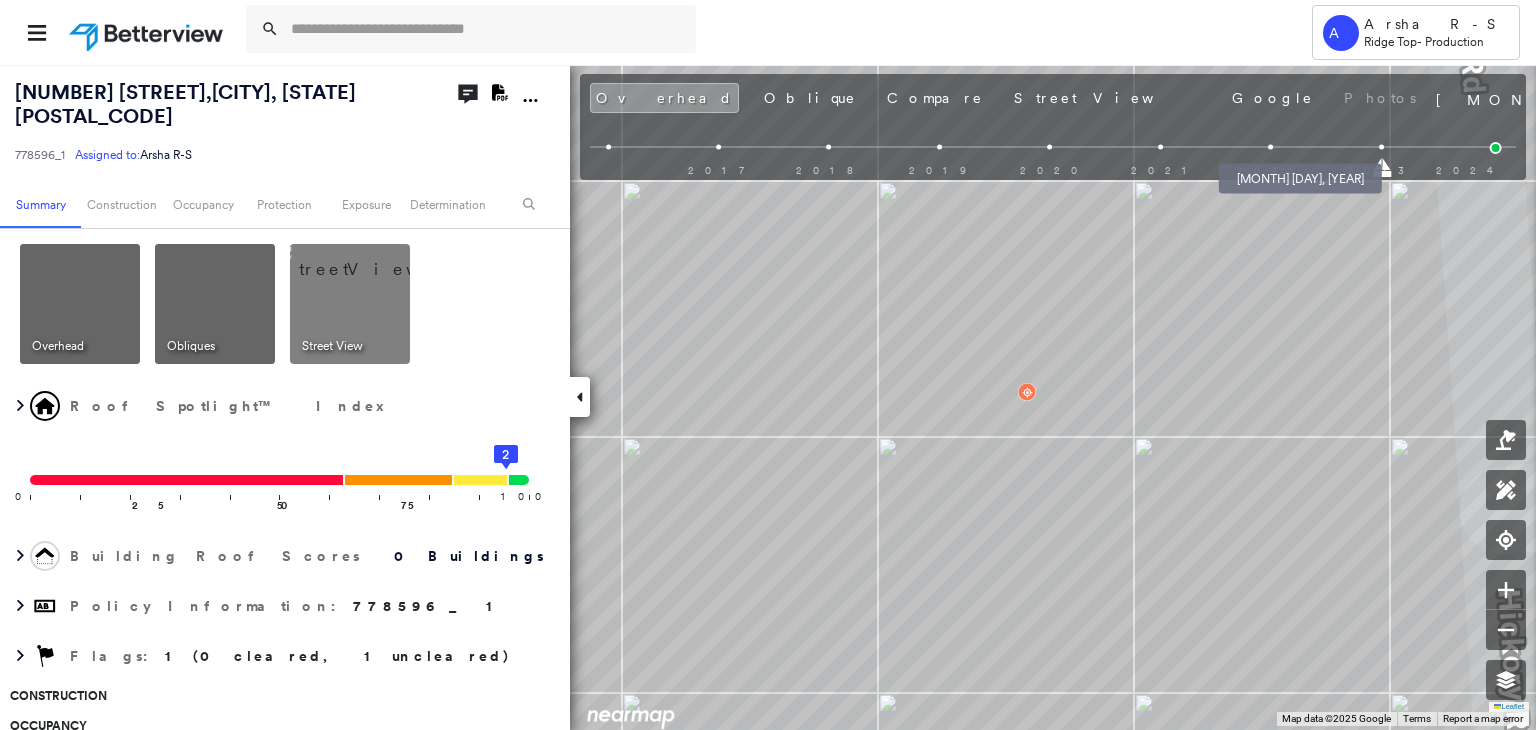 click at bounding box center (1271, 147) 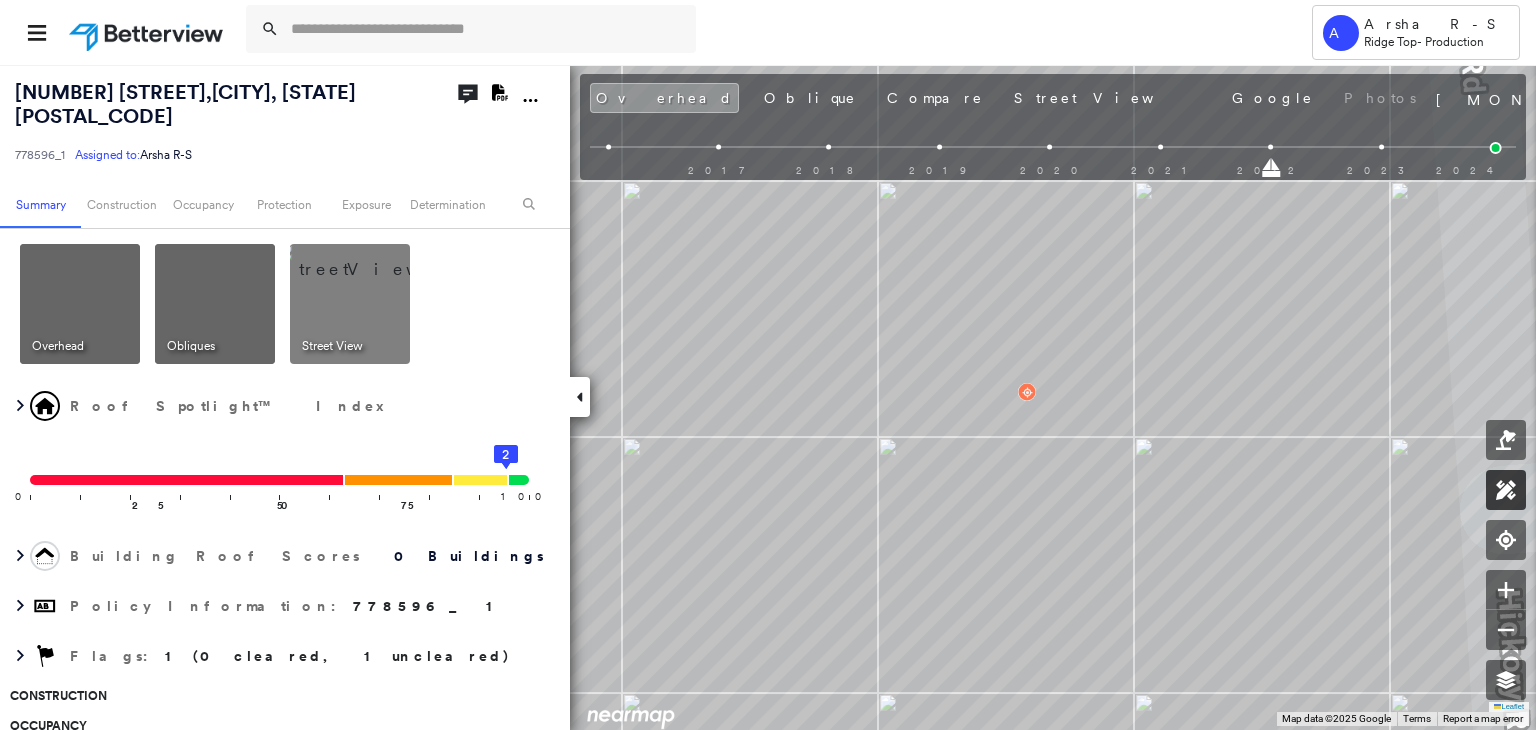 click 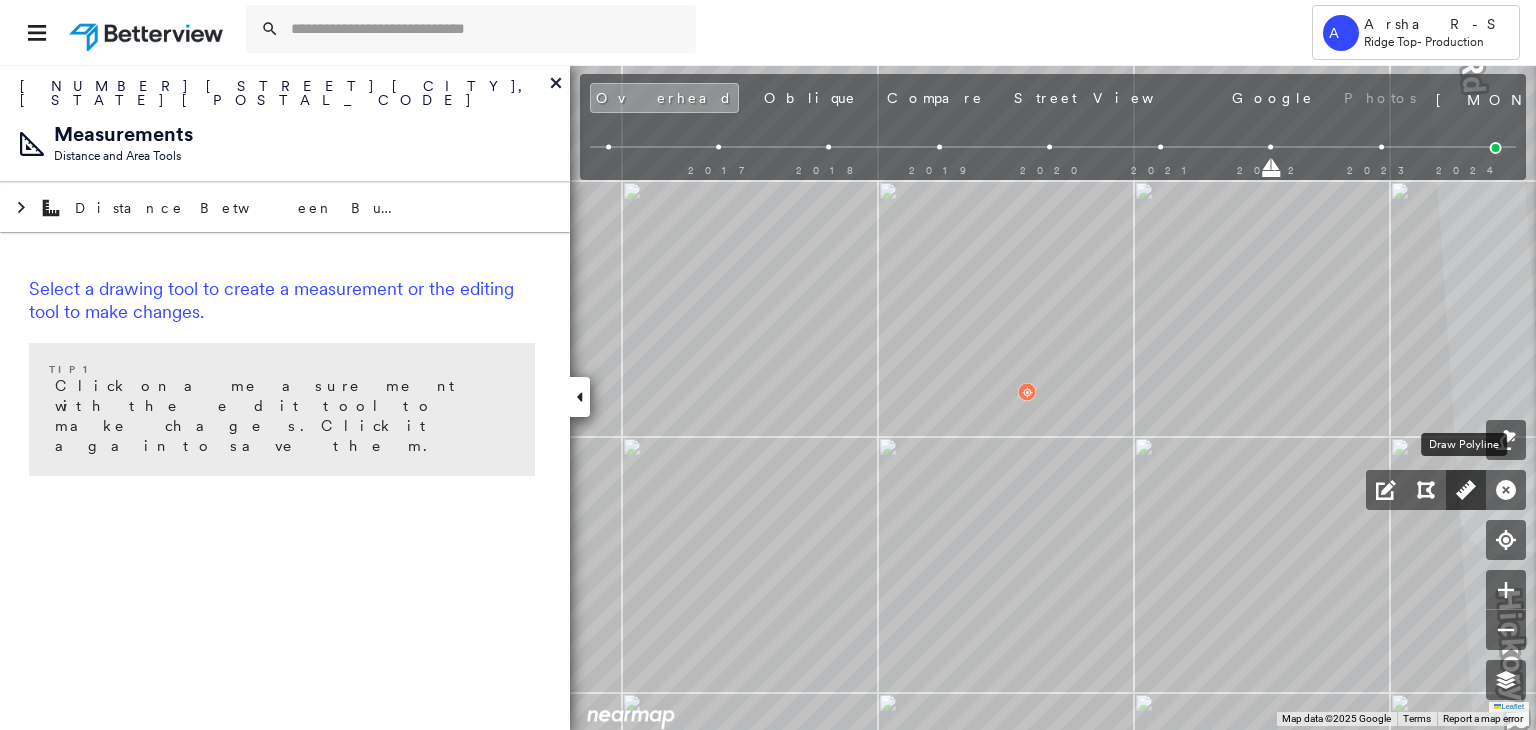 click at bounding box center [1466, 490] 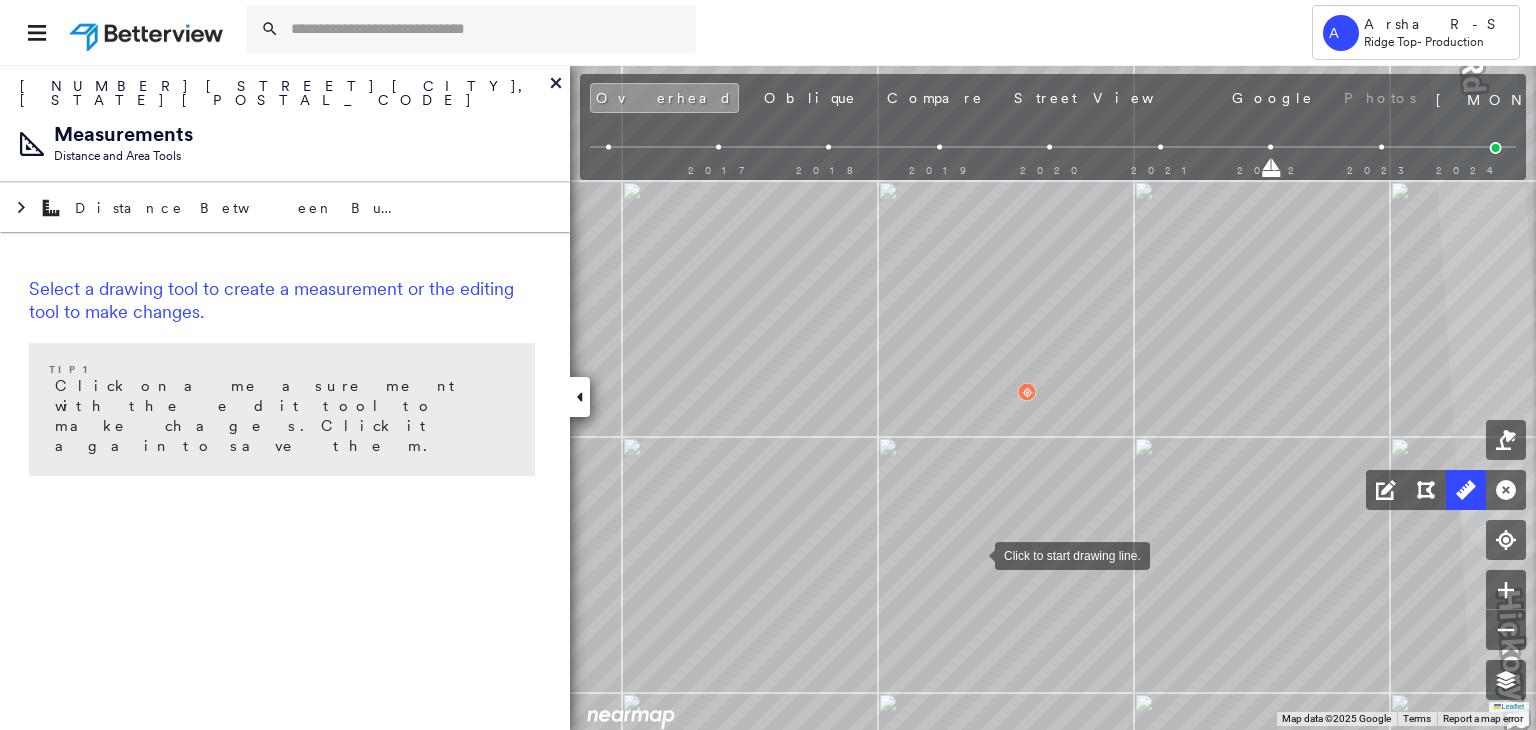 click at bounding box center (975, 554) 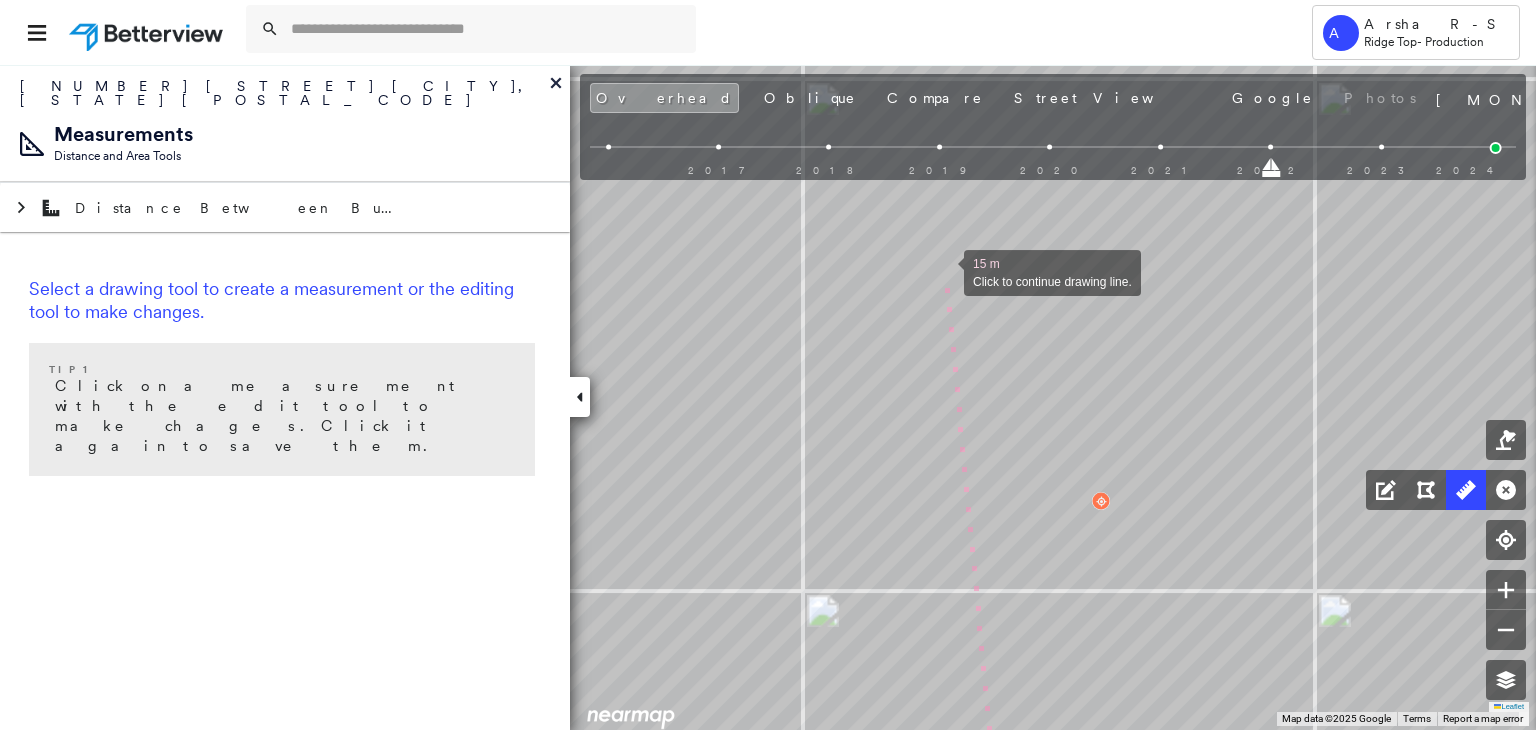 click at bounding box center [944, 271] 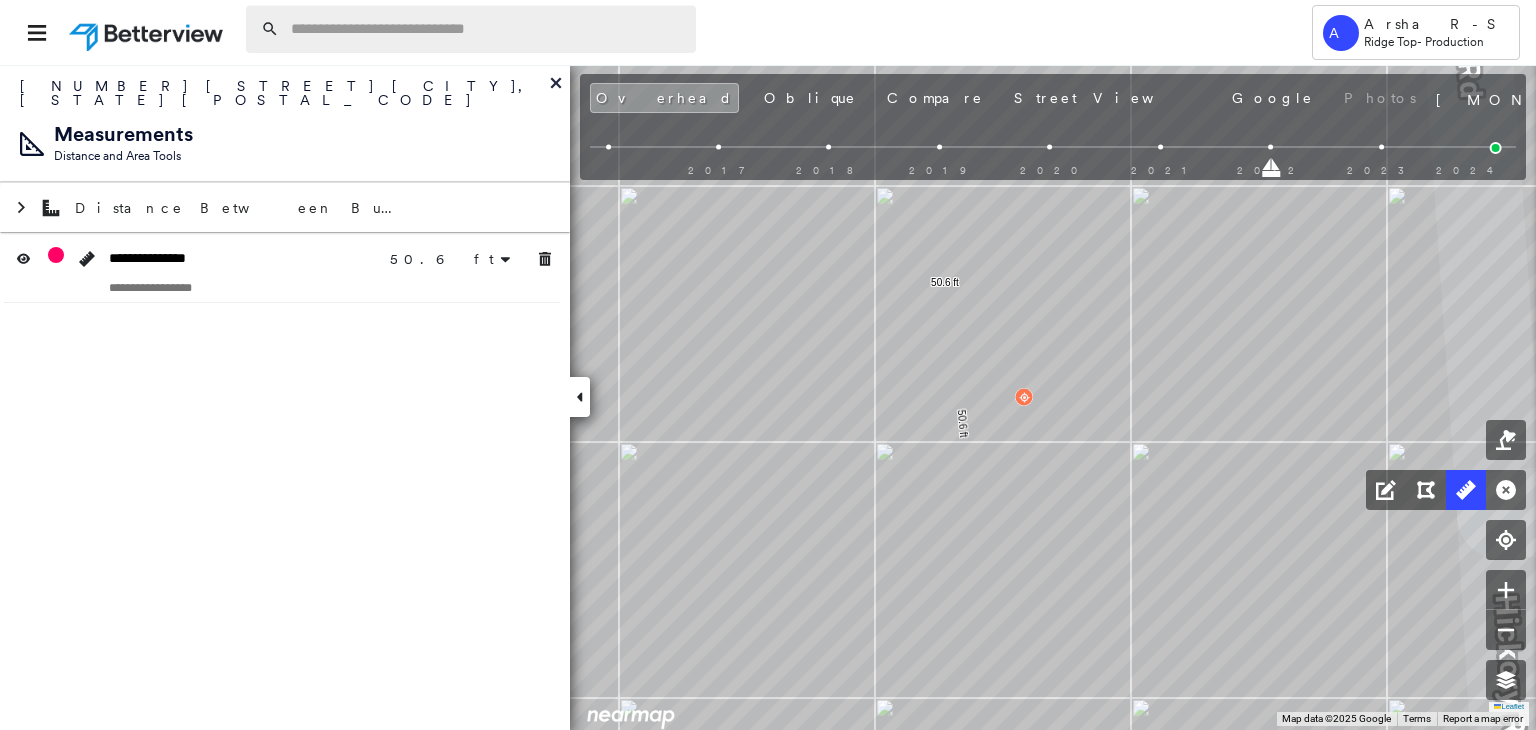 click at bounding box center (487, 29) 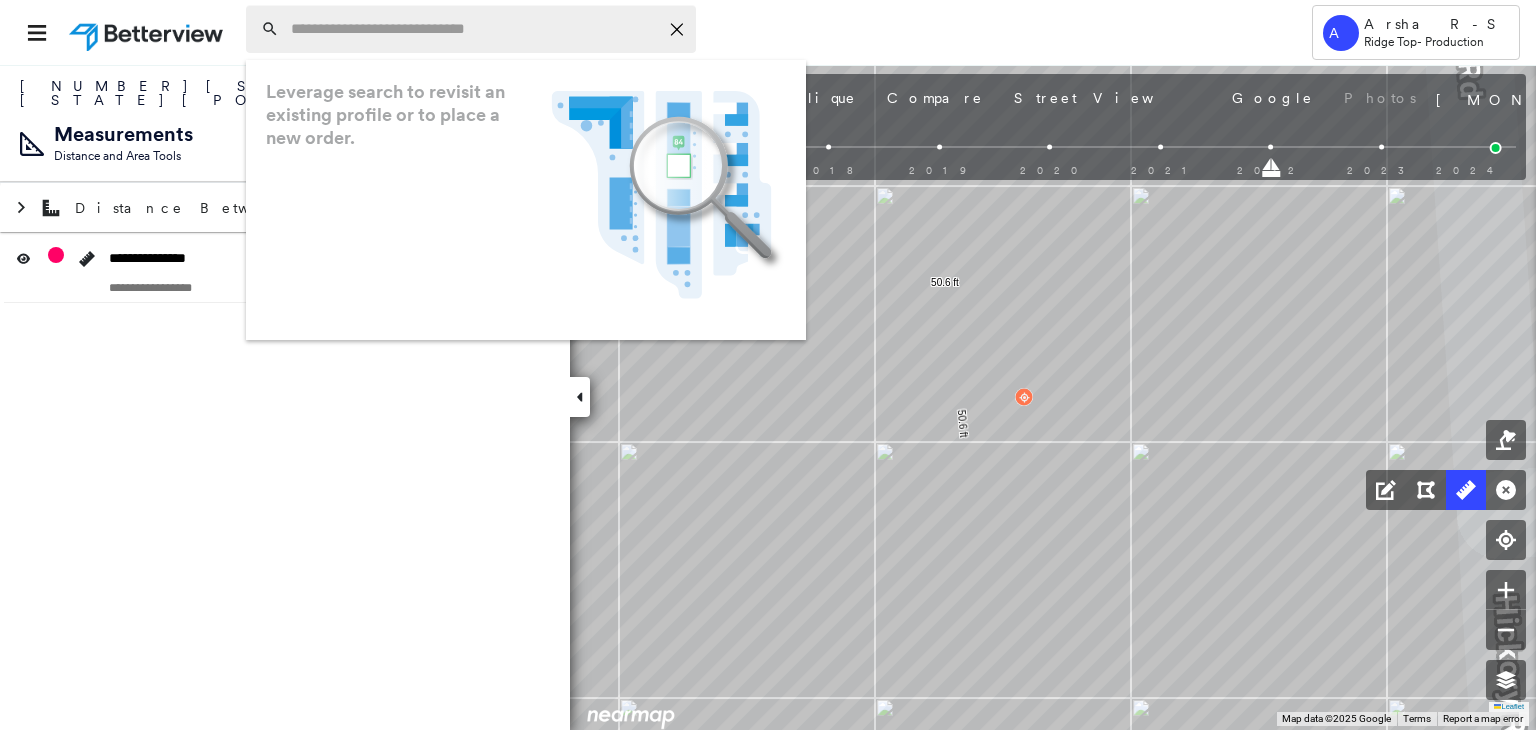 paste on "**********" 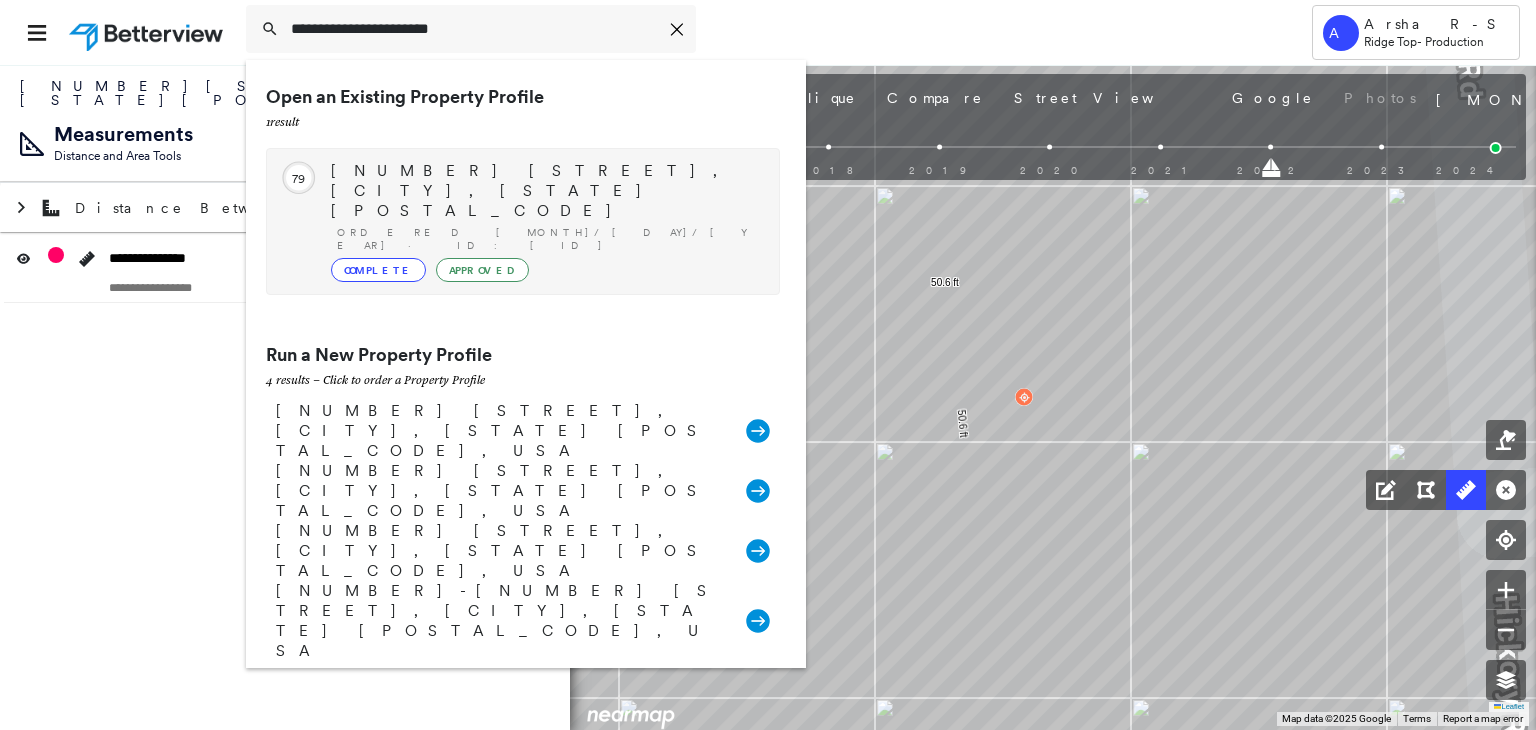 type on "**********" 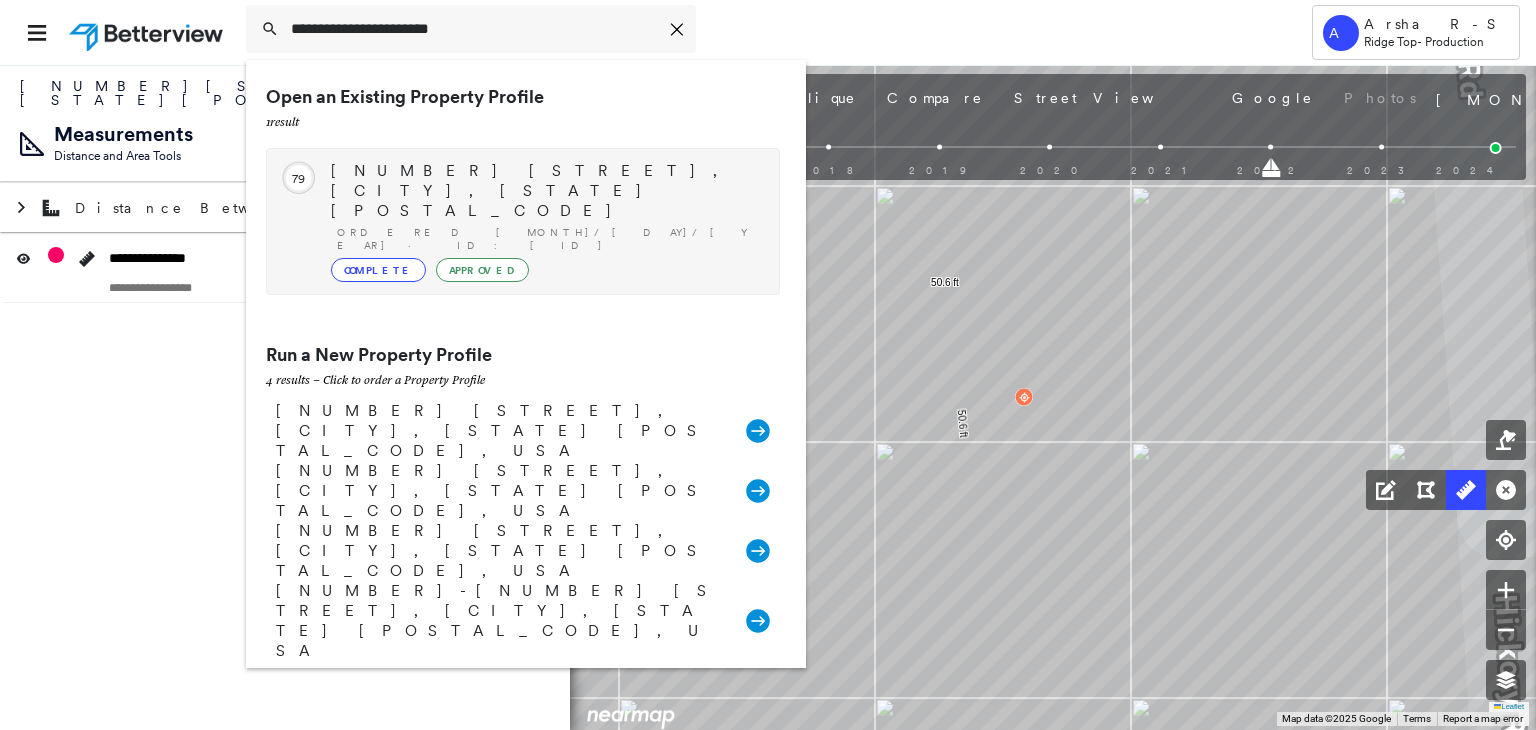 click on "[NUMBER] [STREET], [CITY], [STATE] [POSTAL_CODE]" at bounding box center [545, 191] 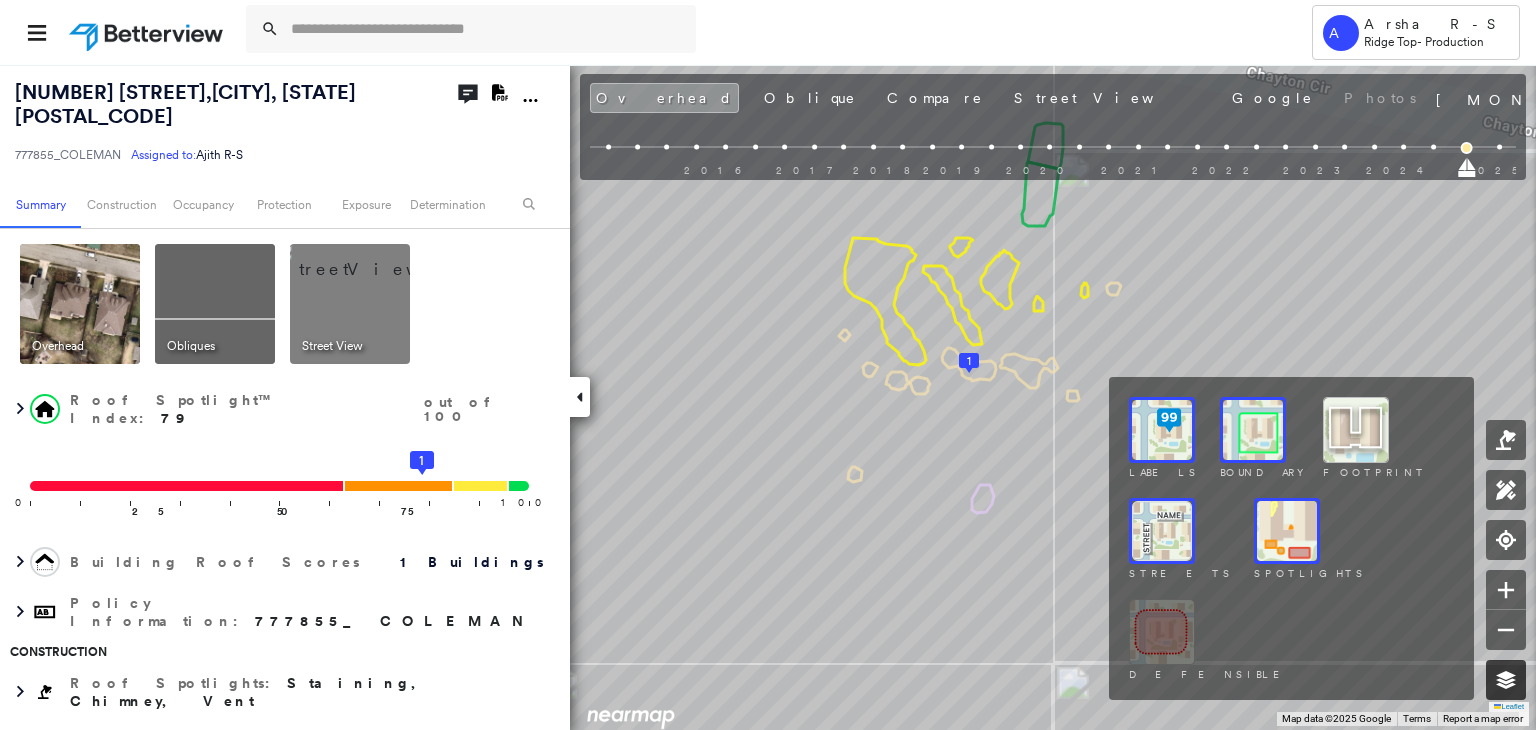 click 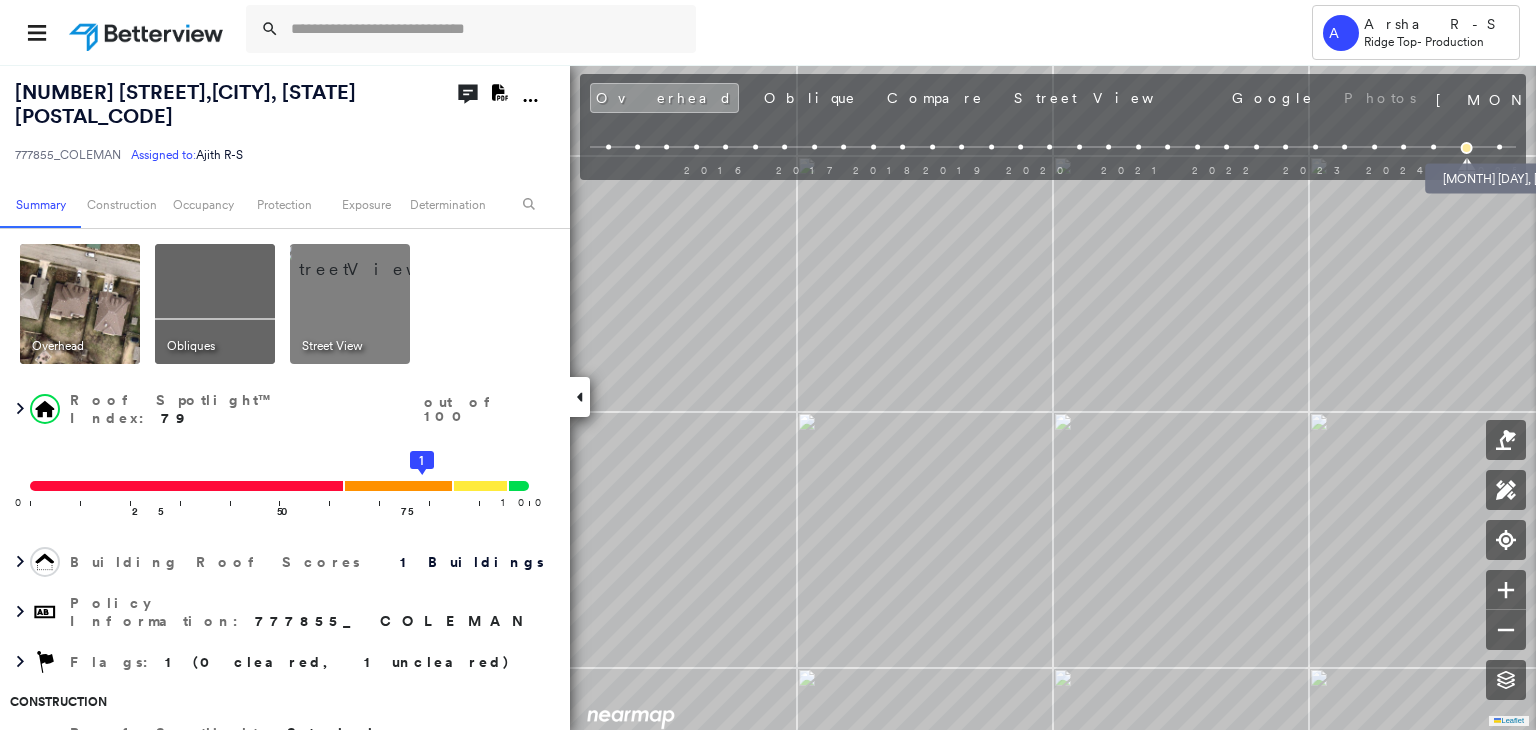 click at bounding box center [1499, 147] 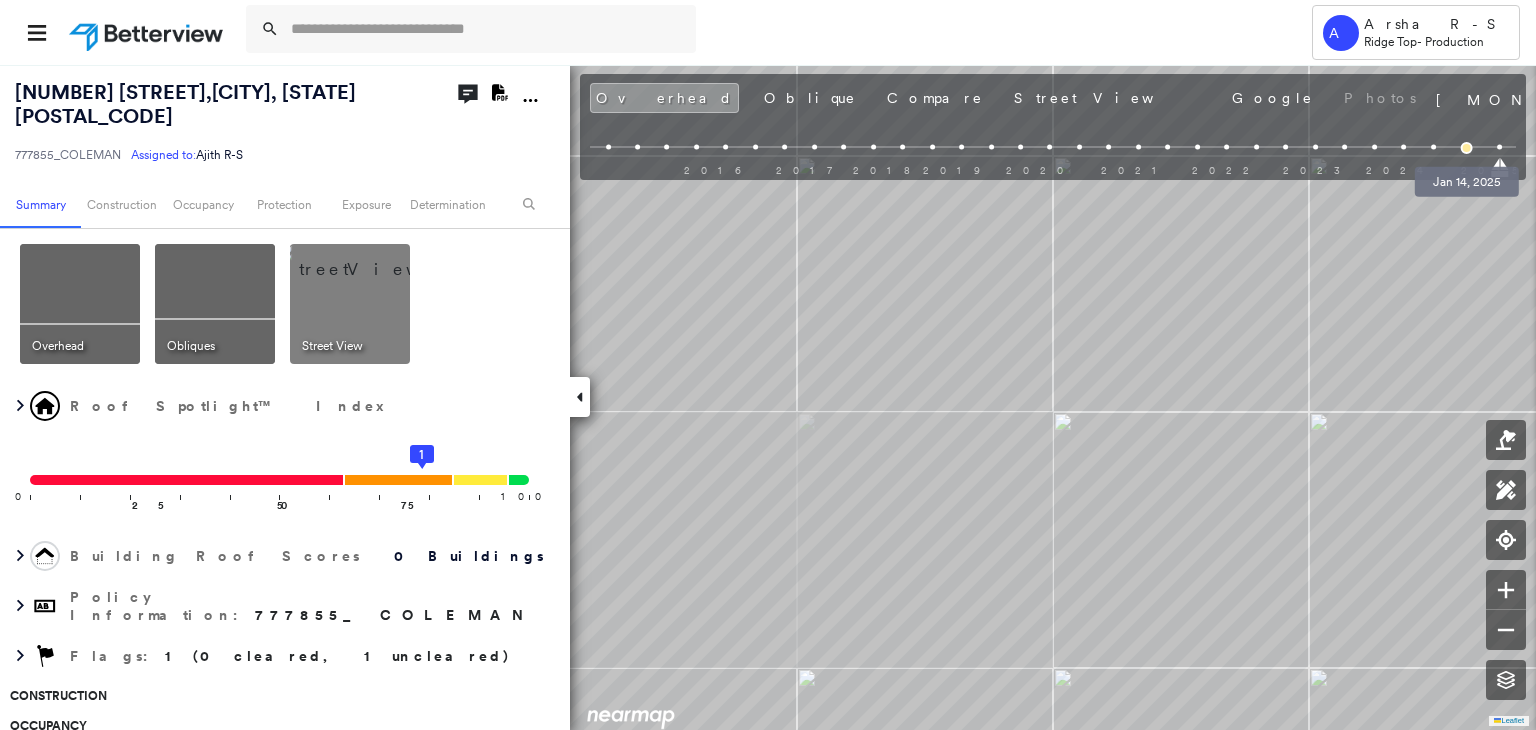 click at bounding box center [1466, 148] 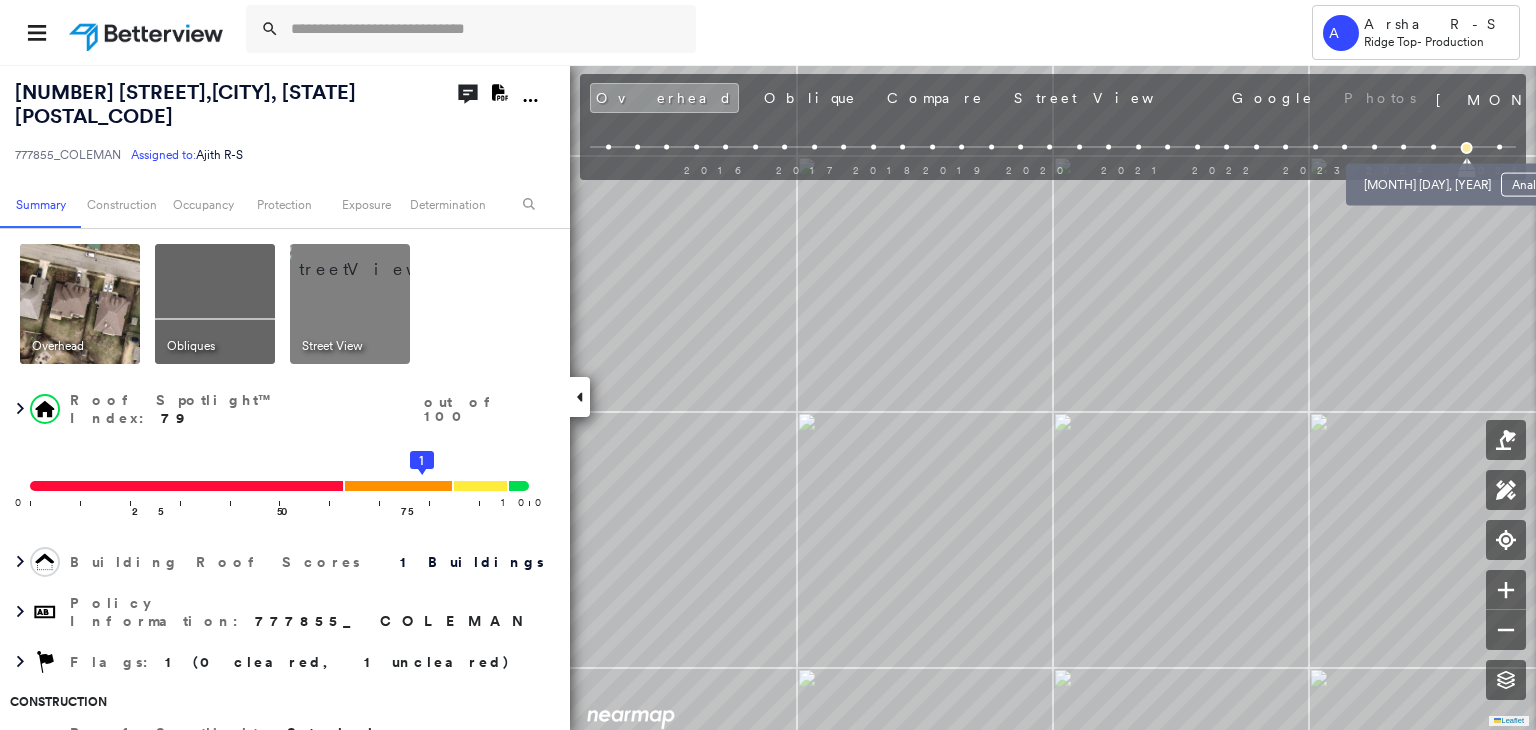 click at bounding box center [1433, 147] 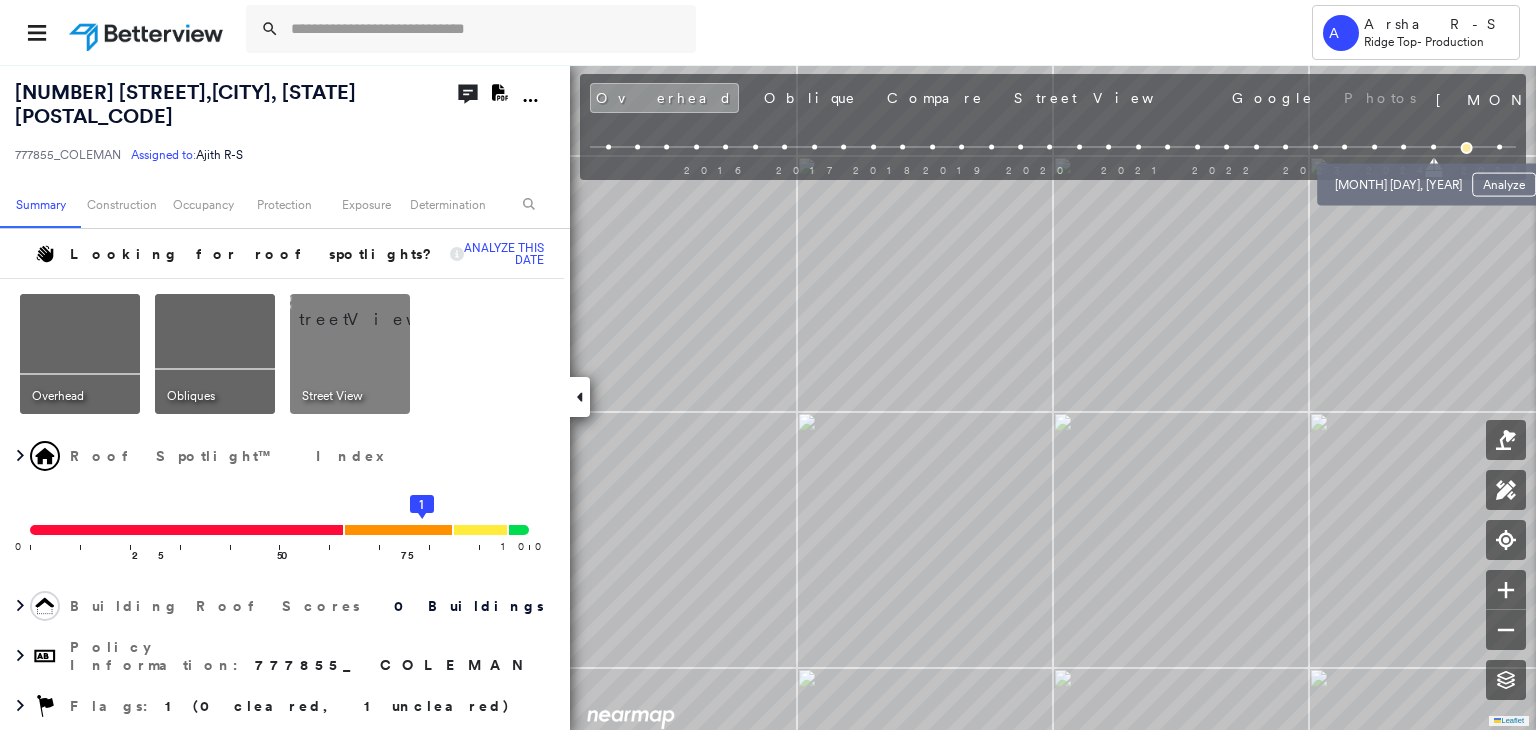 click at bounding box center [1403, 147] 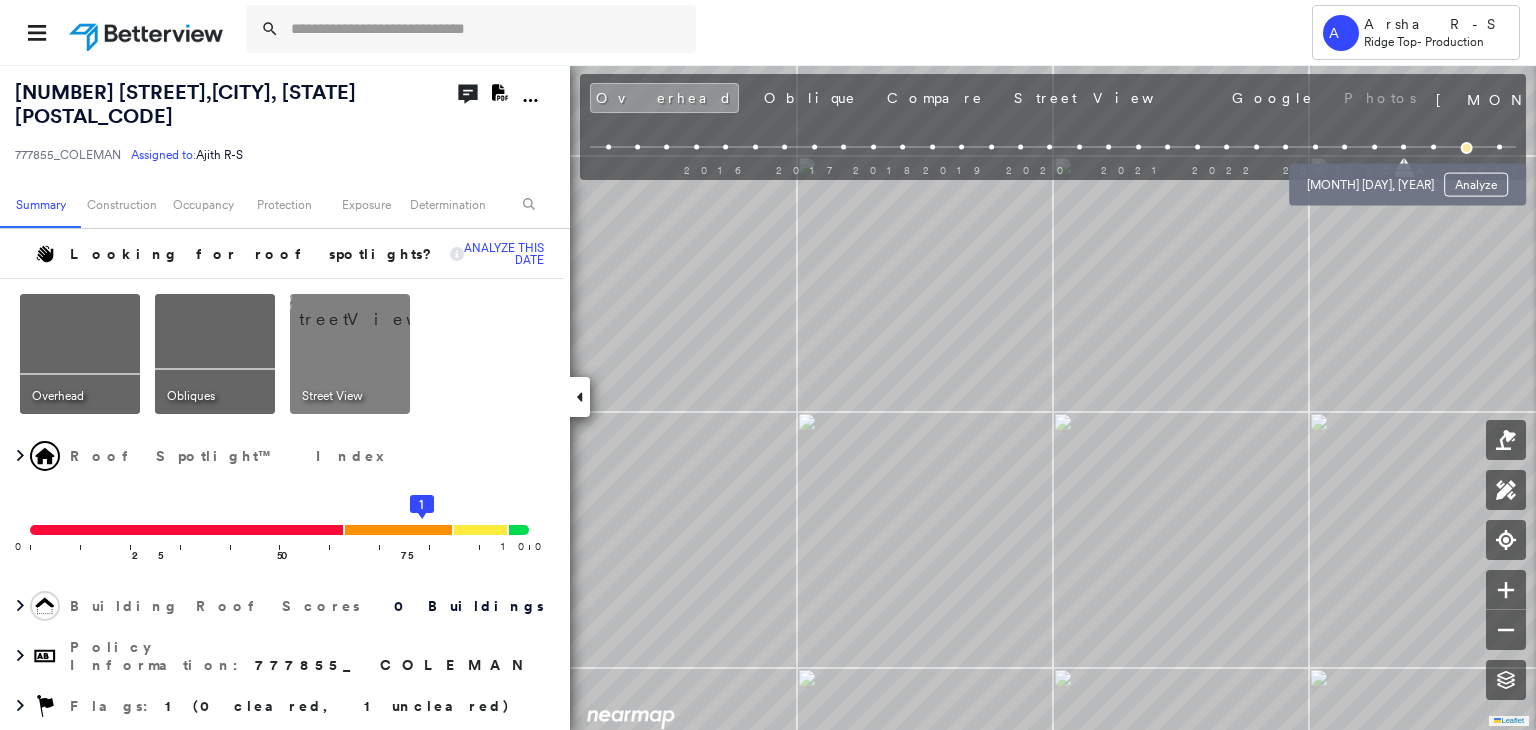 click at bounding box center [1374, 147] 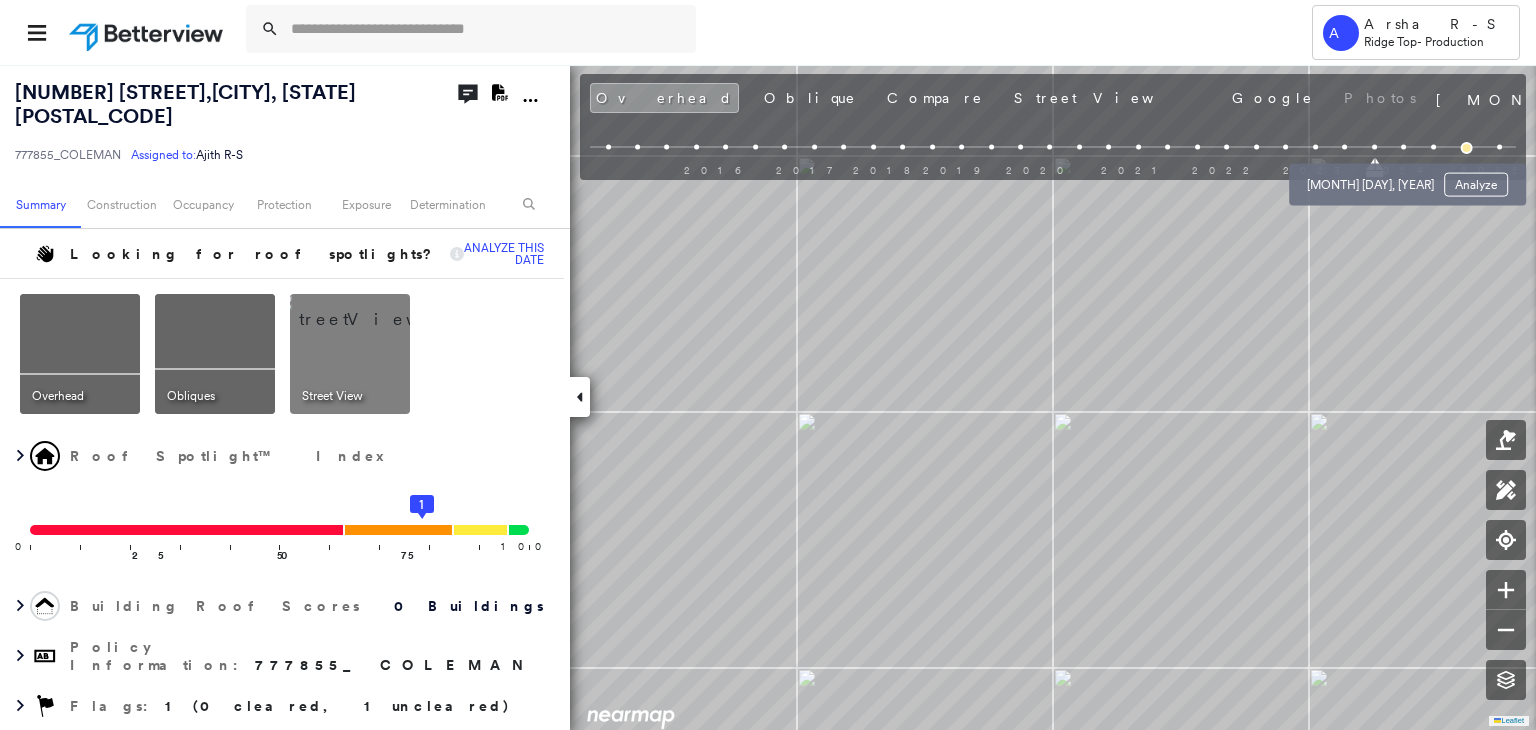 click at bounding box center (1374, 147) 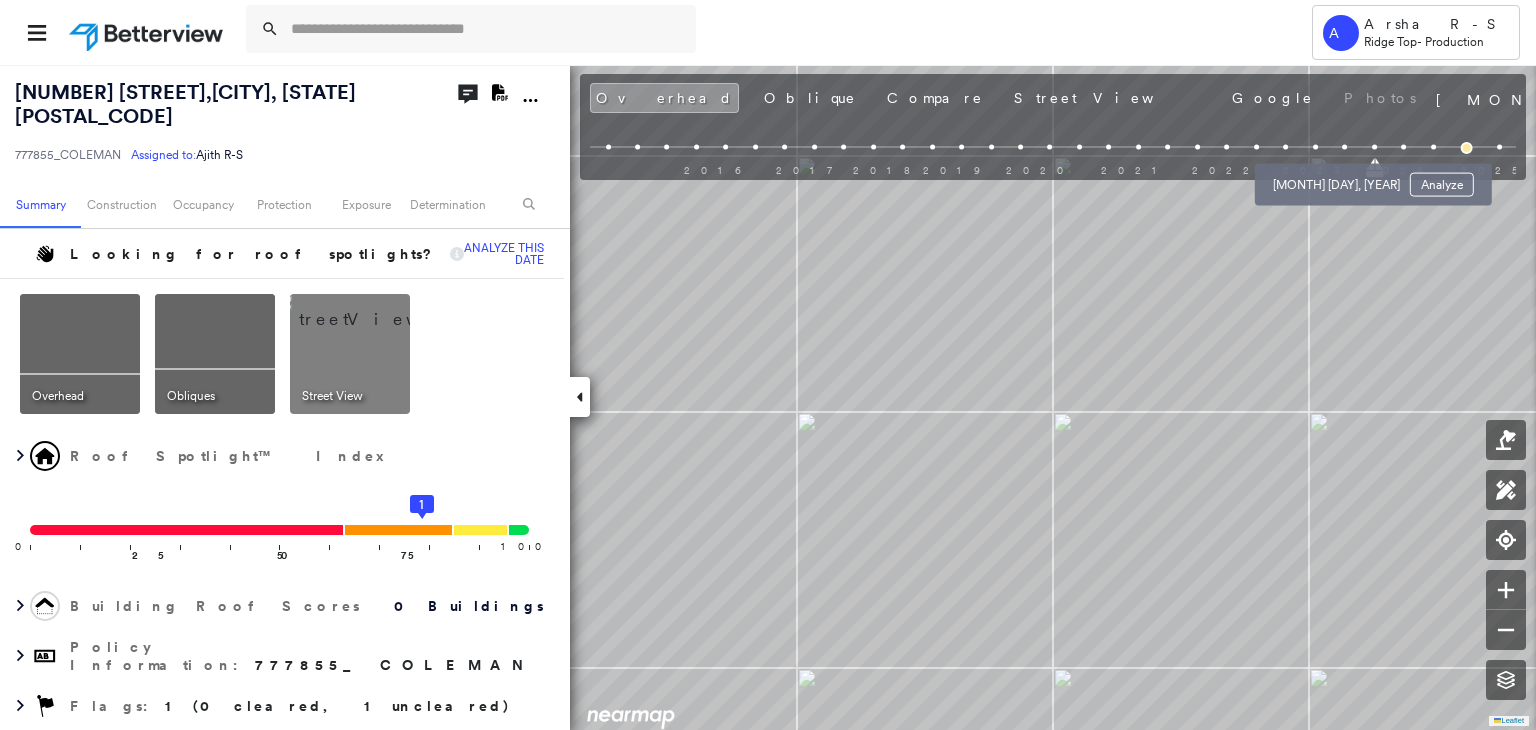 click at bounding box center (1344, 147) 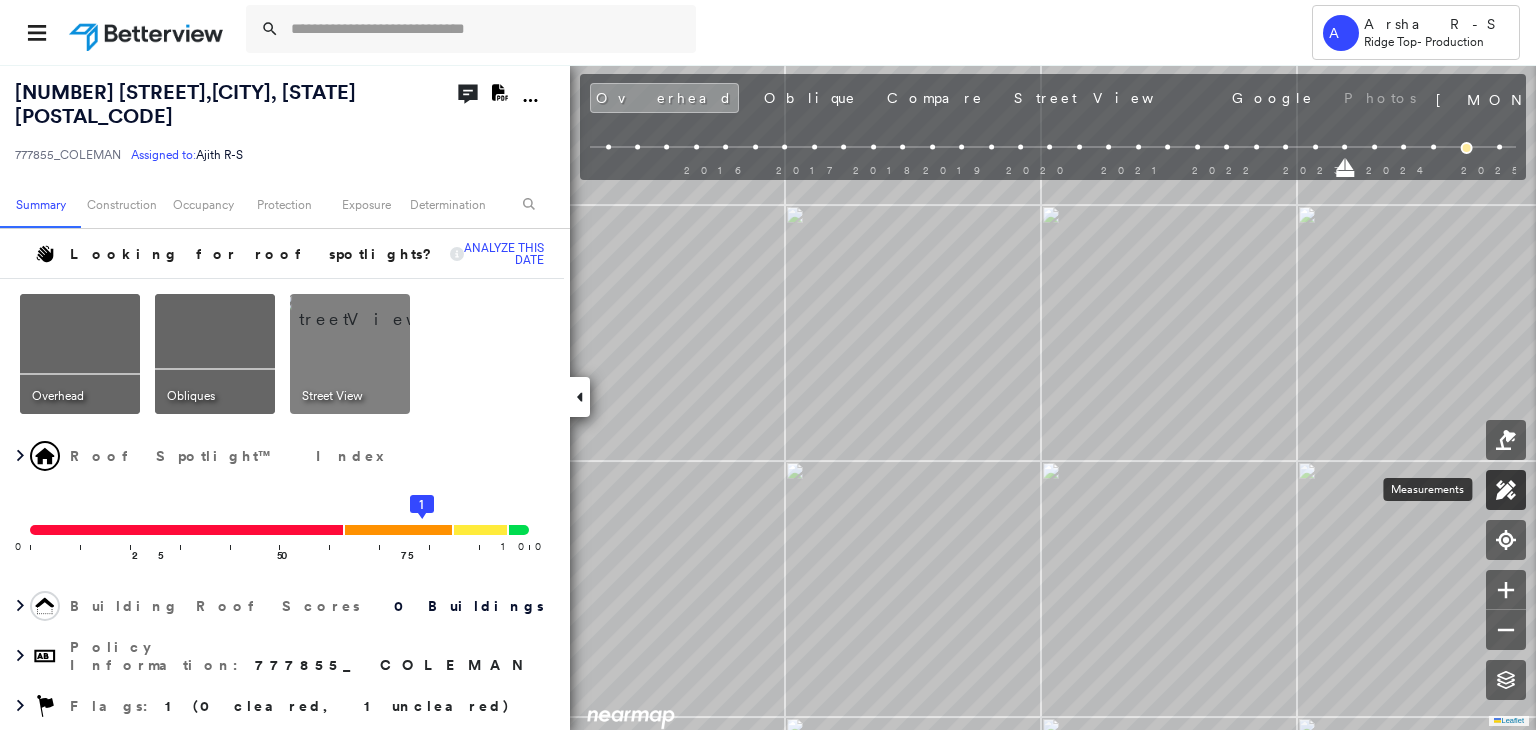 click at bounding box center [1506, 490] 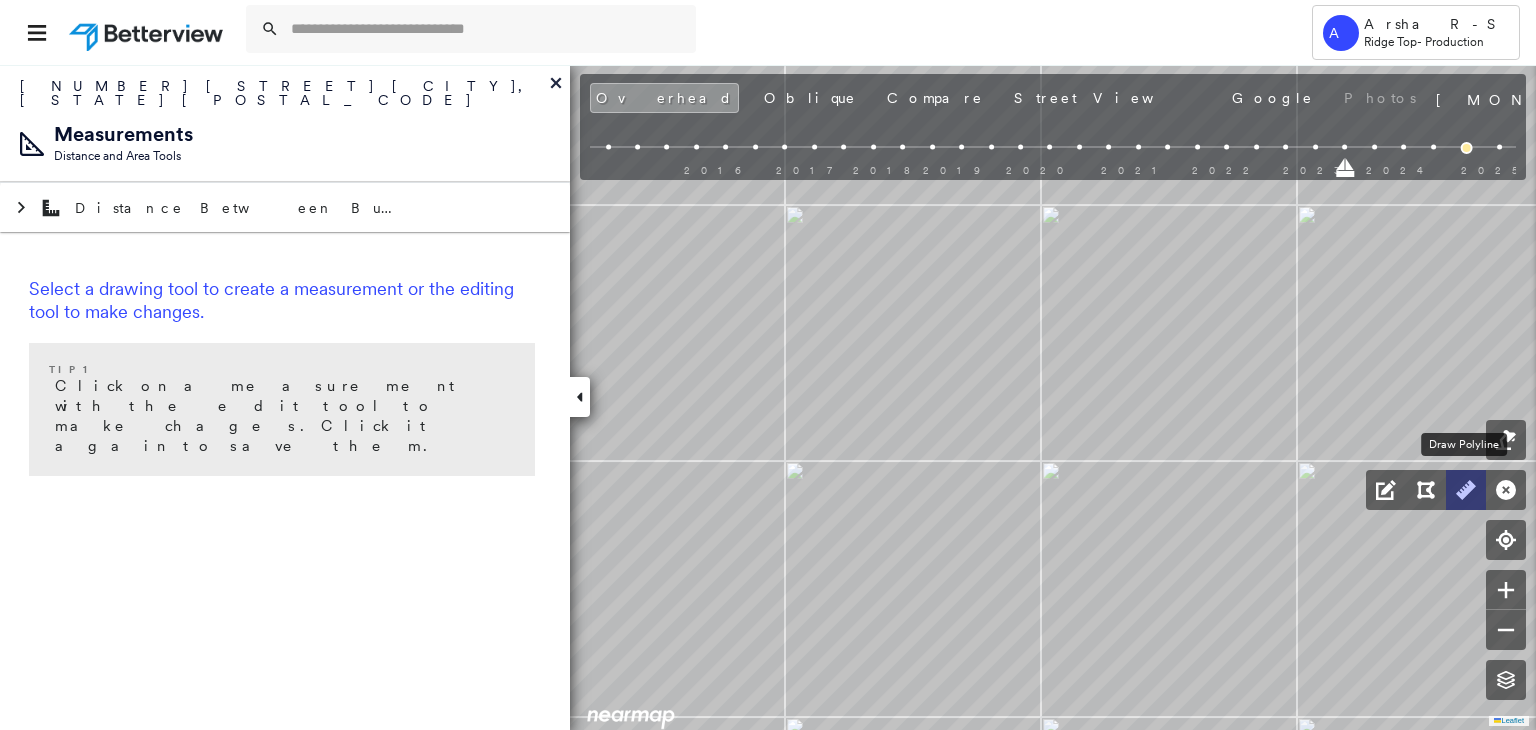 click 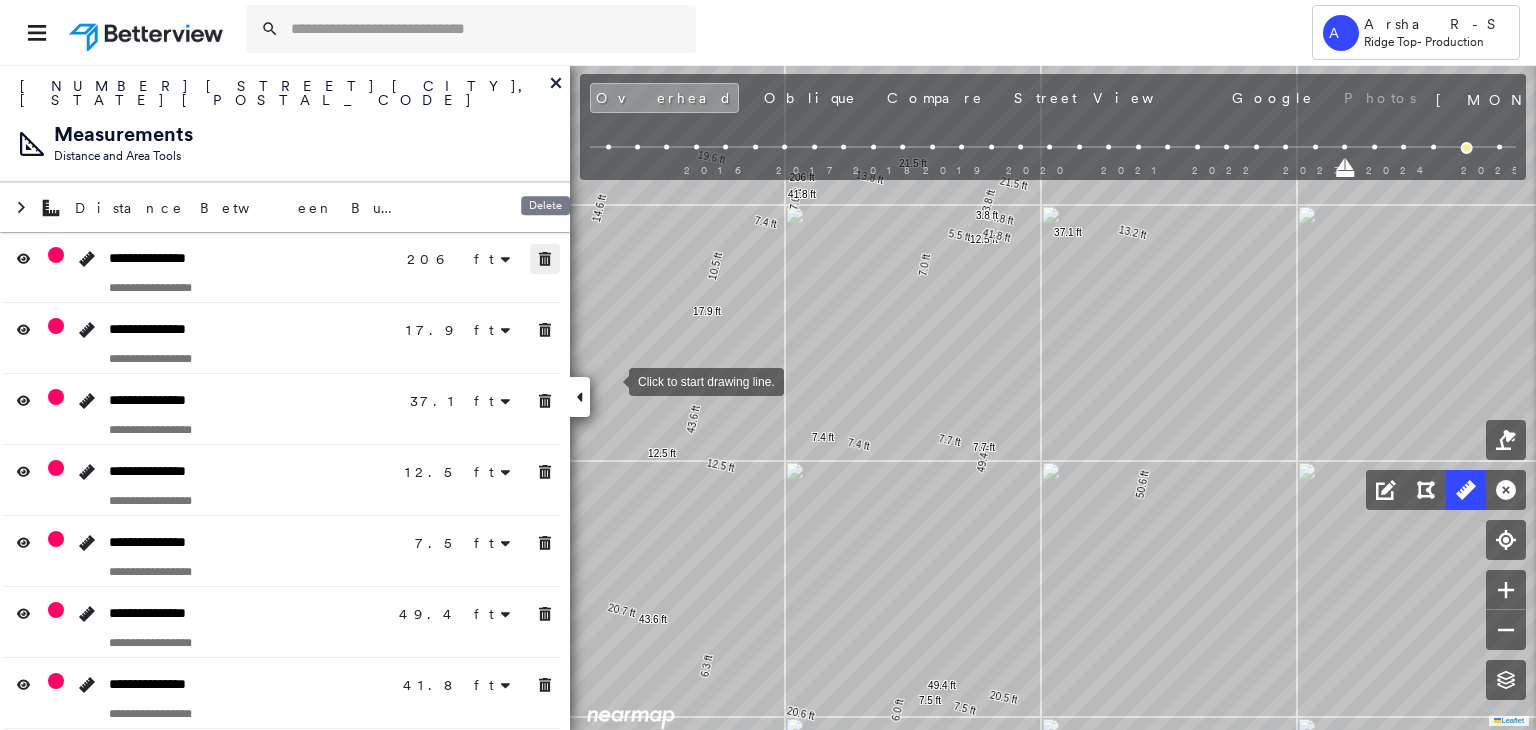 click 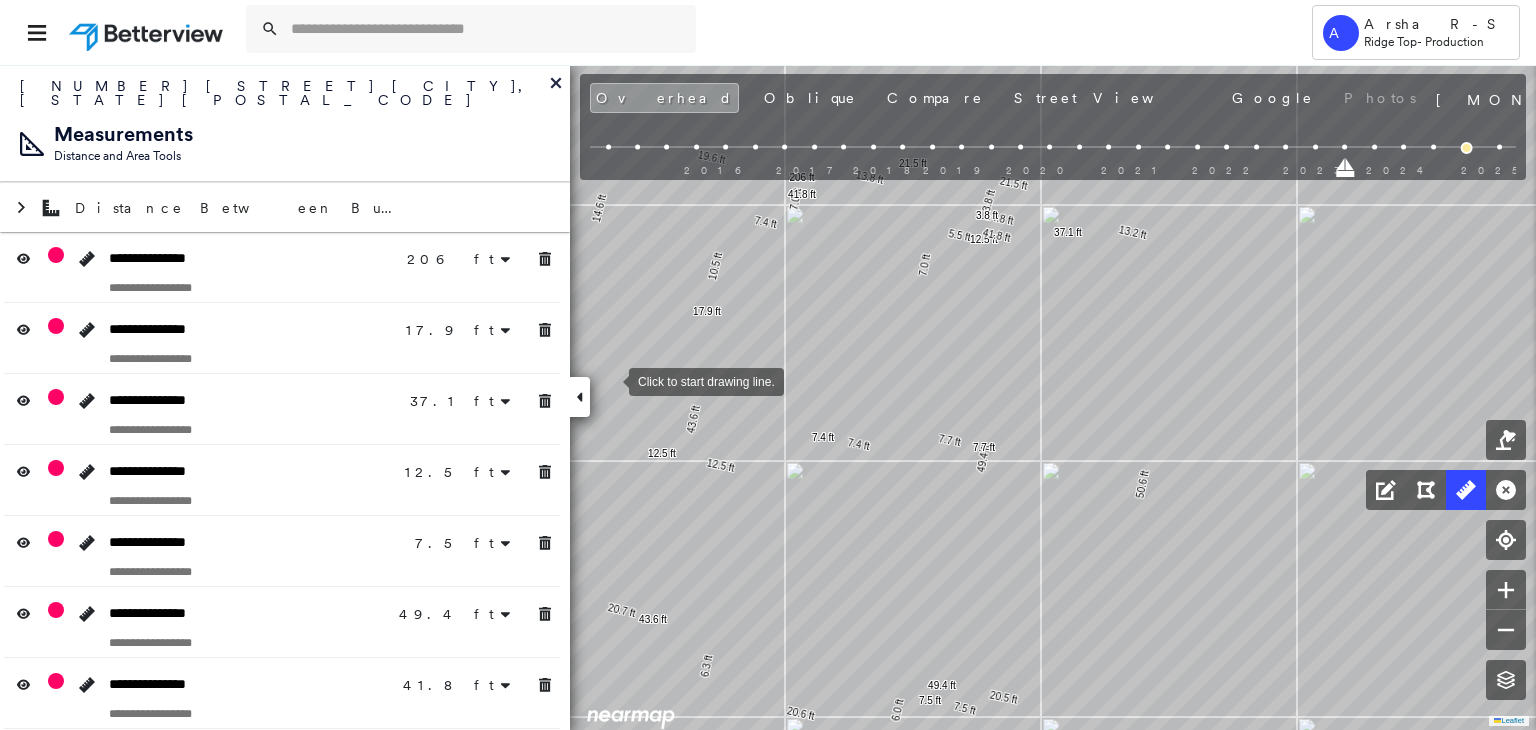 drag, startPoint x: 548, startPoint y: 297, endPoint x: 536, endPoint y: 337, distance: 41.761227 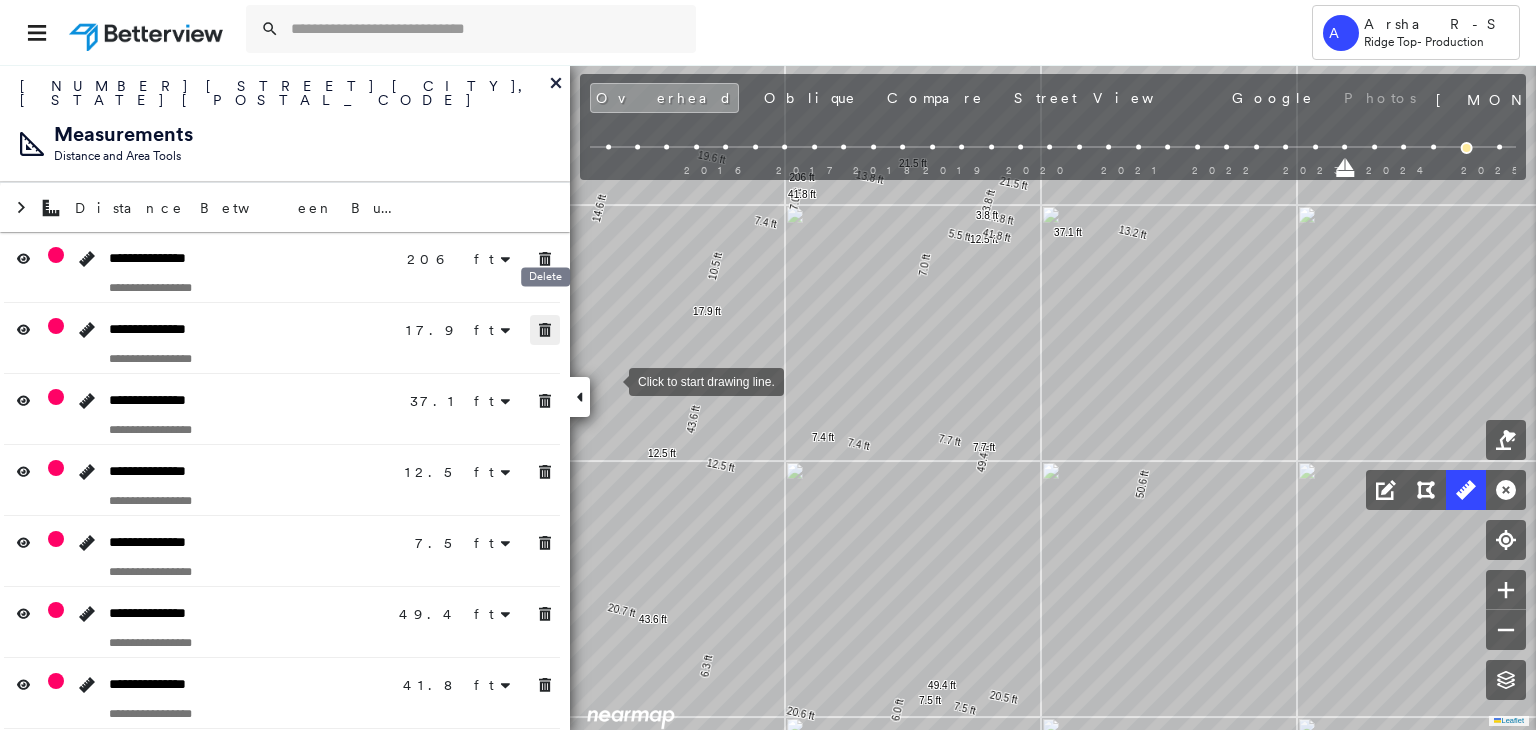 drag, startPoint x: 546, startPoint y: 312, endPoint x: 550, endPoint y: 364, distance: 52.153618 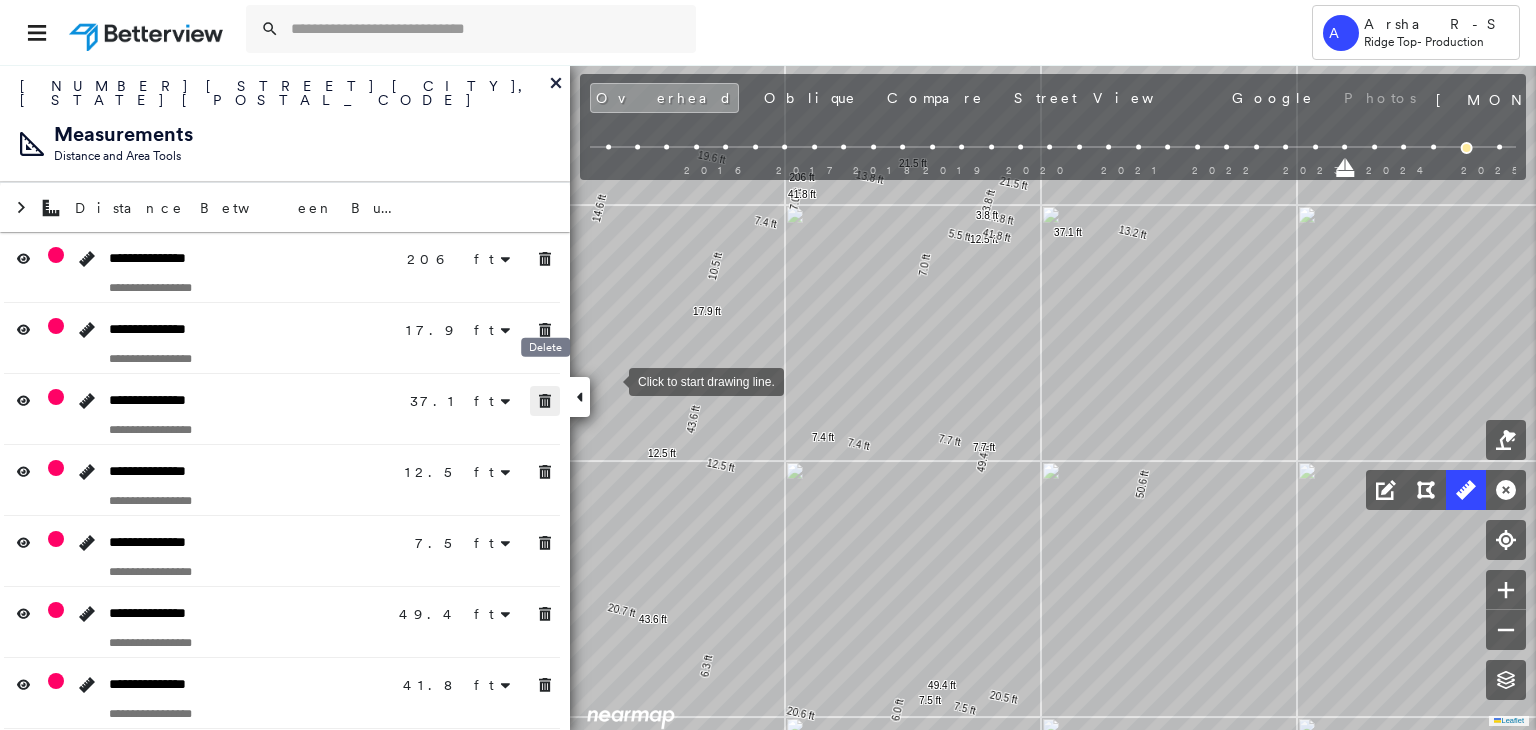 drag, startPoint x: 552, startPoint y: 373, endPoint x: 548, endPoint y: 391, distance: 18.439089 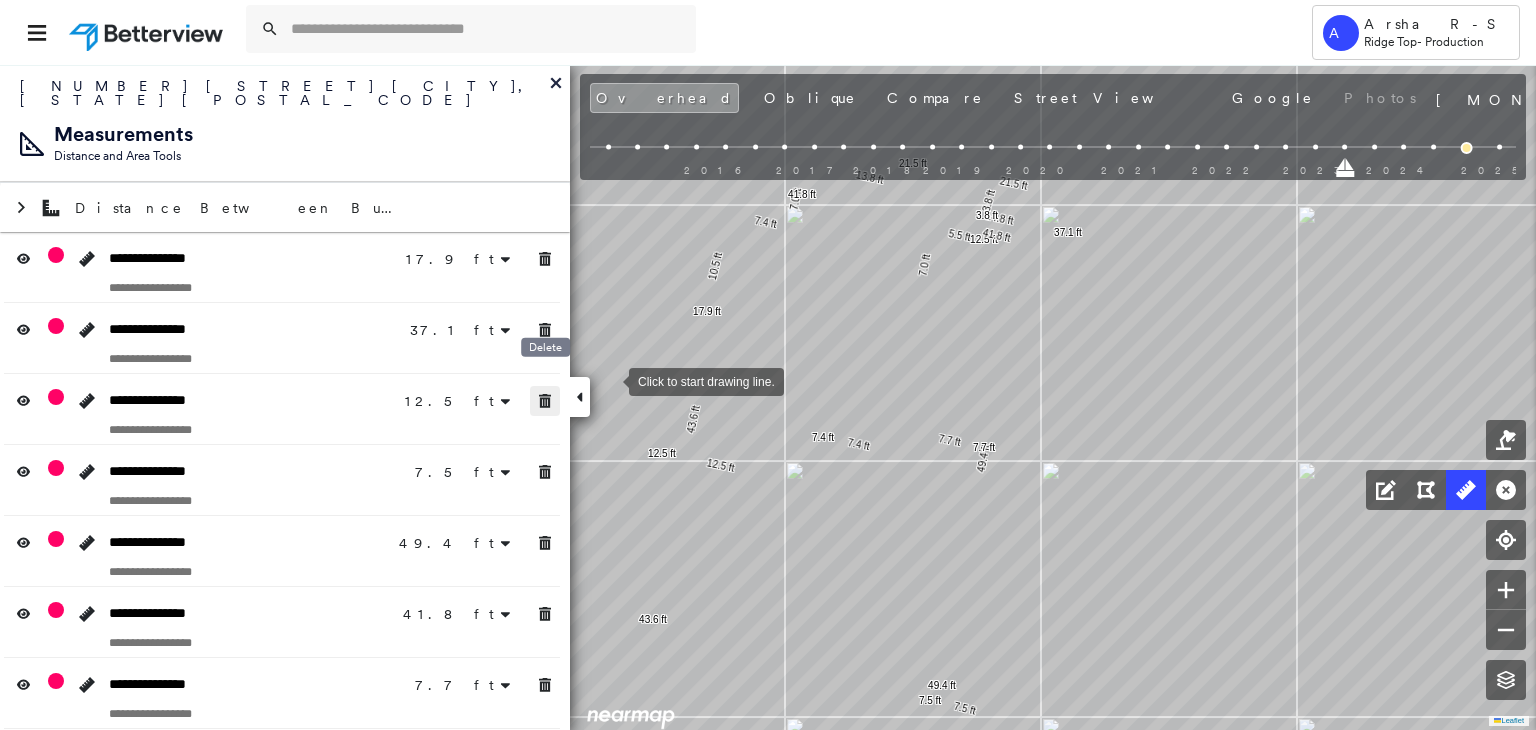 drag, startPoint x: 548, startPoint y: 391, endPoint x: 552, endPoint y: 459, distance: 68.117546 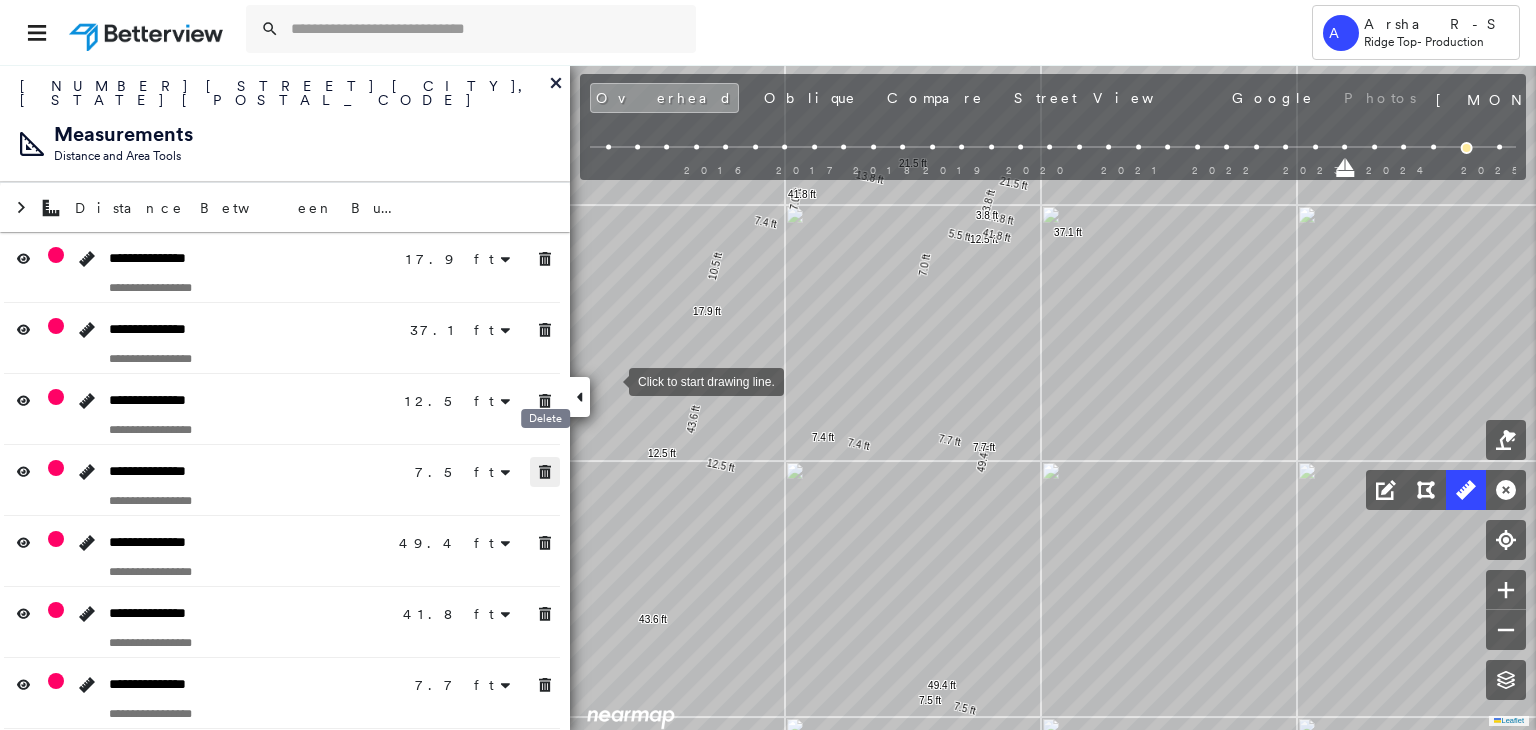 drag, startPoint x: 553, startPoint y: 460, endPoint x: 544, endPoint y: 513, distance: 53.75872 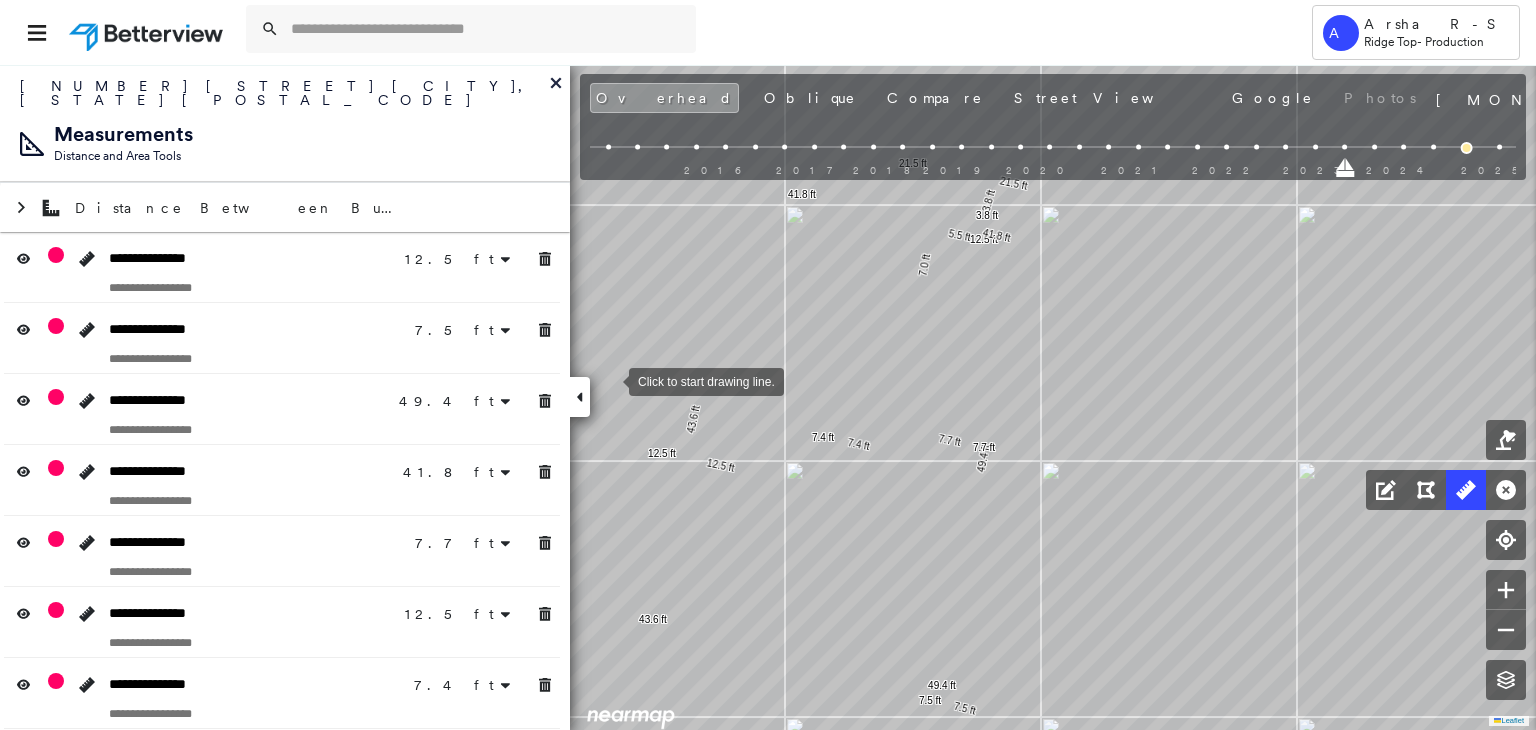 click at bounding box center (545, 543) 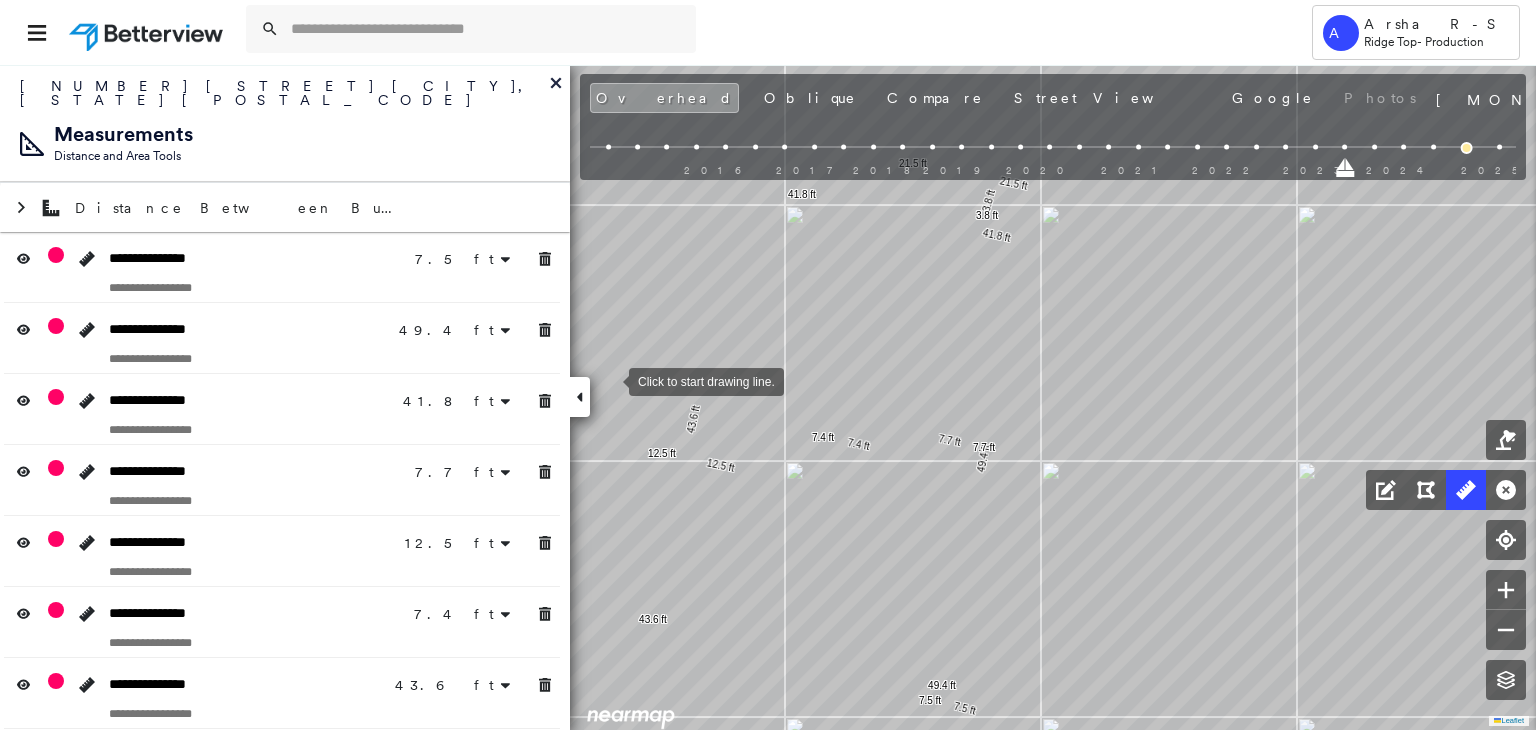 drag, startPoint x: 551, startPoint y: 576, endPoint x: 548, endPoint y: 606, distance: 30.149628 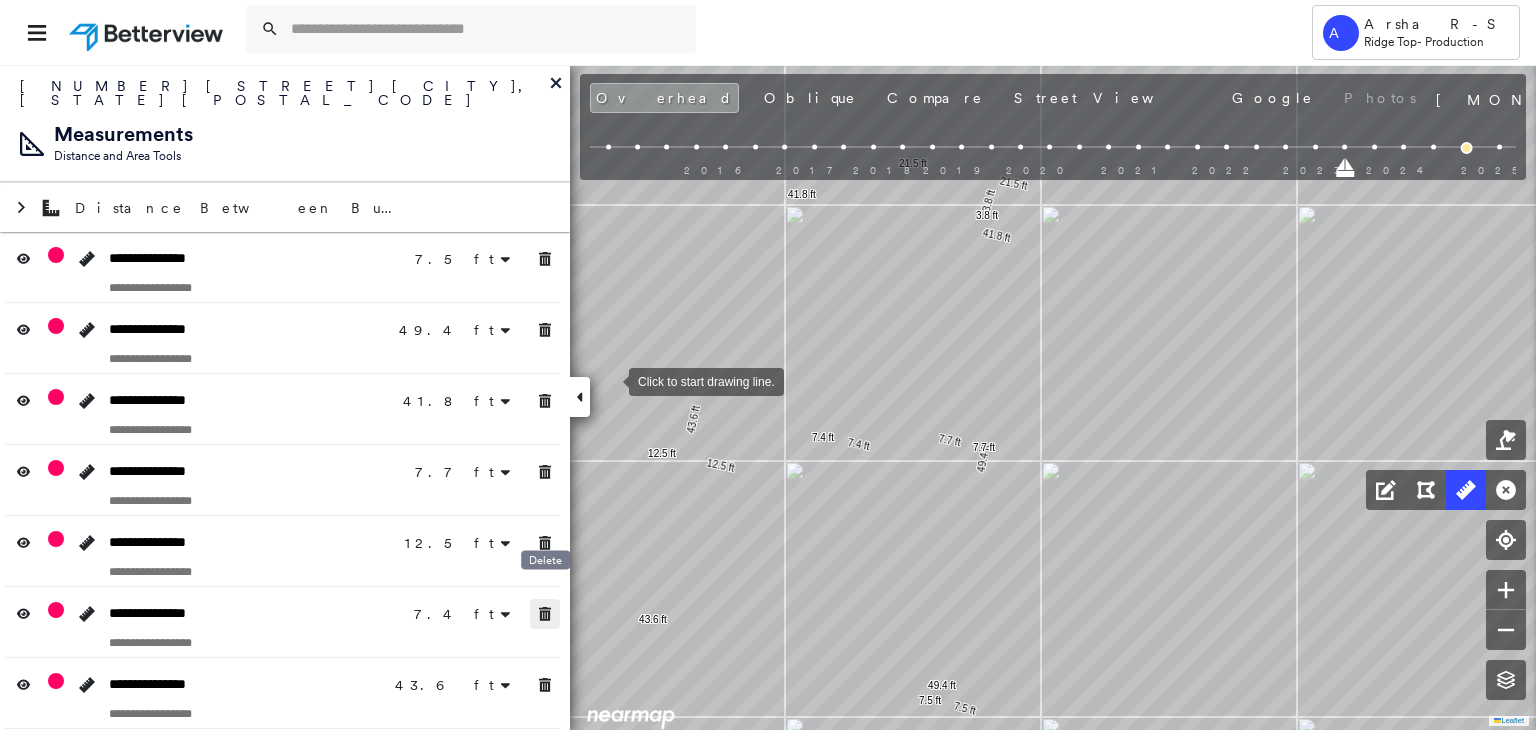drag, startPoint x: 548, startPoint y: 607, endPoint x: 548, endPoint y: 625, distance: 18 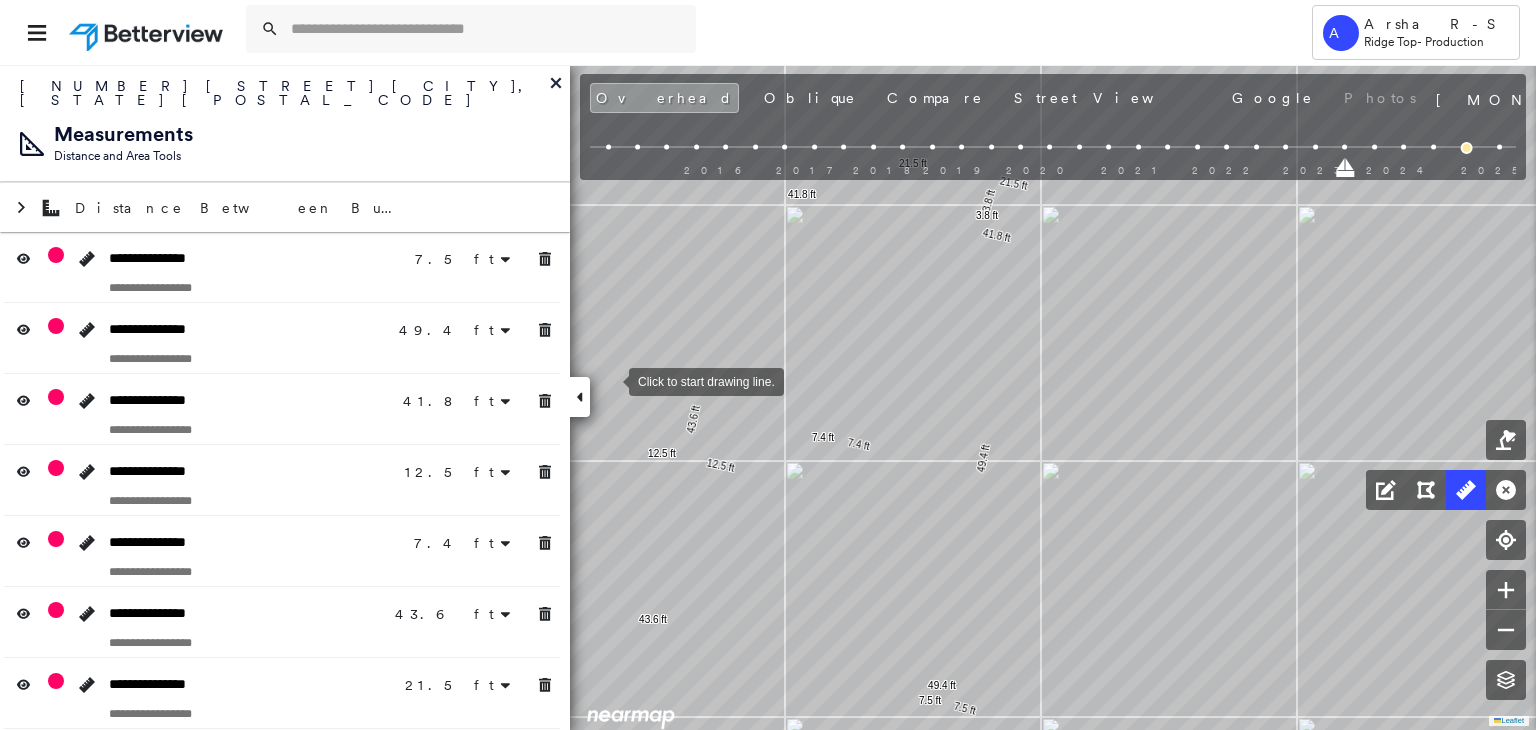 drag, startPoint x: 548, startPoint y: 653, endPoint x: 548, endPoint y: 664, distance: 11 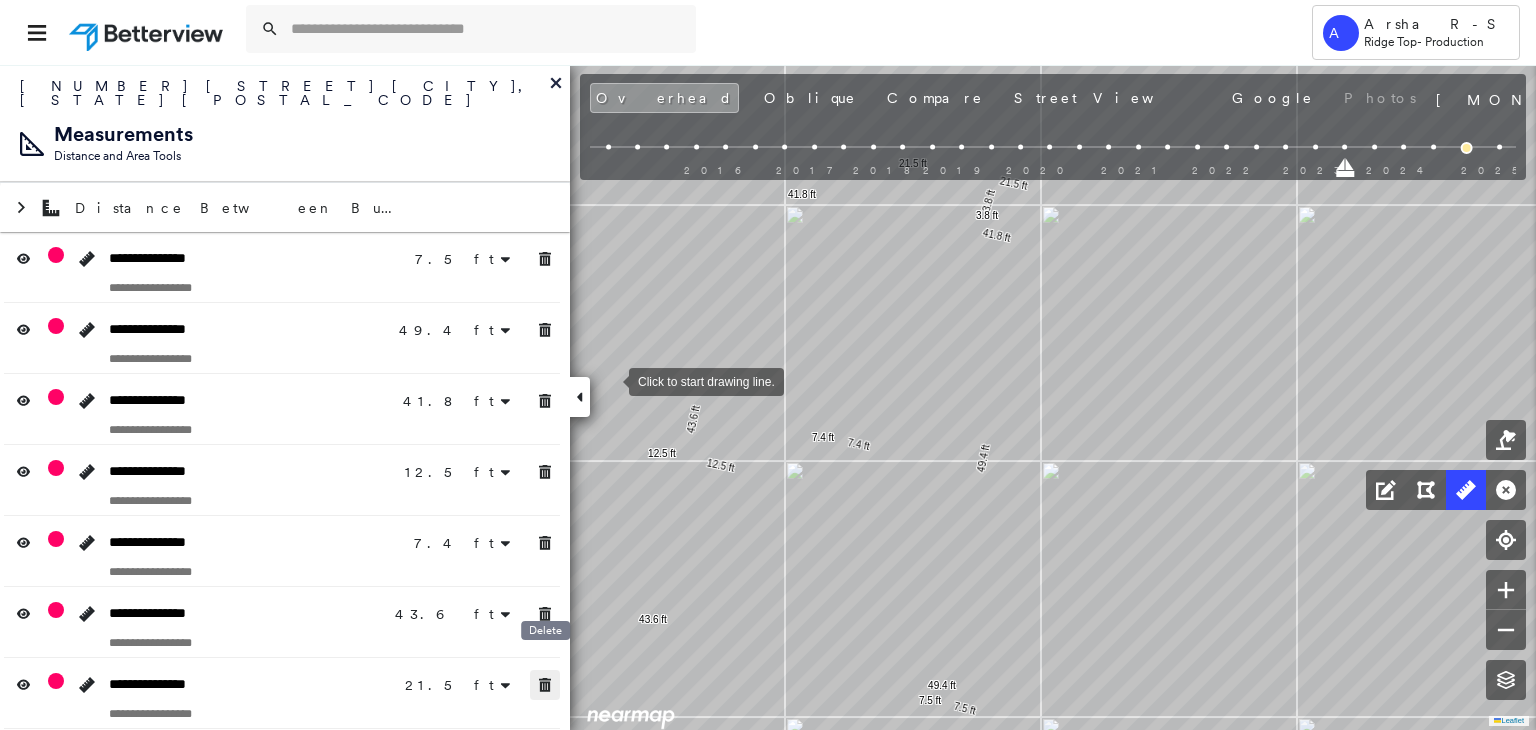 click 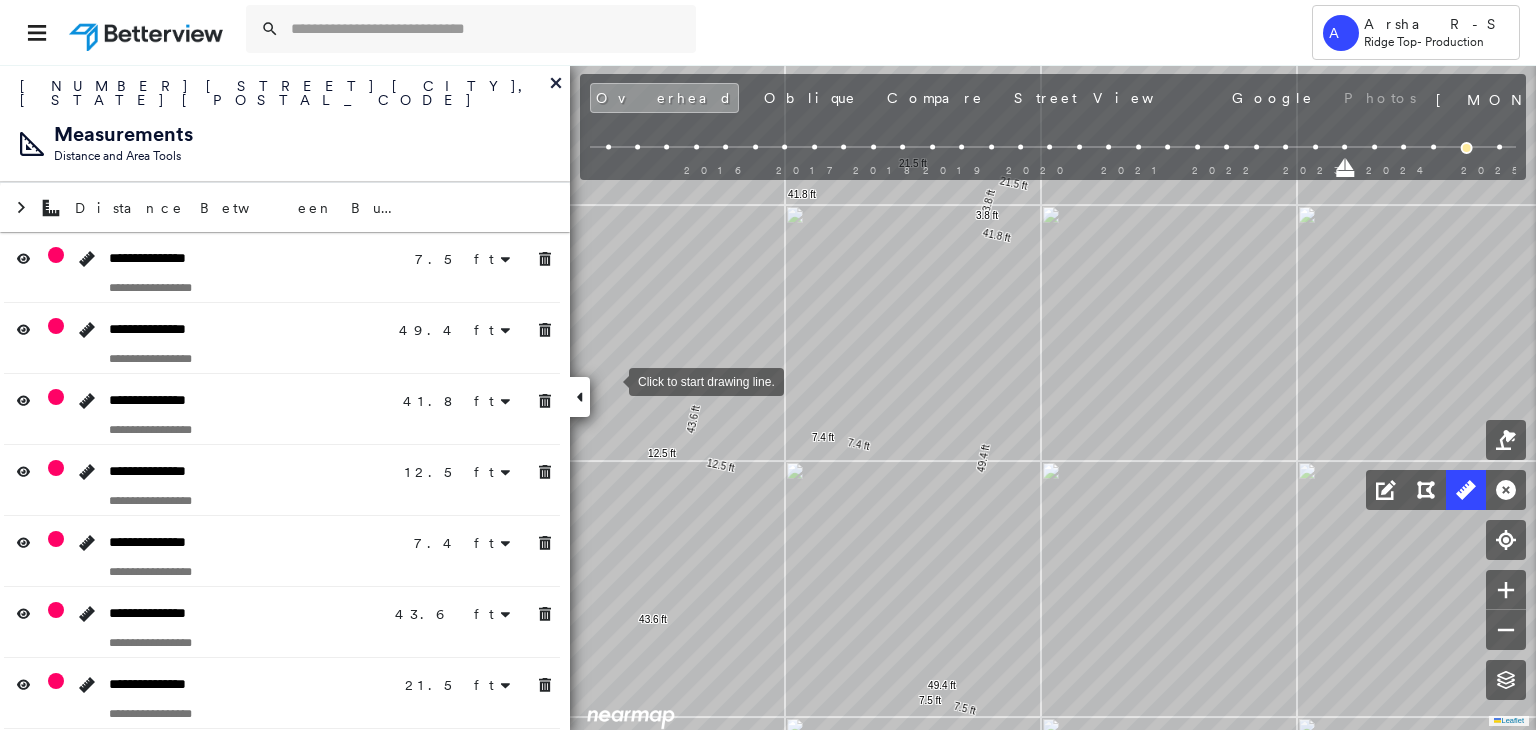 click at bounding box center [282, 642] 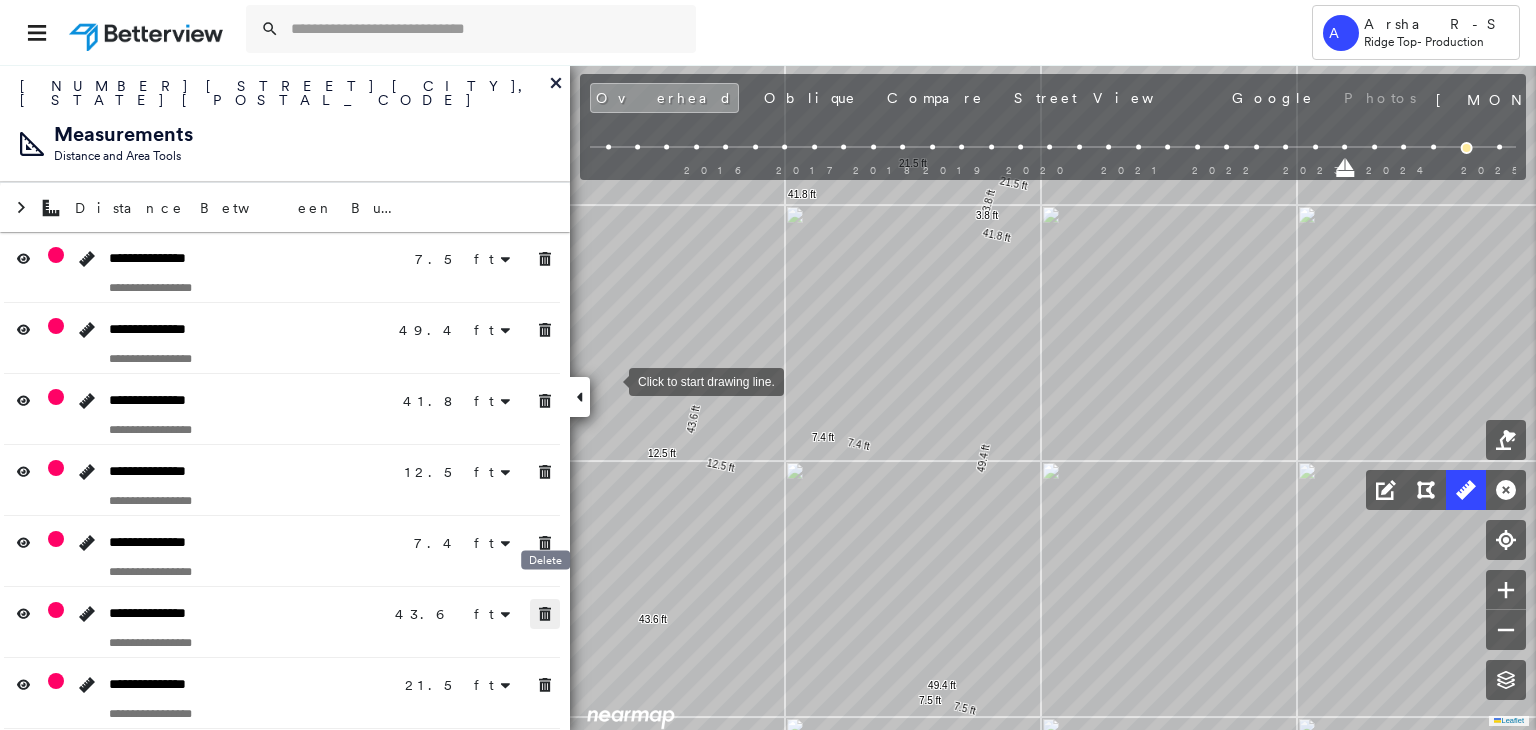 drag, startPoint x: 547, startPoint y: 605, endPoint x: 549, endPoint y: 555, distance: 50.039986 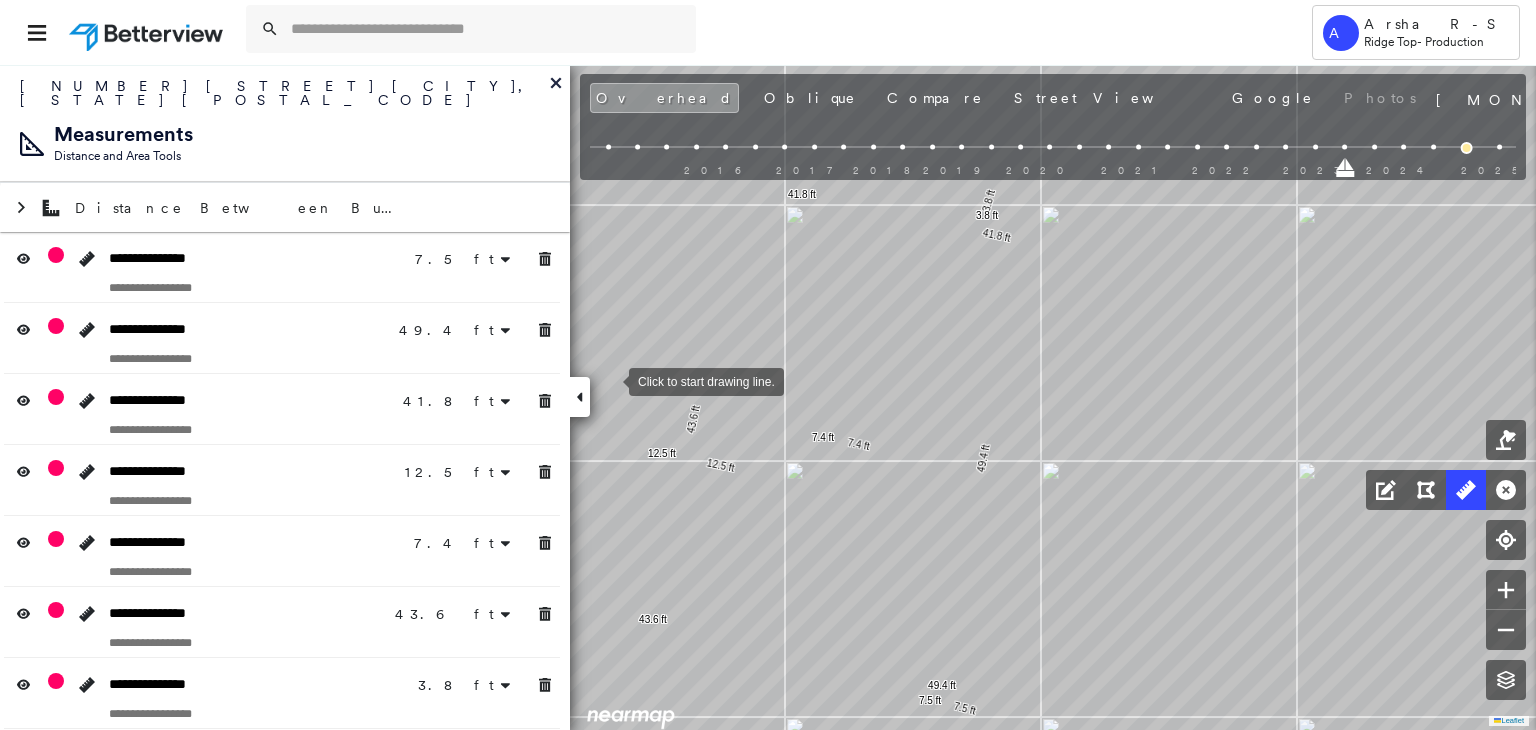 drag, startPoint x: 548, startPoint y: 544, endPoint x: 542, endPoint y: 525, distance: 19.924858 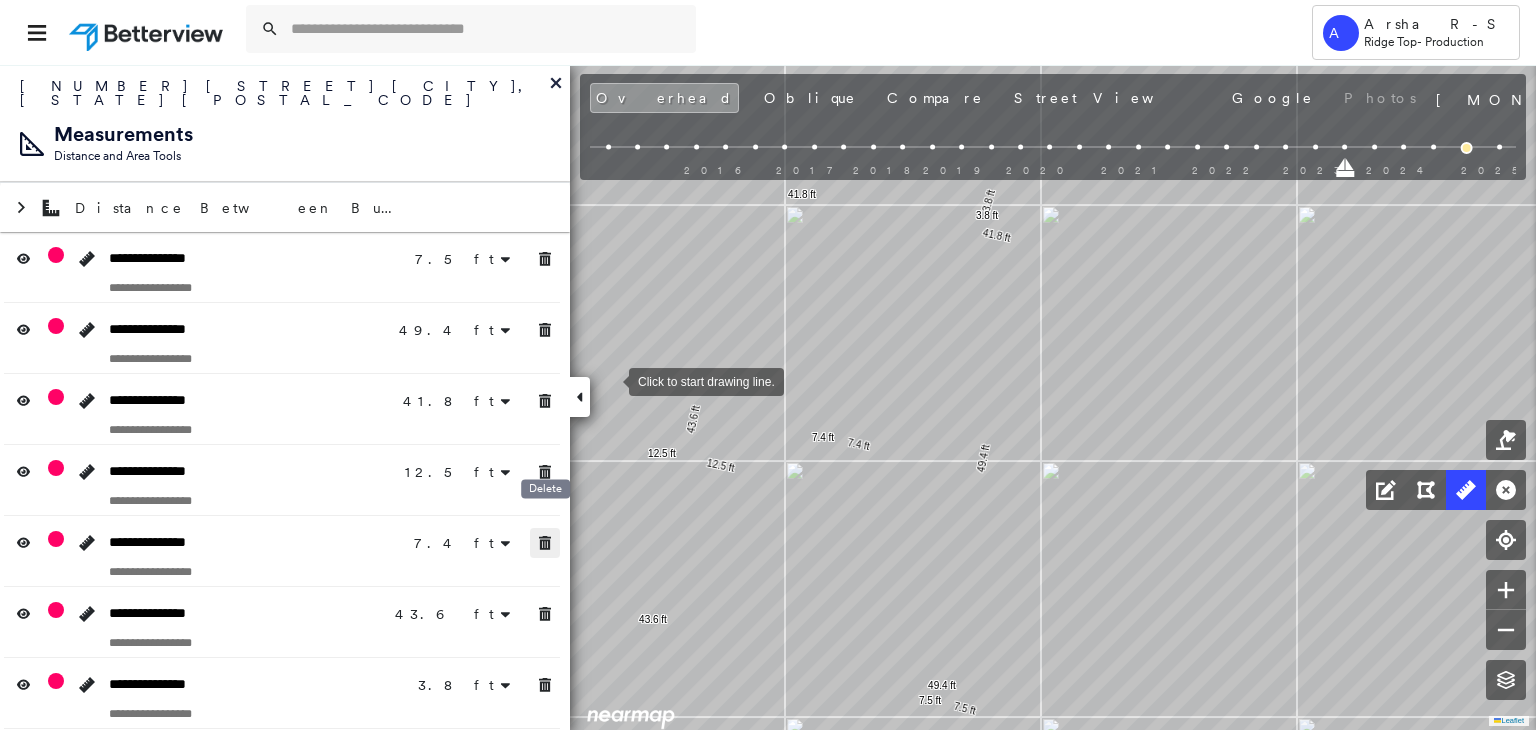 drag, startPoint x: 542, startPoint y: 525, endPoint x: 550, endPoint y: 445, distance: 80.399 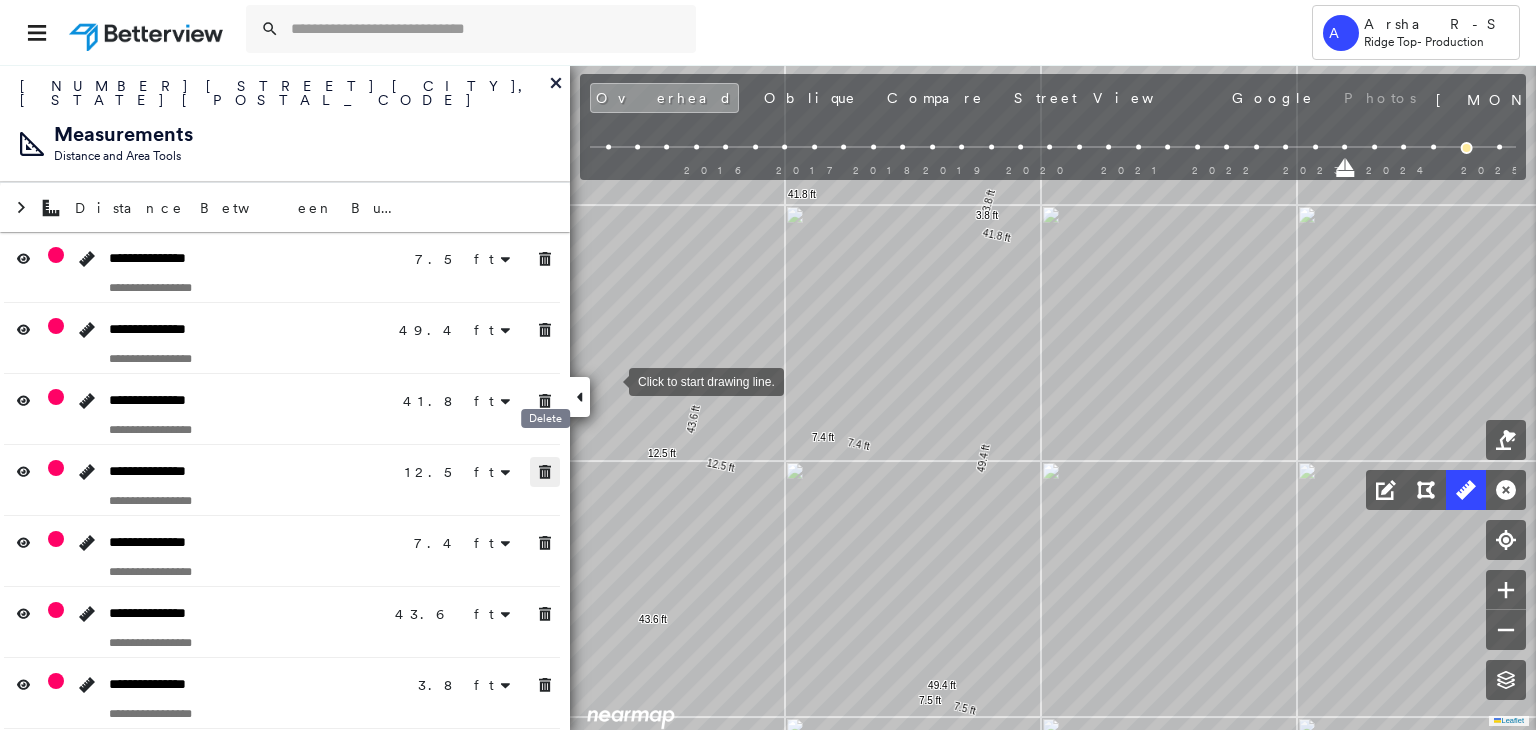 drag, startPoint x: 551, startPoint y: 444, endPoint x: 548, endPoint y: 416, distance: 28.160255 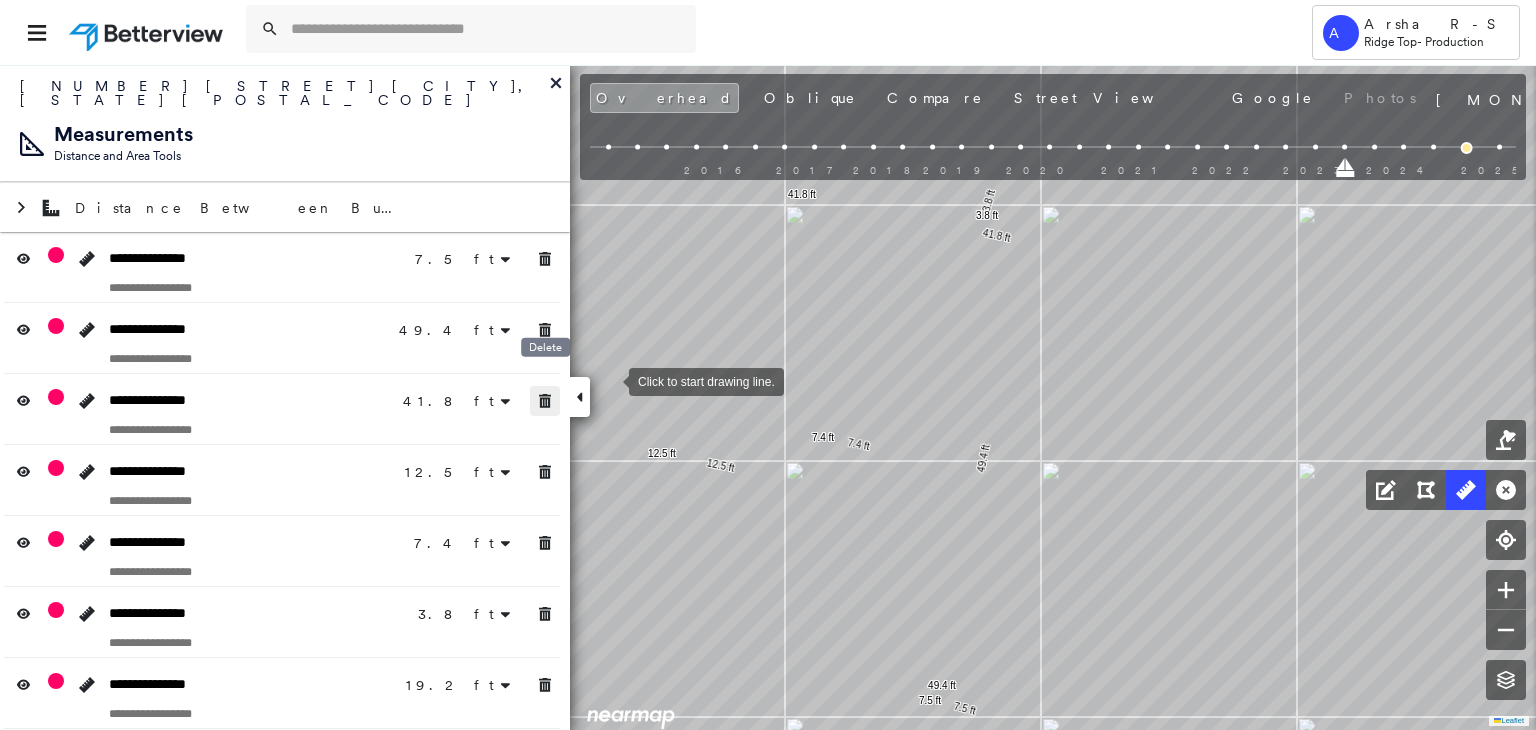 drag, startPoint x: 548, startPoint y: 392, endPoint x: 544, endPoint y: 333, distance: 59.135437 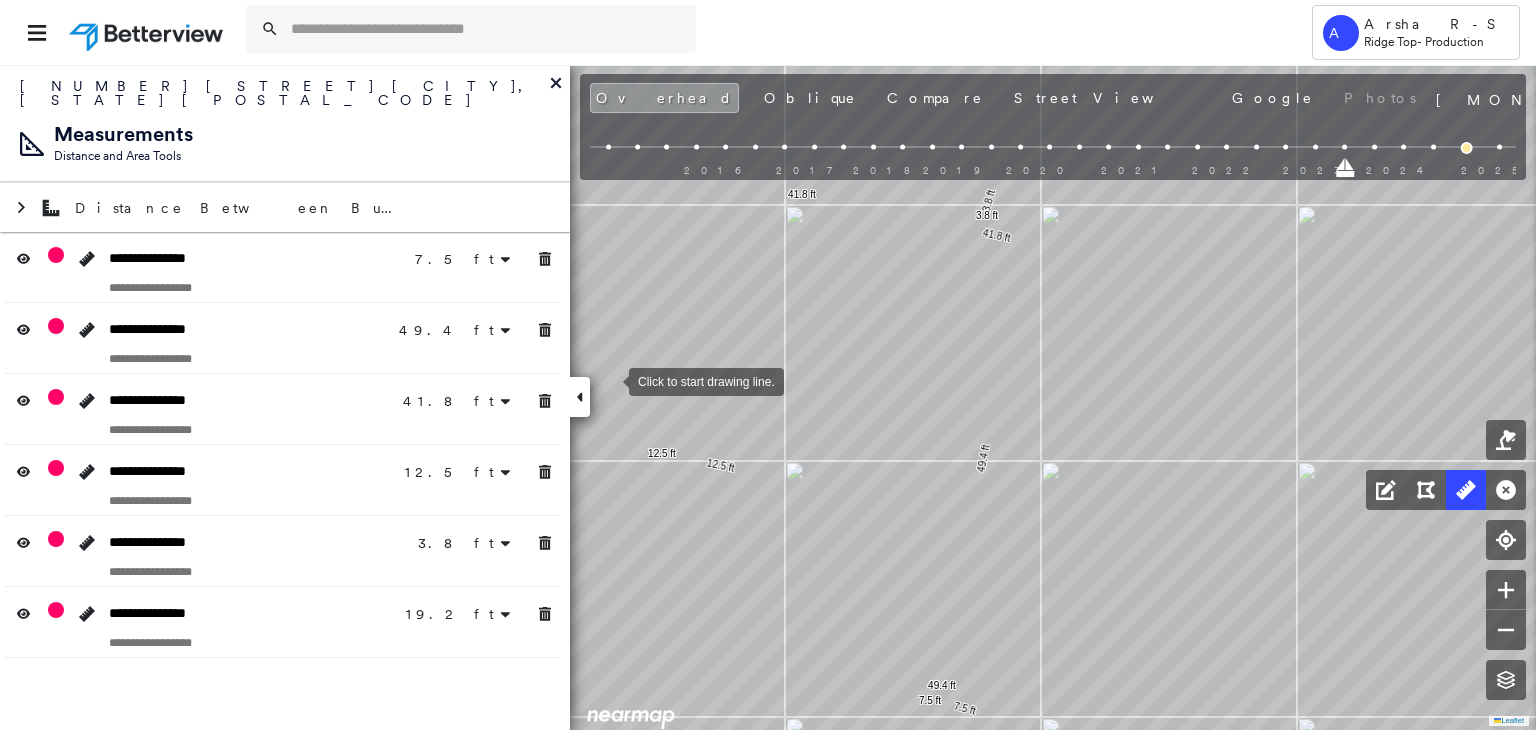 drag, startPoint x: 544, startPoint y: 333, endPoint x: 545, endPoint y: 306, distance: 27.018513 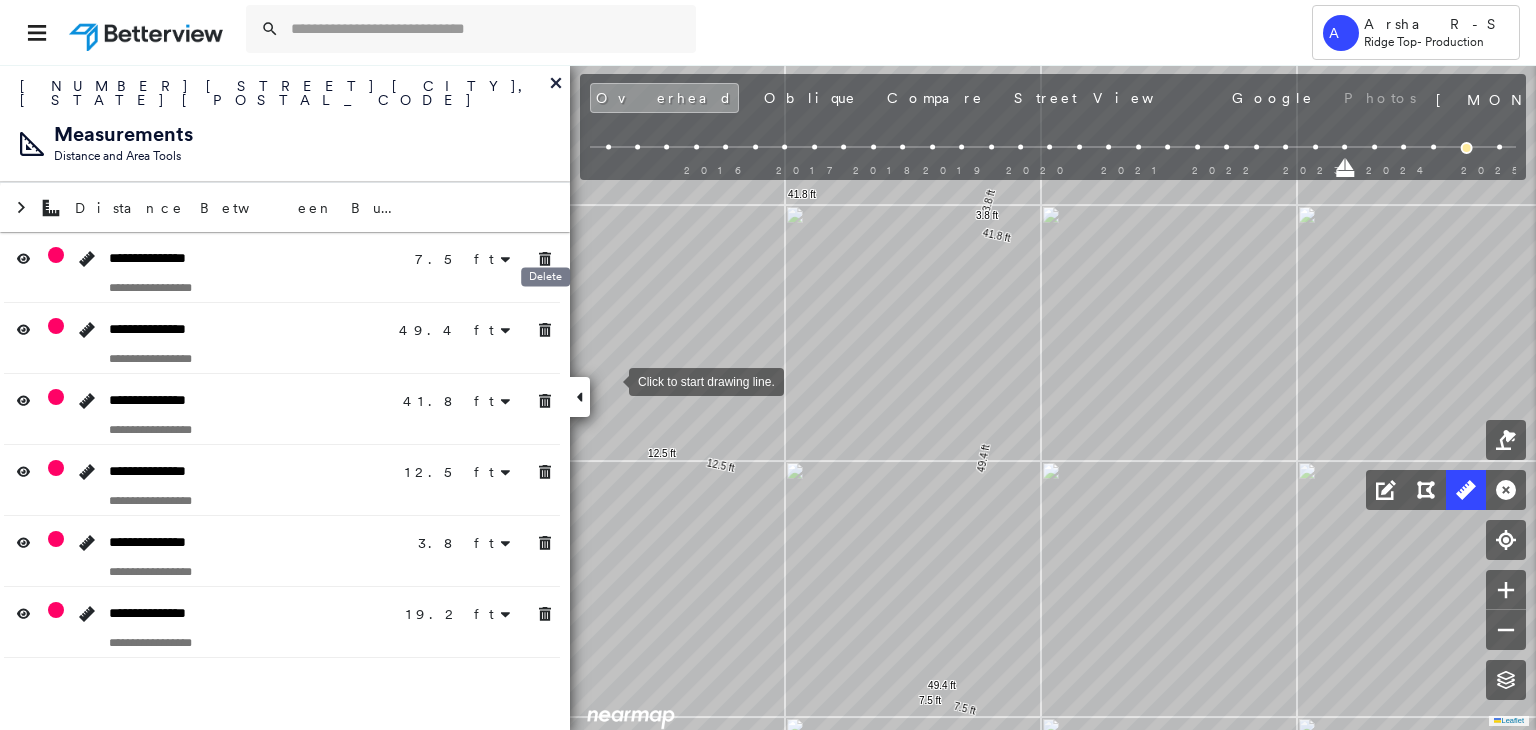 click on "Delete" at bounding box center [545, 282] 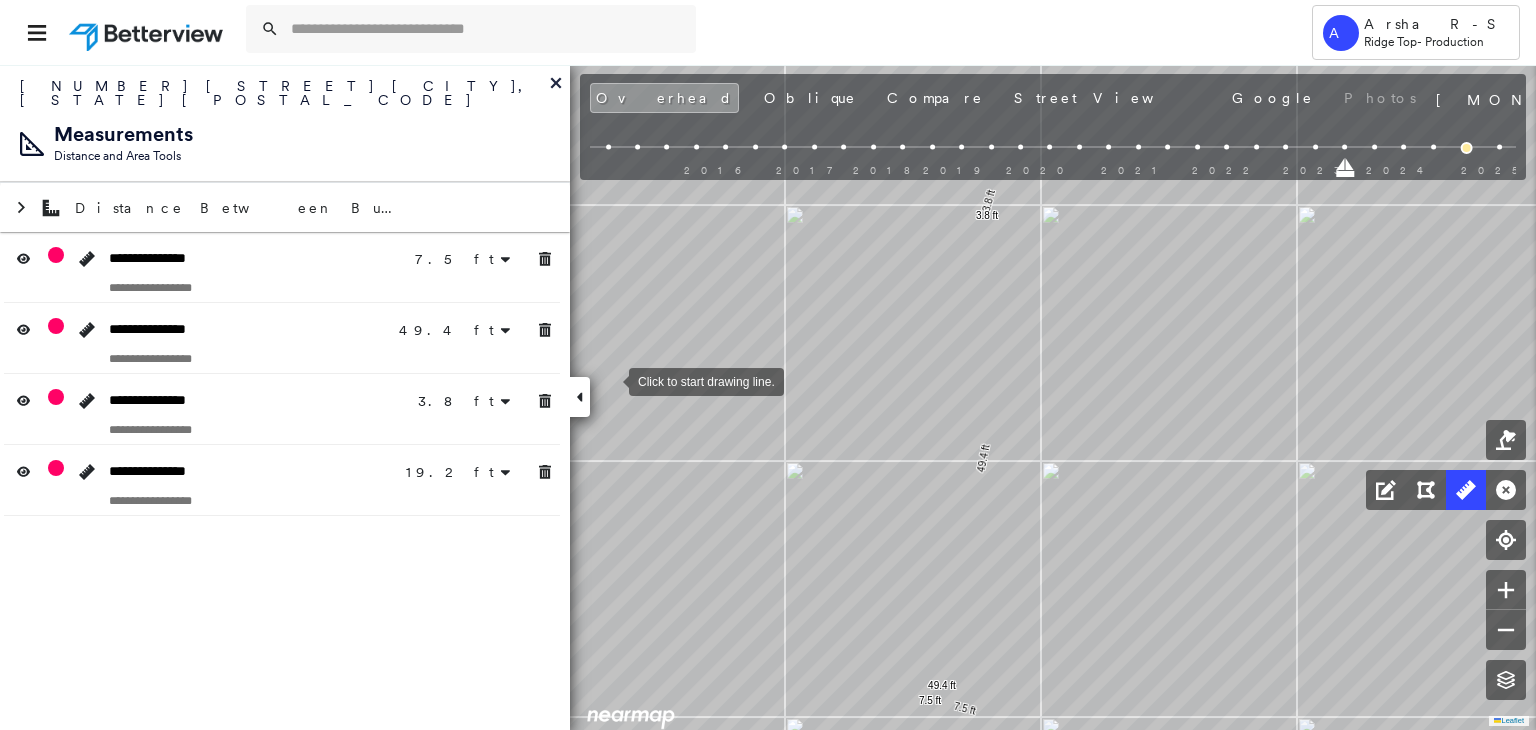 drag, startPoint x: 544, startPoint y: 261, endPoint x: 544, endPoint y: 302, distance: 41 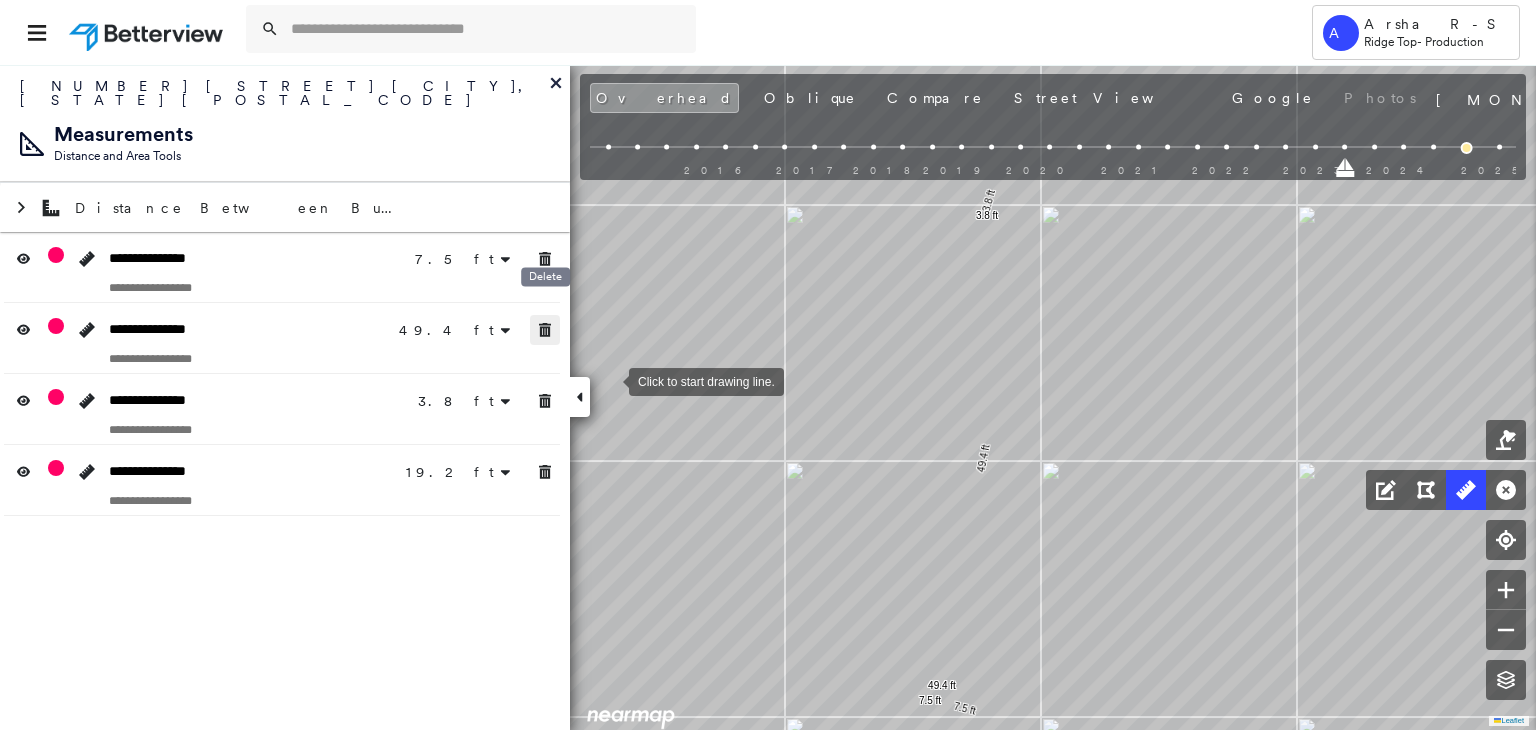 drag, startPoint x: 546, startPoint y: 317, endPoint x: 554, endPoint y: 268, distance: 49.648766 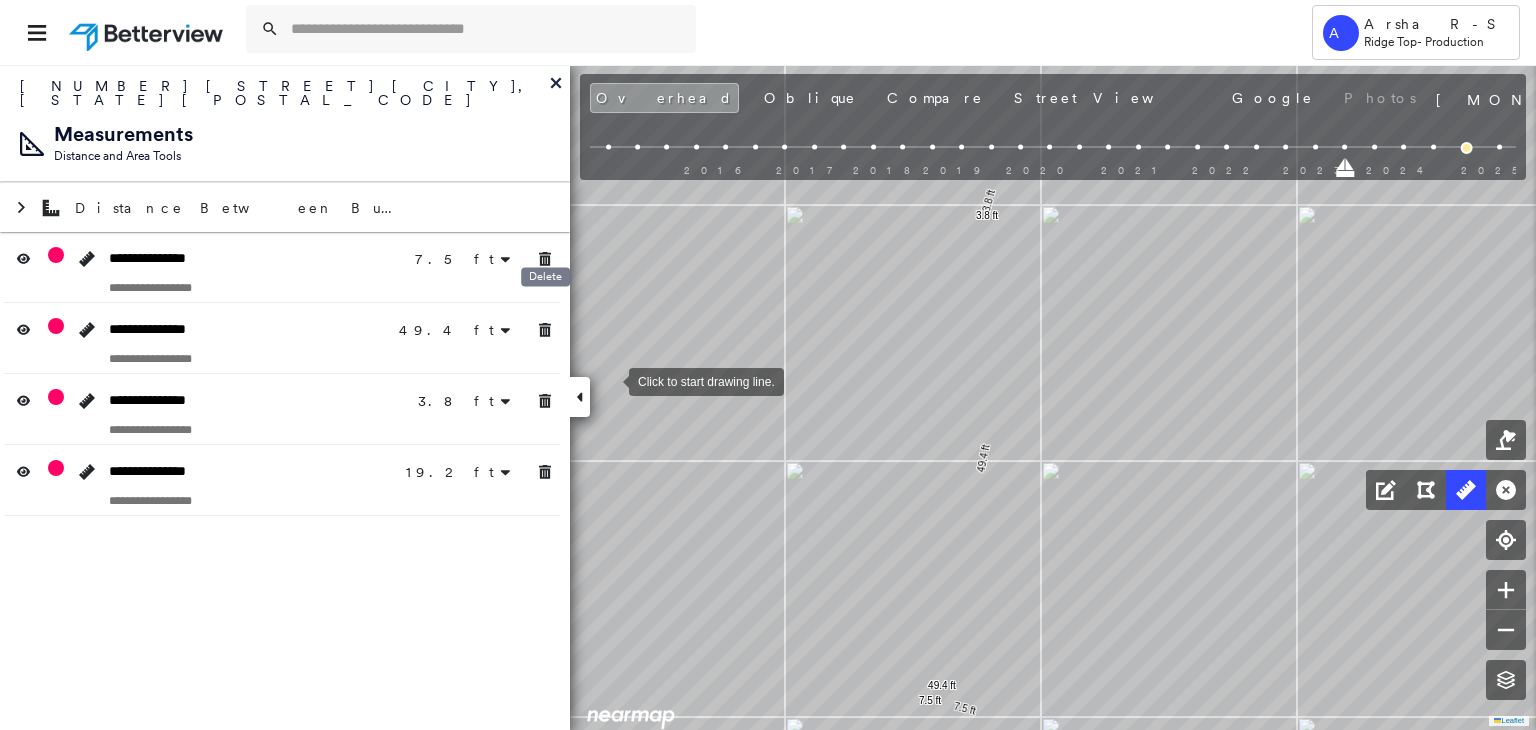 click on "Delete" at bounding box center [545, 282] 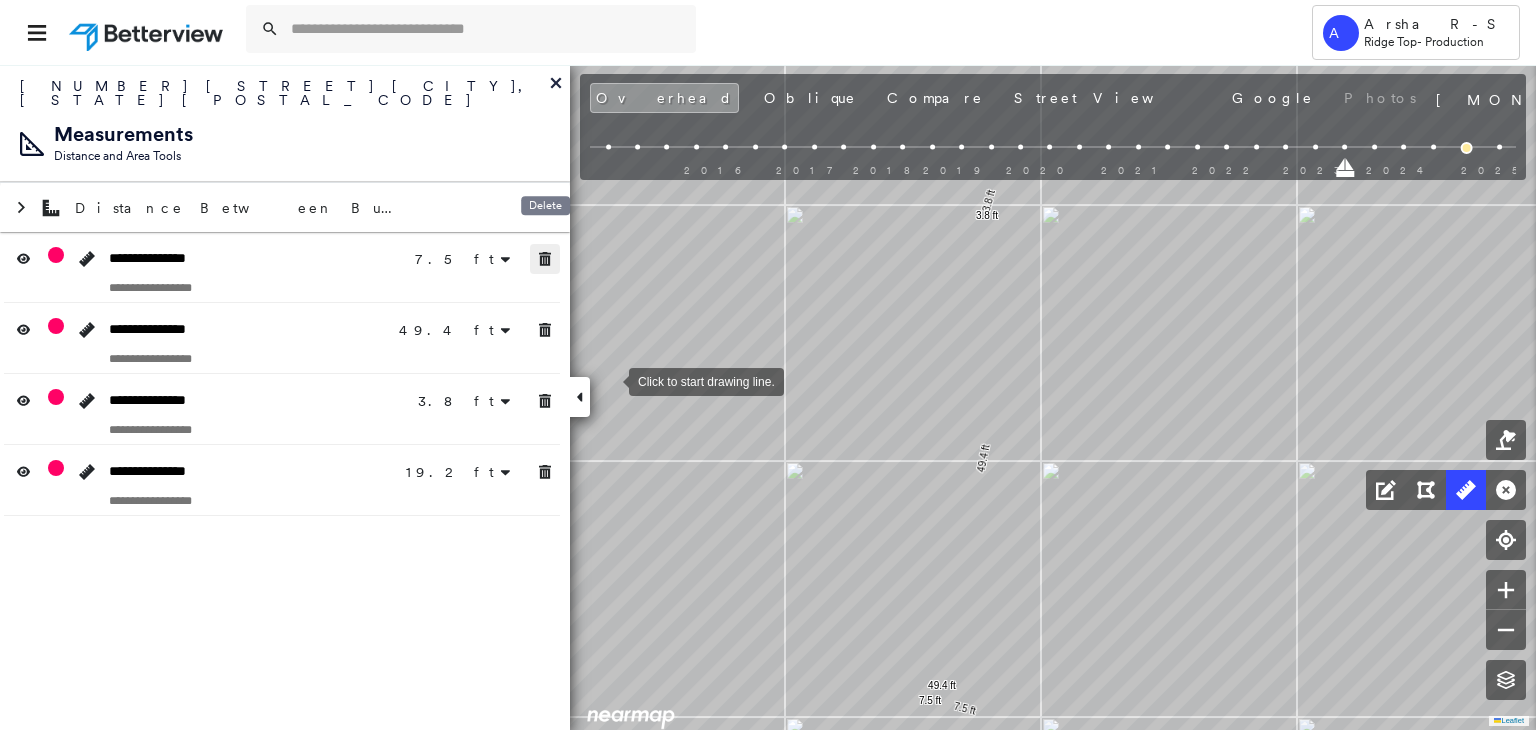 drag, startPoint x: 551, startPoint y: 253, endPoint x: 554, endPoint y: 268, distance: 15.297058 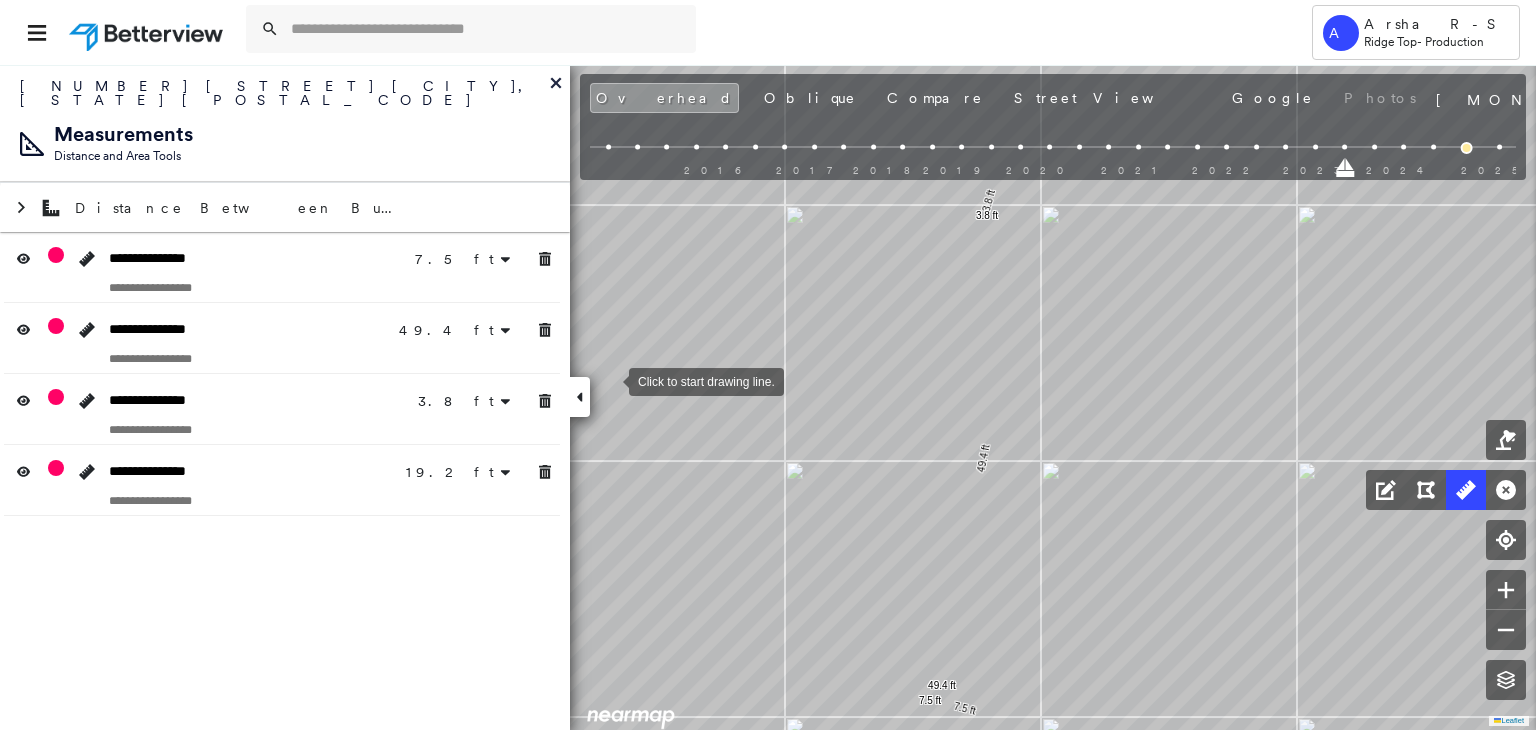 drag, startPoint x: 551, startPoint y: 338, endPoint x: 547, endPoint y: 305, distance: 33.24154 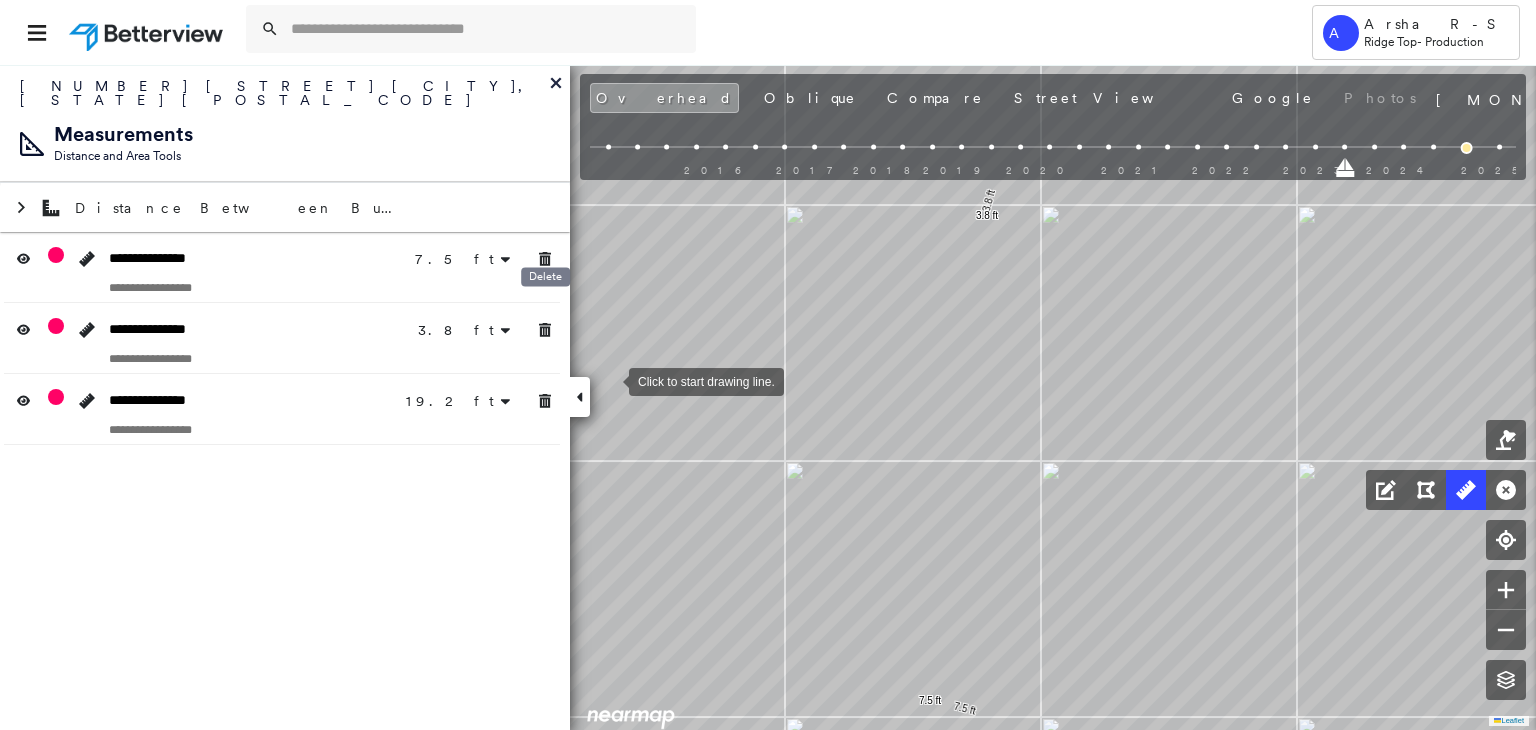 drag, startPoint x: 540, startPoint y: 265, endPoint x: 545, endPoint y: 251, distance: 14.866069 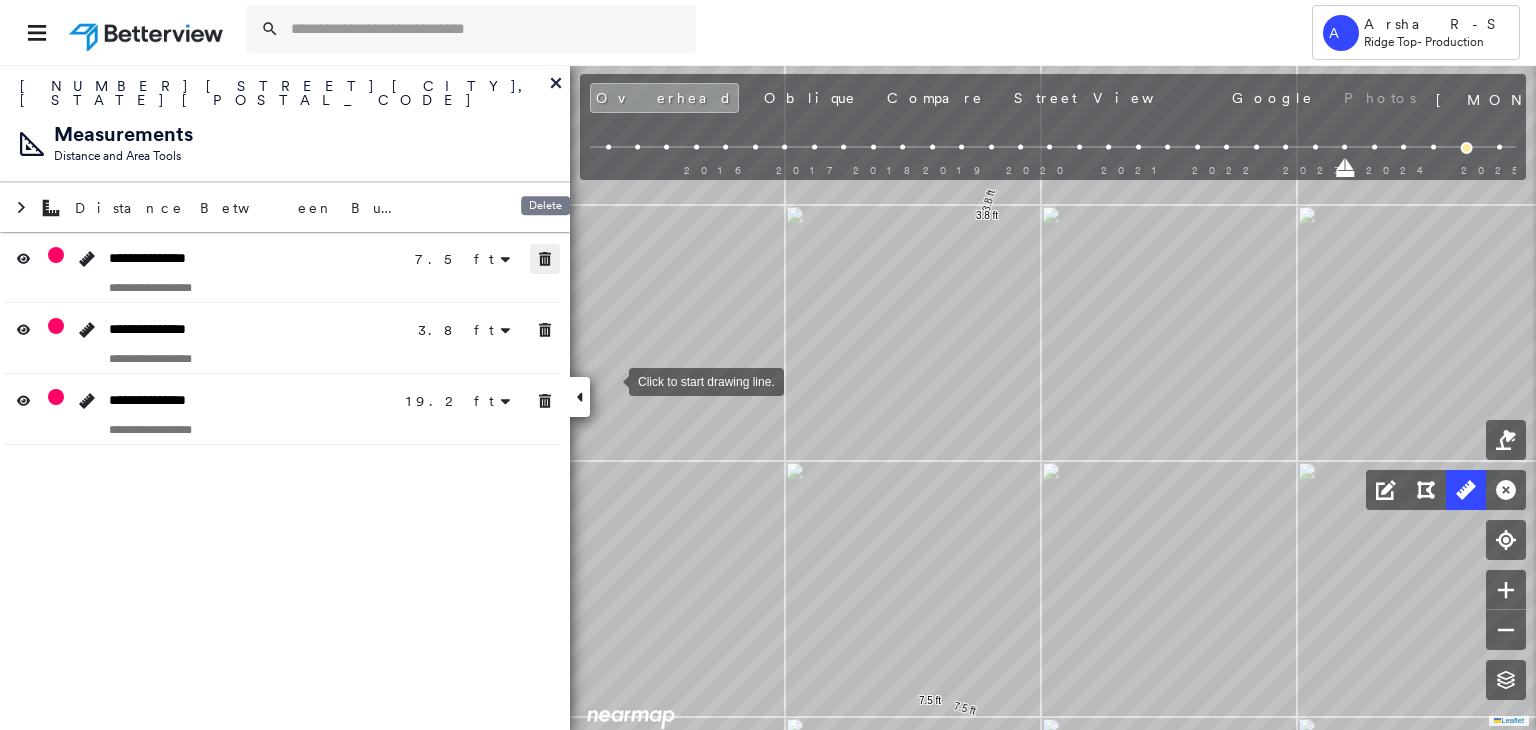 drag, startPoint x: 545, startPoint y: 251, endPoint x: 544, endPoint y: 315, distance: 64.00781 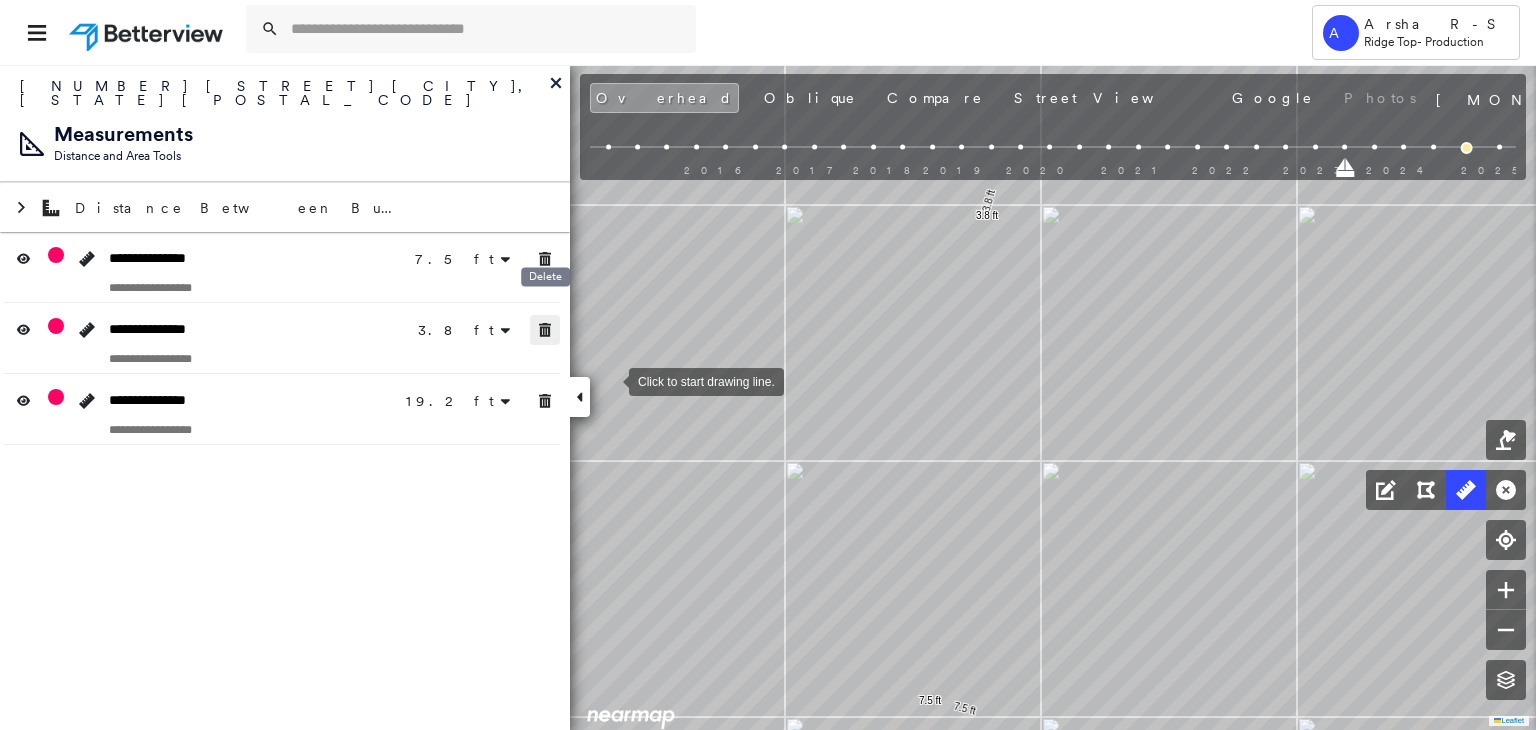 drag, startPoint x: 544, startPoint y: 315, endPoint x: 546, endPoint y: 265, distance: 50.039986 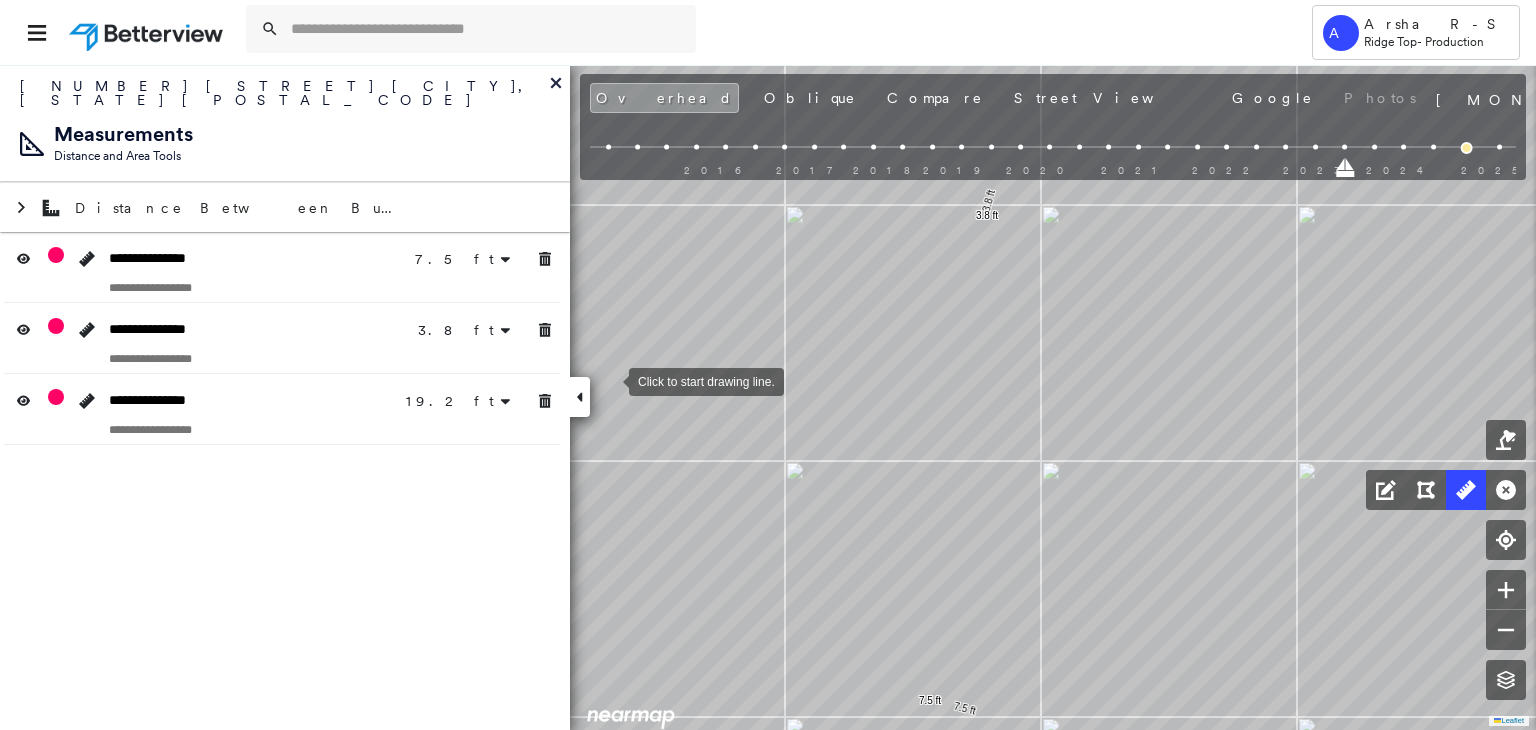 click at bounding box center [282, 287] 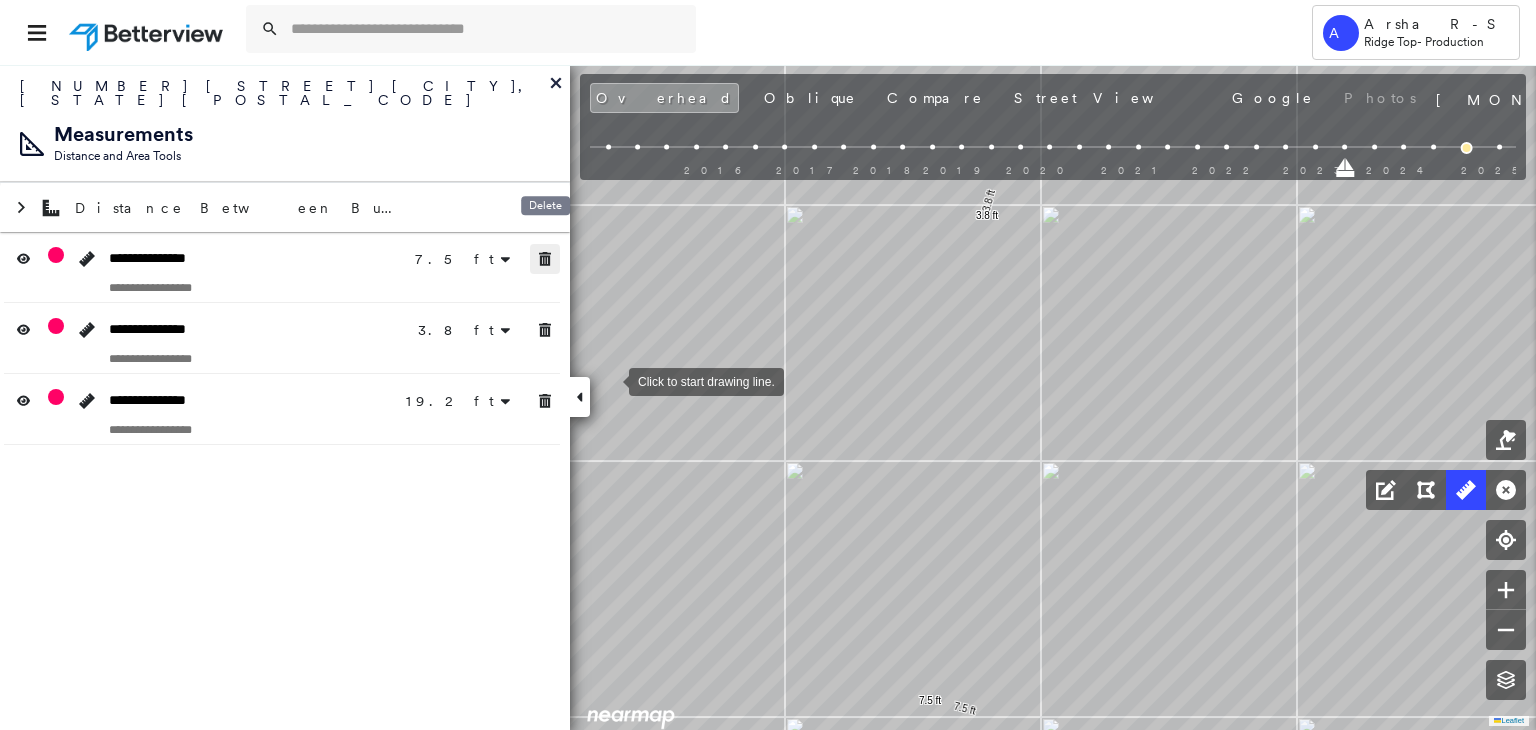 click at bounding box center (545, 330) 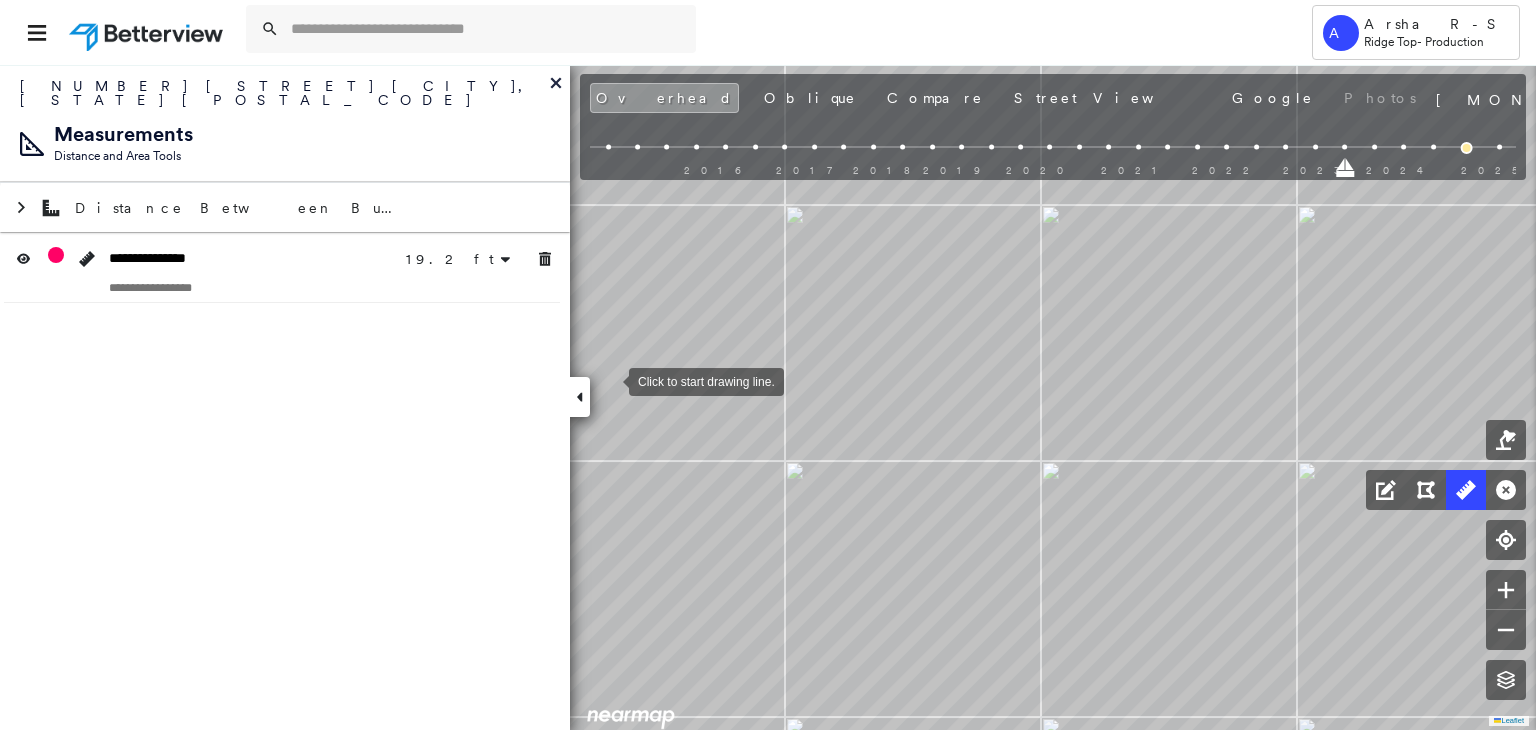 drag, startPoint x: 542, startPoint y: 305, endPoint x: 545, endPoint y: 267, distance: 38.118237 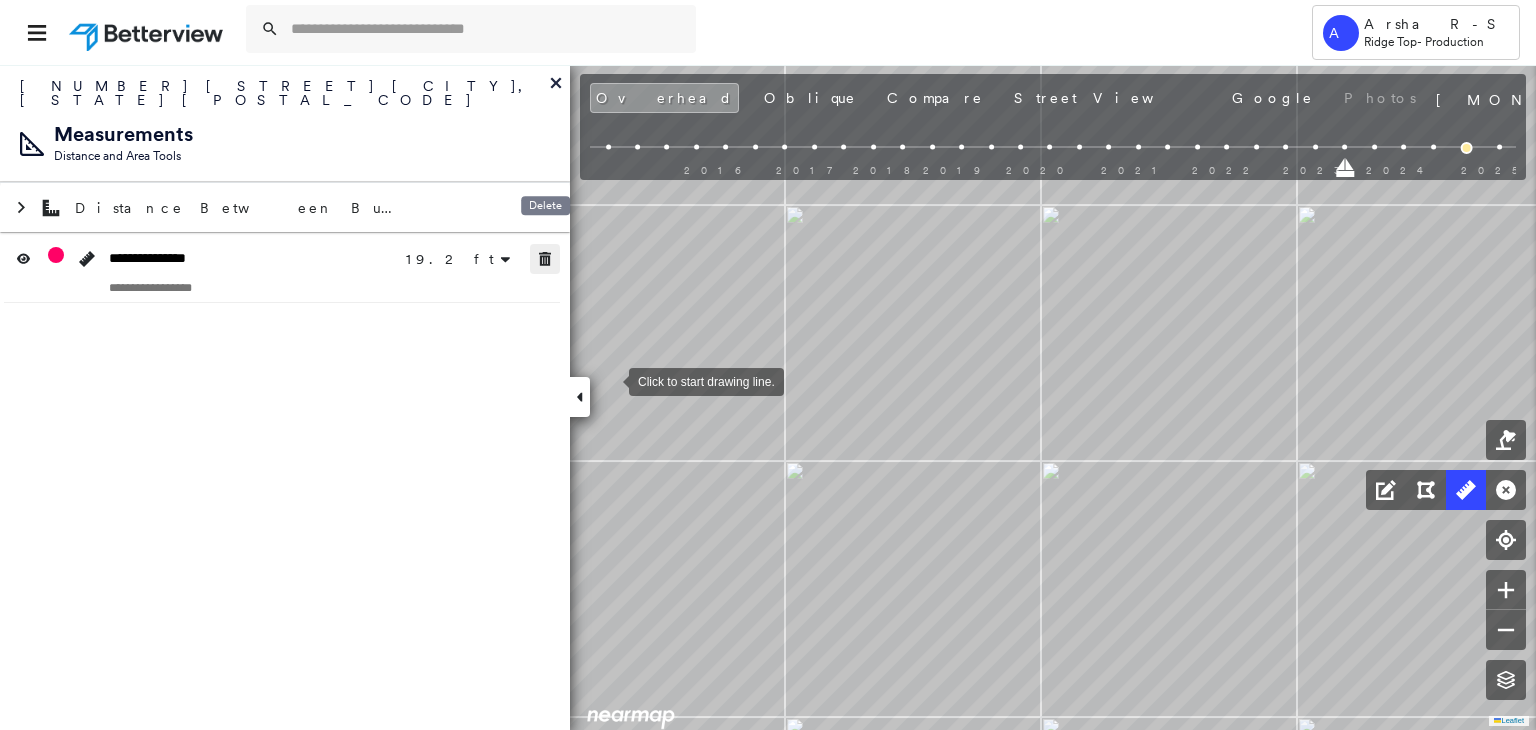 click at bounding box center [545, 259] 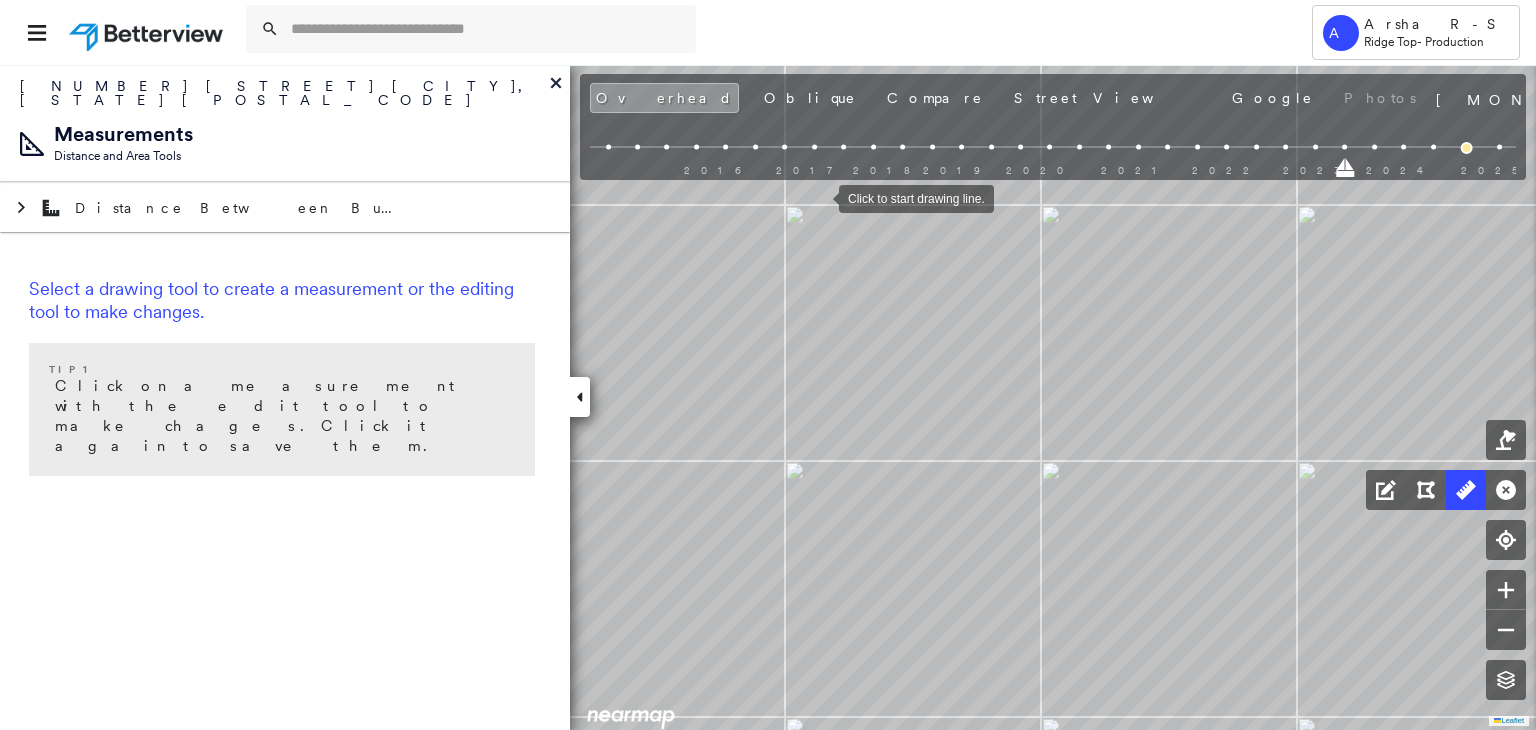 click at bounding box center [819, 197] 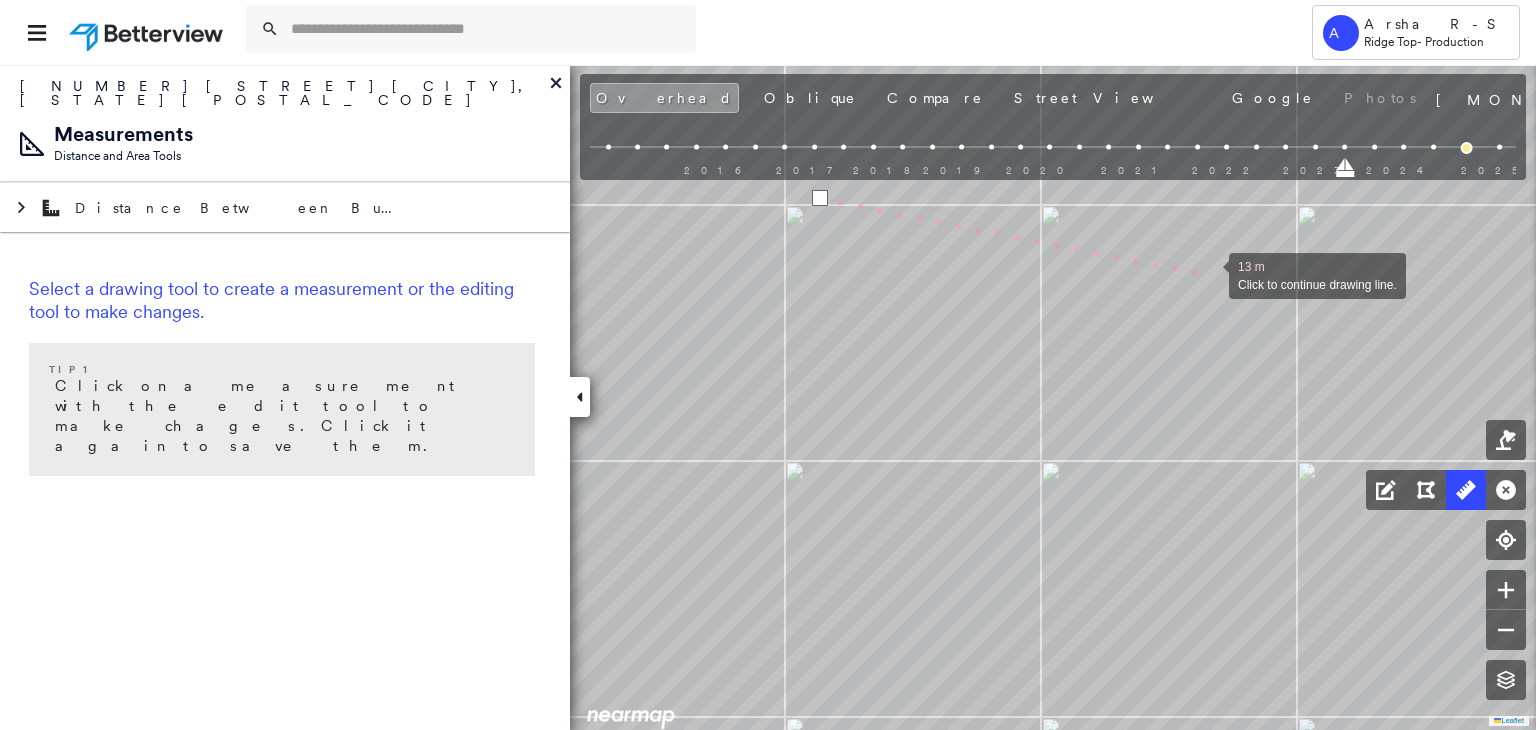 click at bounding box center (1209, 274) 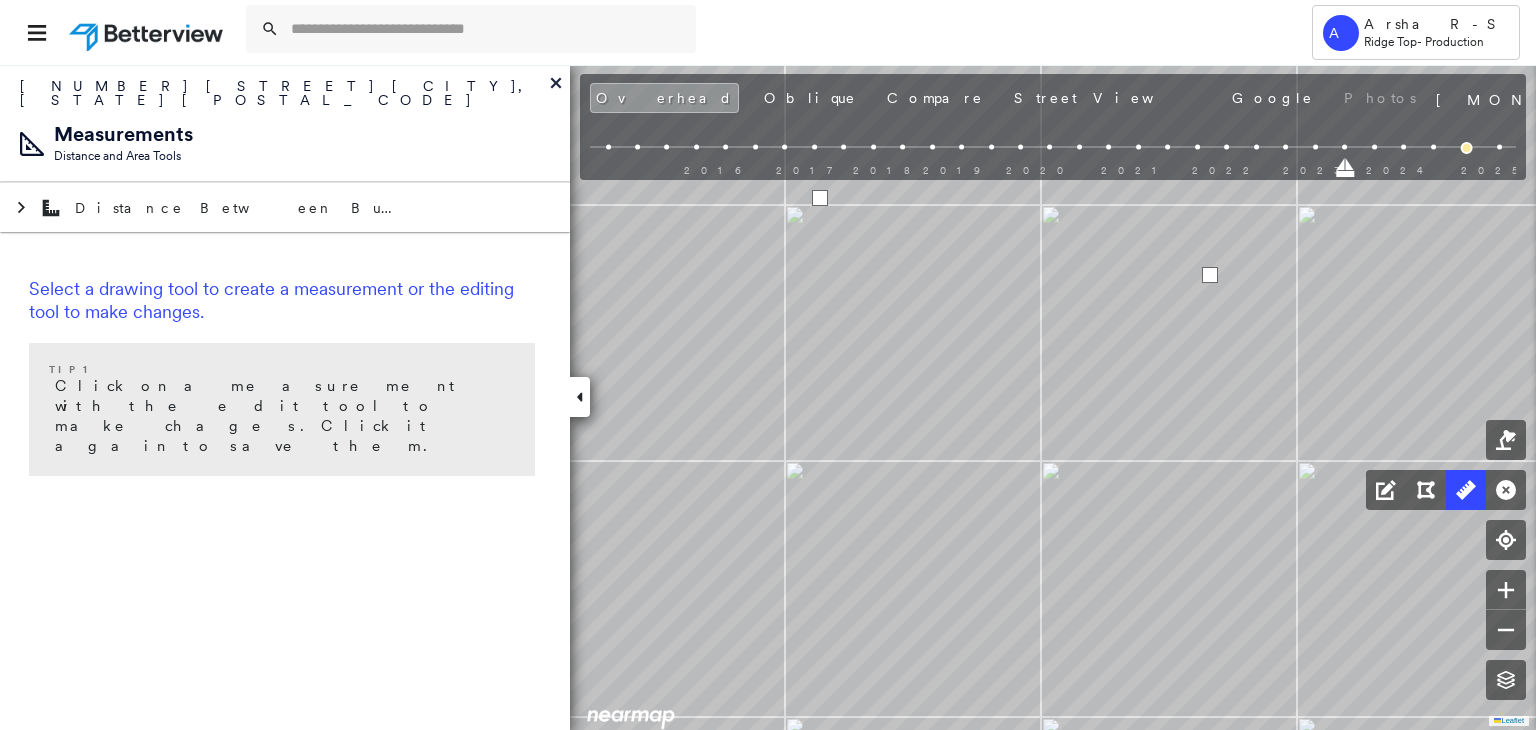 click at bounding box center [1210, 275] 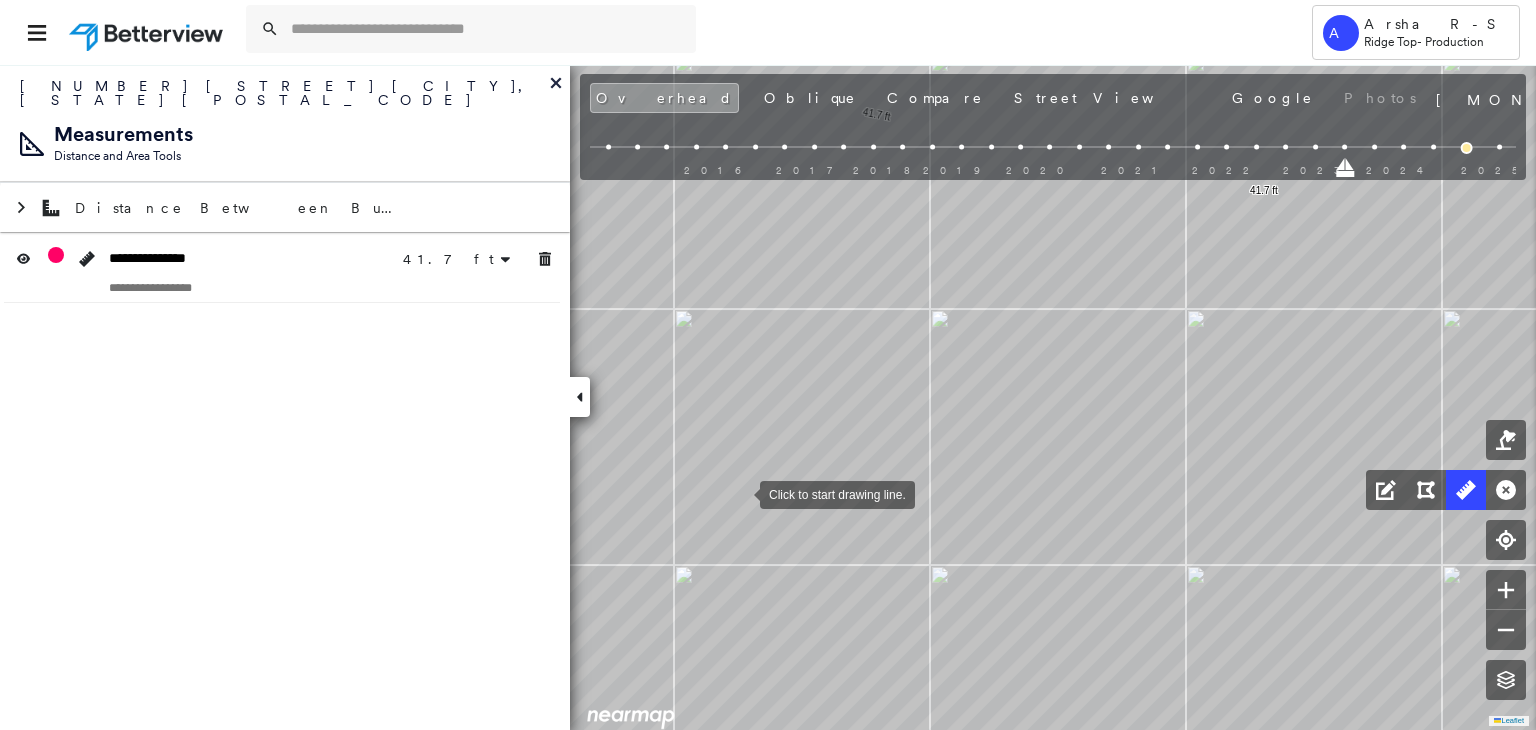 click at bounding box center (740, 493) 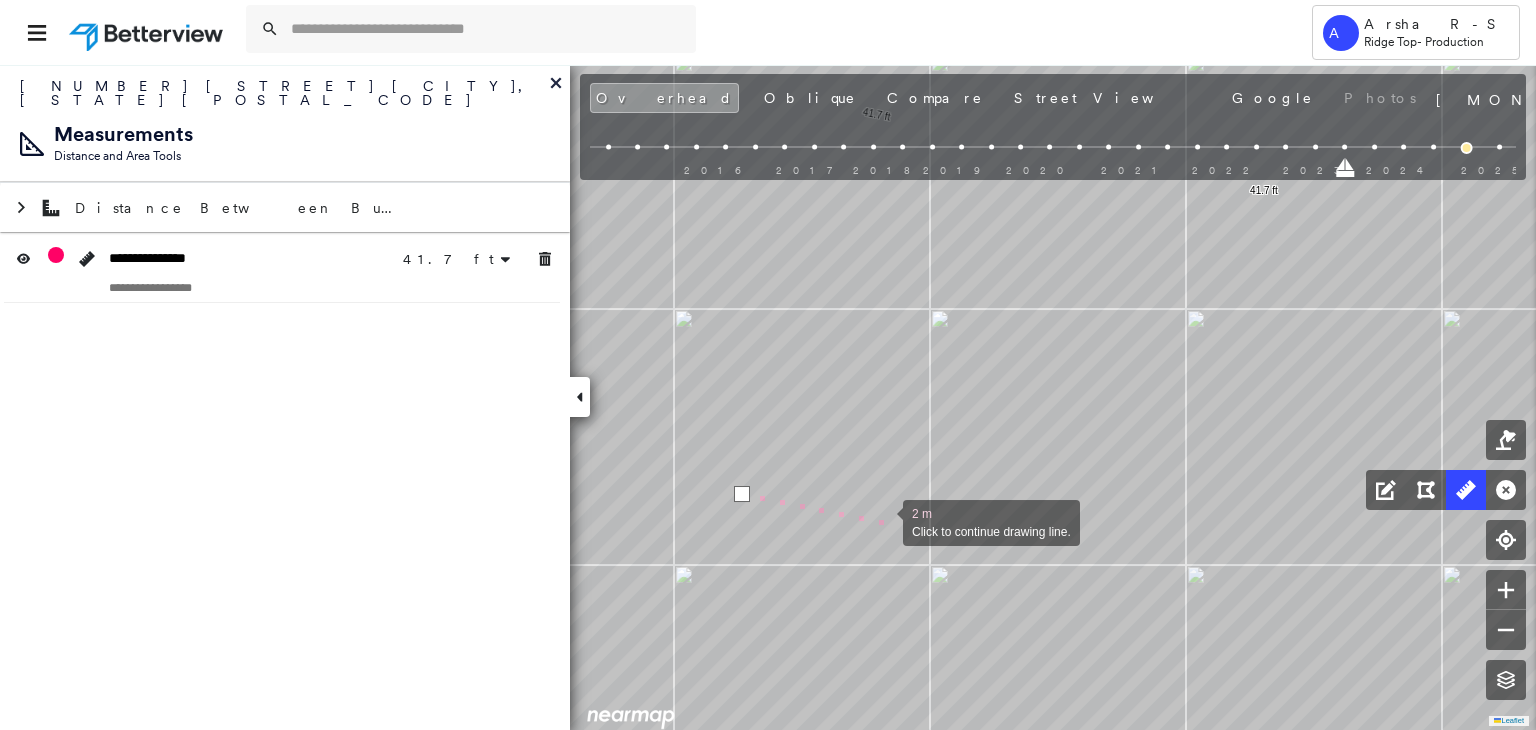 click at bounding box center (883, 521) 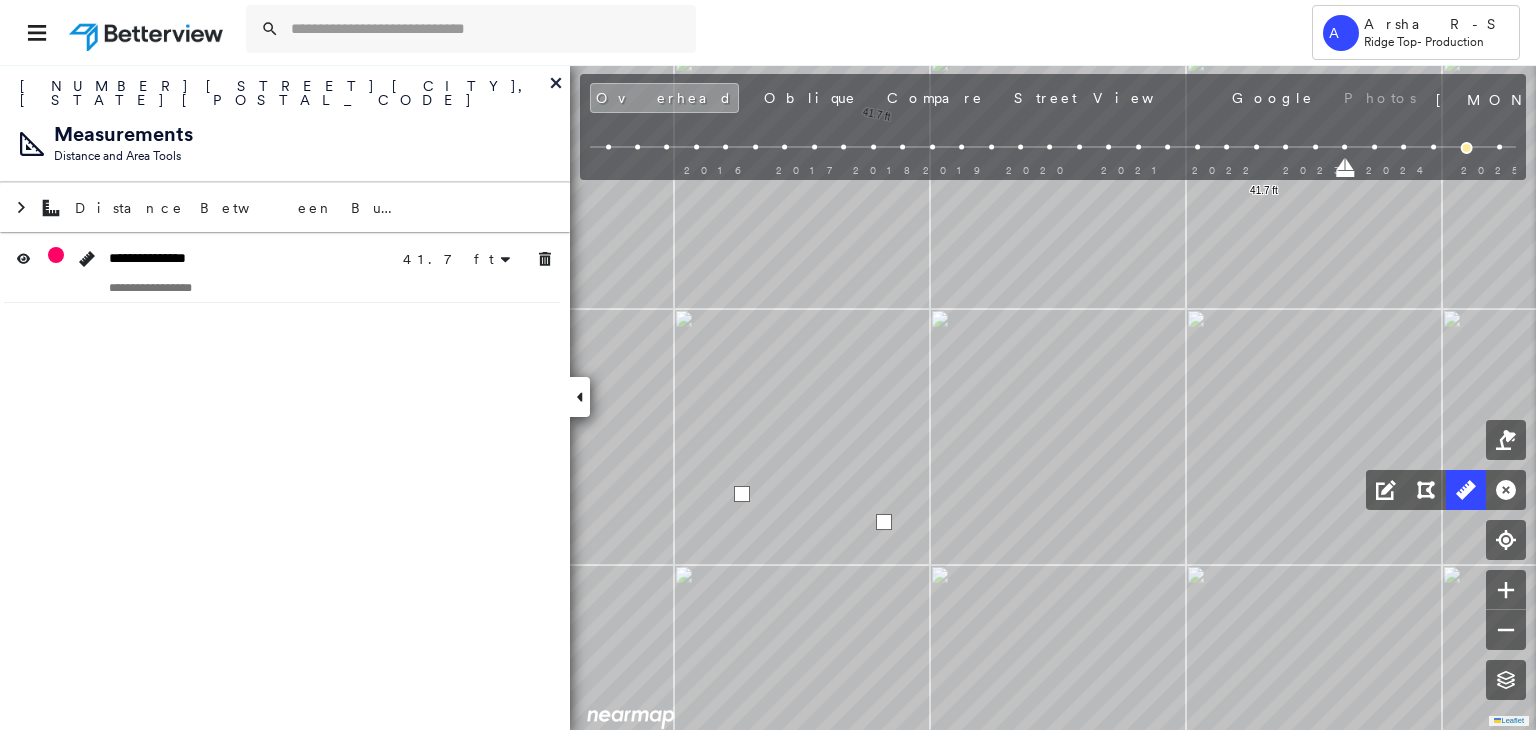 click at bounding box center (884, 522) 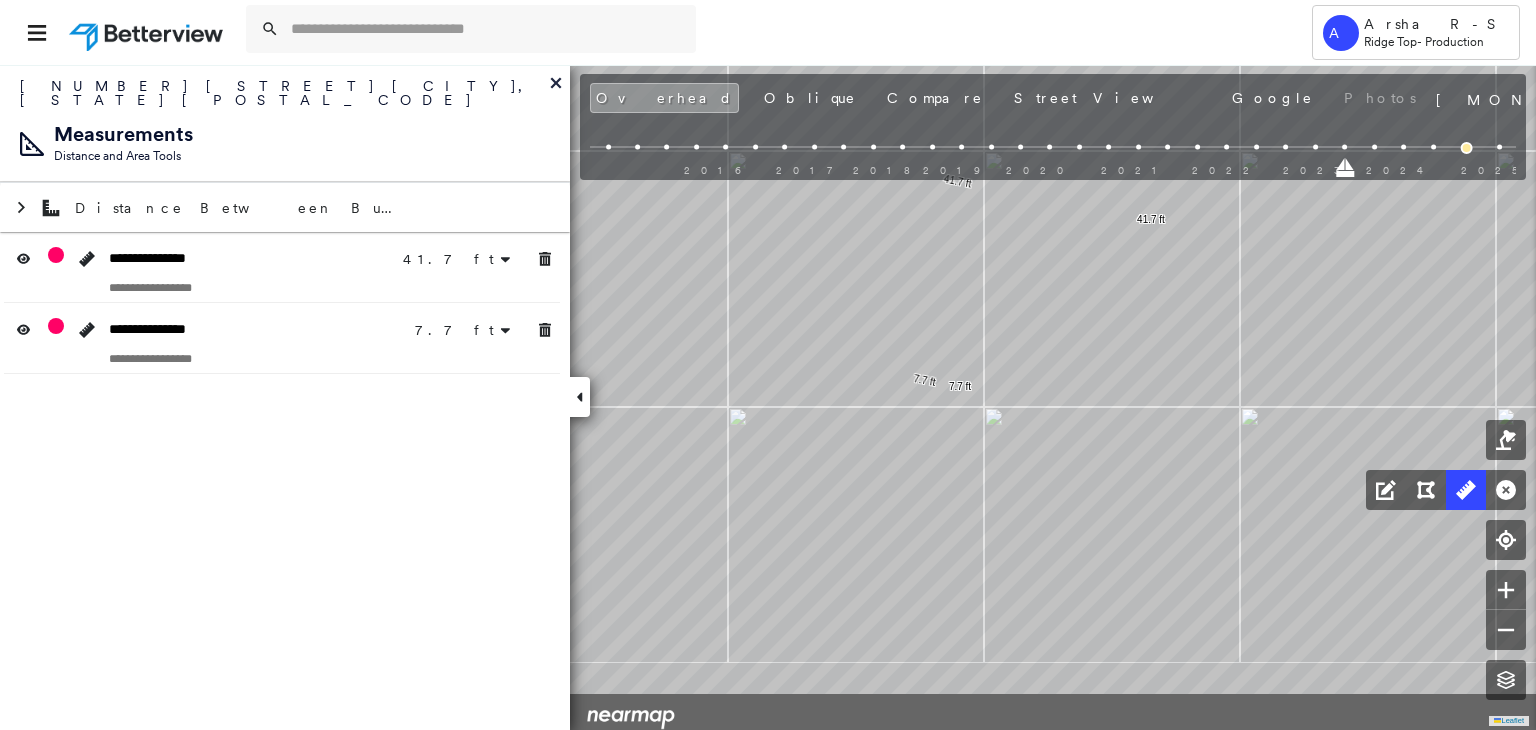 drag, startPoint x: 956, startPoint y: 543, endPoint x: 960, endPoint y: 518, distance: 25.317978 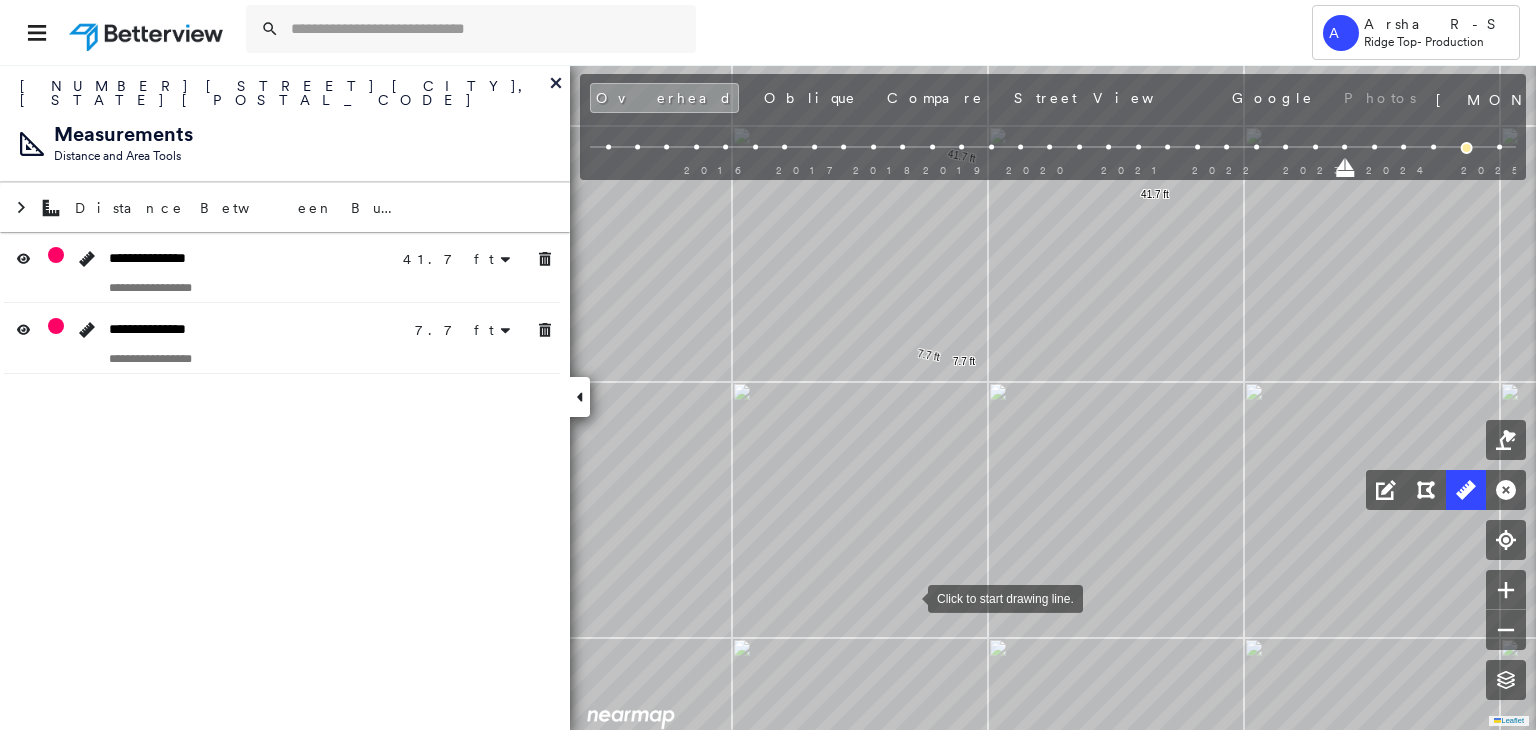 drag, startPoint x: 908, startPoint y: 597, endPoint x: 924, endPoint y: 528, distance: 70.83079 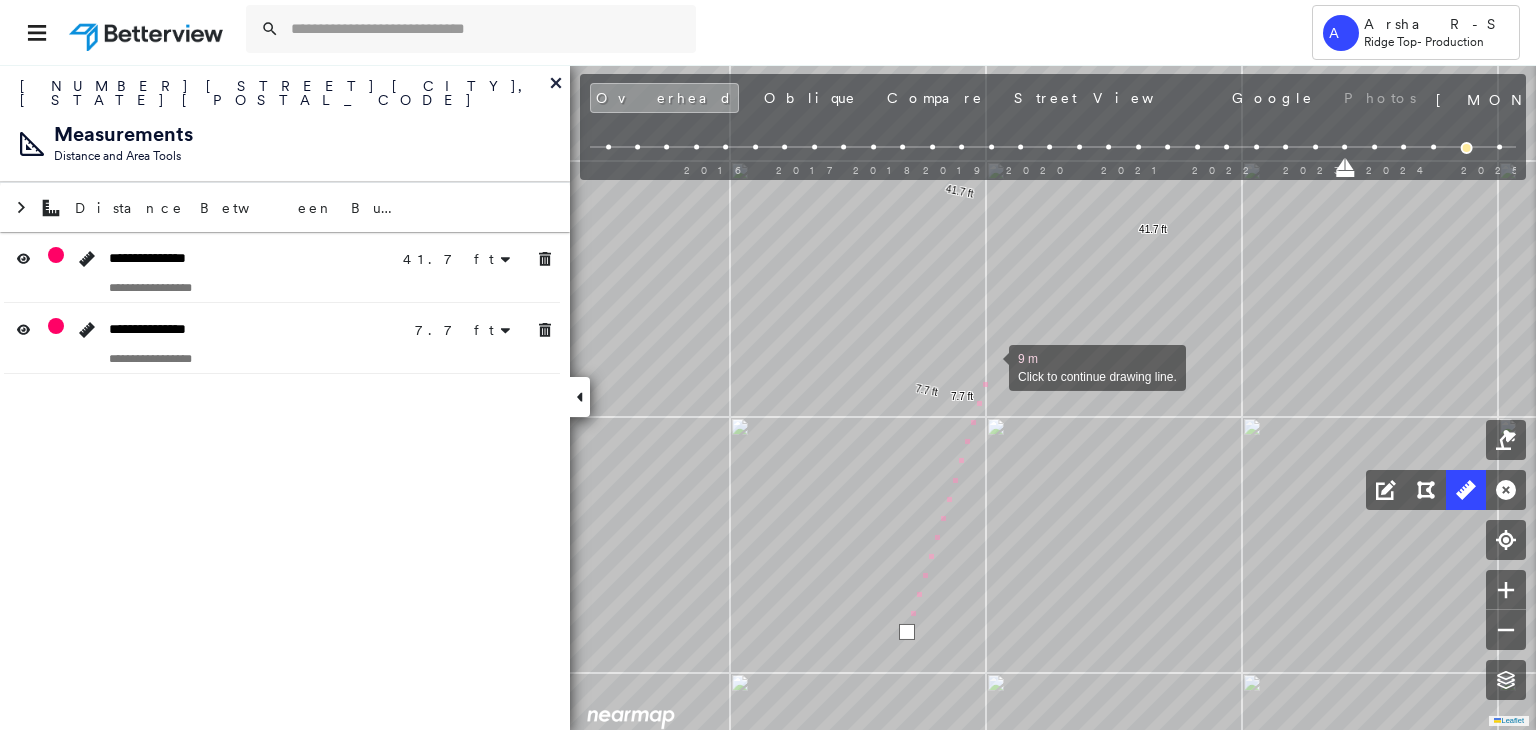 drag, startPoint x: 990, startPoint y: 348, endPoint x: 976, endPoint y: 400, distance: 53.851646 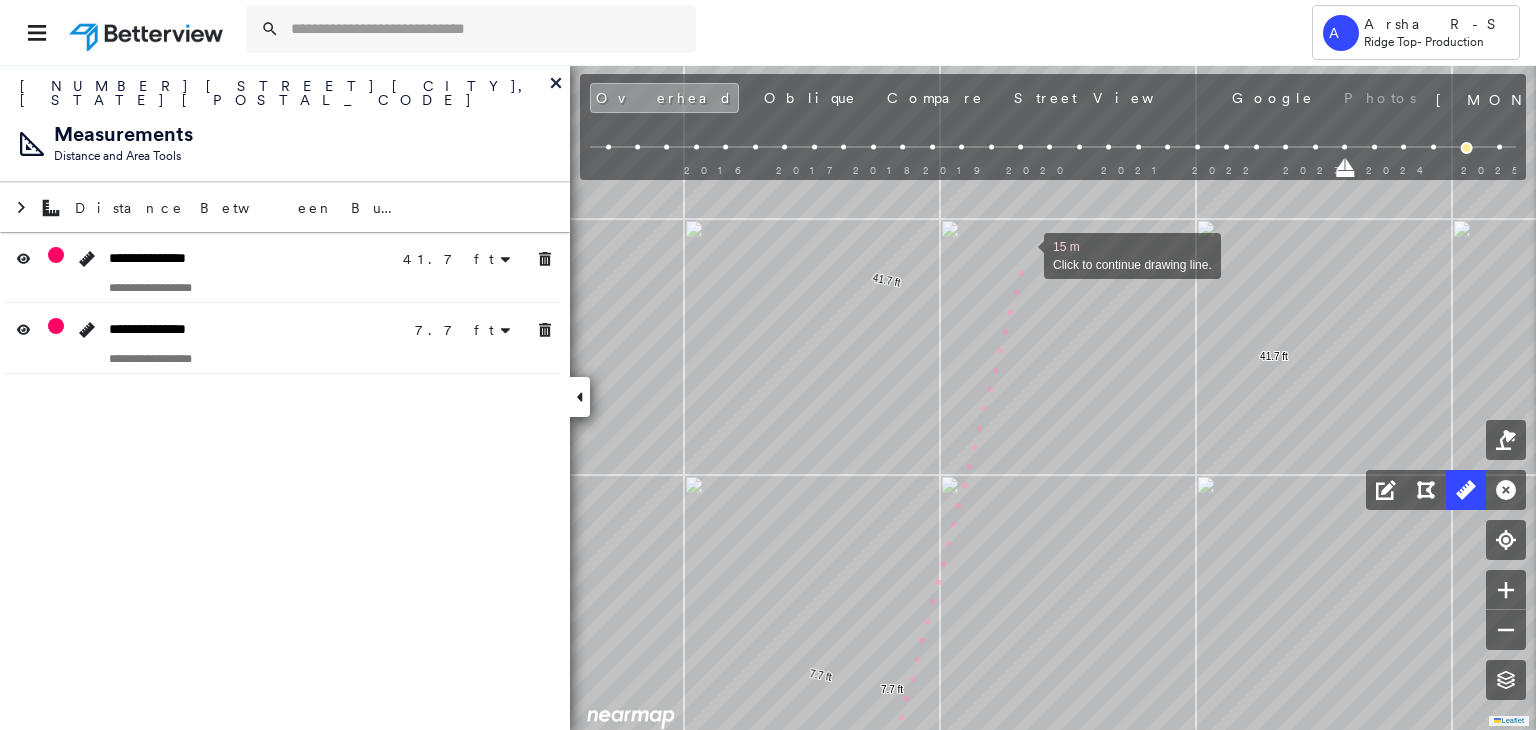 click at bounding box center [1024, 254] 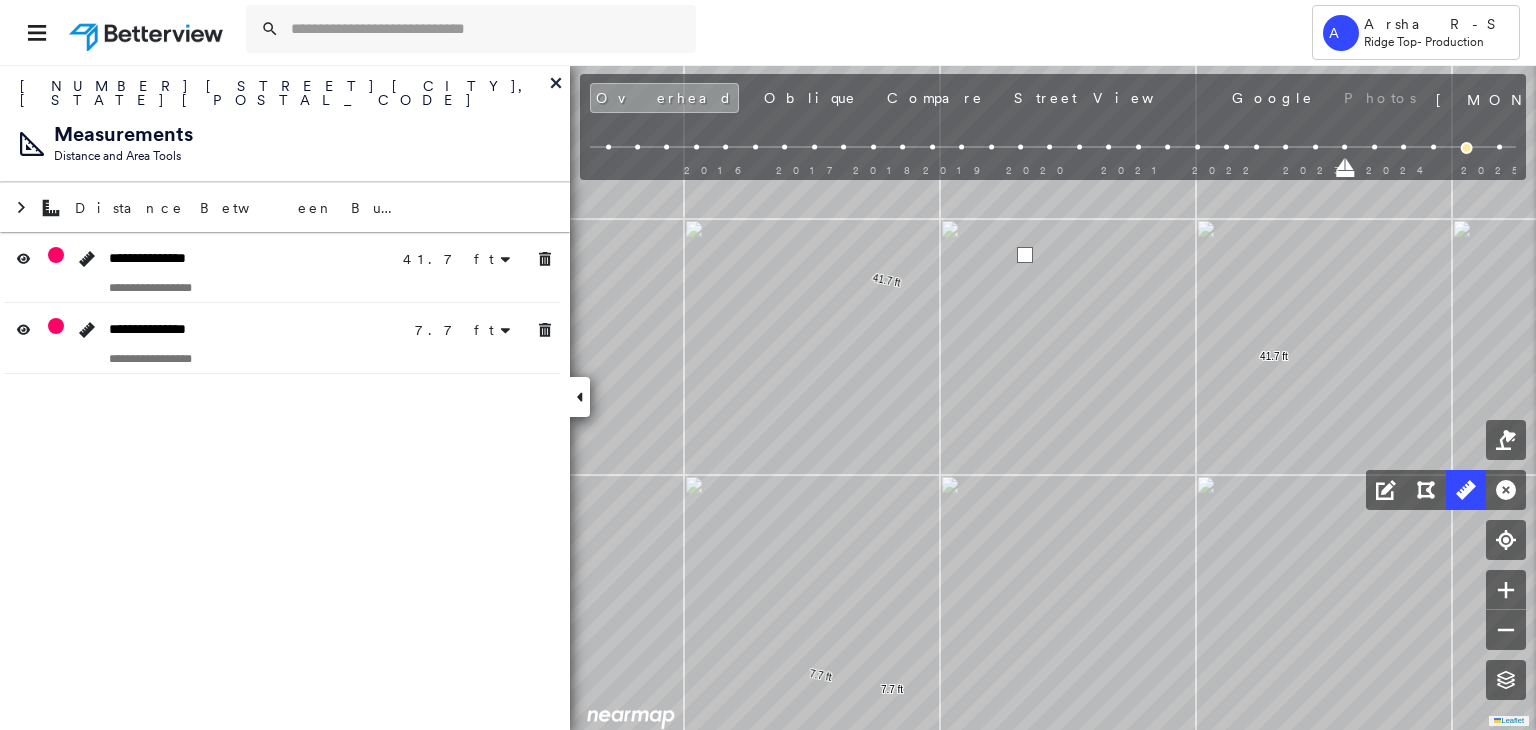 click at bounding box center (1025, 255) 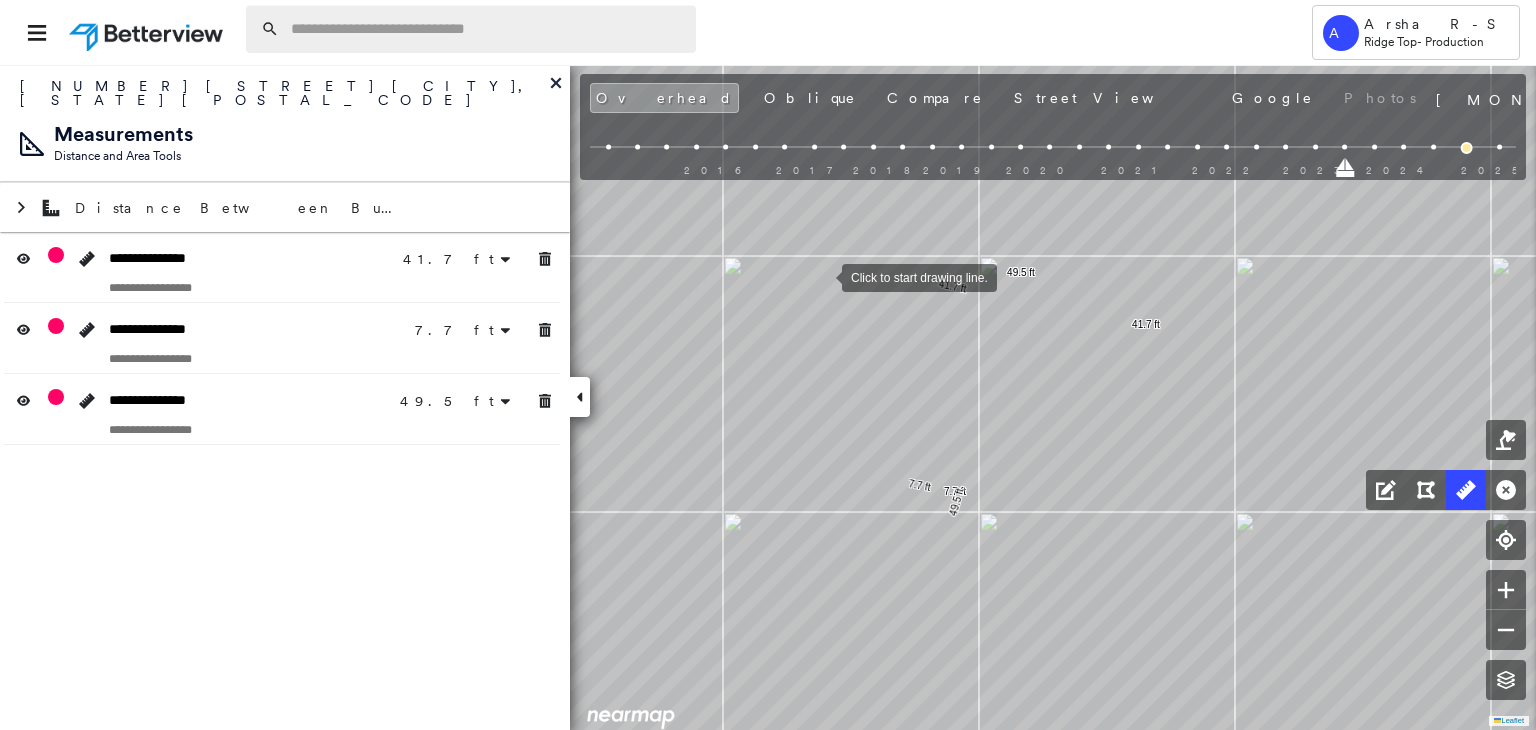 click at bounding box center (487, 29) 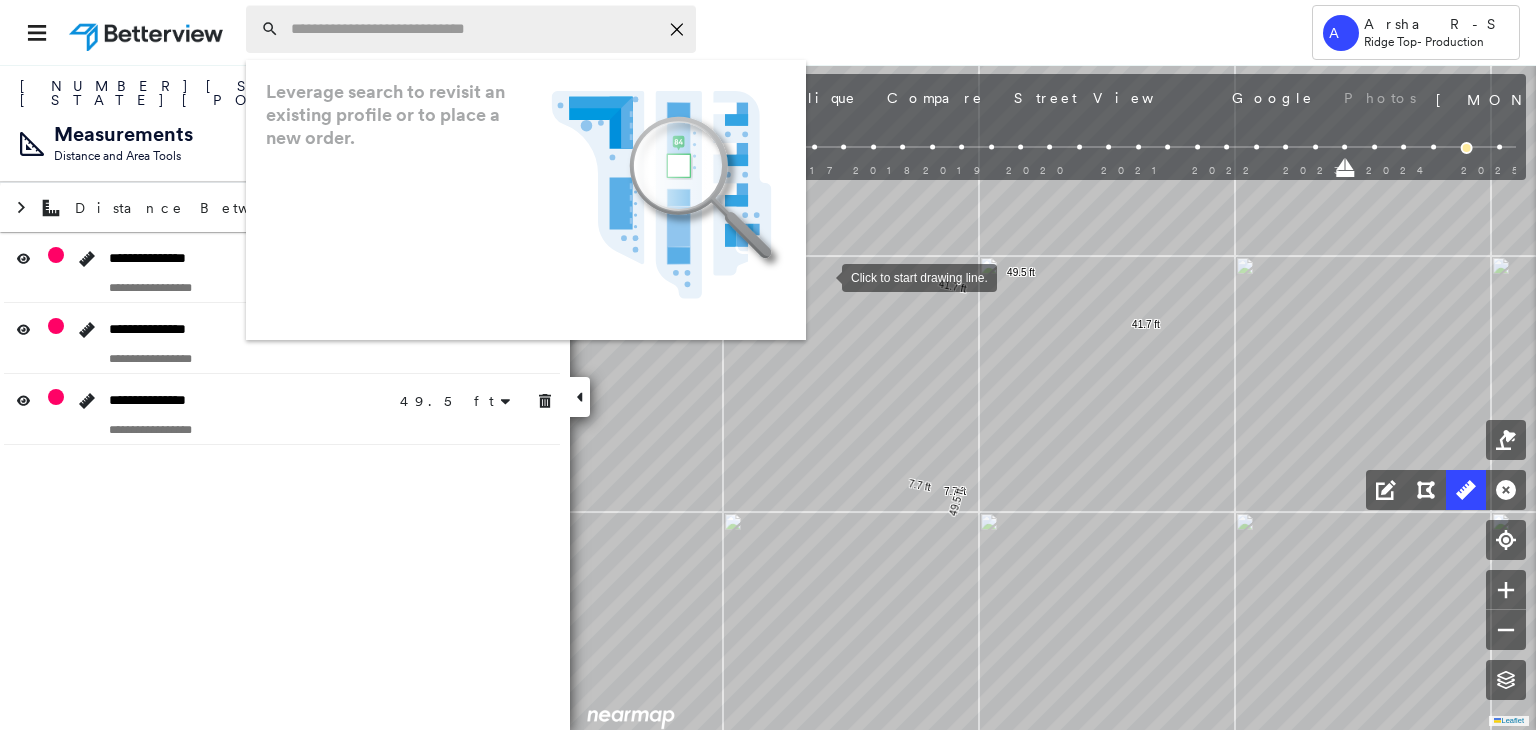 paste on "**********" 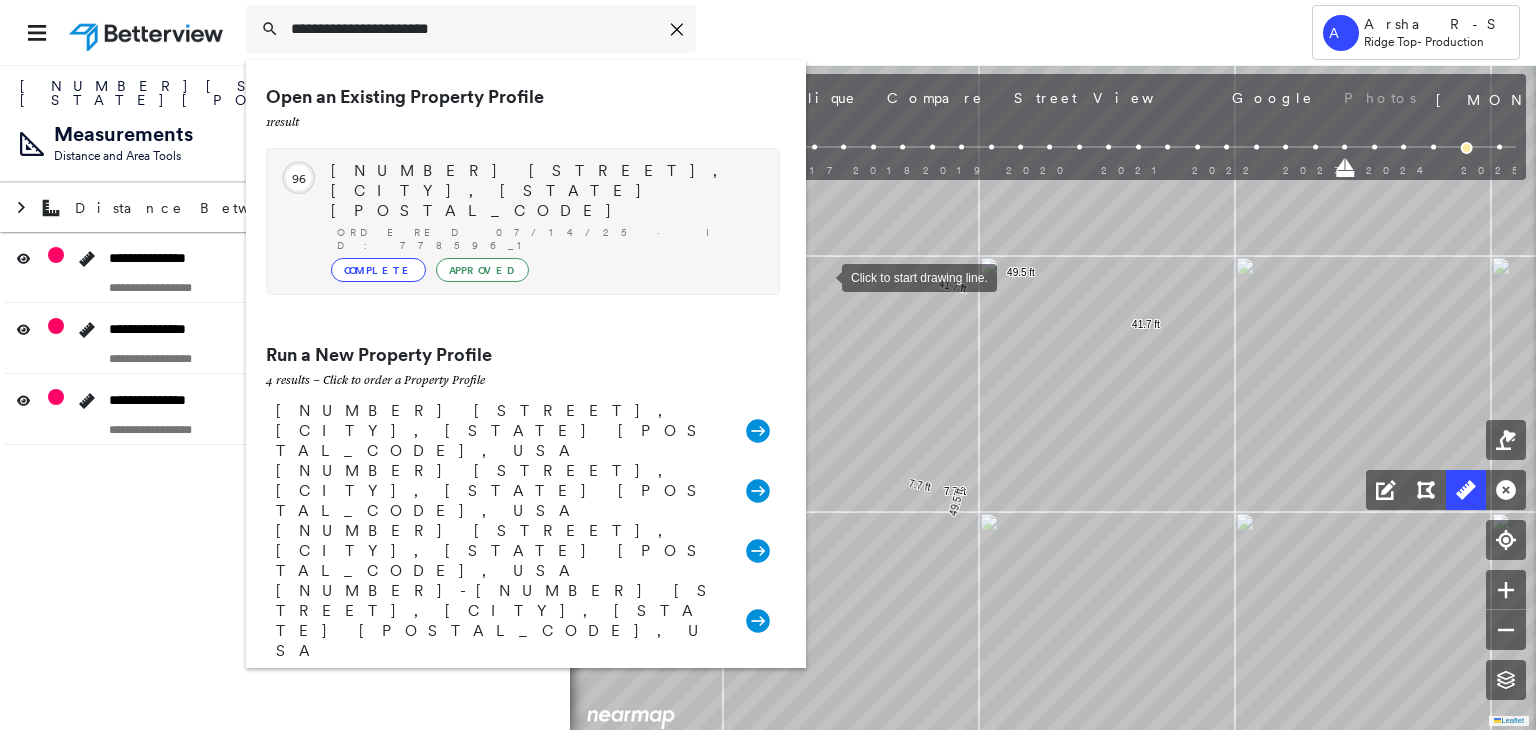 type on "**********" 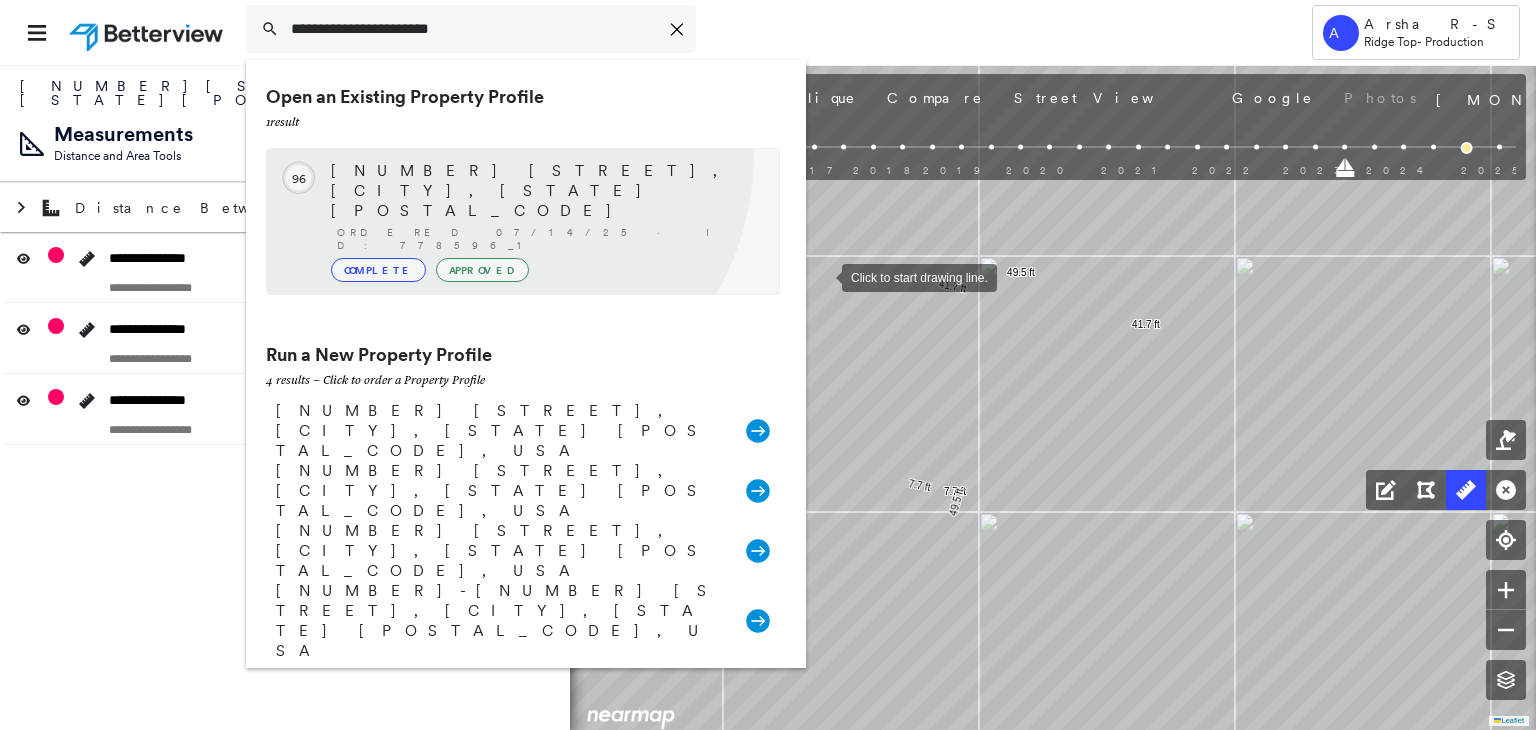 click on "Circled Text Icon 96 [NUMBER] [STREET], [CITY], [STATE] [POSTAL_CODE] Ordered [MONTH]/[DAY]/[YEAR] · ID: [ID] Complete Approved" at bounding box center (523, 221) 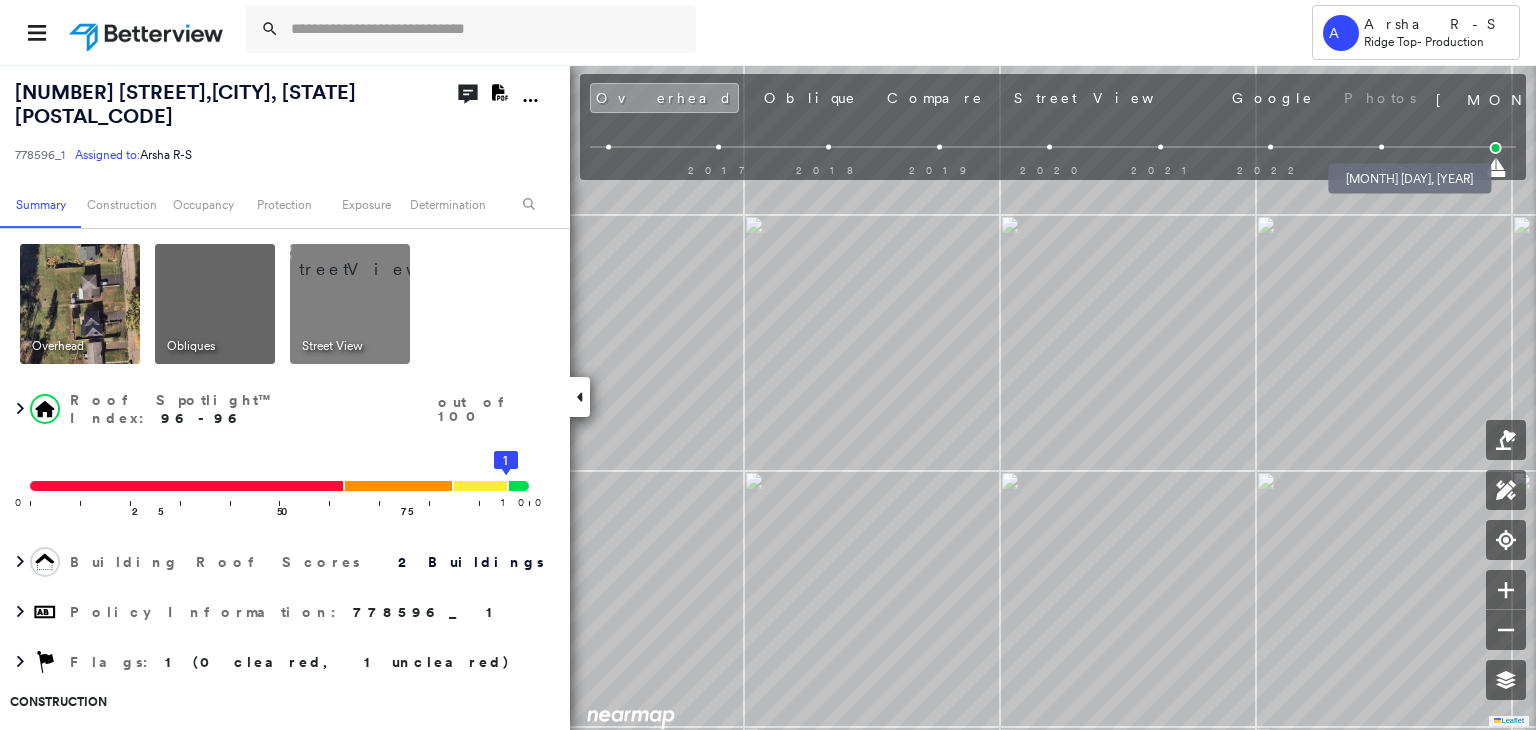 click at bounding box center [1381, 147] 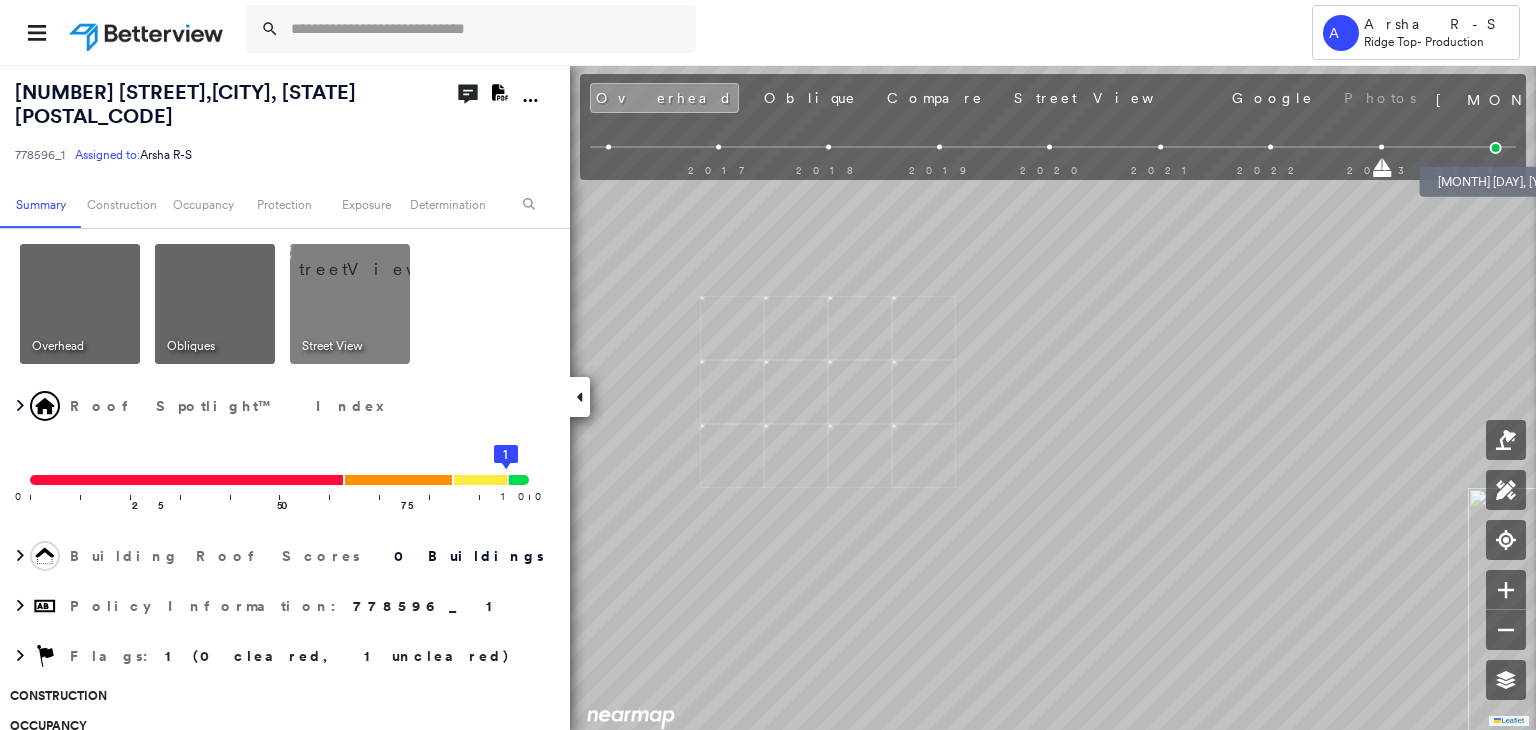 click at bounding box center [1496, 148] 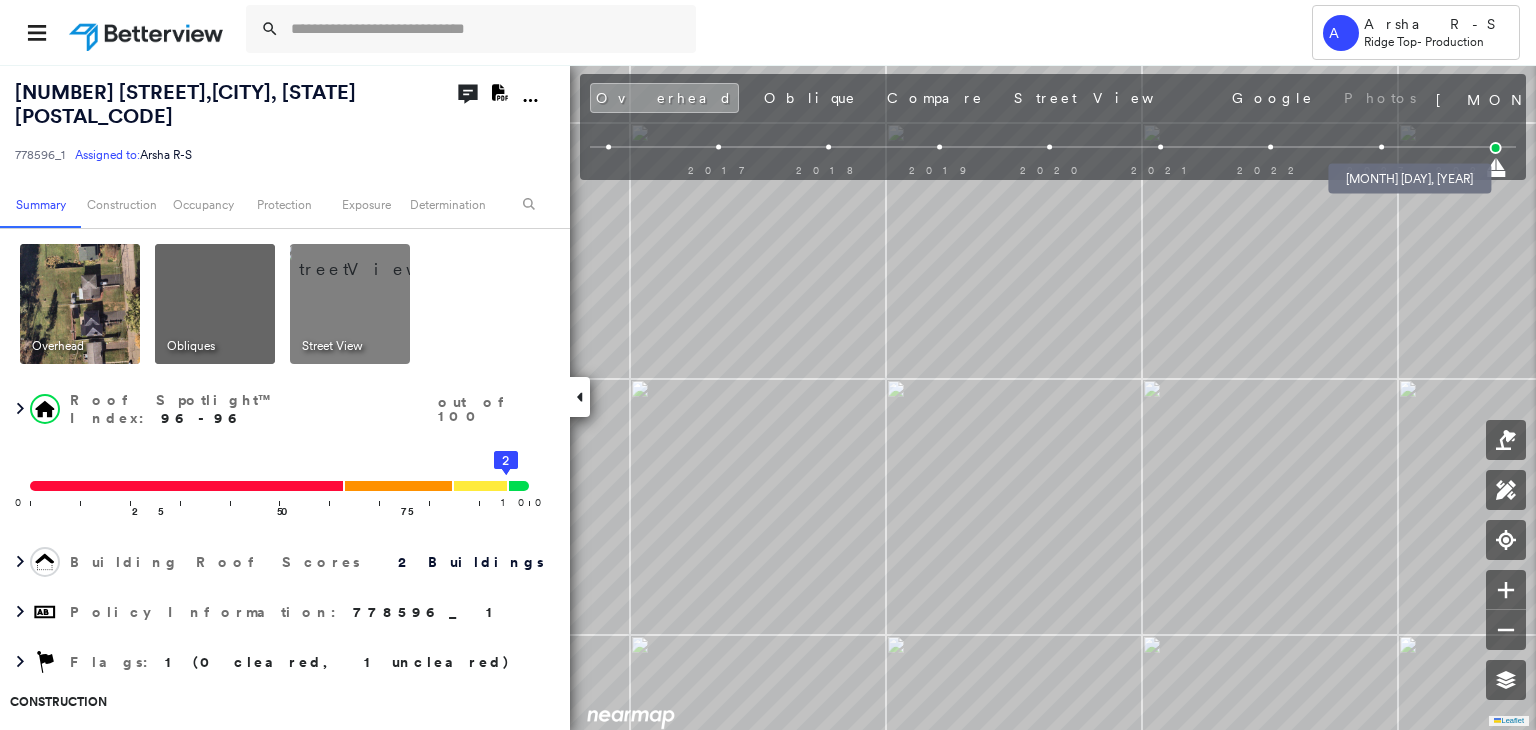 click at bounding box center [1381, 147] 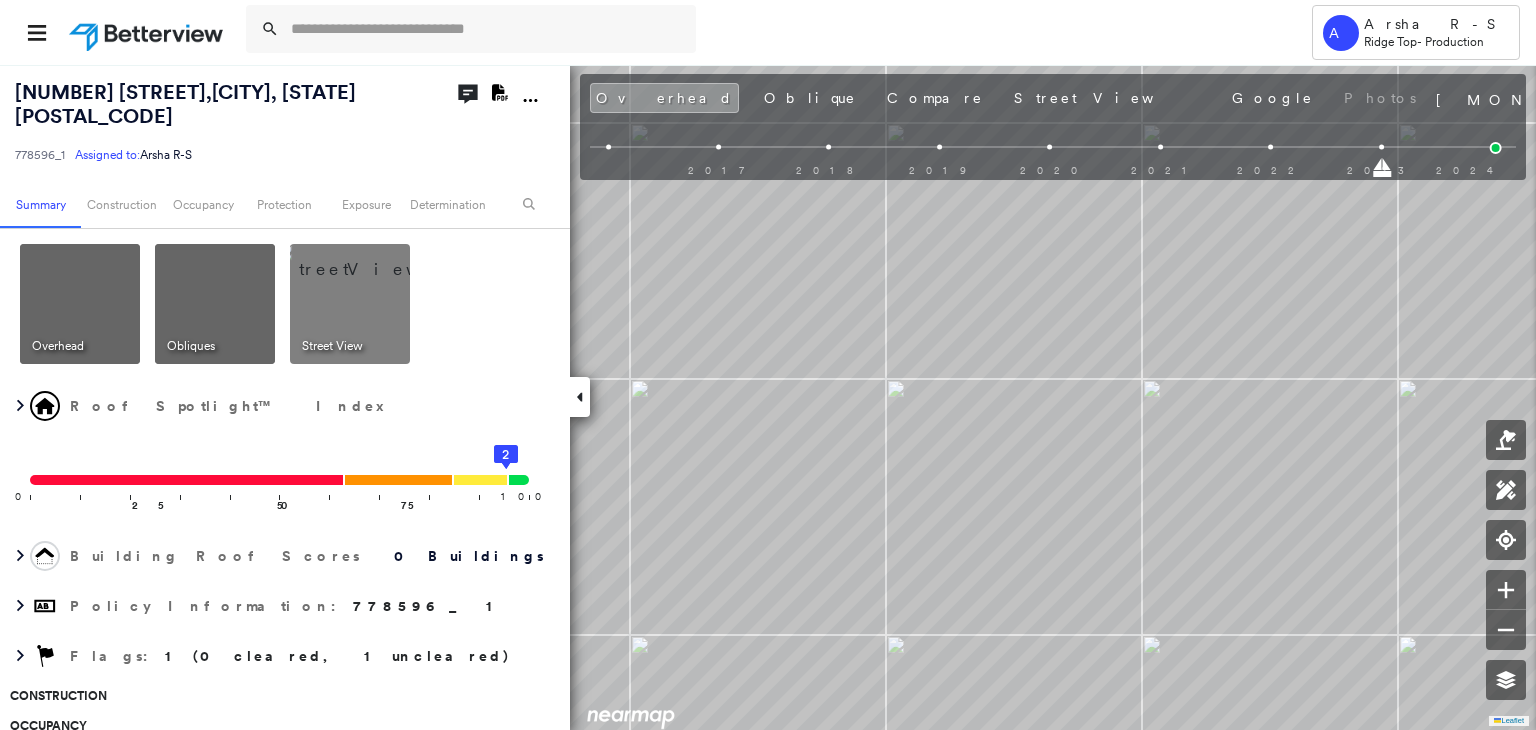 drag, startPoint x: 1261, startPoint y: 129, endPoint x: 1264, endPoint y: 139, distance: 10.440307 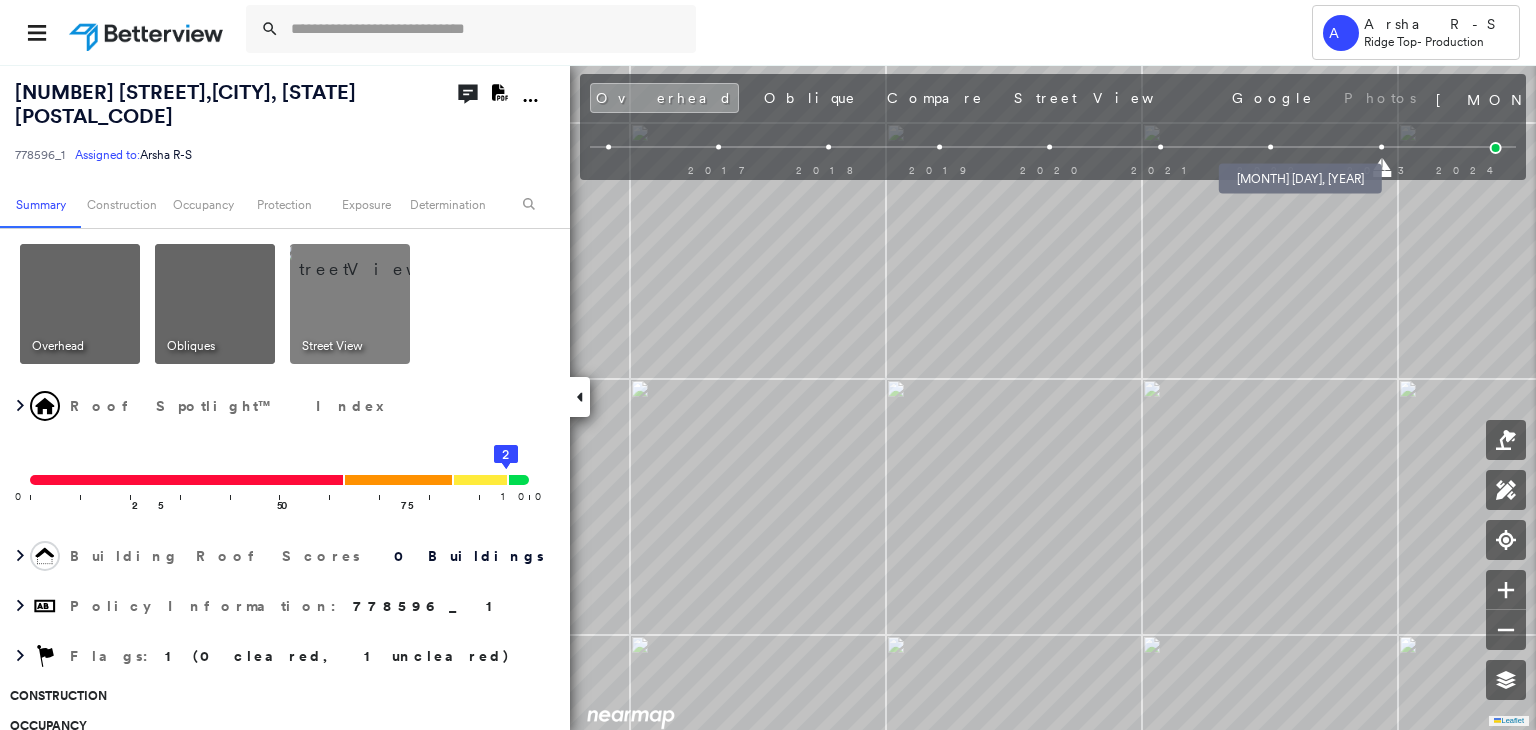 click at bounding box center (1271, 147) 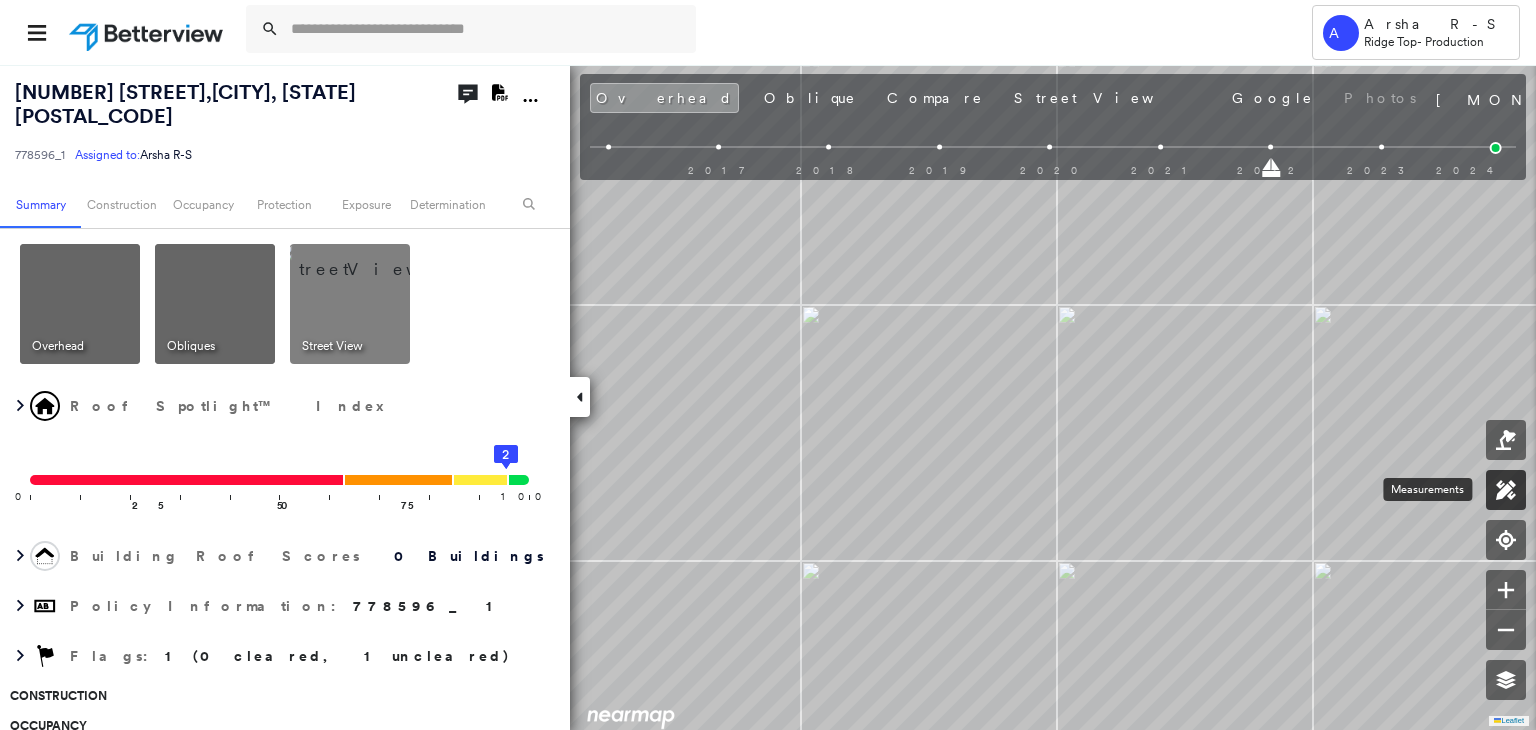 click 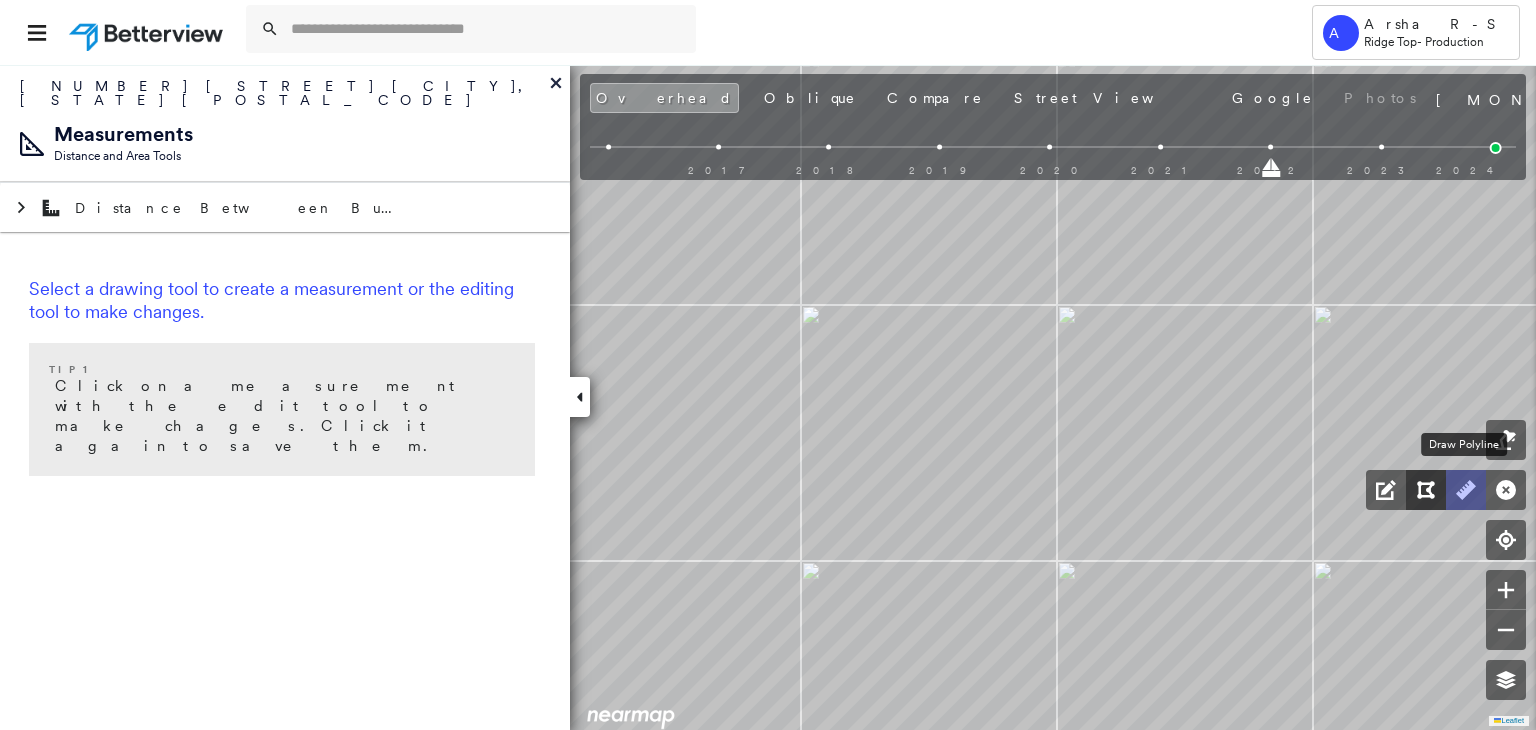 drag, startPoint x: 1473, startPoint y: 476, endPoint x: 1420, endPoint y: 484, distance: 53.600372 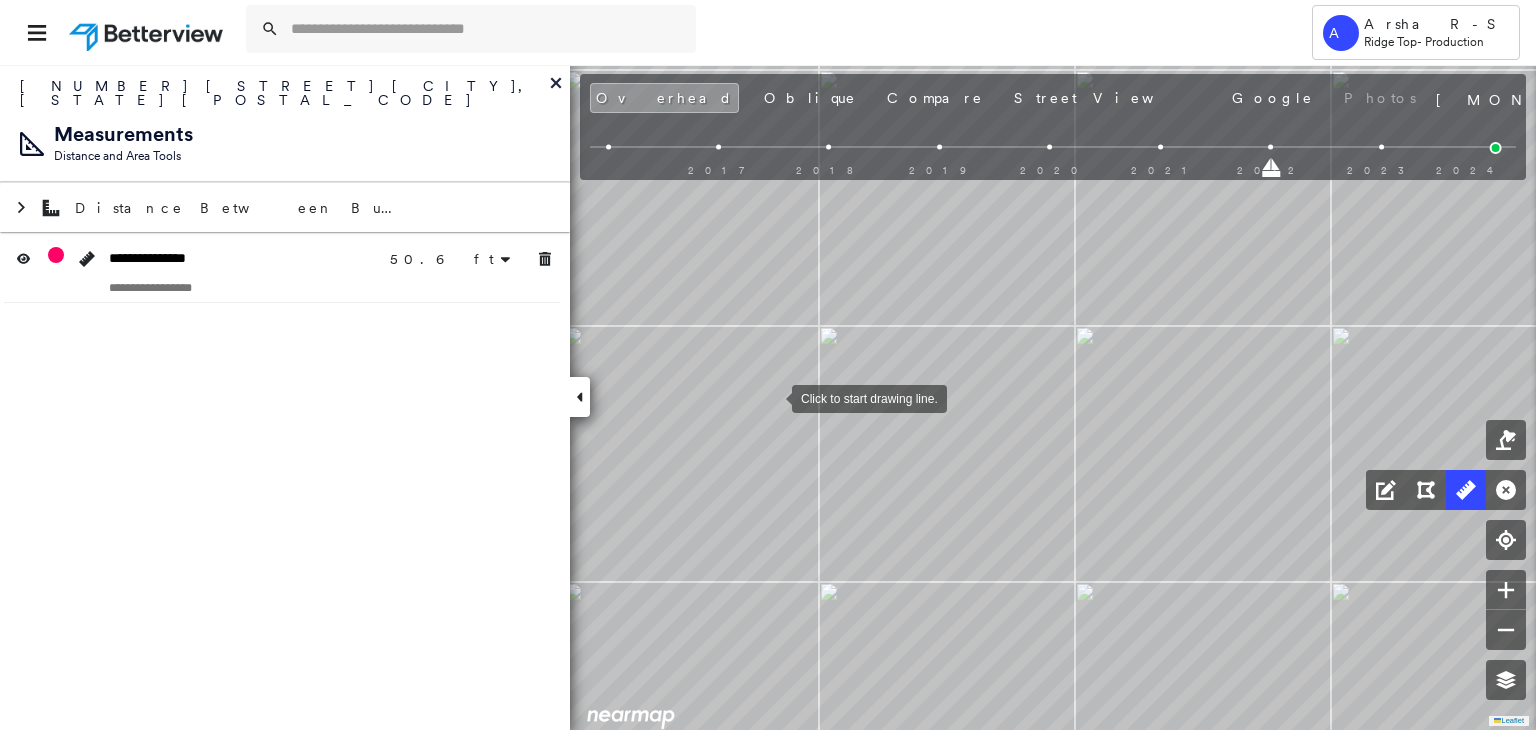 click at bounding box center [772, 397] 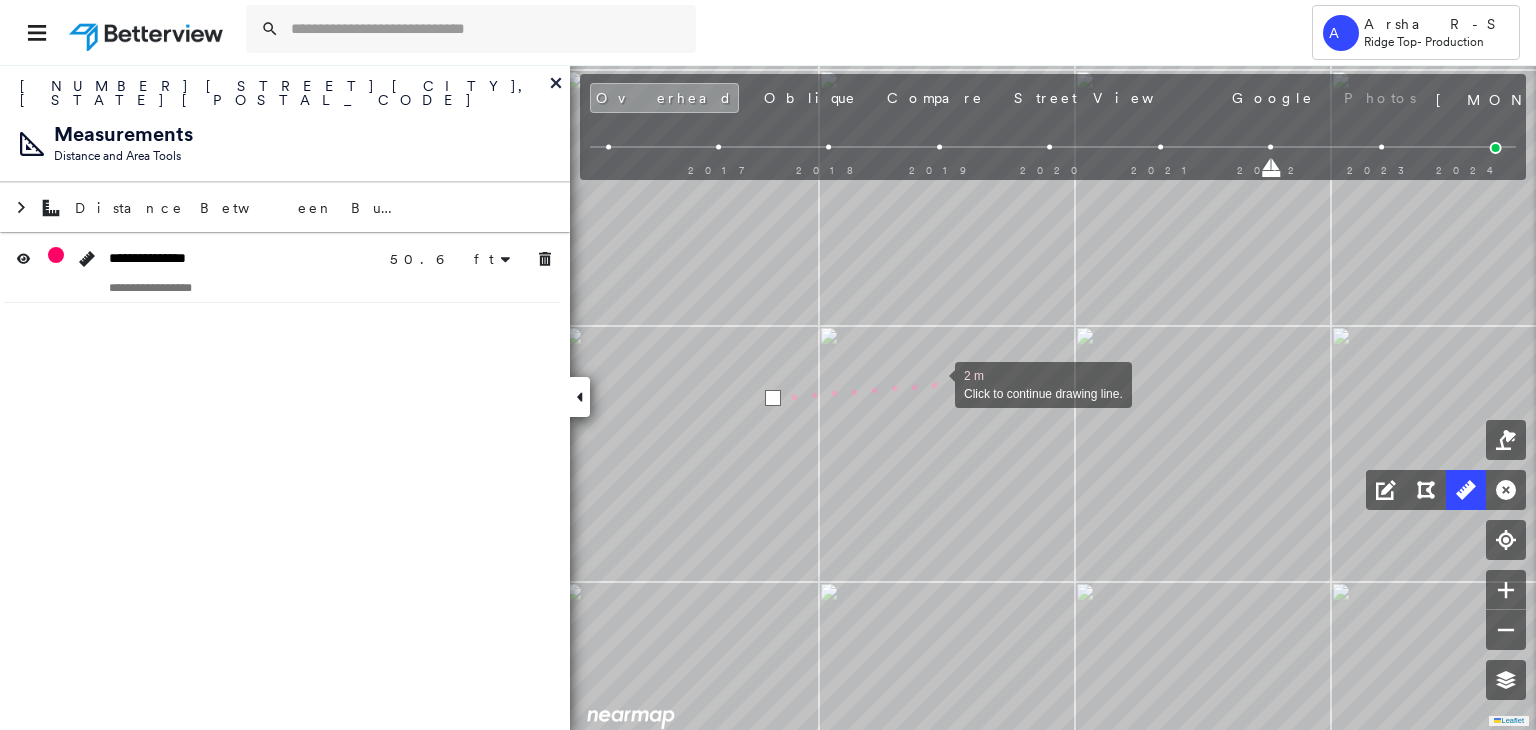 click at bounding box center (935, 383) 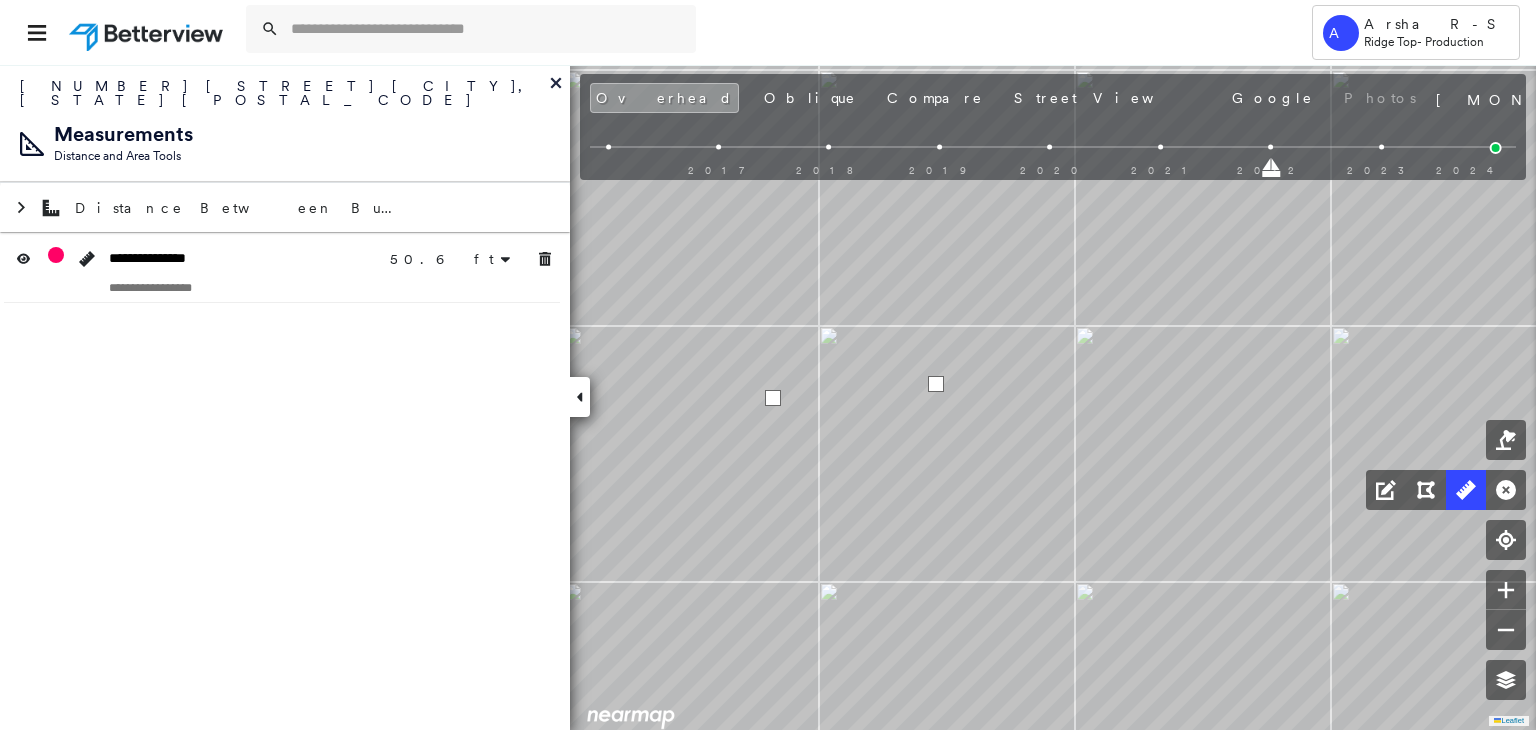 click at bounding box center [936, 384] 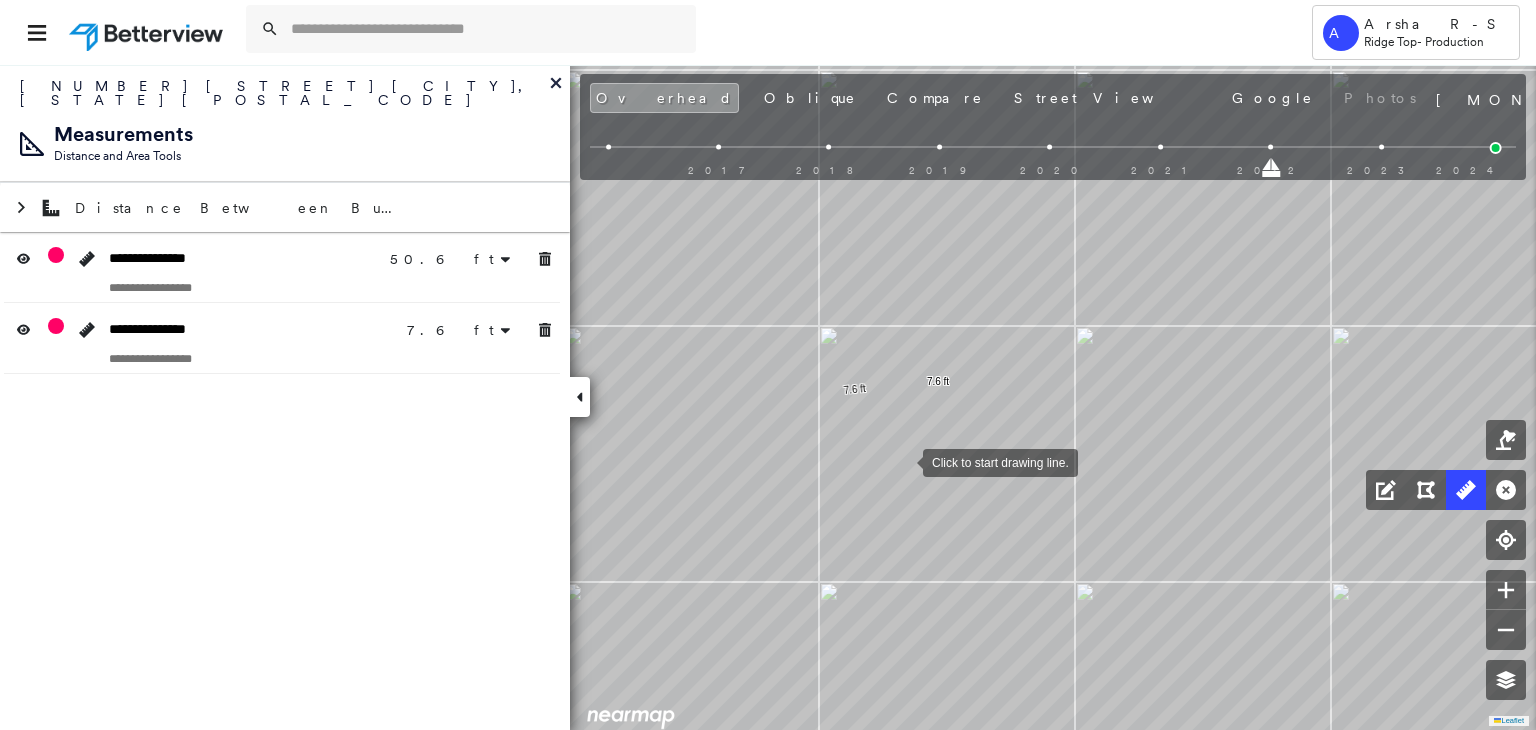 click at bounding box center [903, 461] 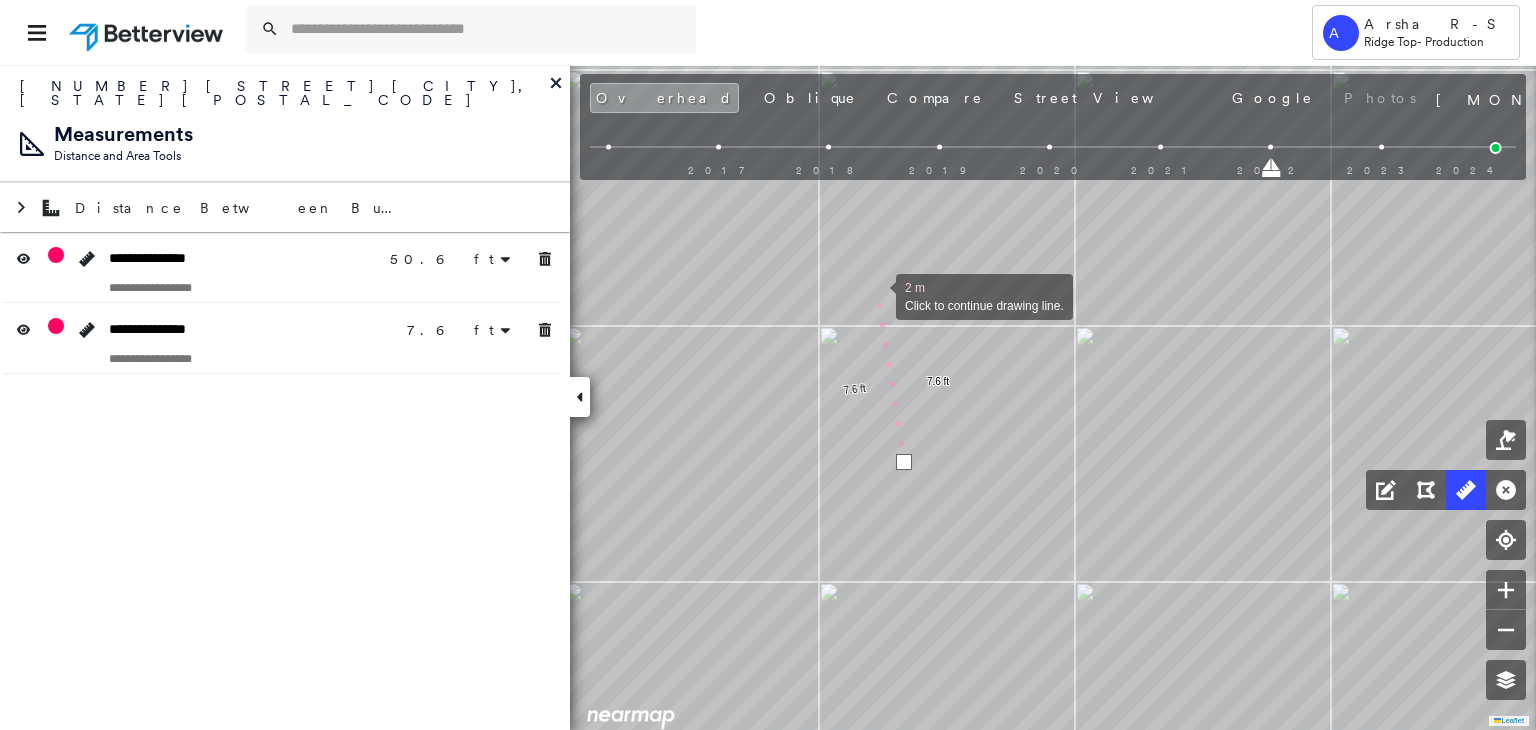click at bounding box center [876, 295] 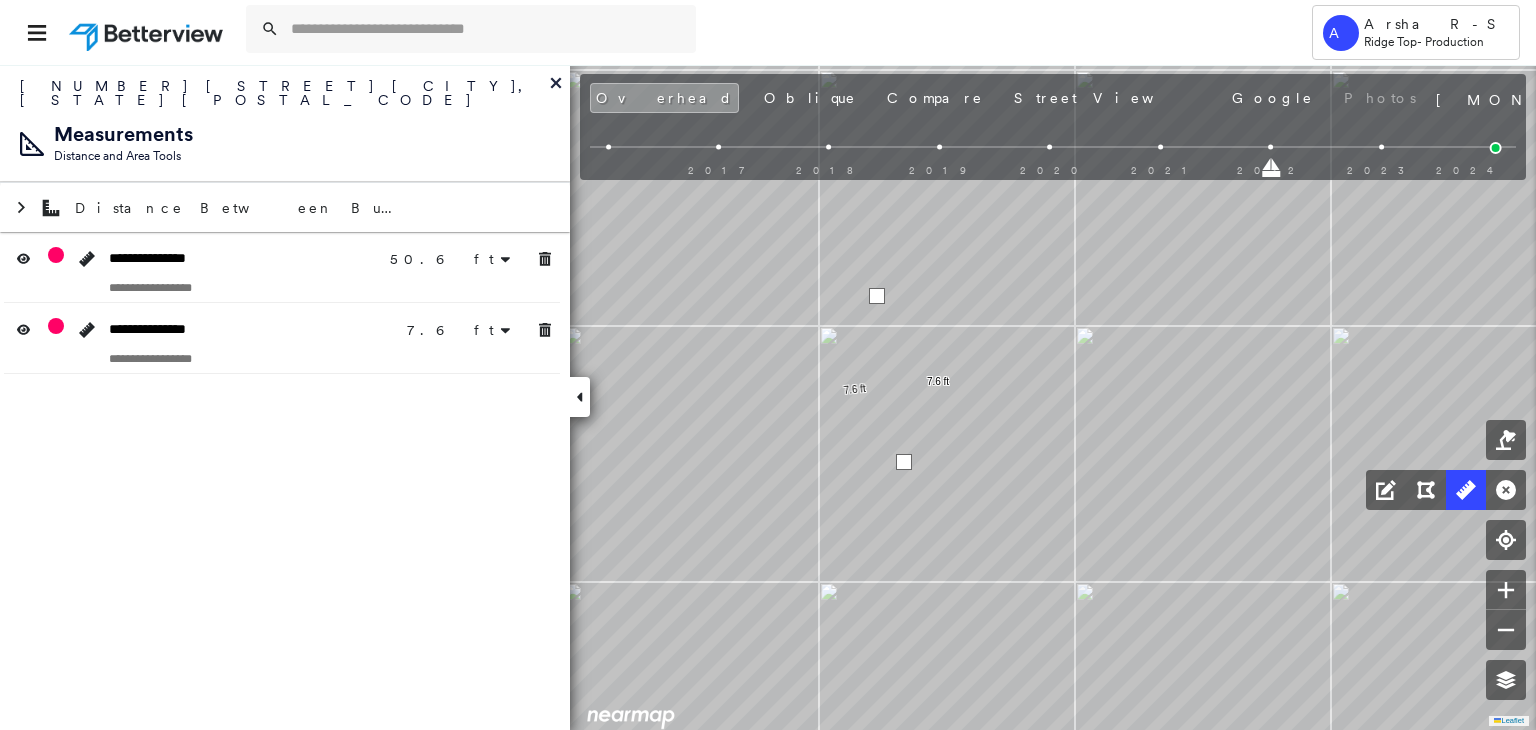 click at bounding box center (877, 296) 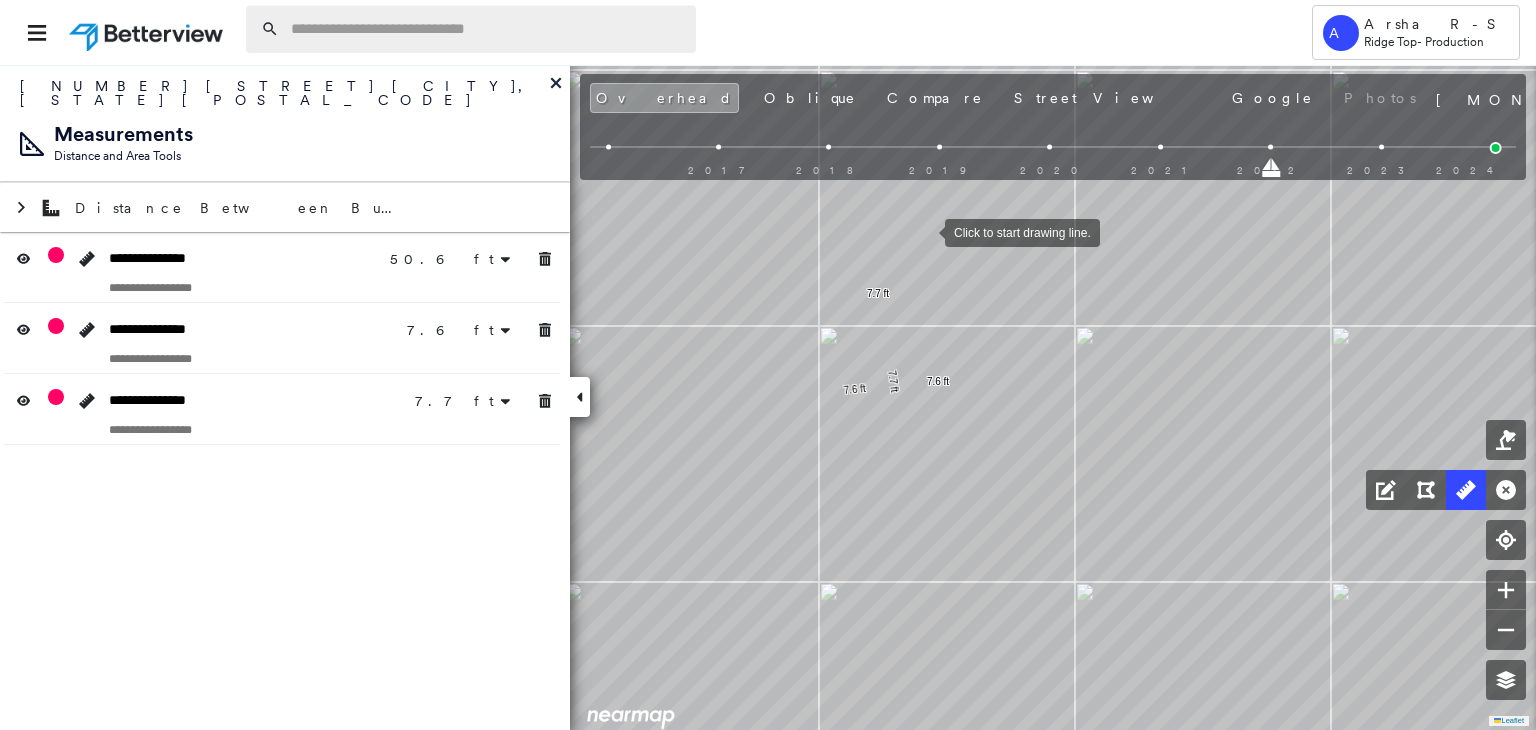 click at bounding box center (487, 29) 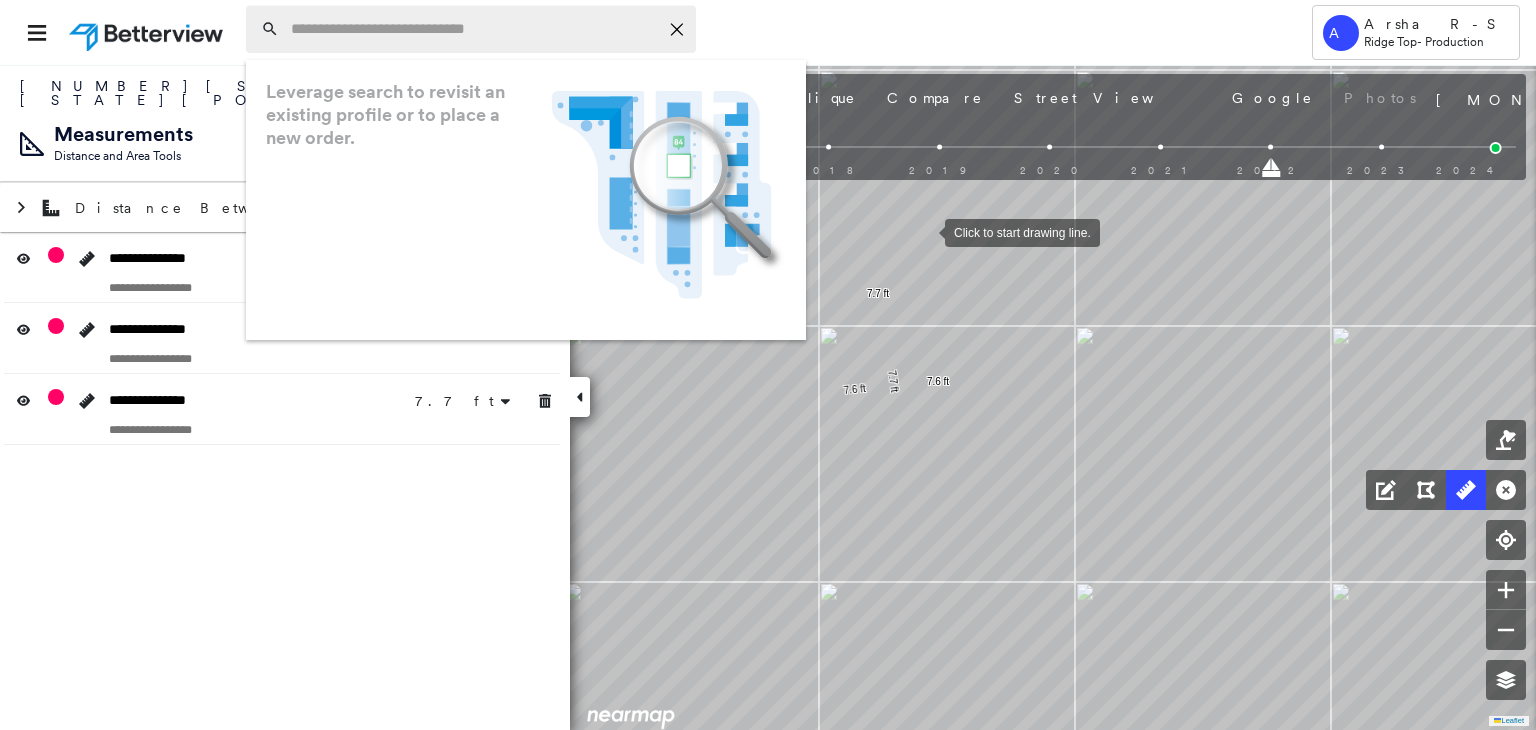 paste on "**********" 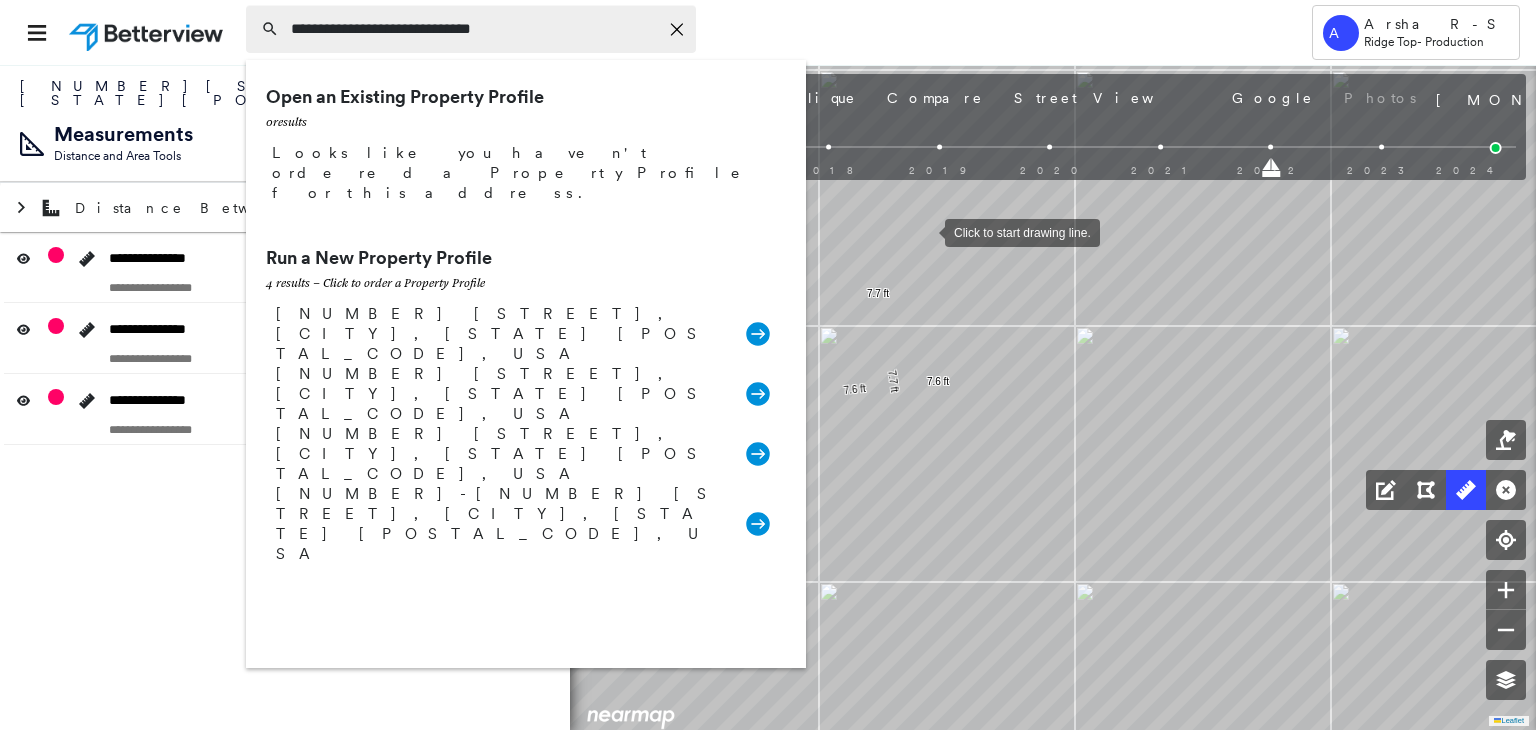 type on "**********" 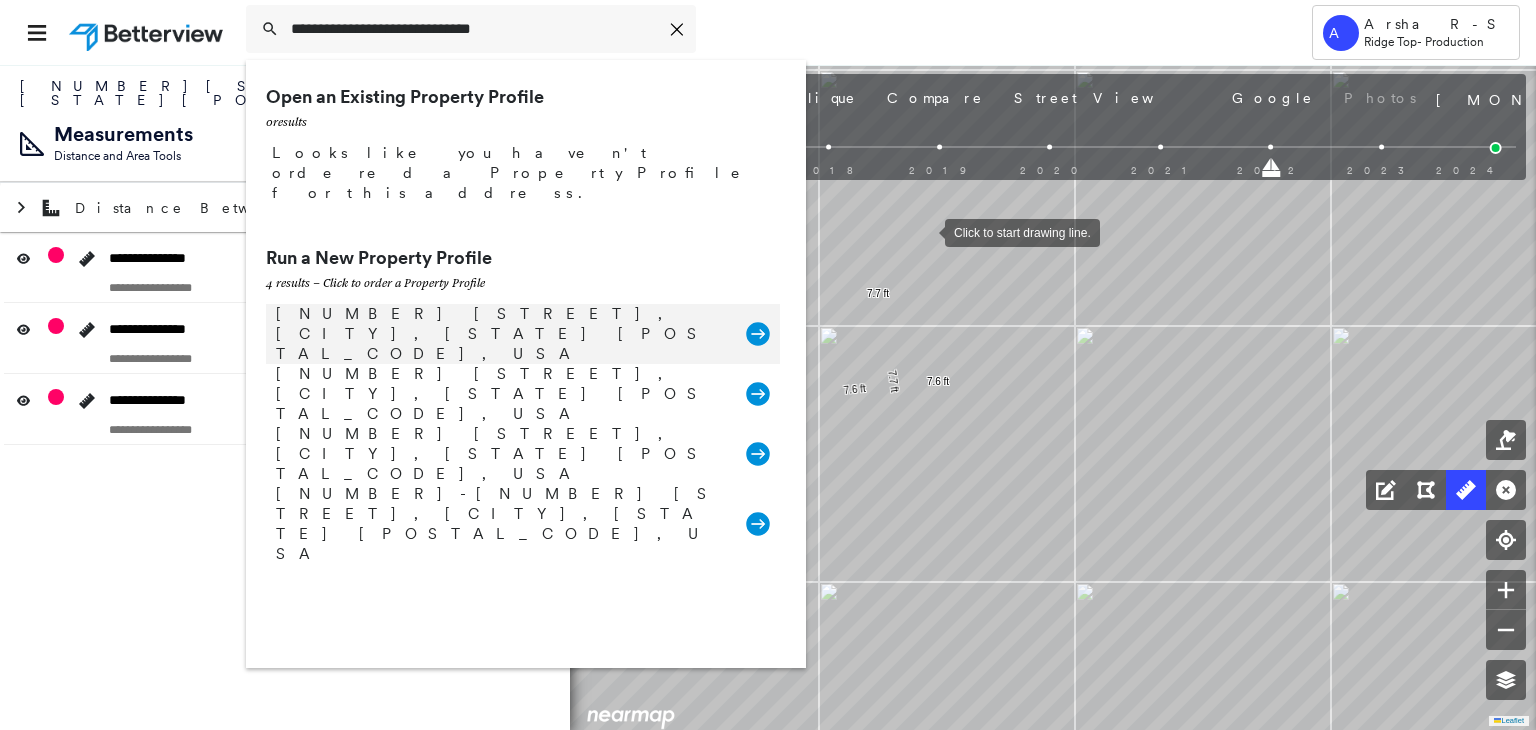 click on "[NUMBER] [STREET], [CITY], [STATE] [POSTAL_CODE], USA Group Created with Sketch." at bounding box center [523, 334] 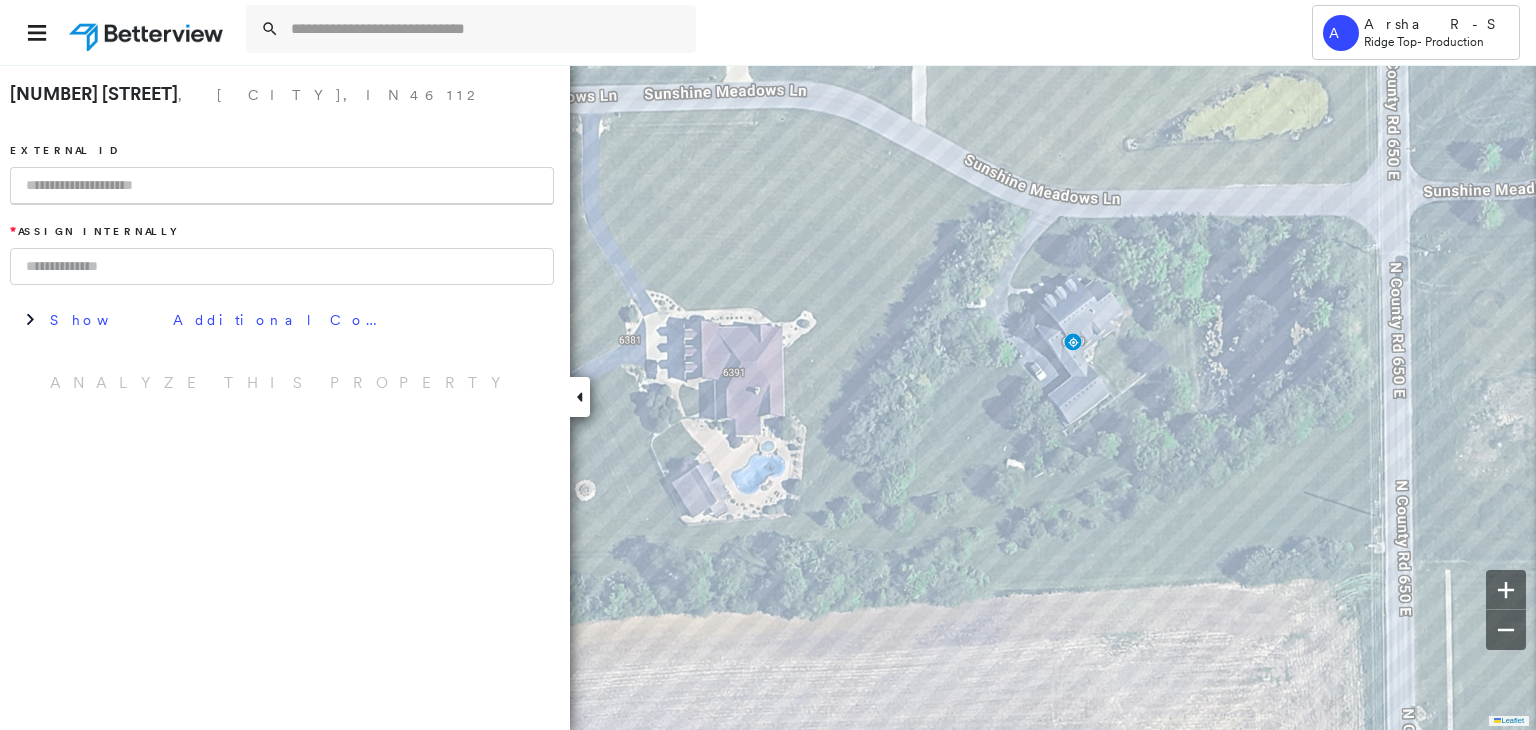 click at bounding box center [282, 186] 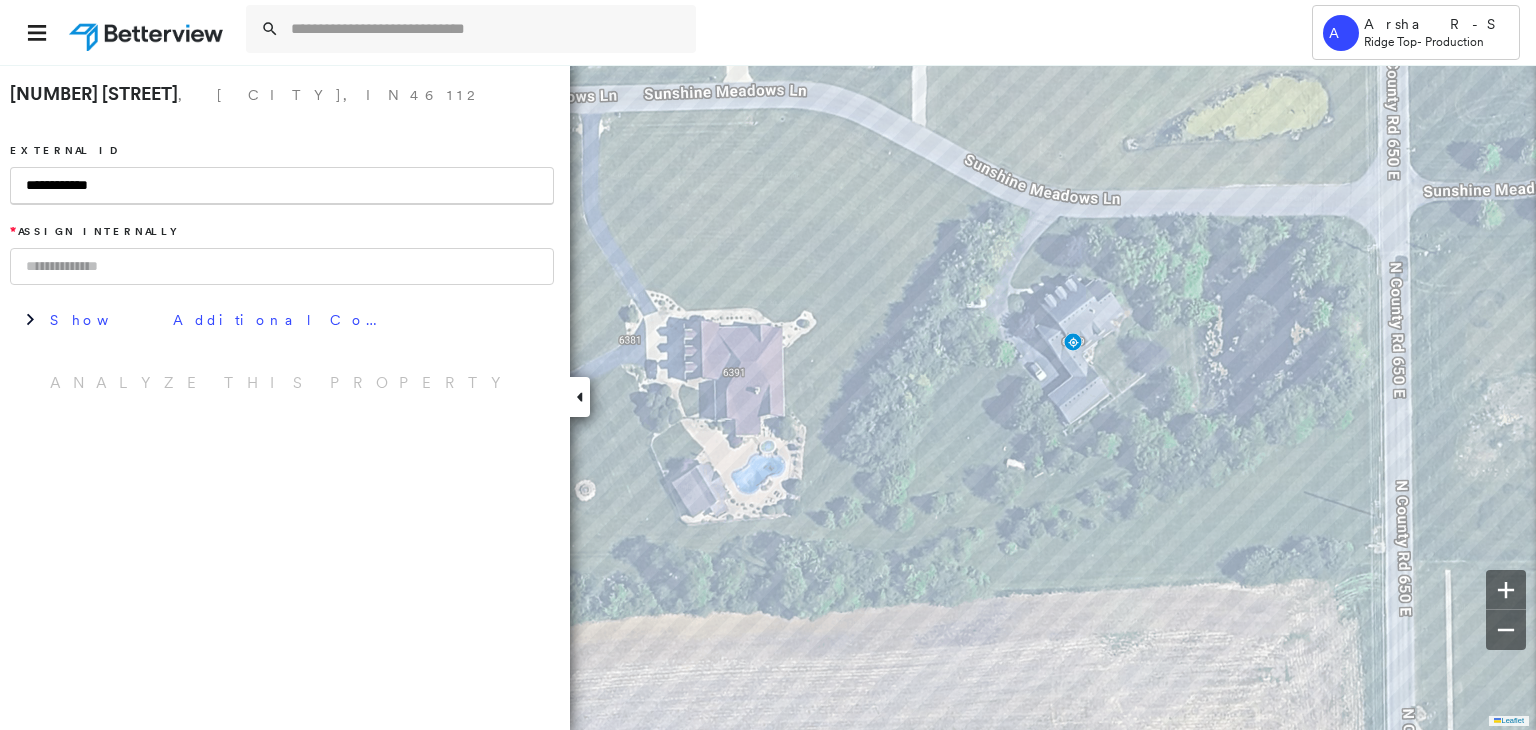 type on "**********" 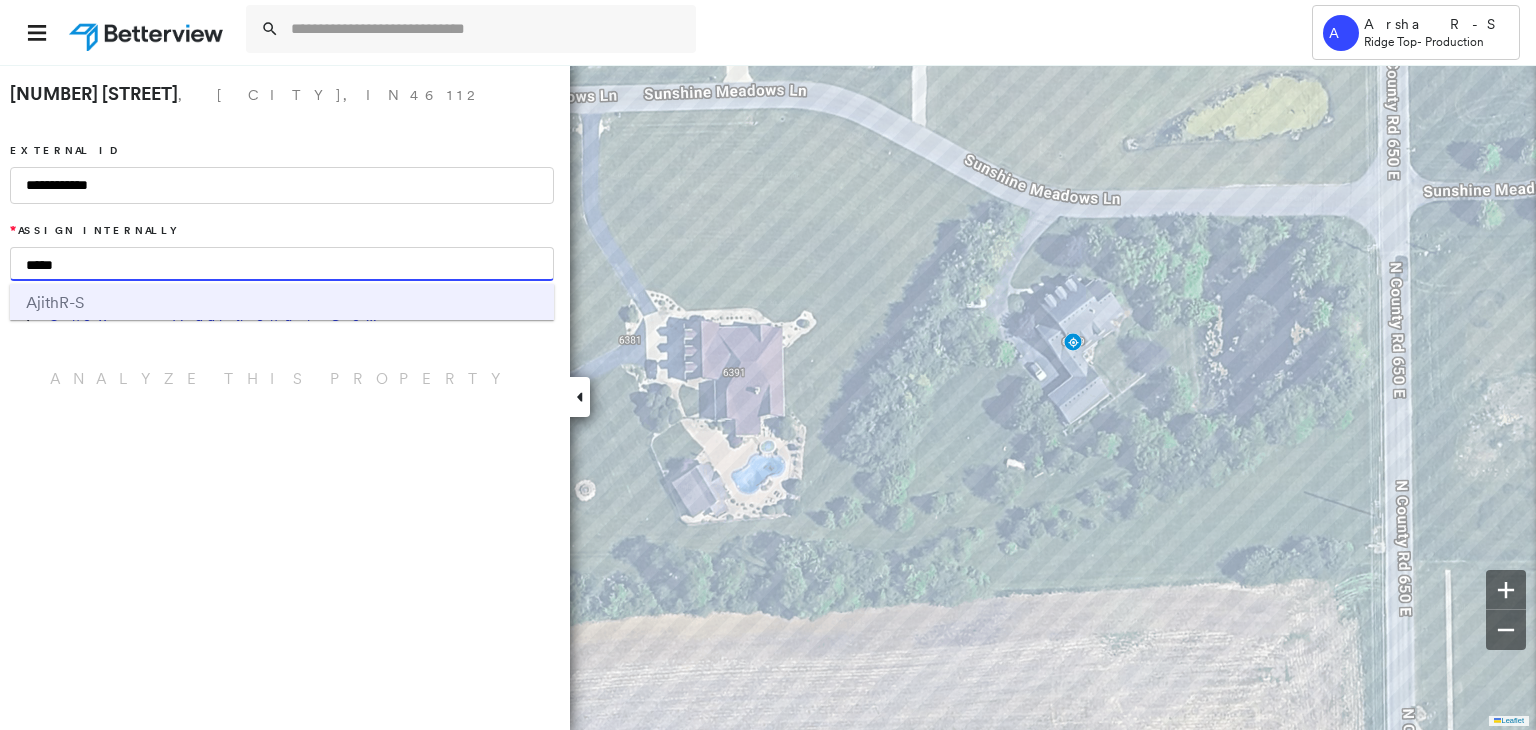 type on "*****" 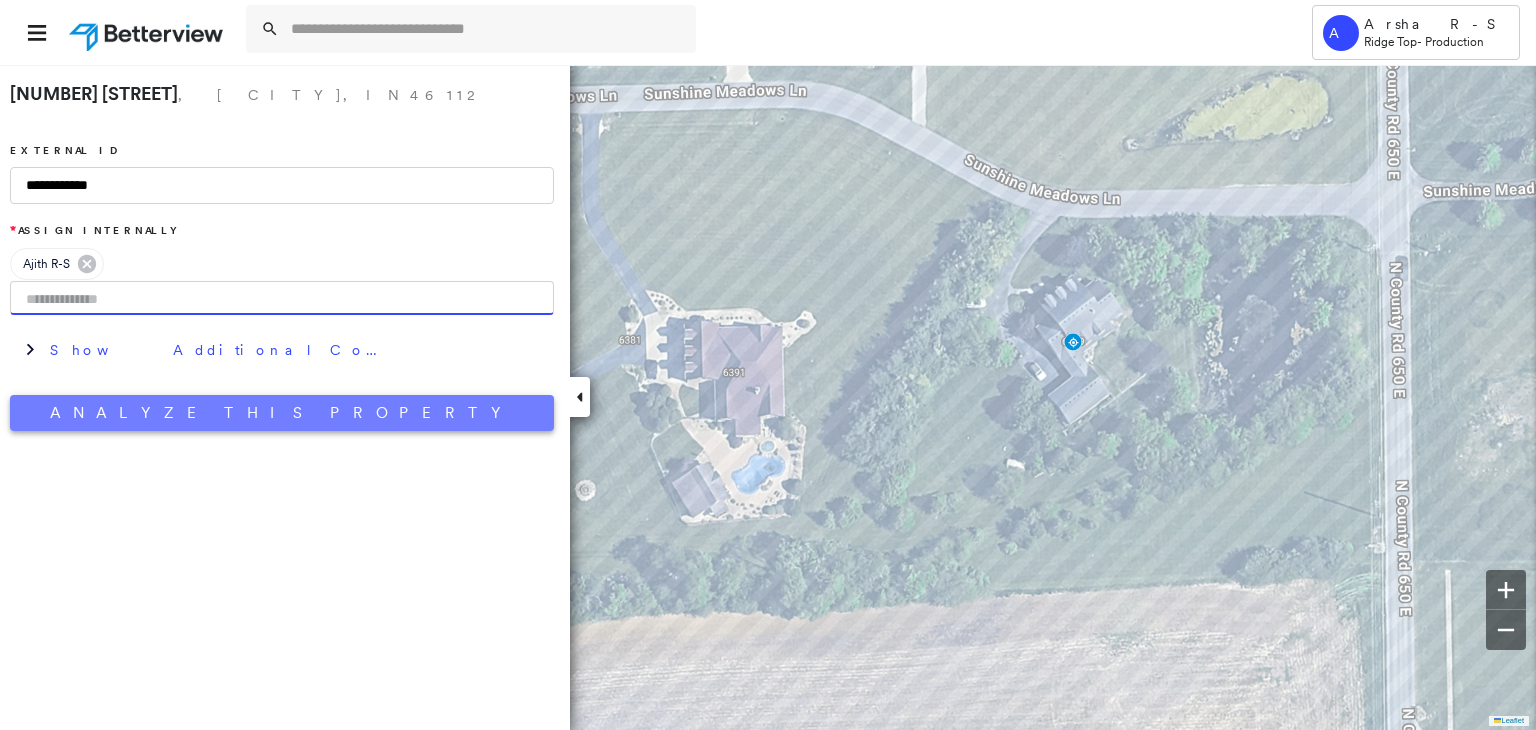 click on "Analyze This Property" at bounding box center [282, 413] 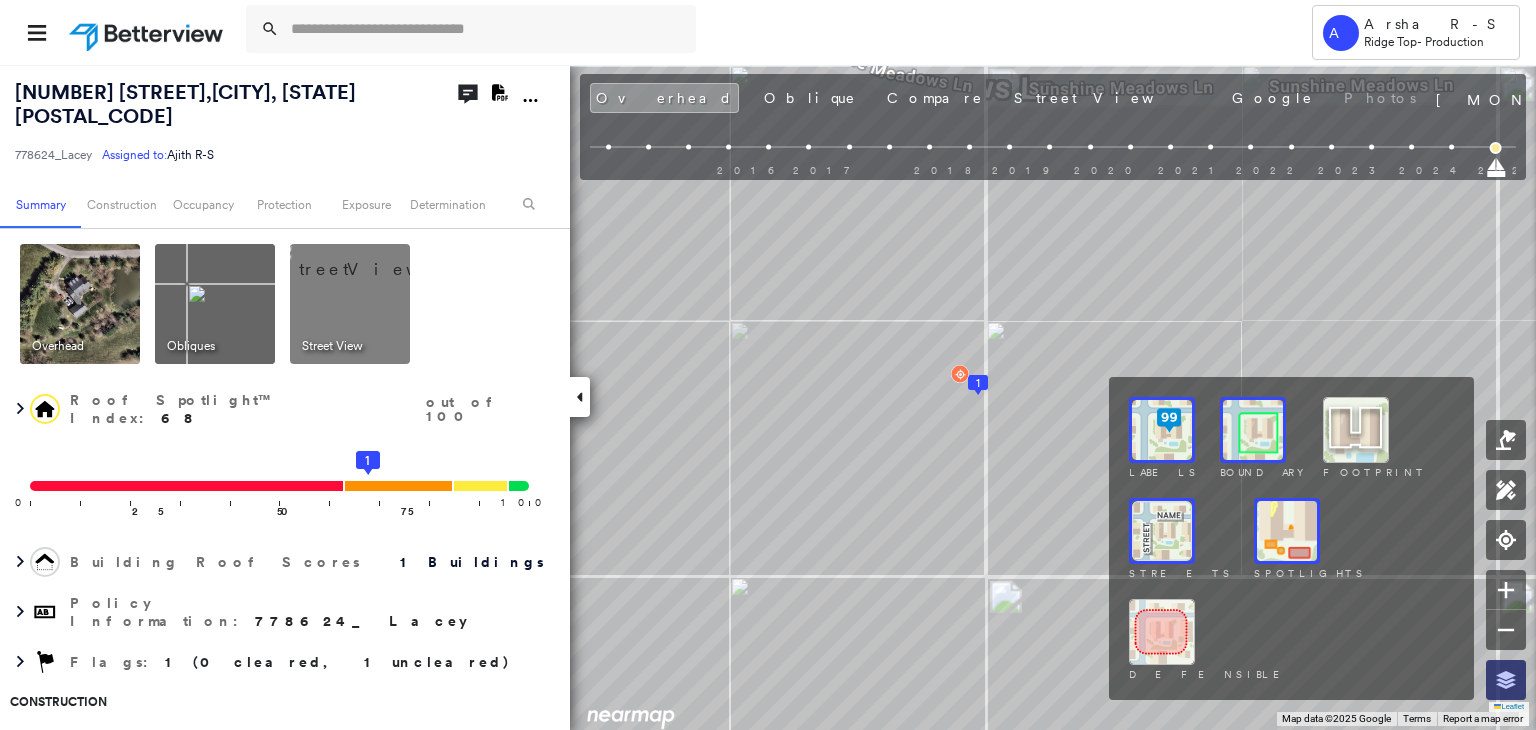 click 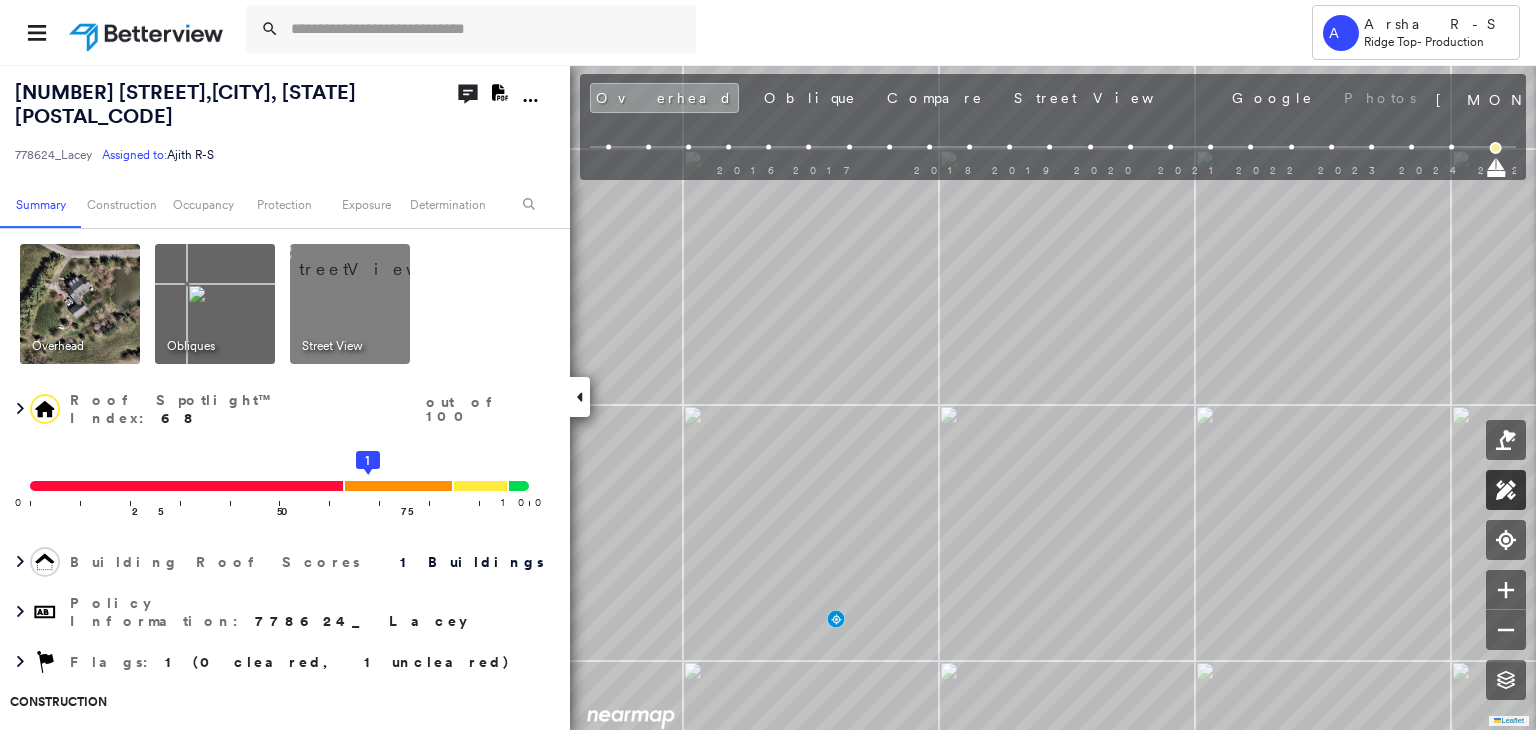 click 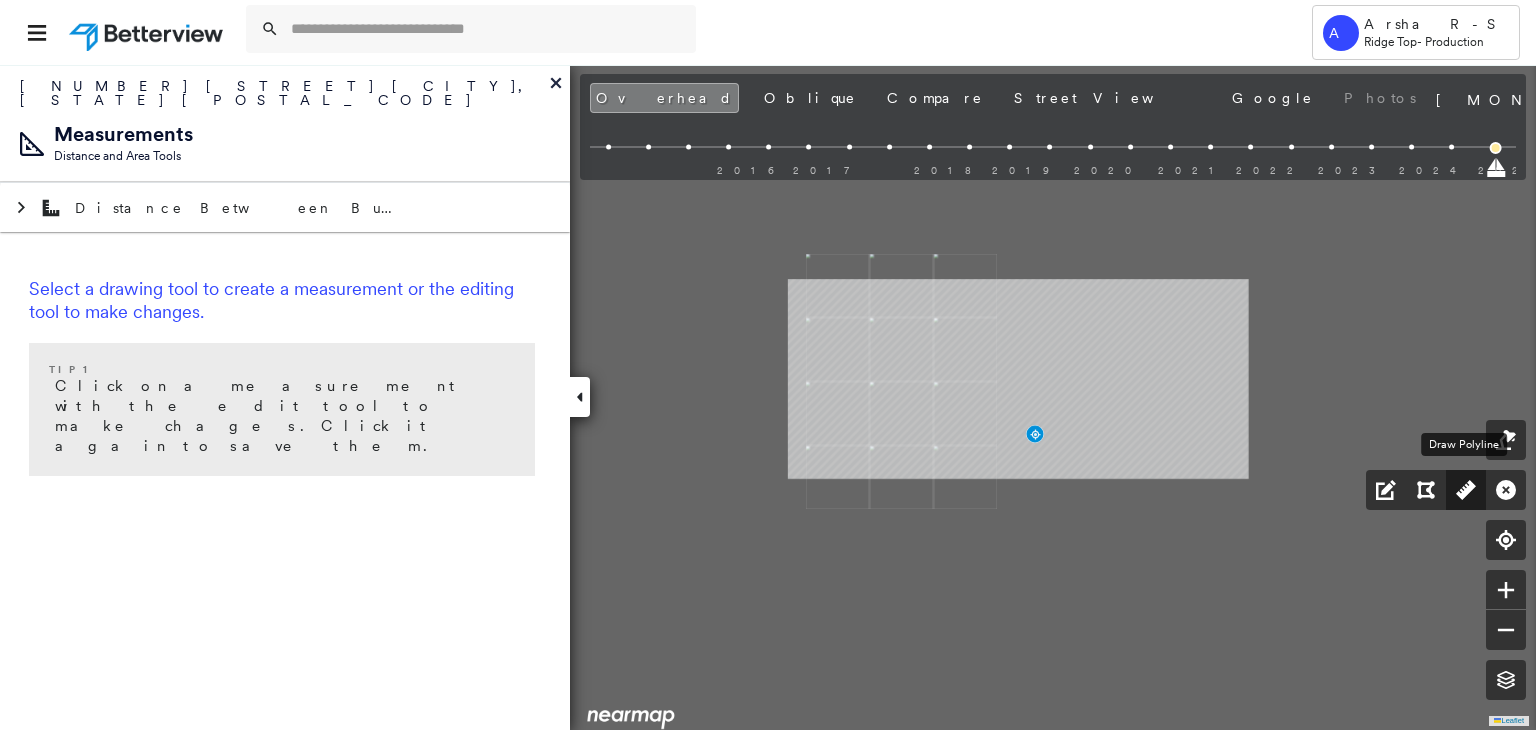 click 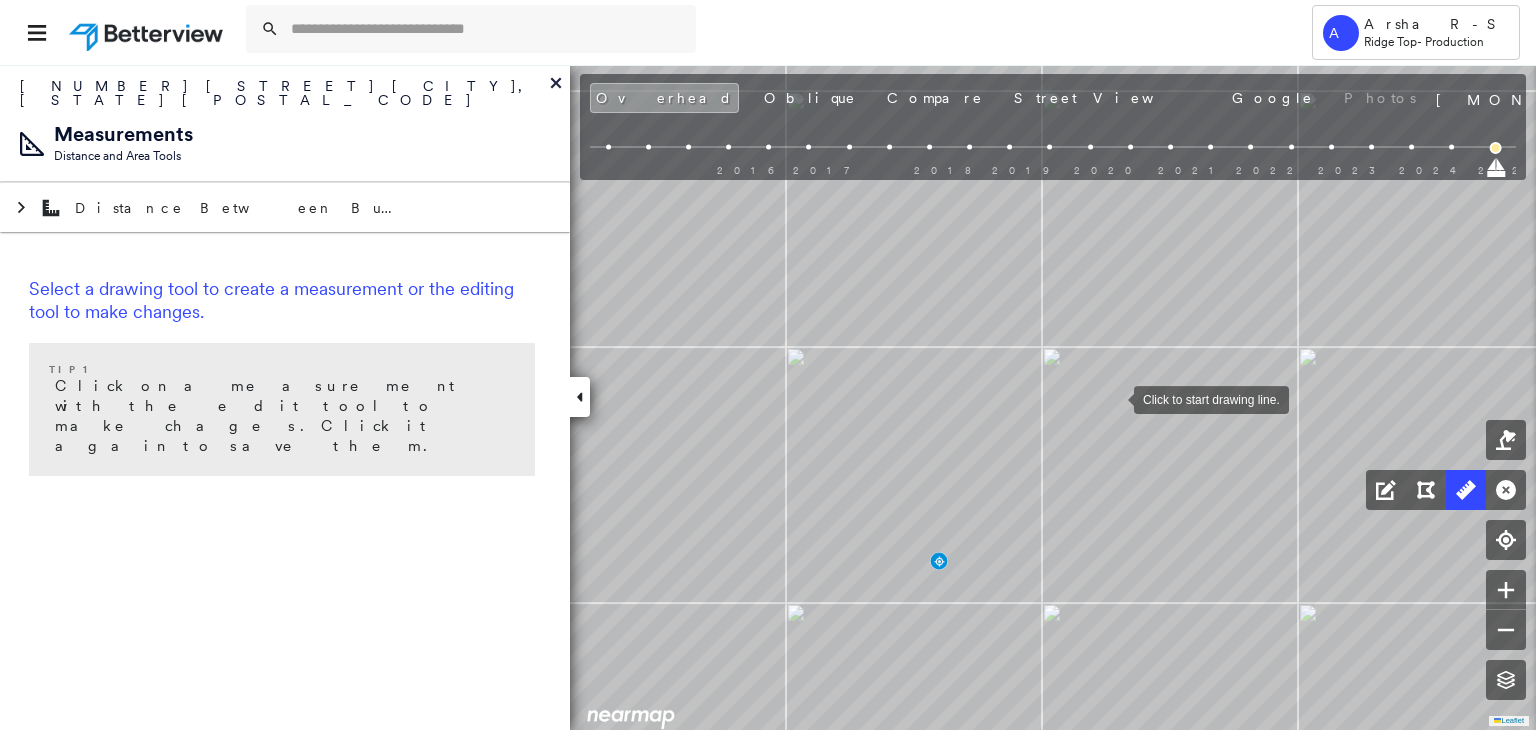 drag, startPoint x: 1115, startPoint y: 397, endPoint x: 1100, endPoint y: 404, distance: 16.552946 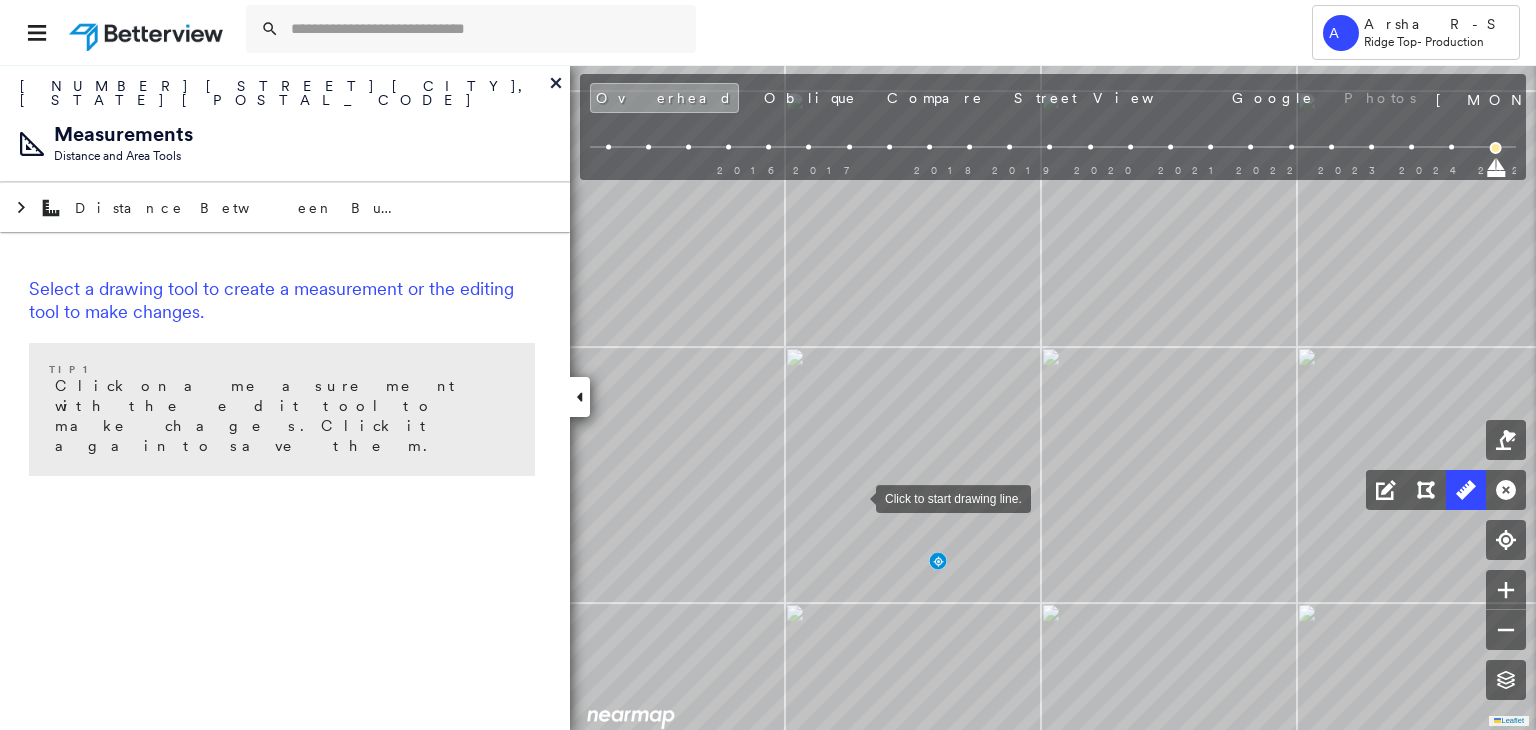 click at bounding box center [856, 497] 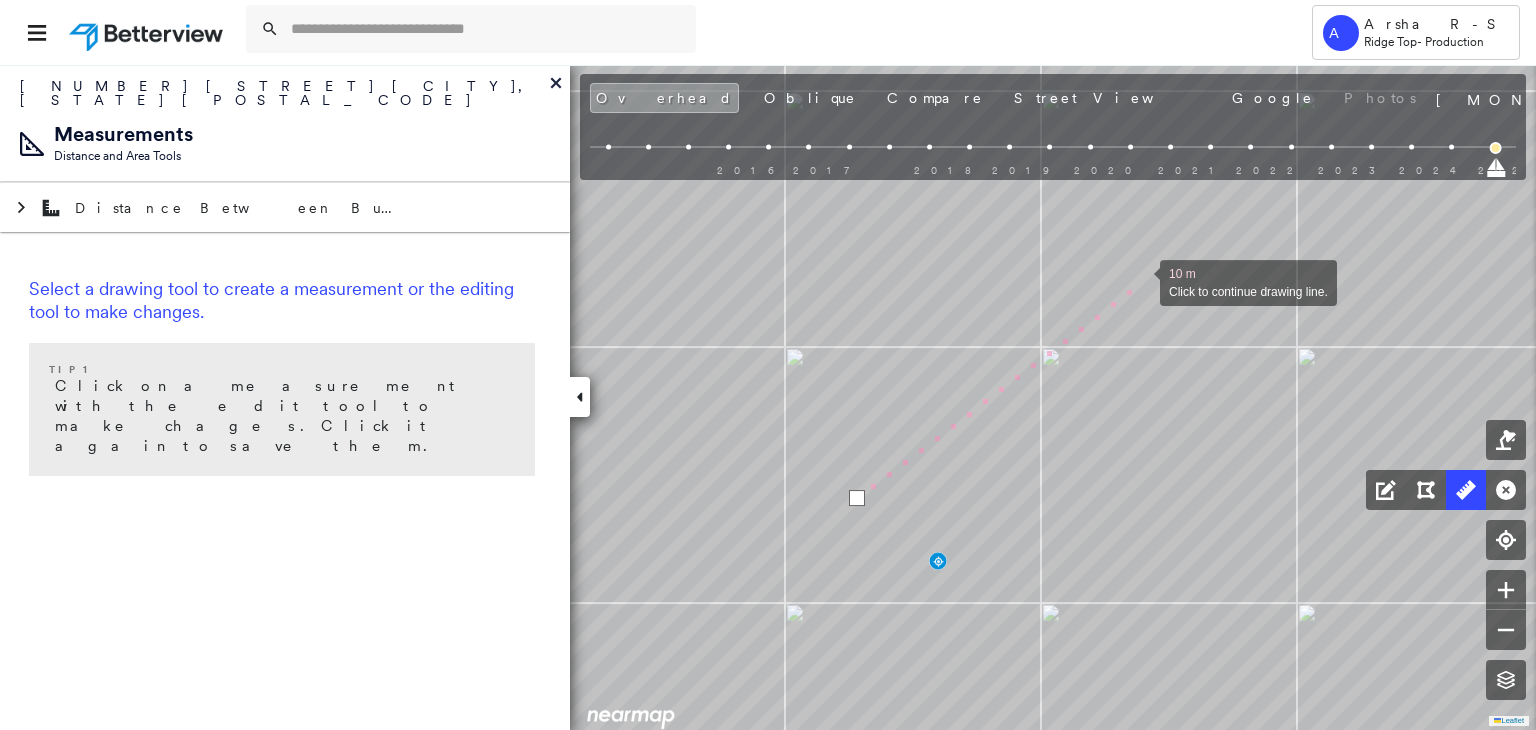 click at bounding box center (1140, 281) 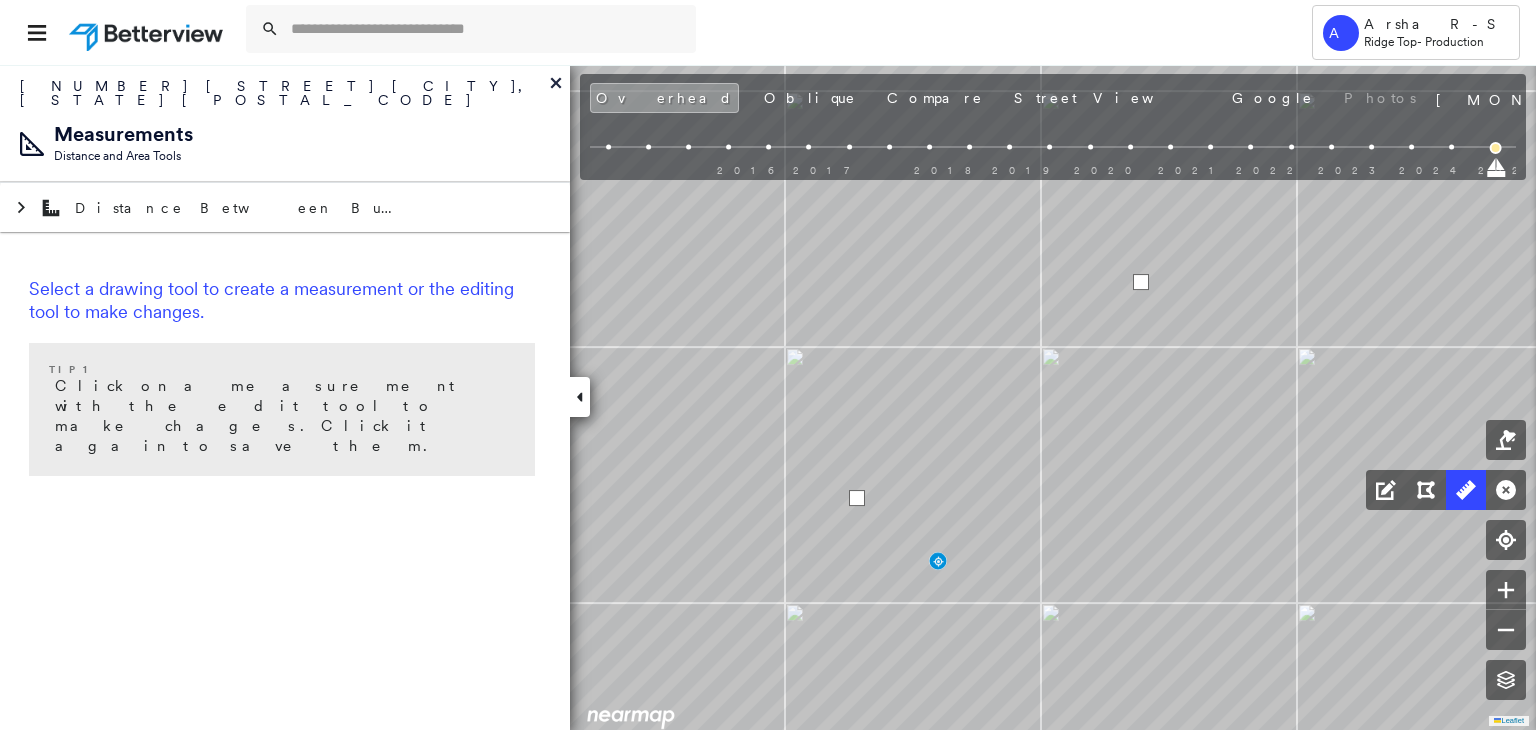 click at bounding box center [1141, 282] 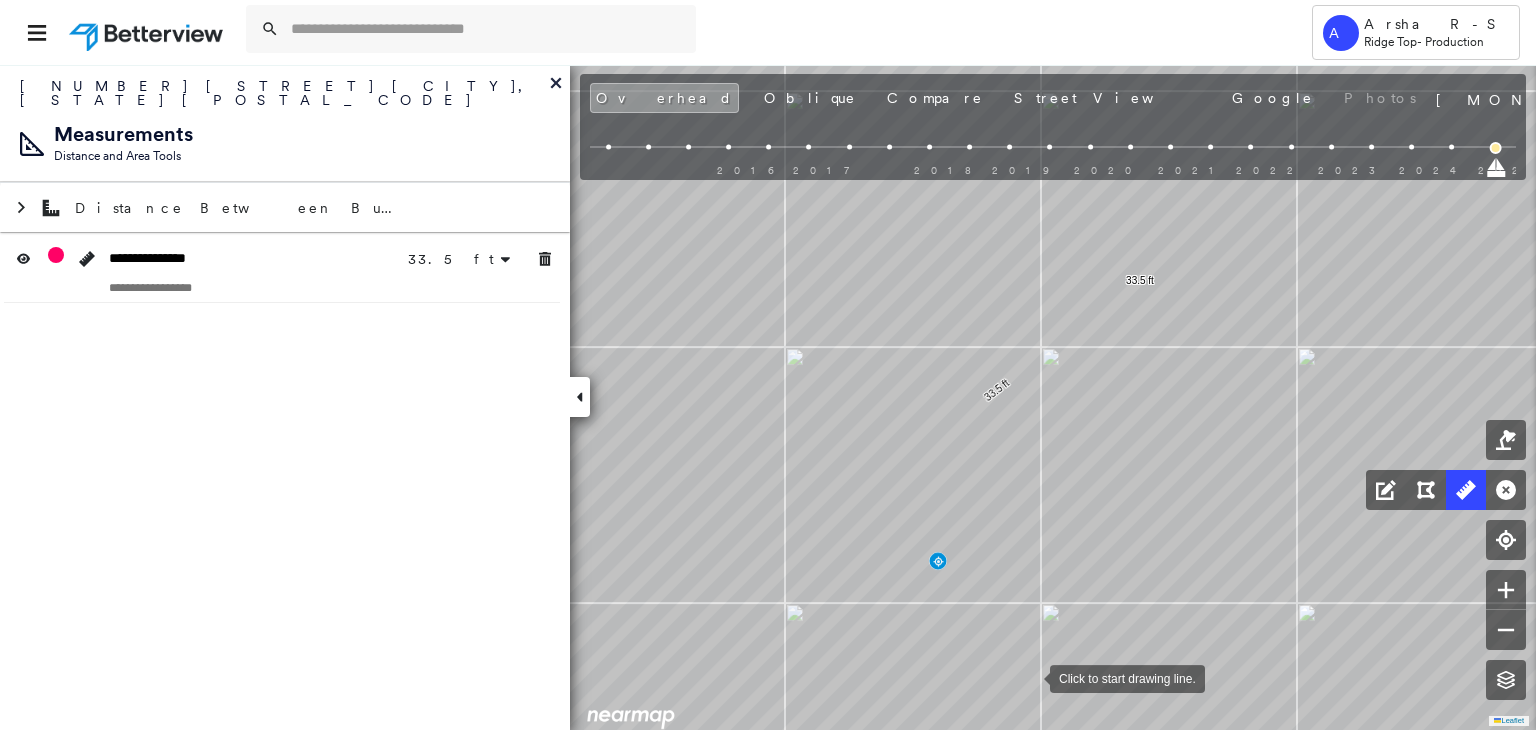 click at bounding box center (1030, 677) 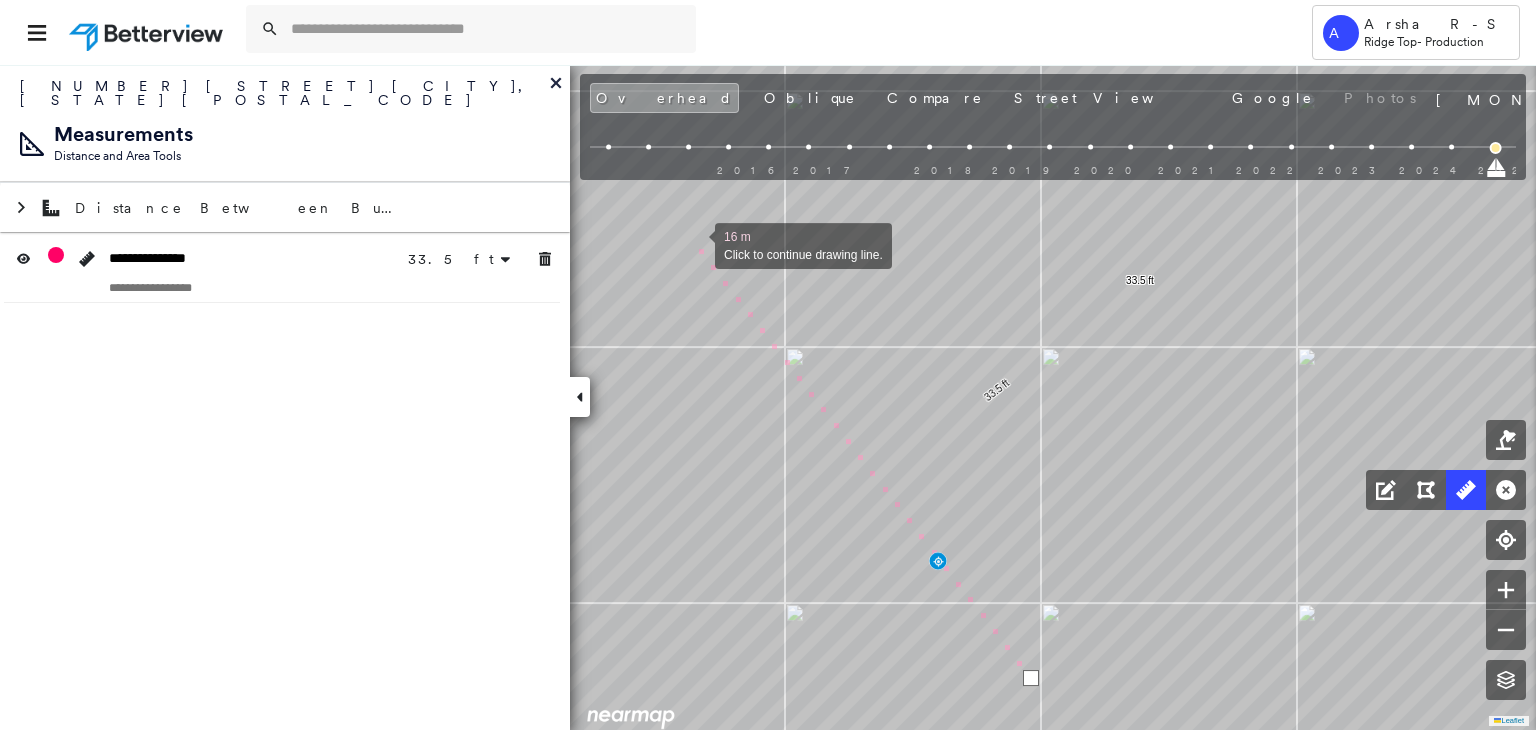 click at bounding box center (695, 244) 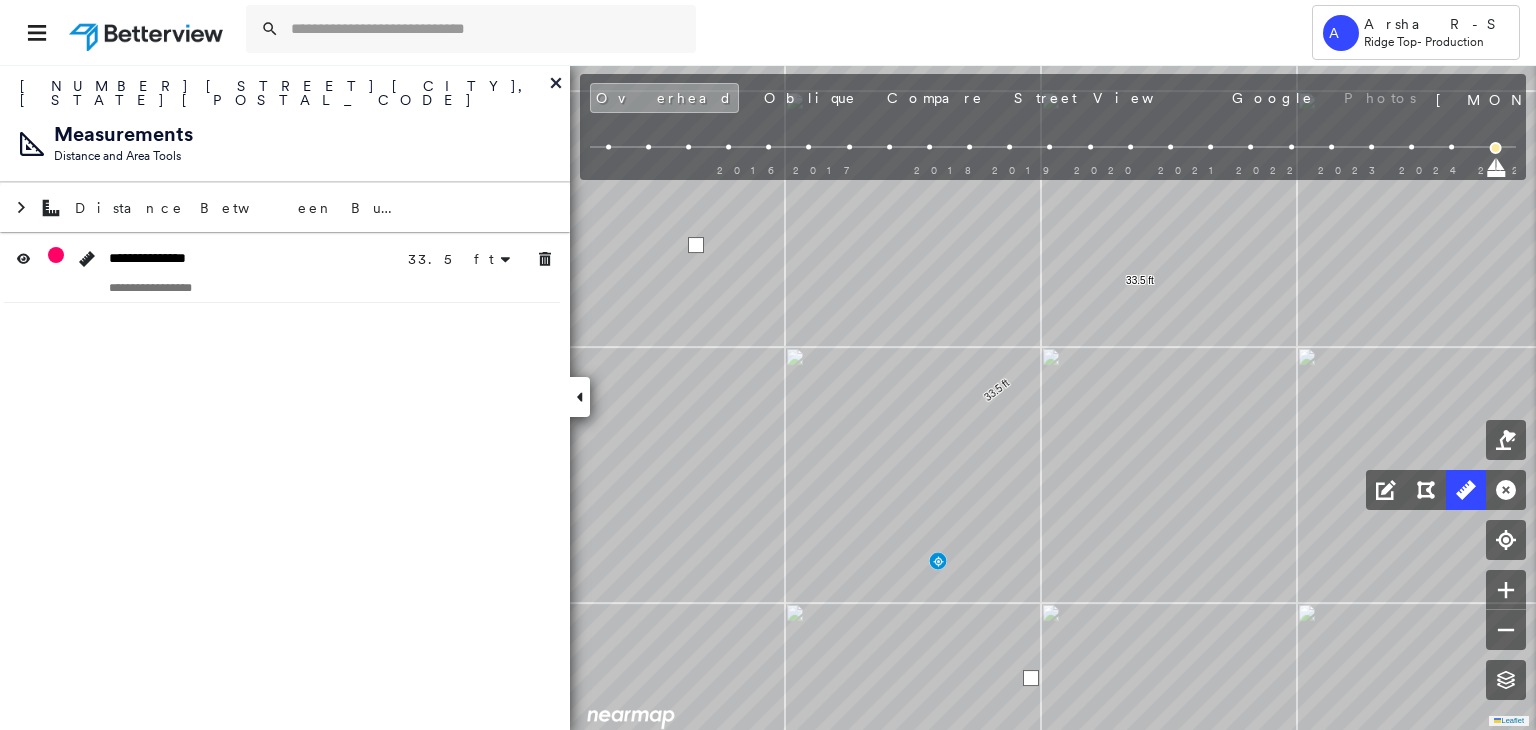 click at bounding box center (696, 245) 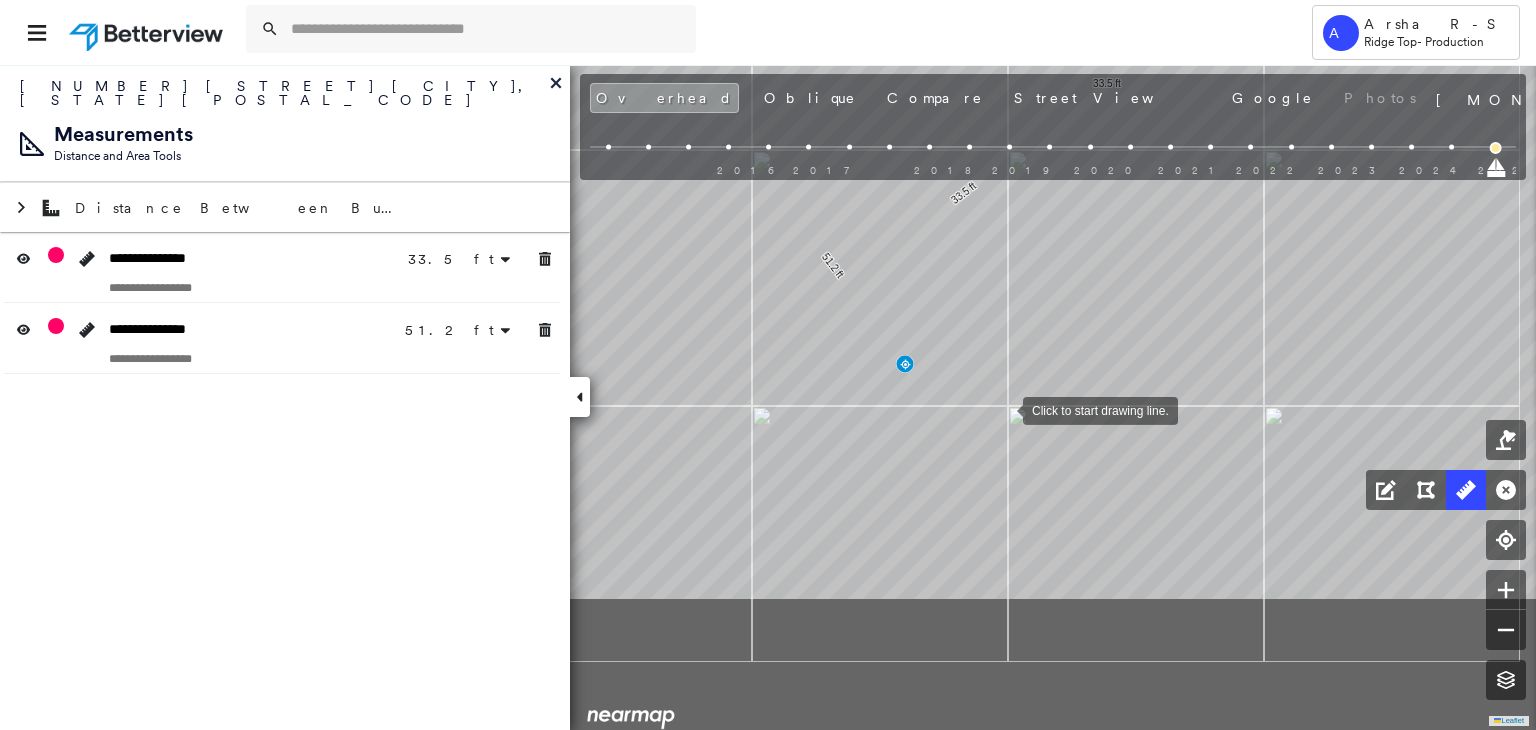 drag, startPoint x: 1003, startPoint y: 425, endPoint x: 1003, endPoint y: 409, distance: 16 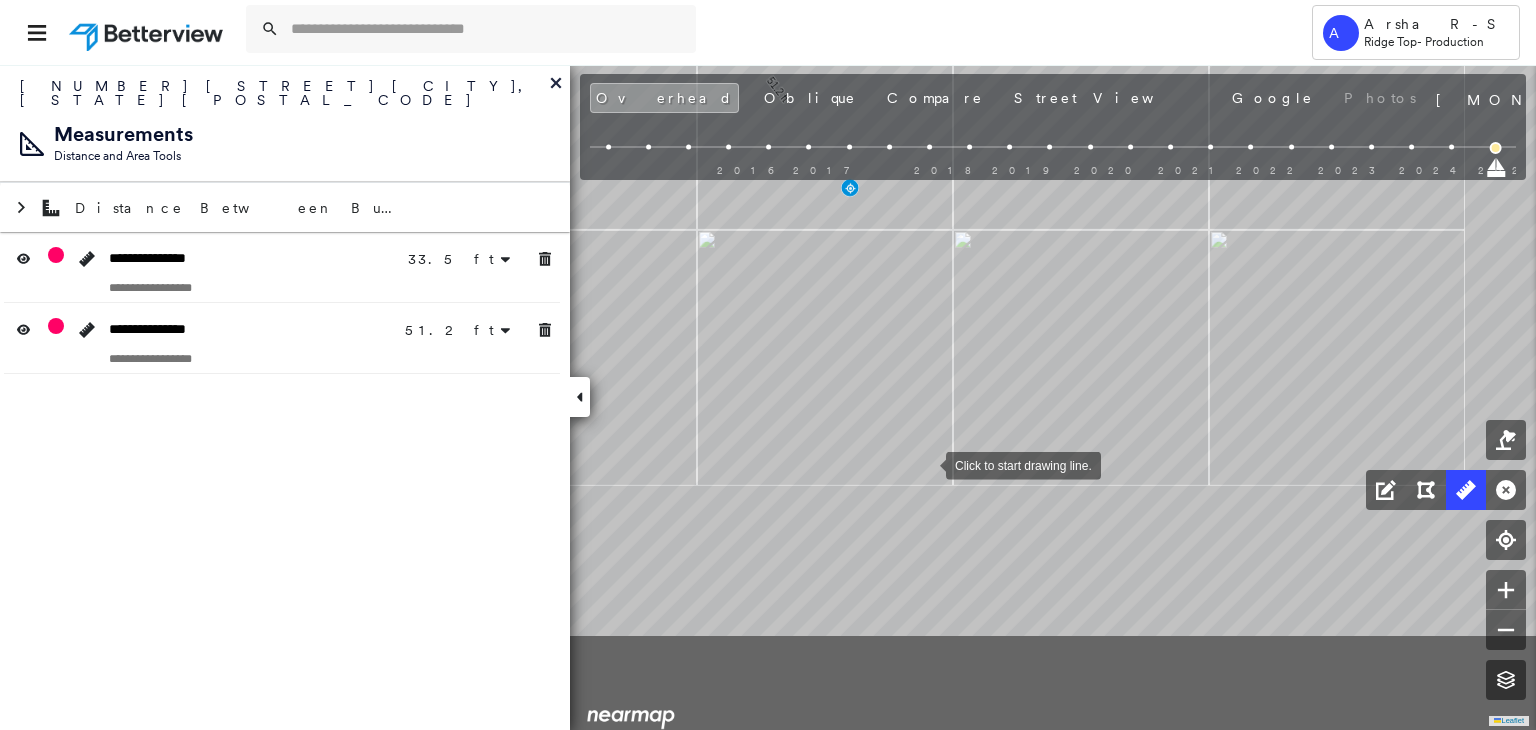 drag, startPoint x: 975, startPoint y: 616, endPoint x: 924, endPoint y: 453, distance: 170.79227 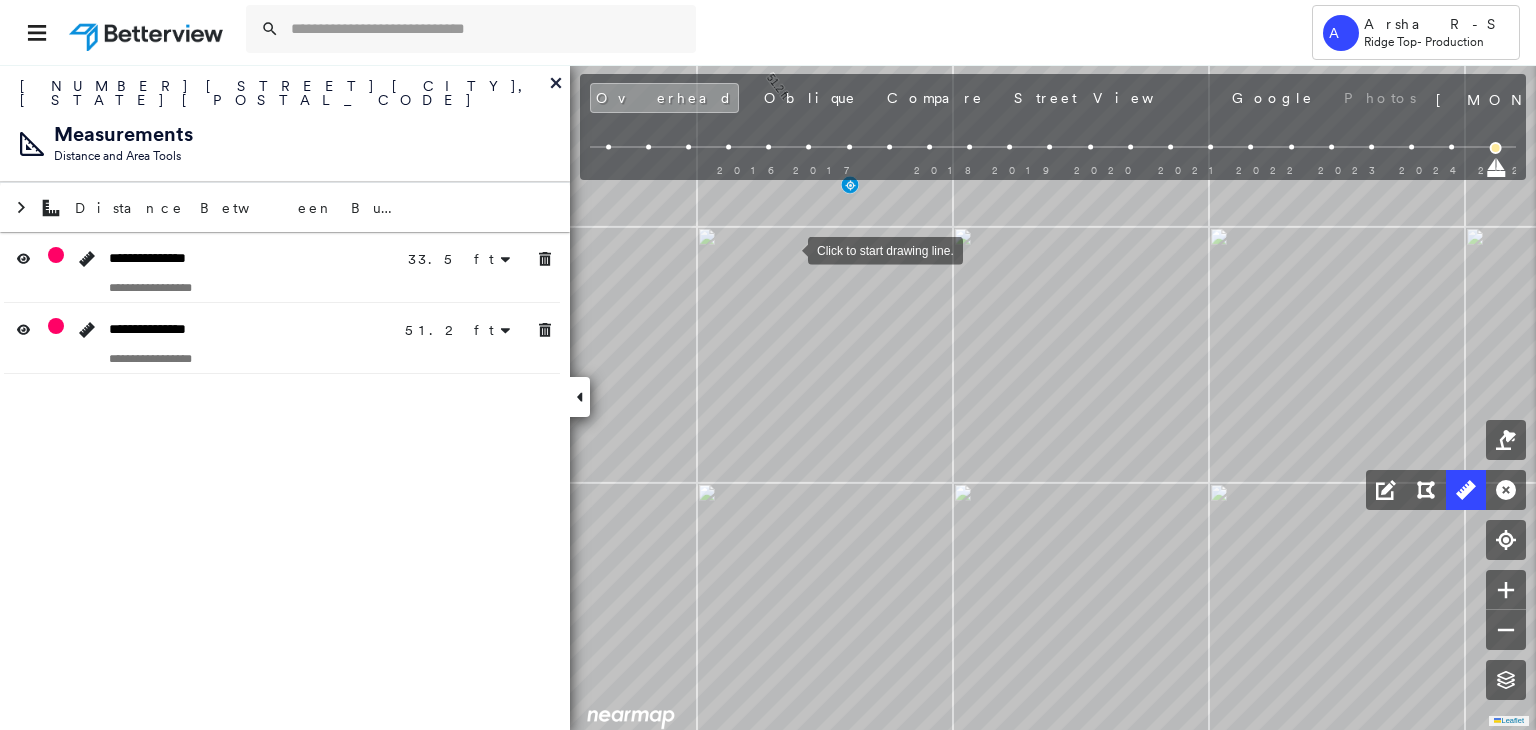 drag, startPoint x: 788, startPoint y: 249, endPoint x: 856, endPoint y: 286, distance: 77.41447 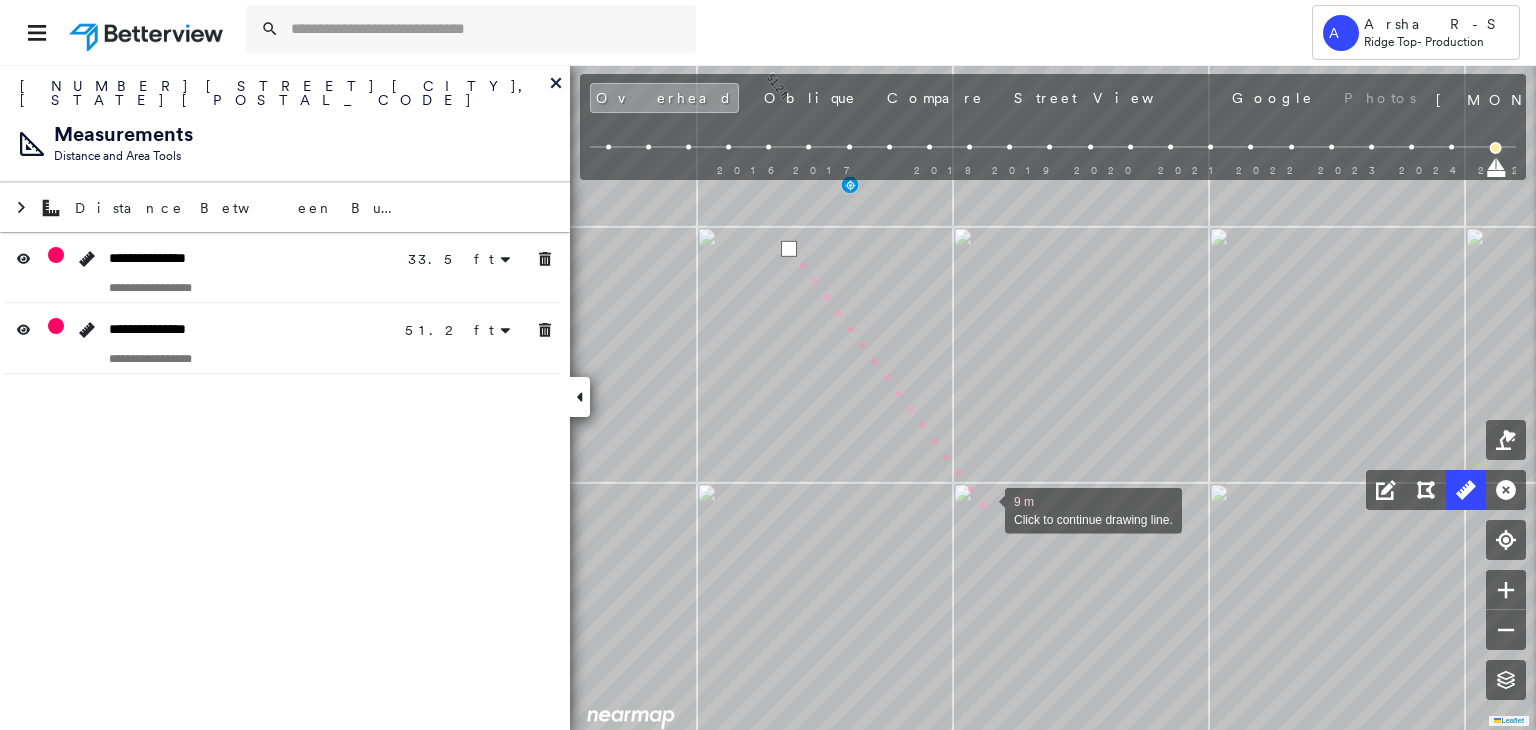 click at bounding box center (985, 509) 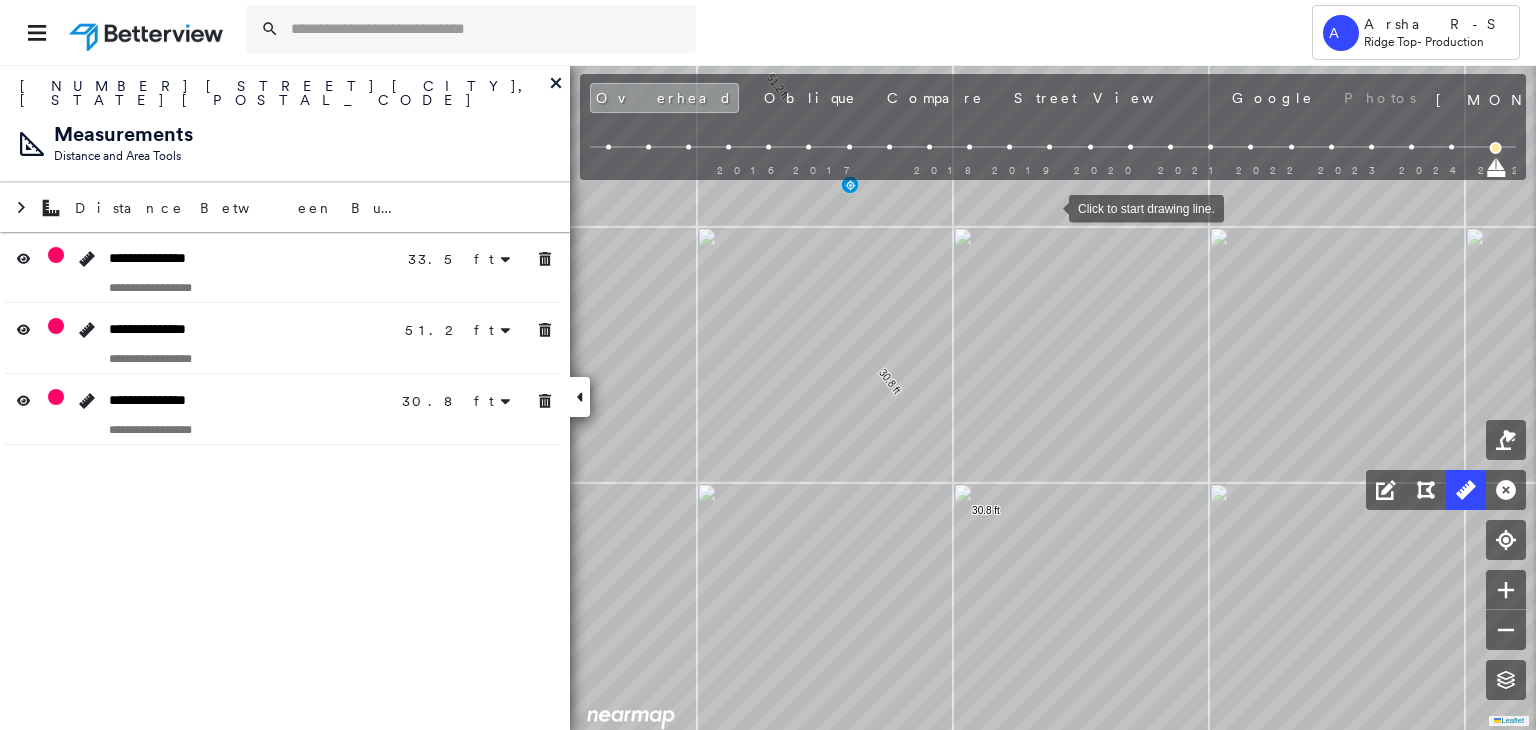 click at bounding box center [1451, 147] 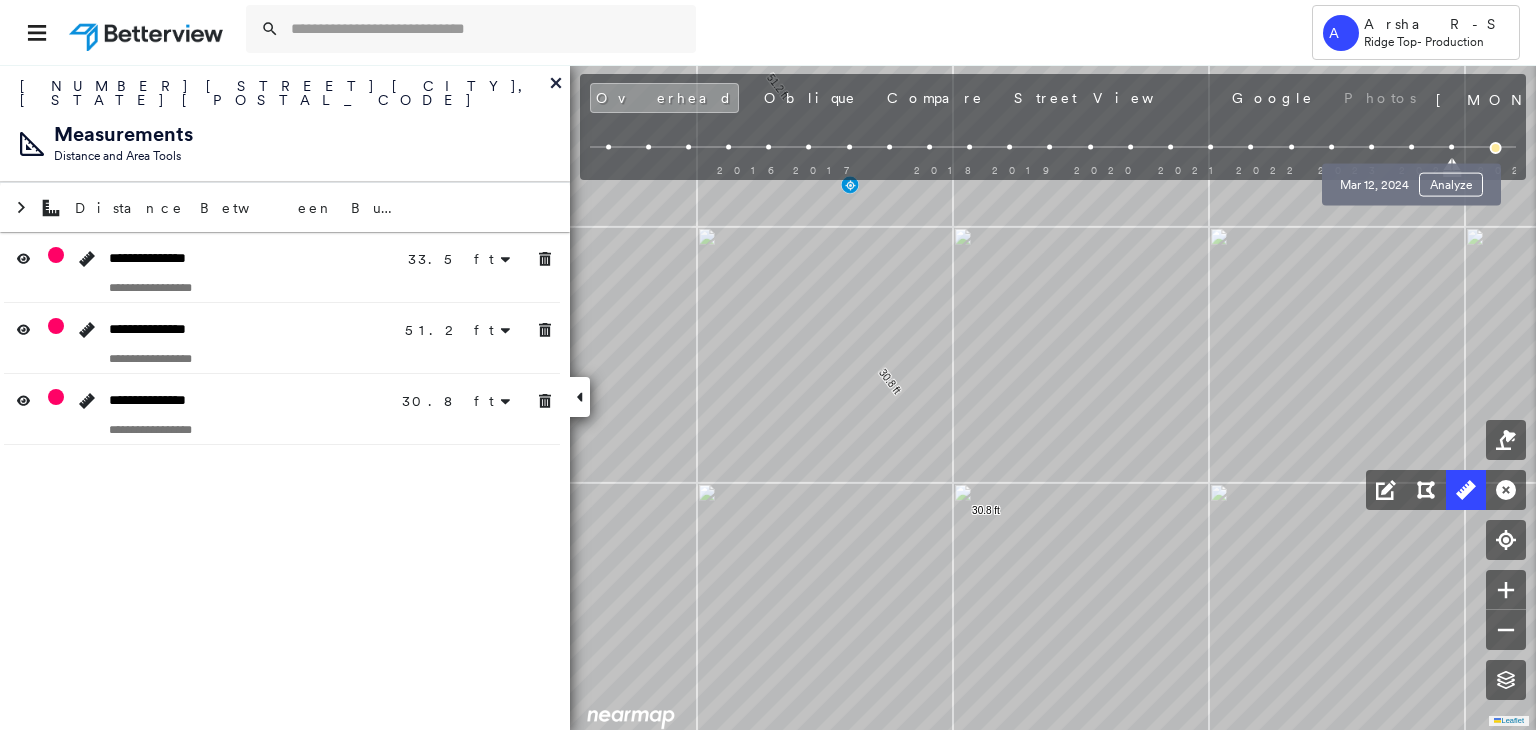 click at bounding box center (1411, 147) 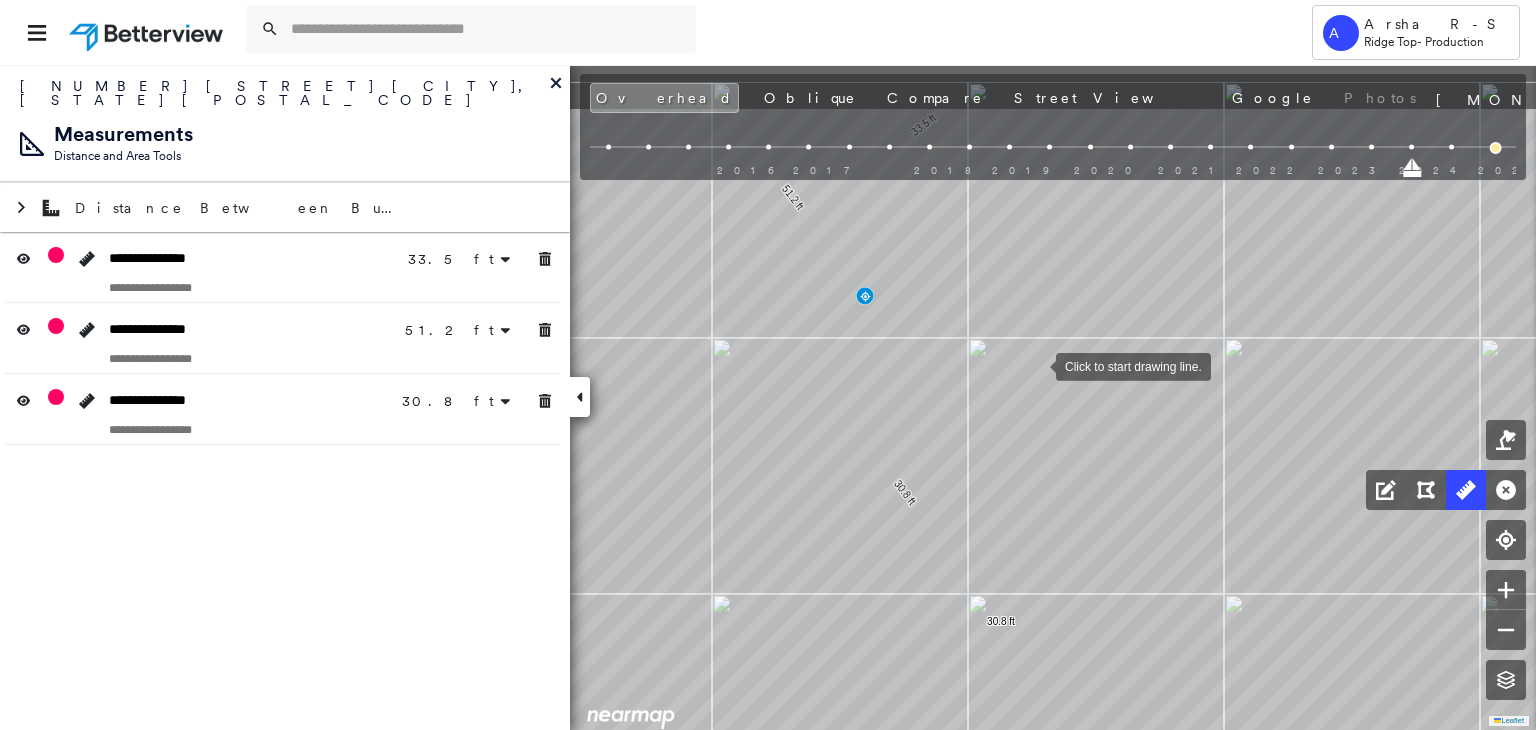 drag, startPoint x: 1020, startPoint y: 281, endPoint x: 984, endPoint y: 361, distance: 87.72685 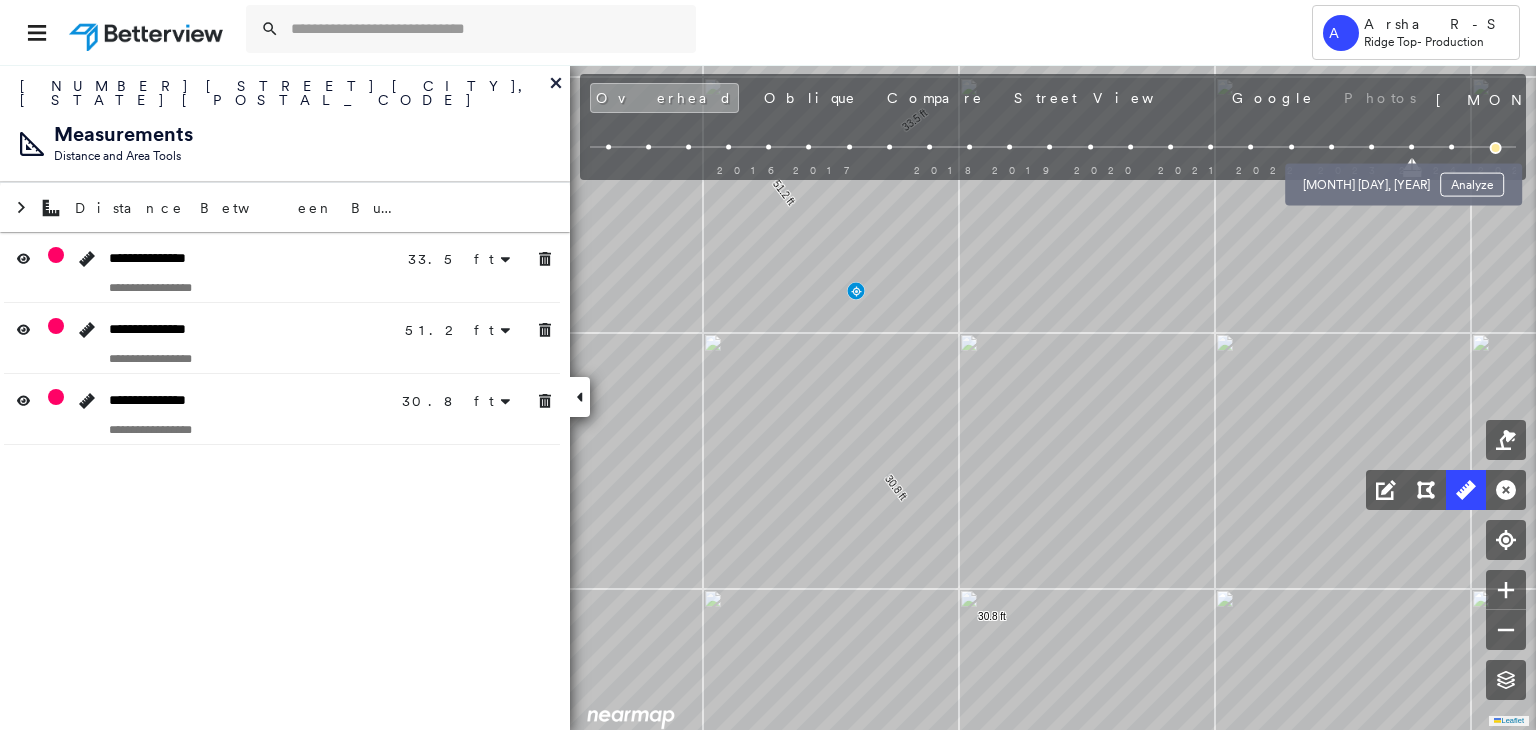click at bounding box center (1371, 147) 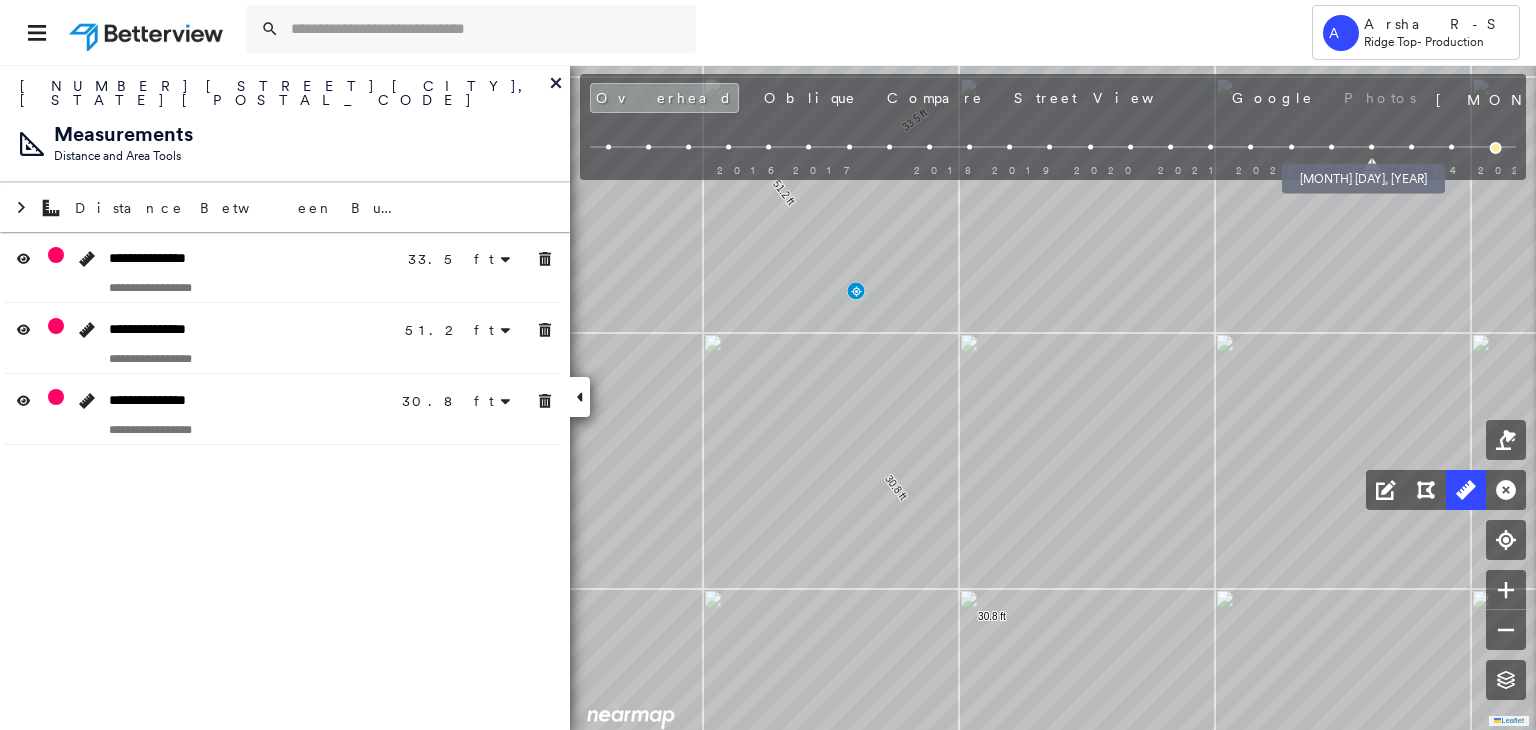 click at bounding box center (1331, 147) 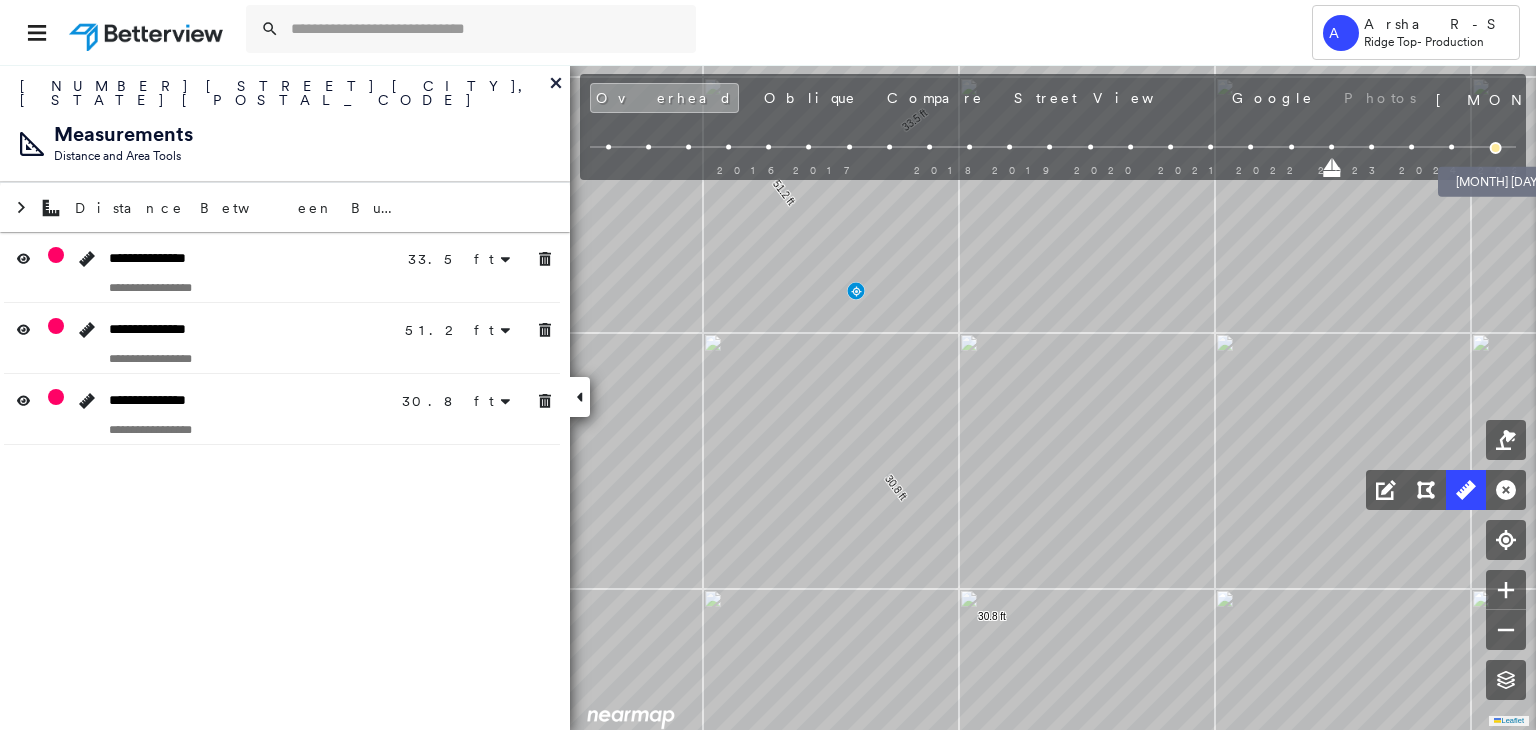 click at bounding box center (1496, 148) 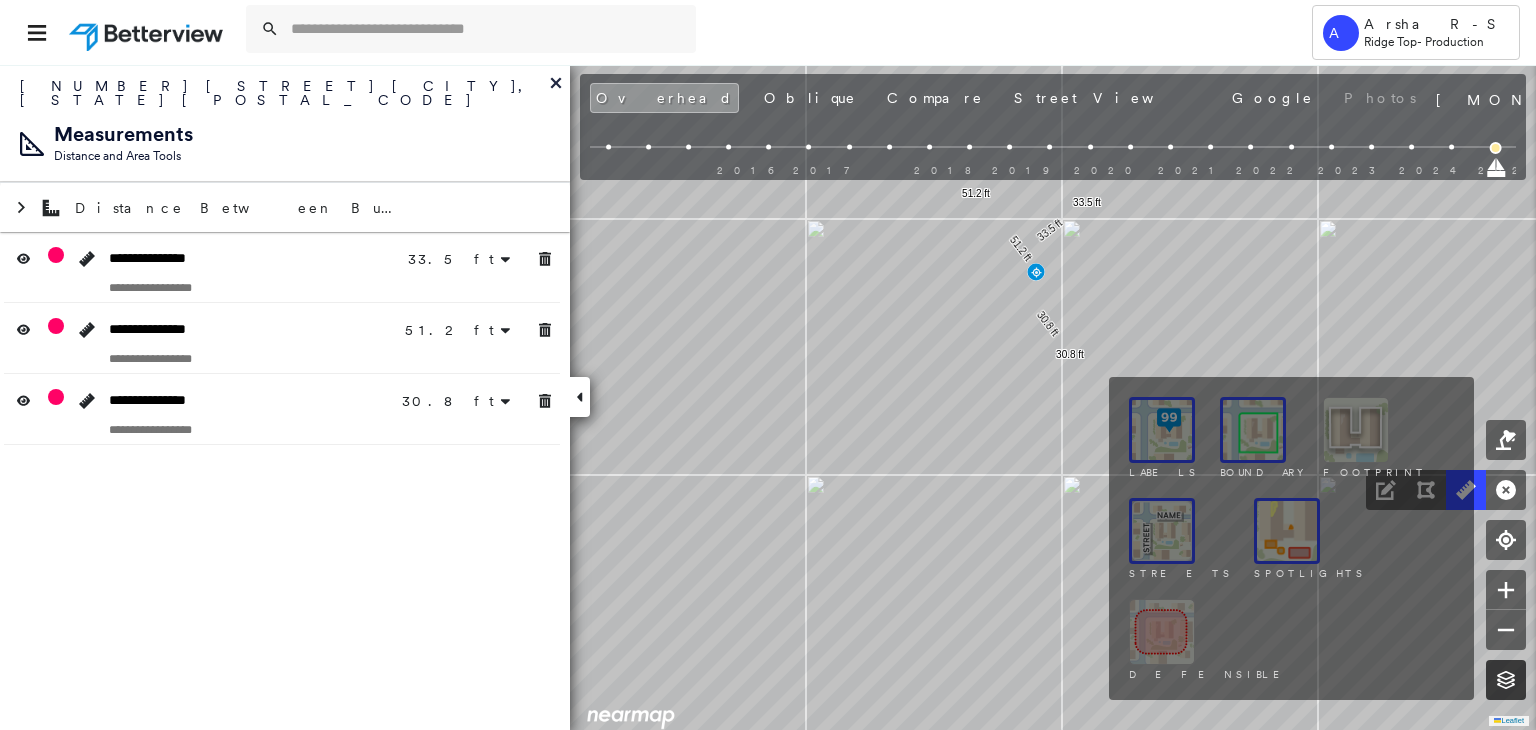 click 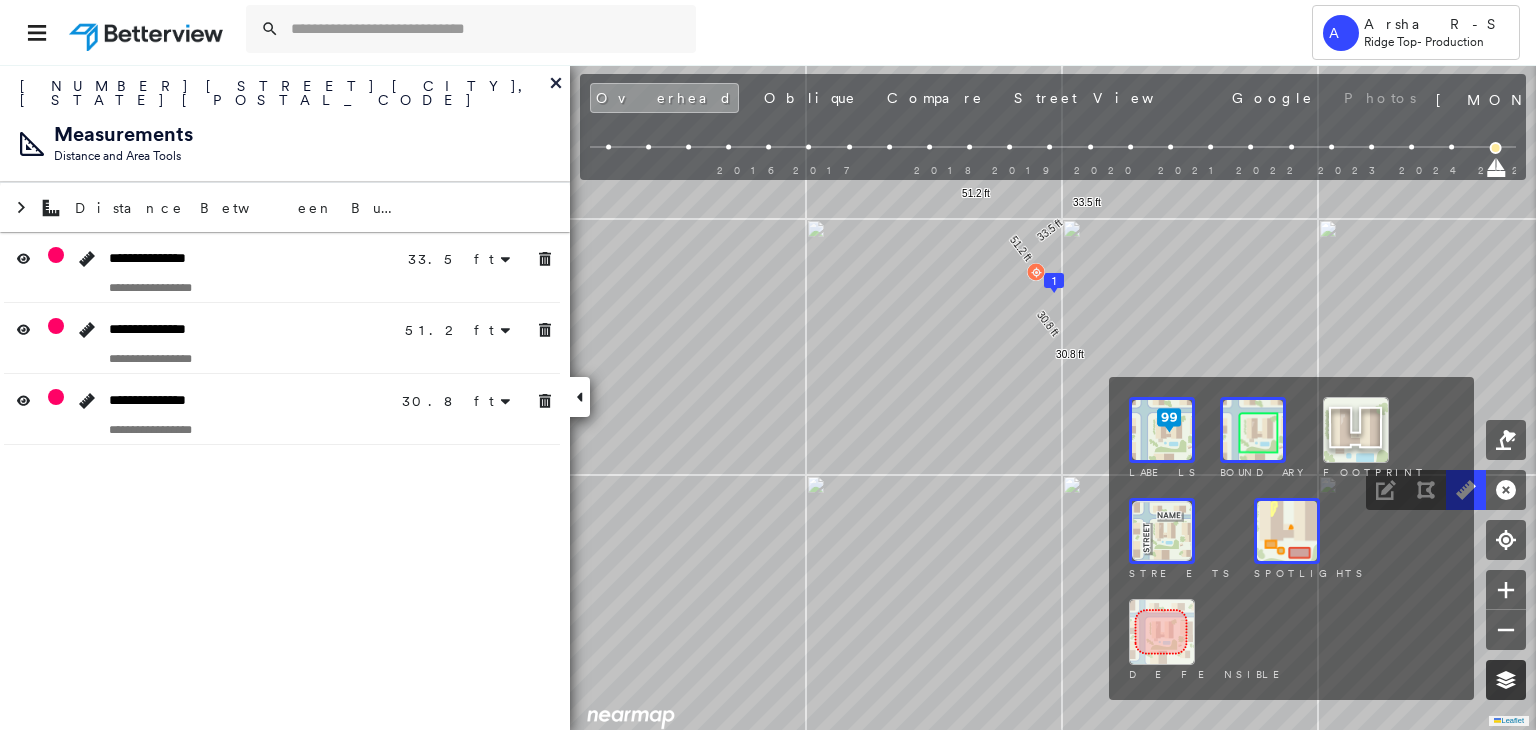 click 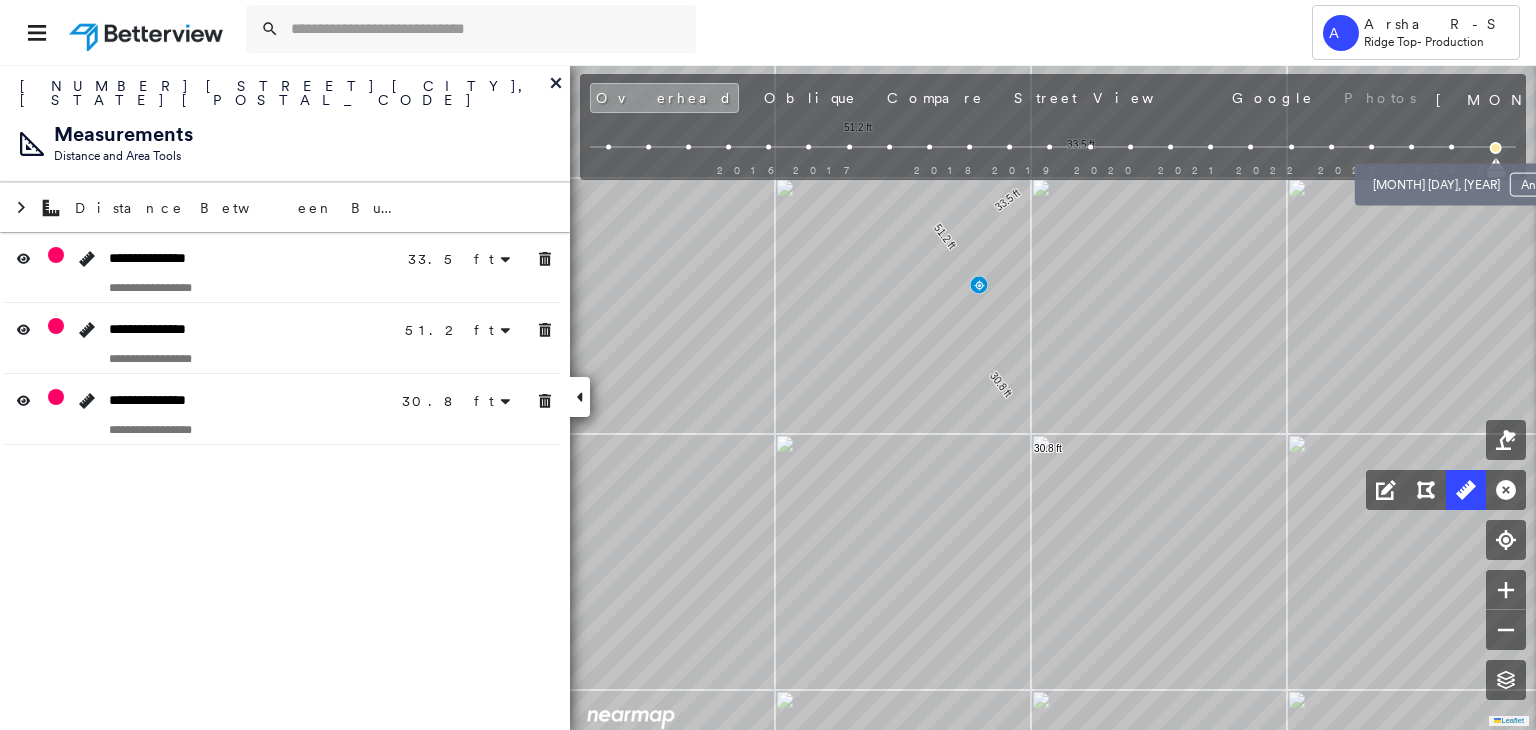 click at bounding box center [1451, 147] 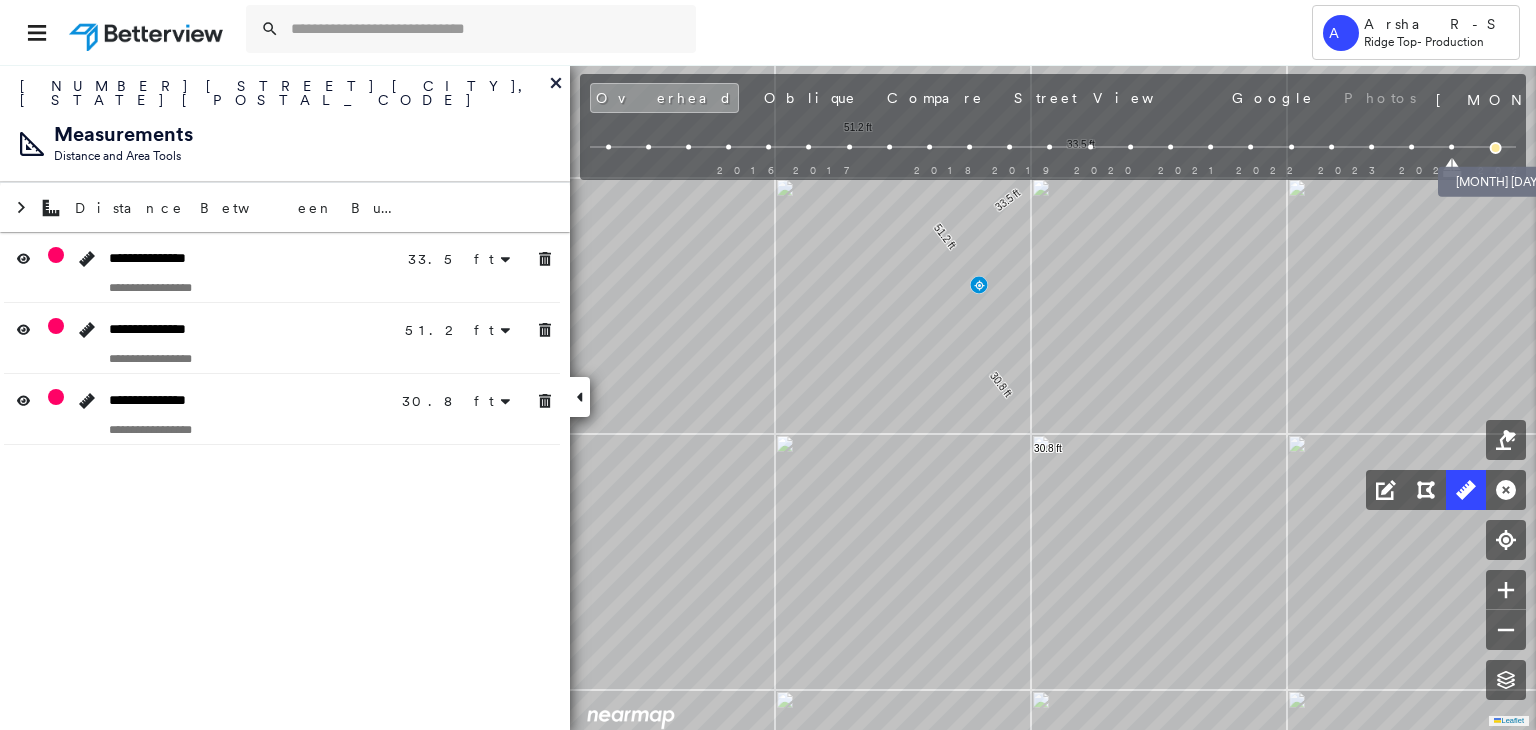 click at bounding box center (1496, 148) 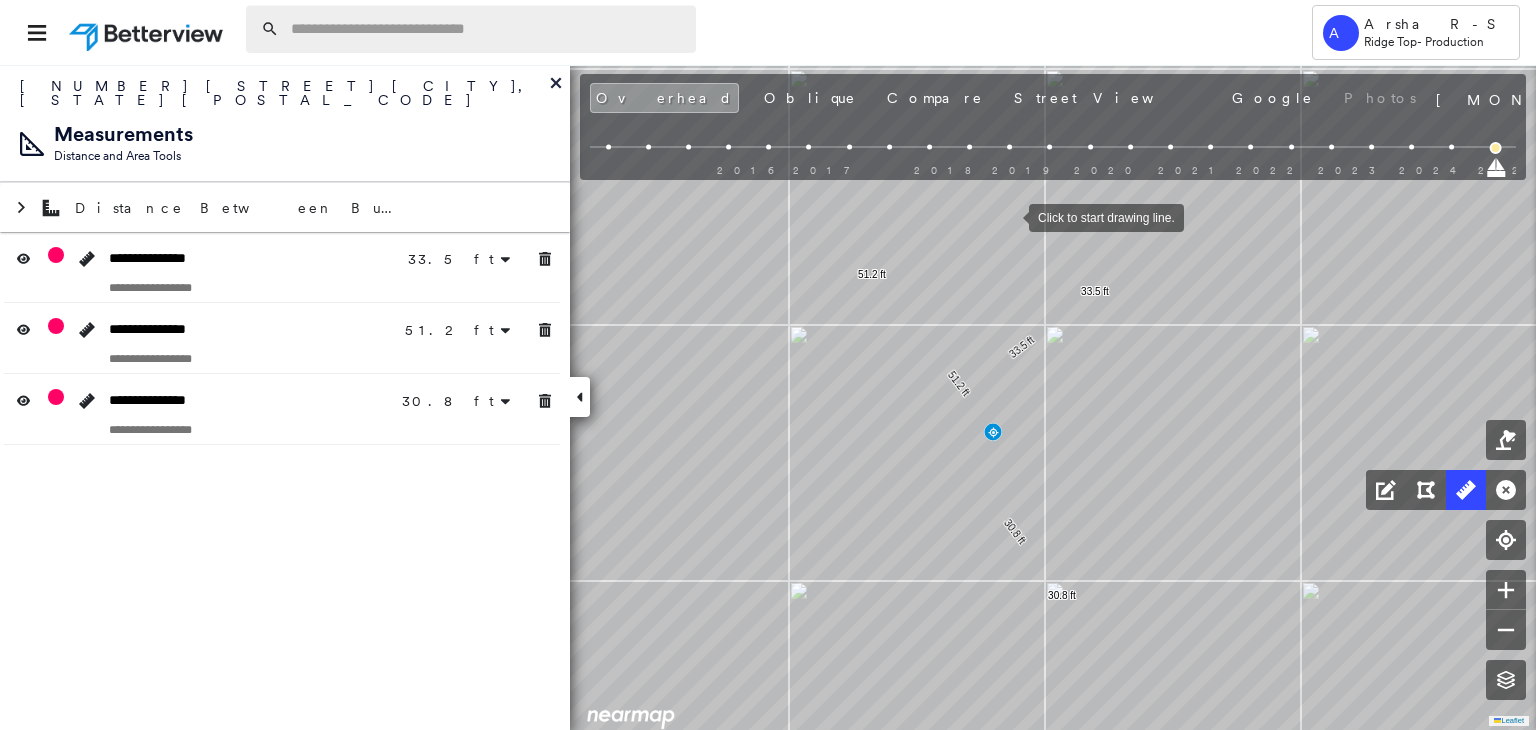 click at bounding box center [487, 29] 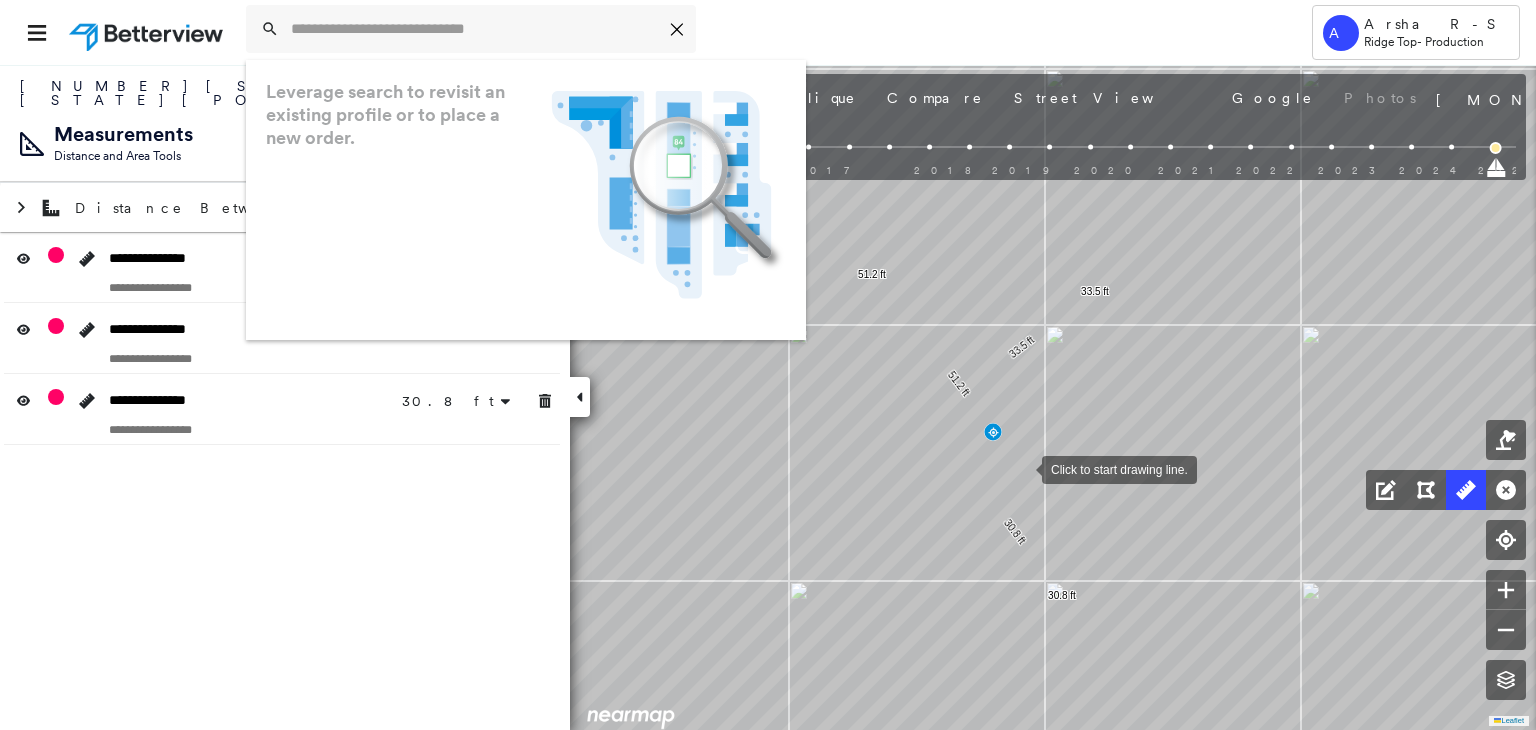 click at bounding box center [1022, 468] 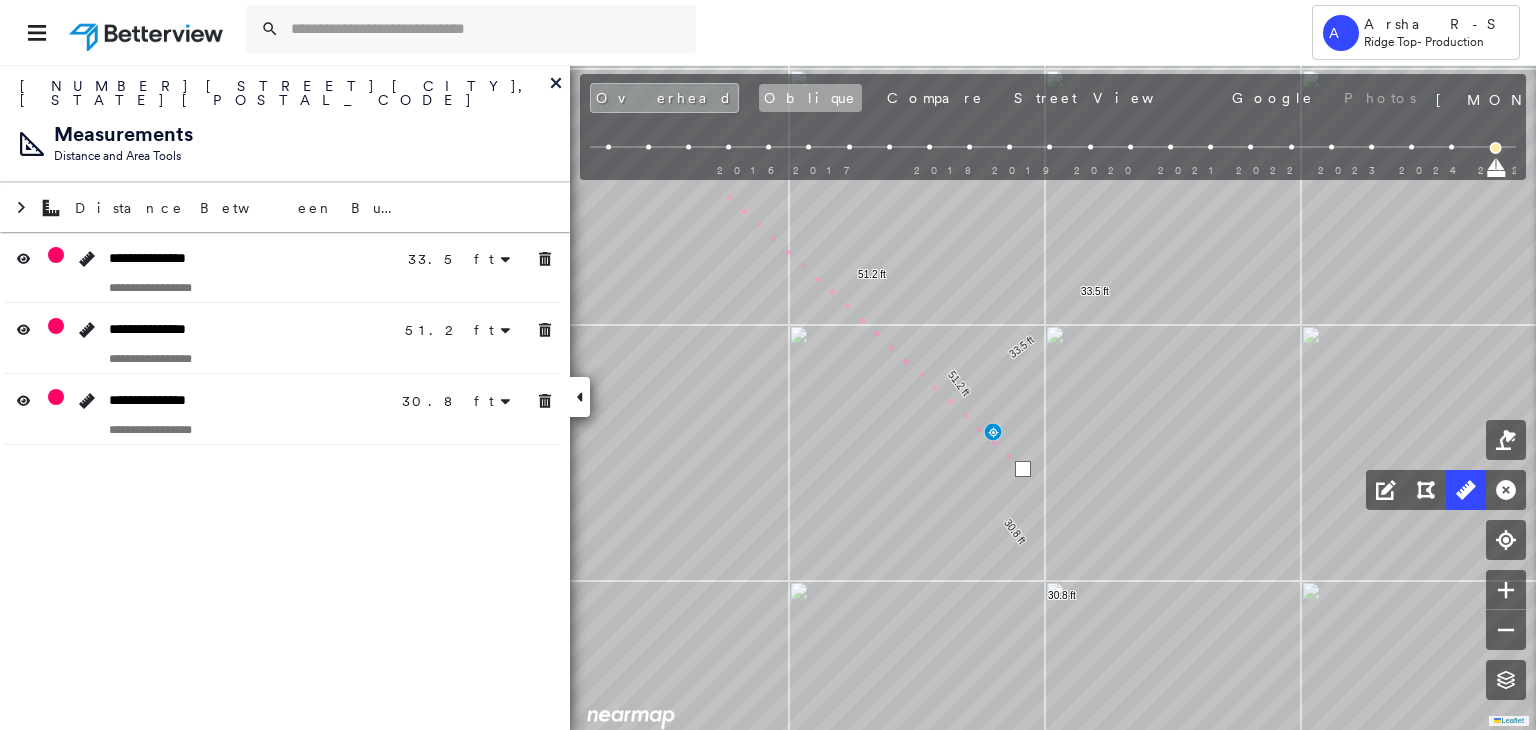 click on "Oblique" at bounding box center (810, 98) 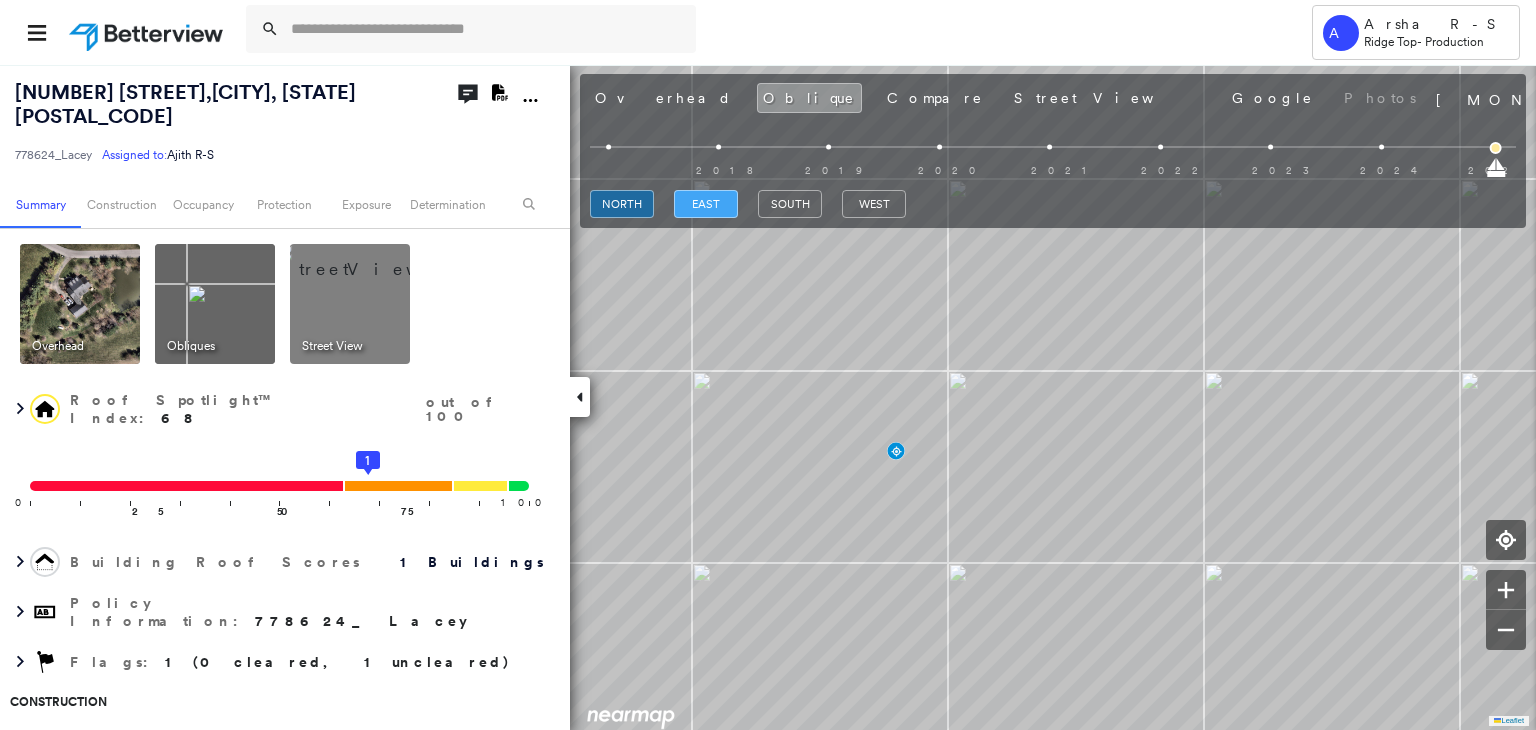 click on "north east south west" at bounding box center [1053, 204] 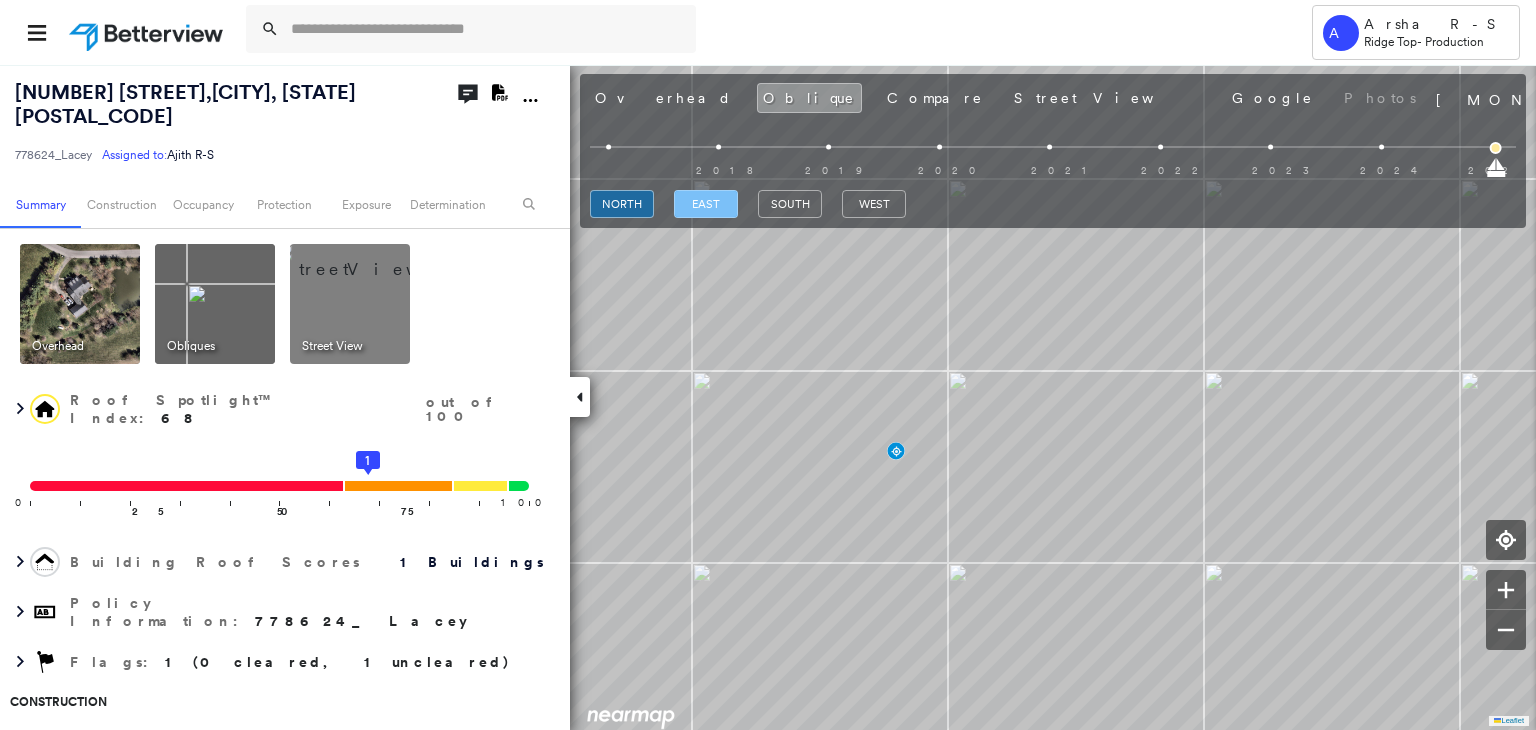 click on "east" at bounding box center (706, 204) 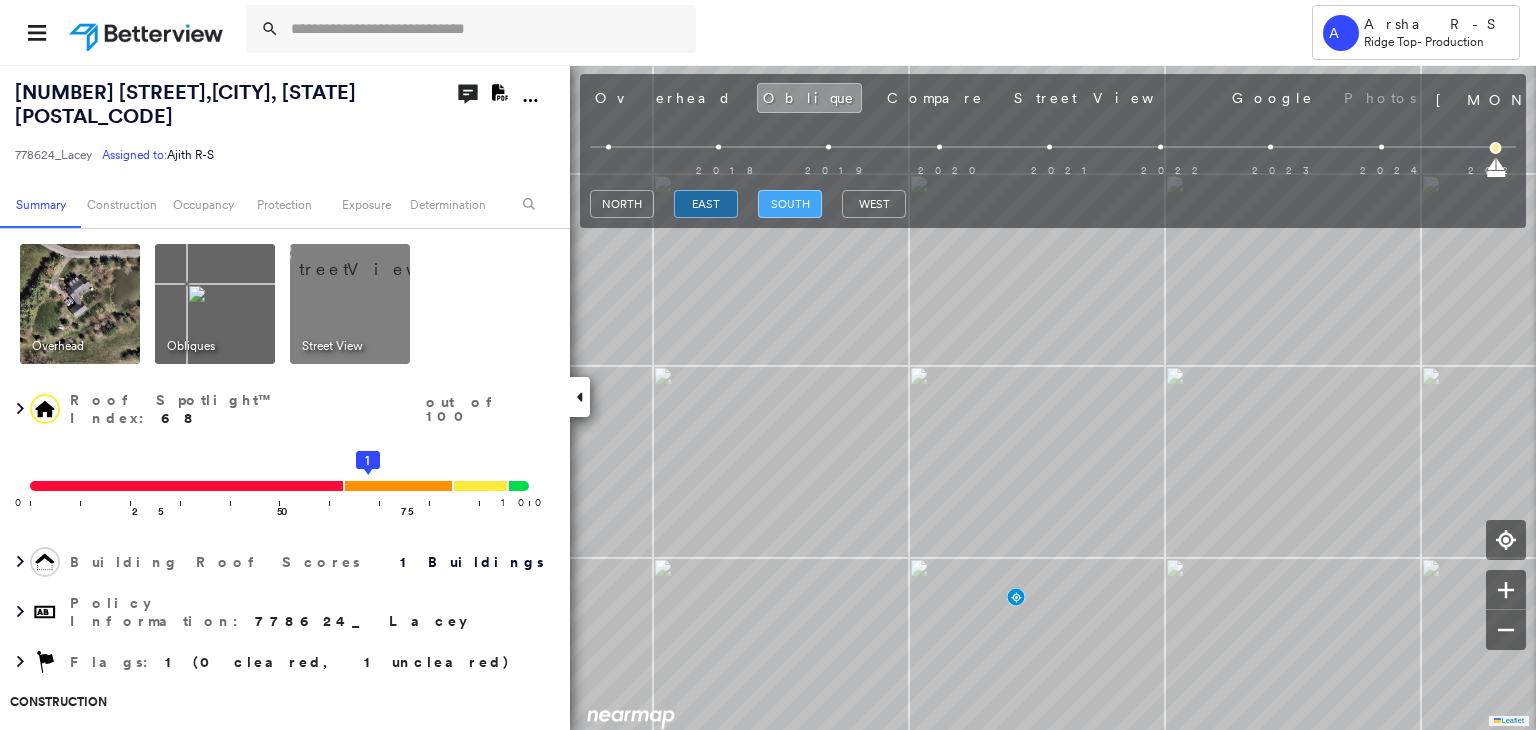 click on "south" at bounding box center (790, 204) 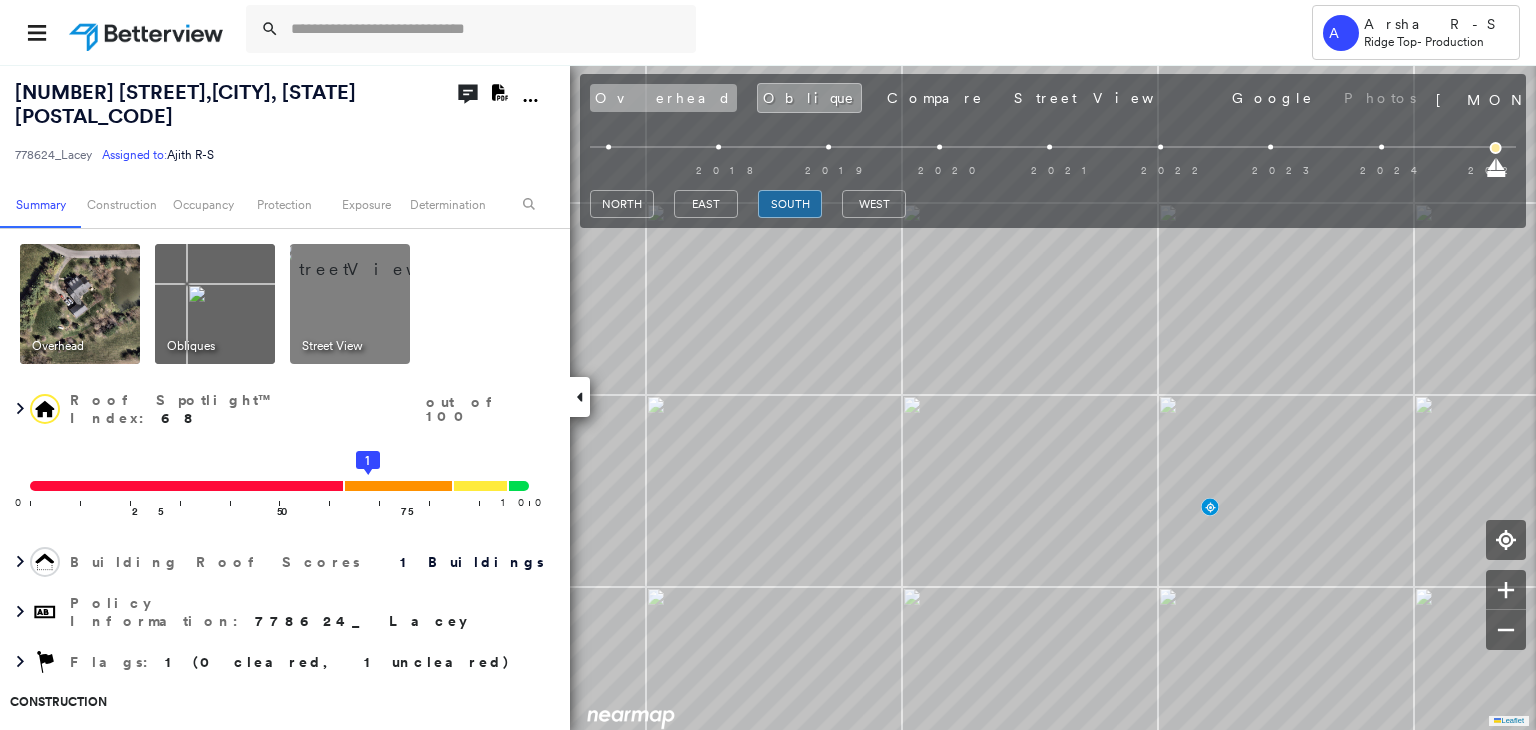 click on "Overhead" at bounding box center [663, 98] 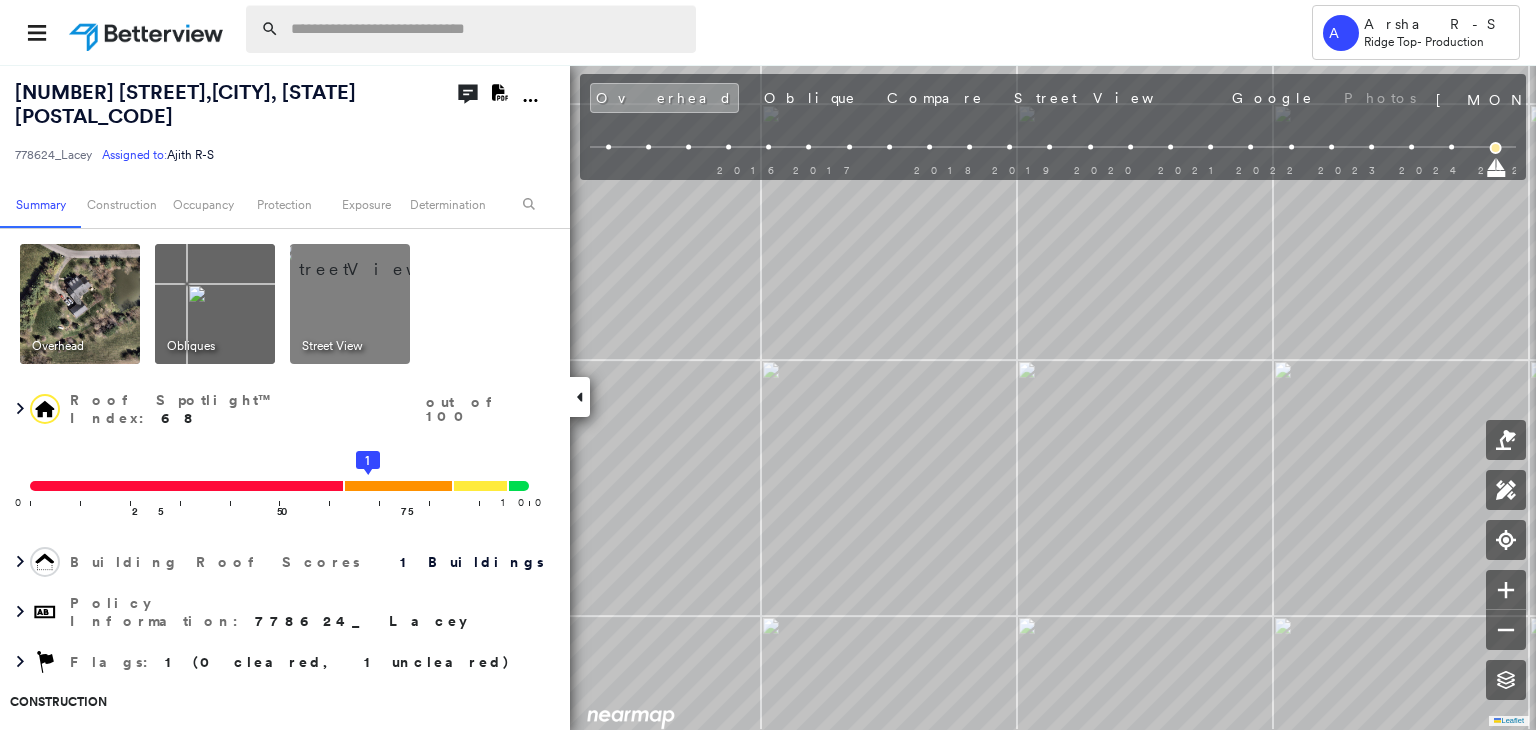 click at bounding box center [487, 29] 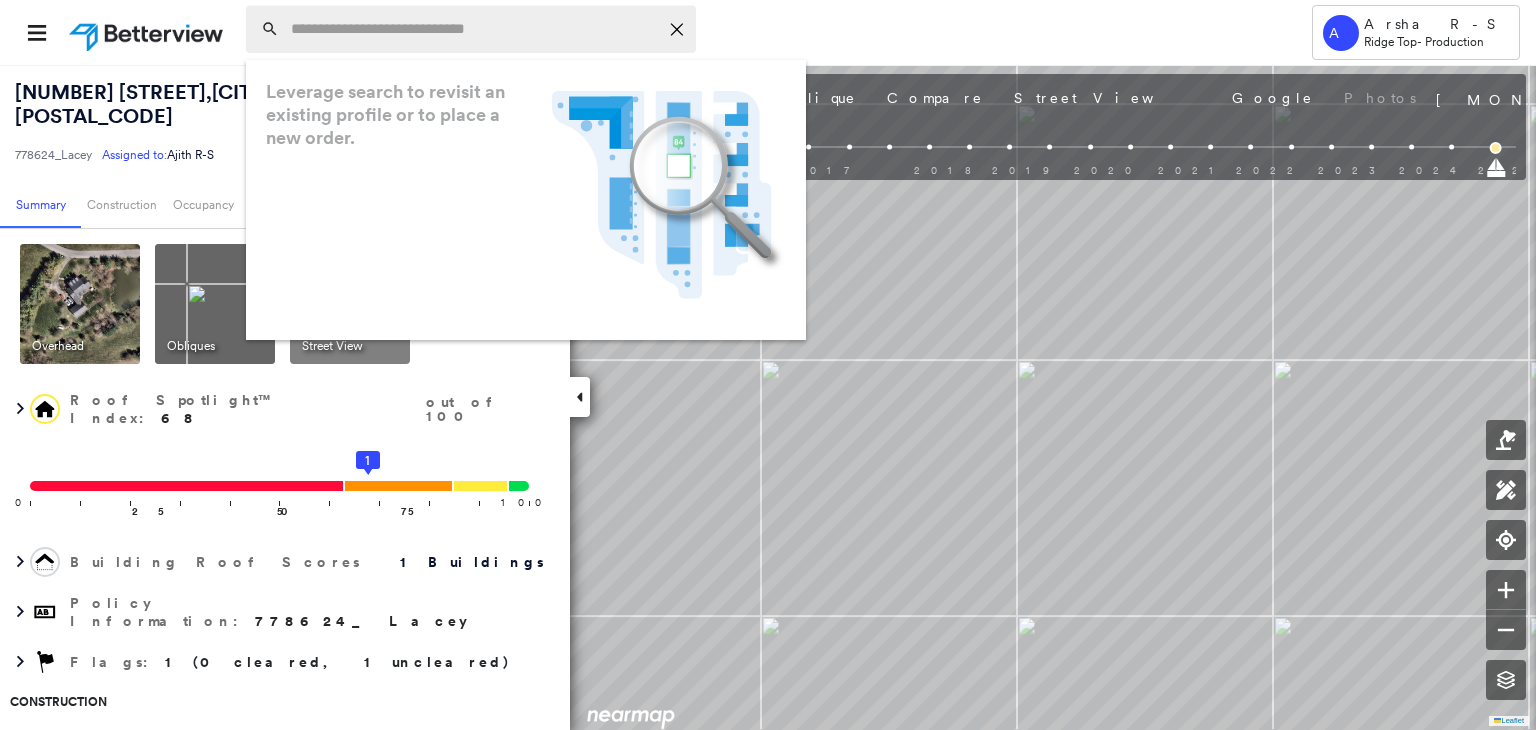 paste on "**********" 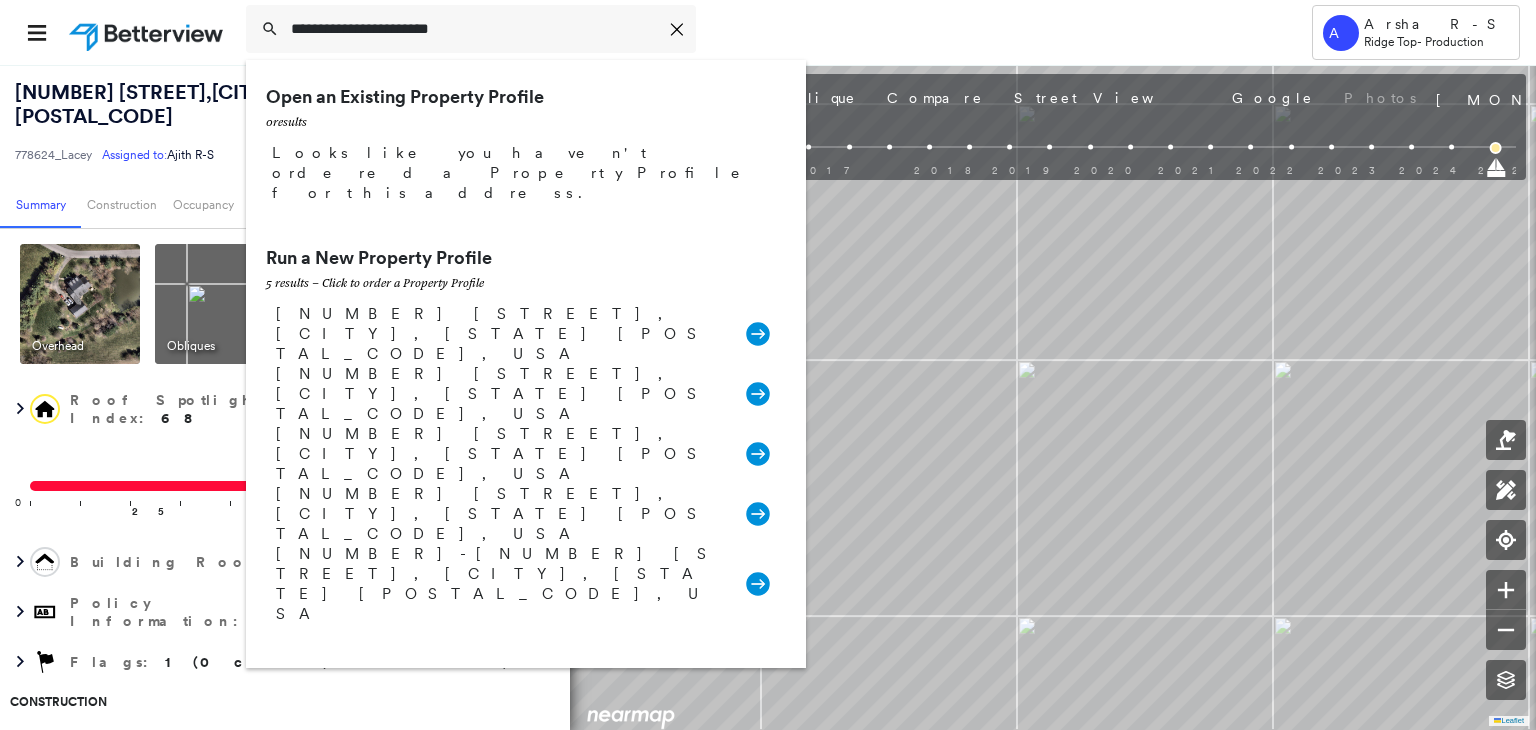 type on "**********" 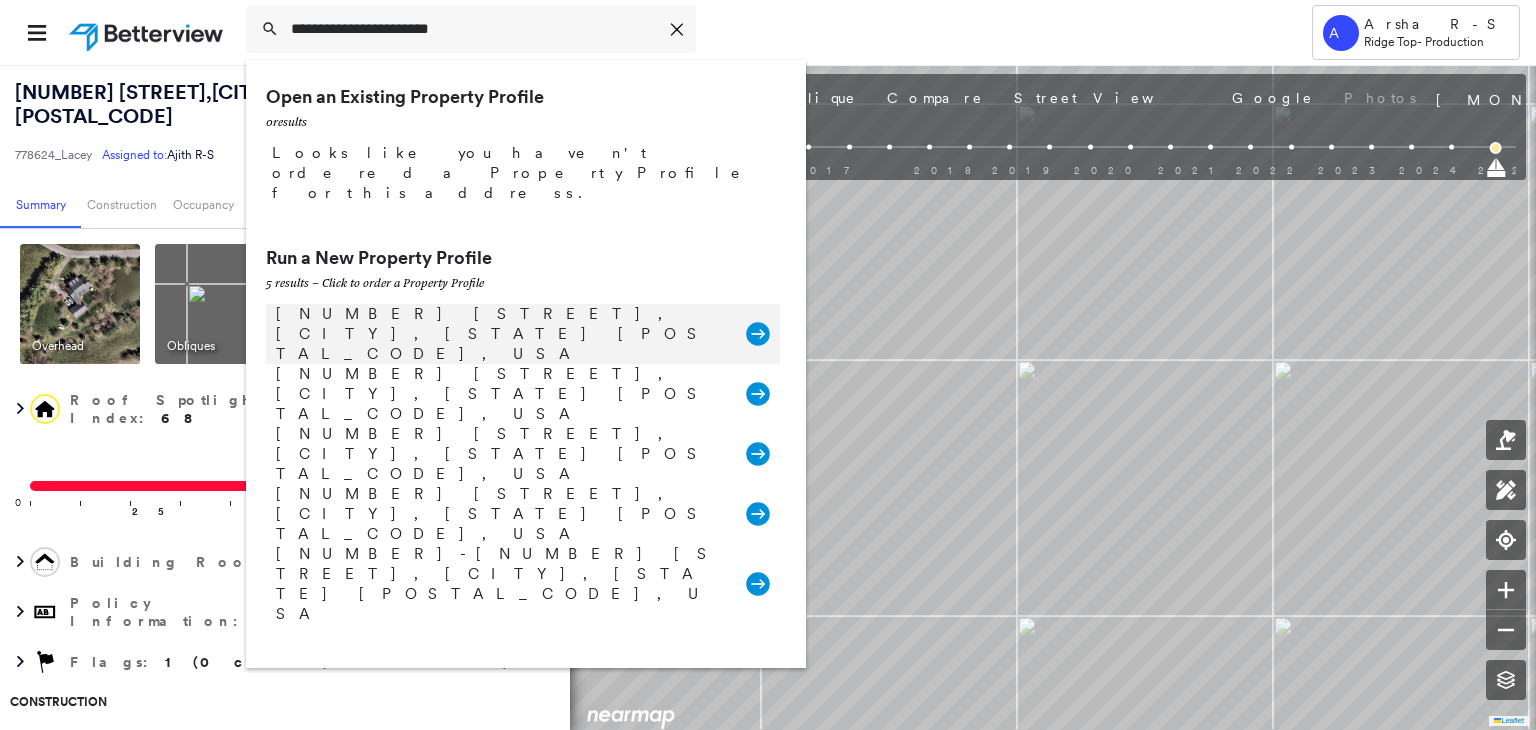 click on "[NUMBER] [STREET], [CITY], [STATE] [POSTAL_CODE], USA" at bounding box center (501, 334) 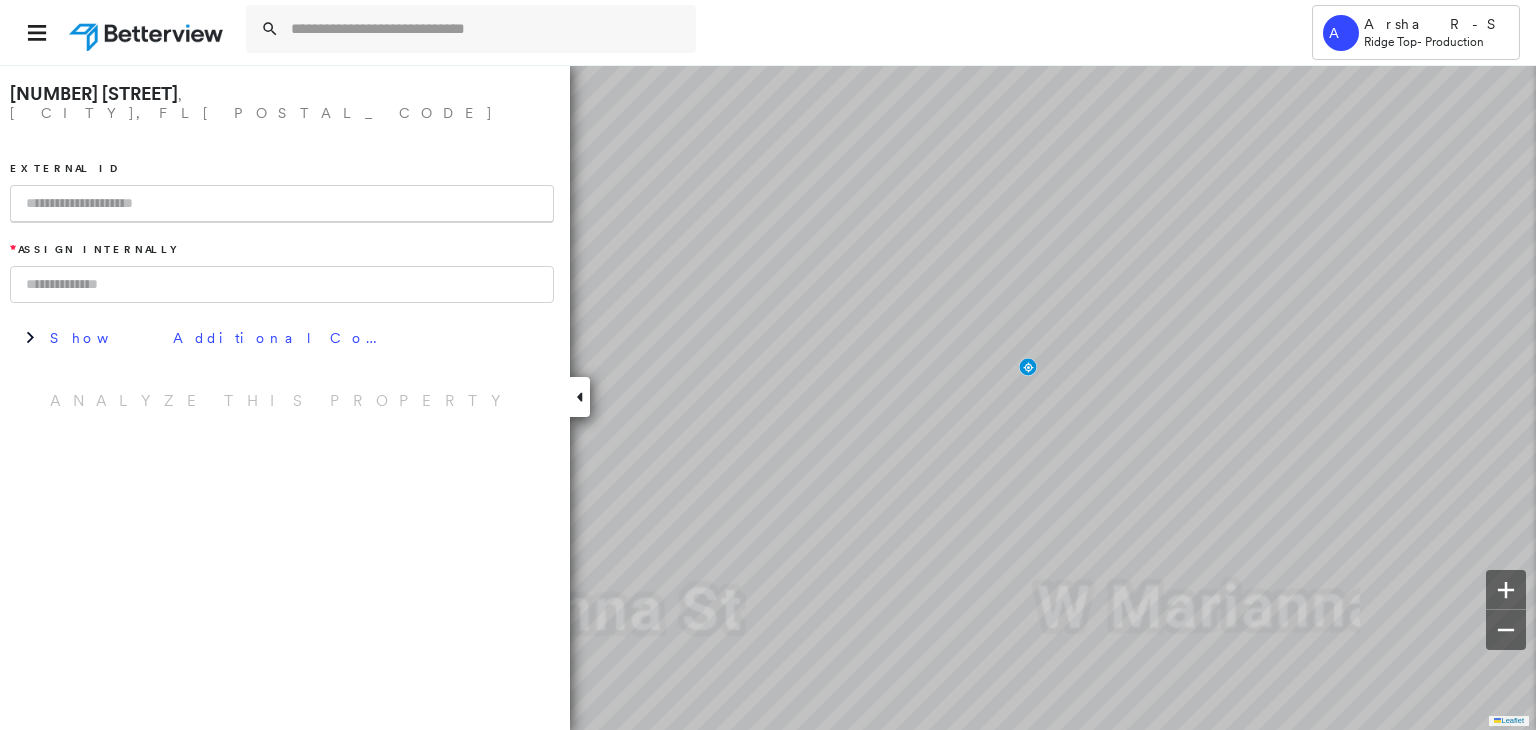 paste on "**********" 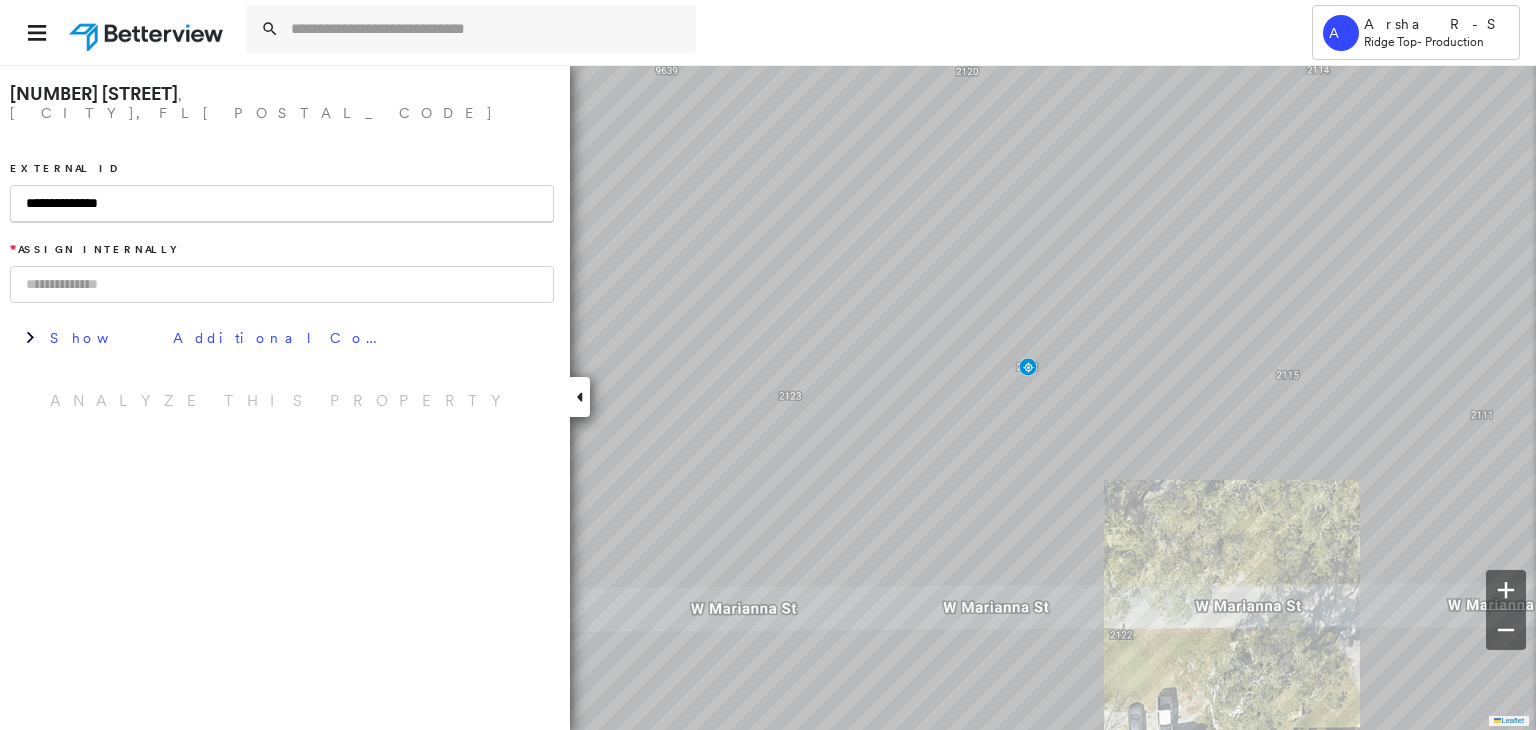 type on "**********" 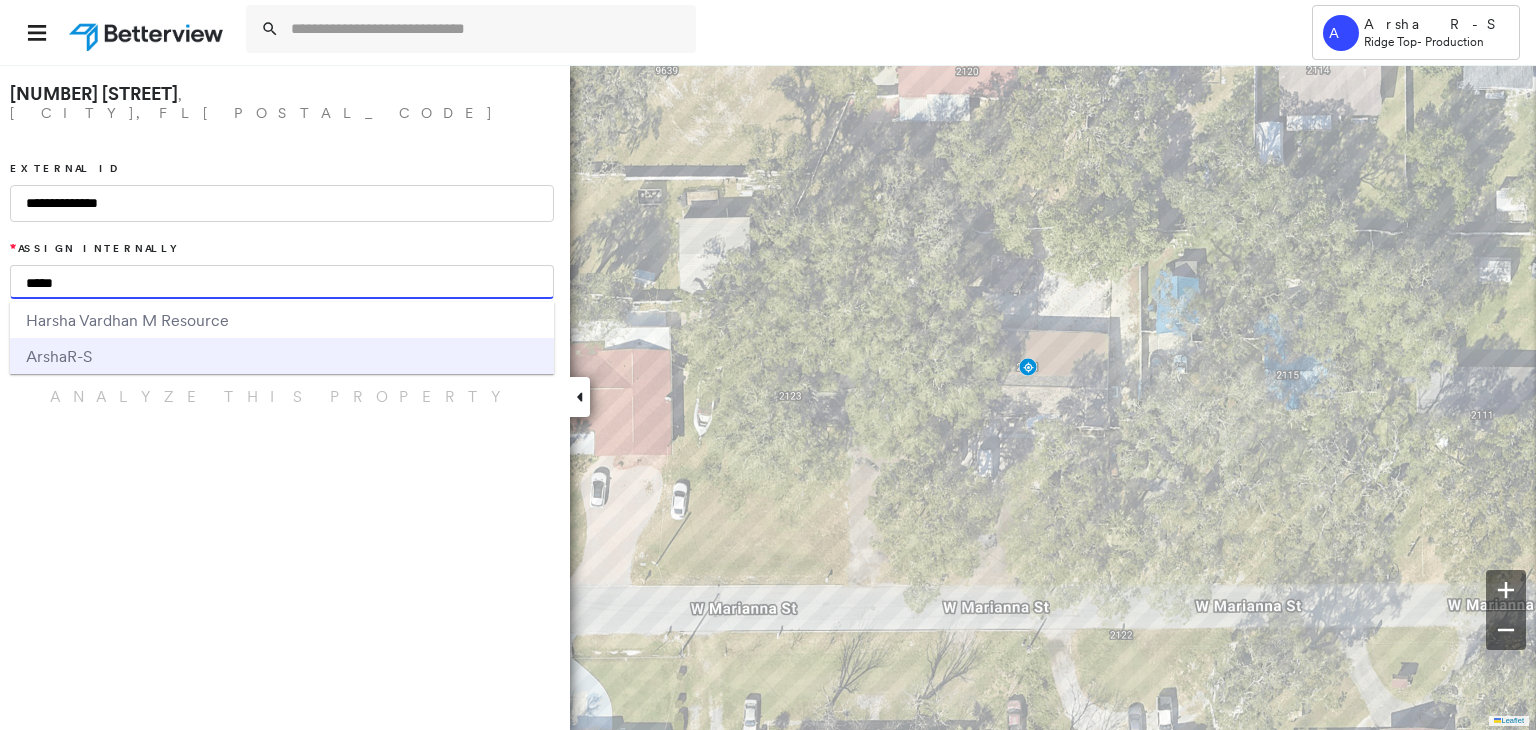 type on "*****" 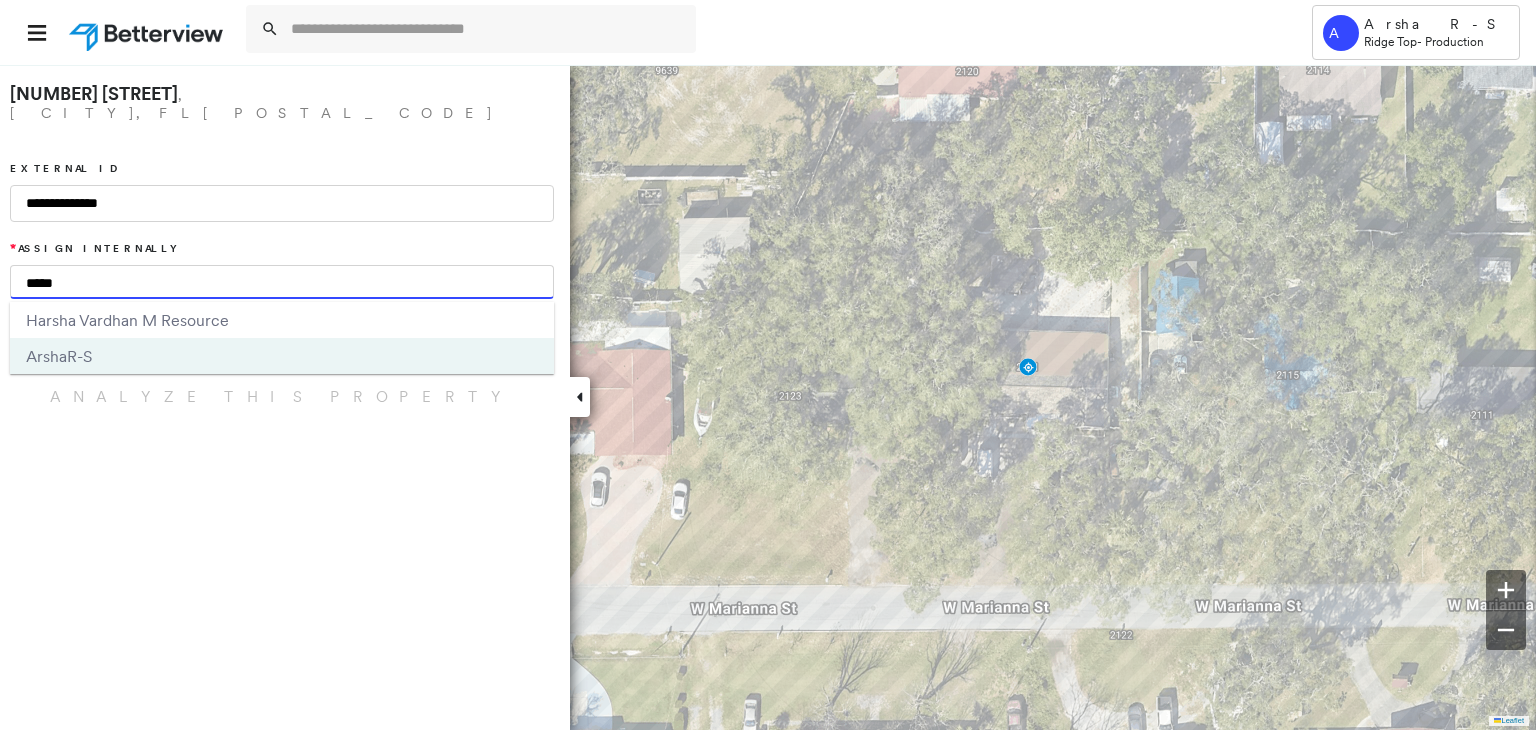 type 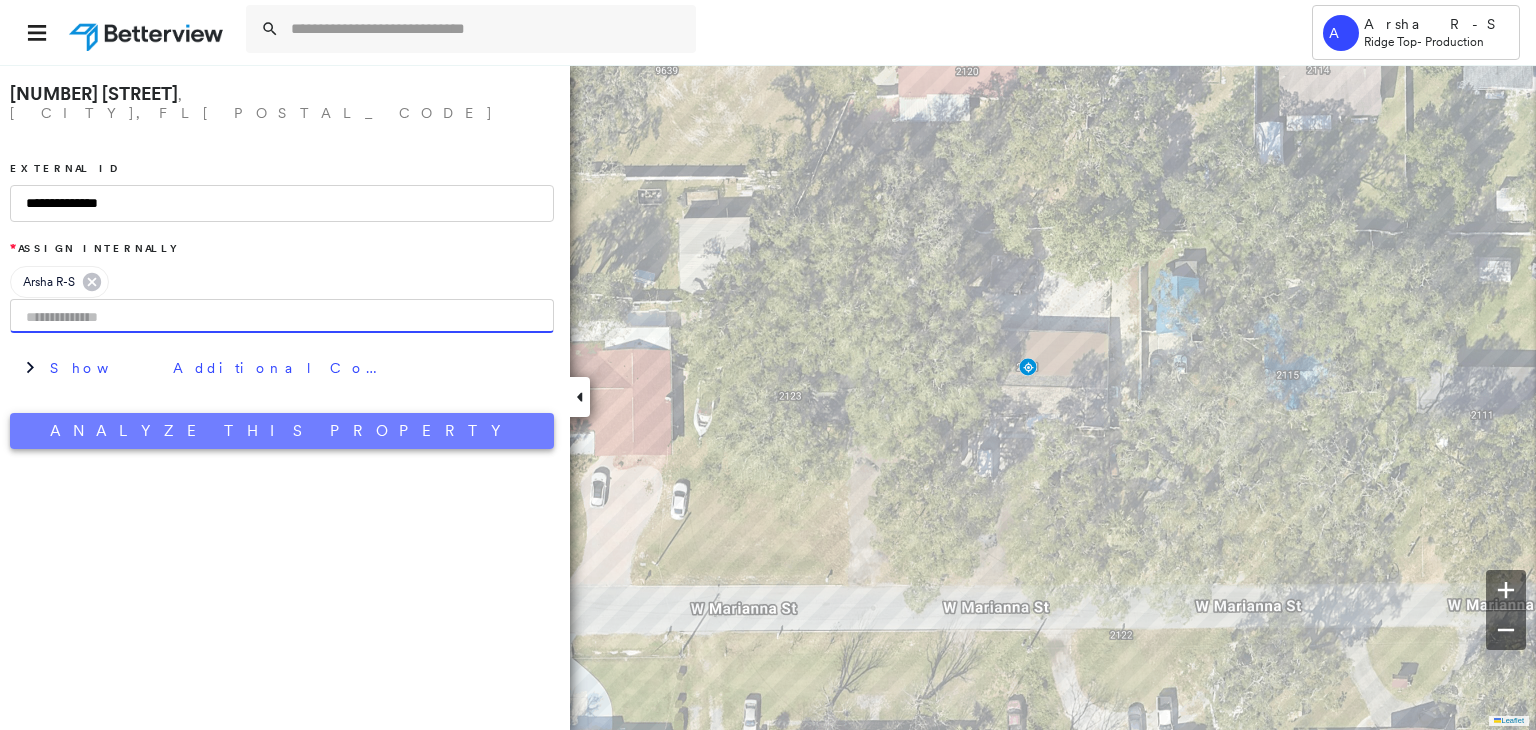 click on "Analyze This Property" at bounding box center (282, 431) 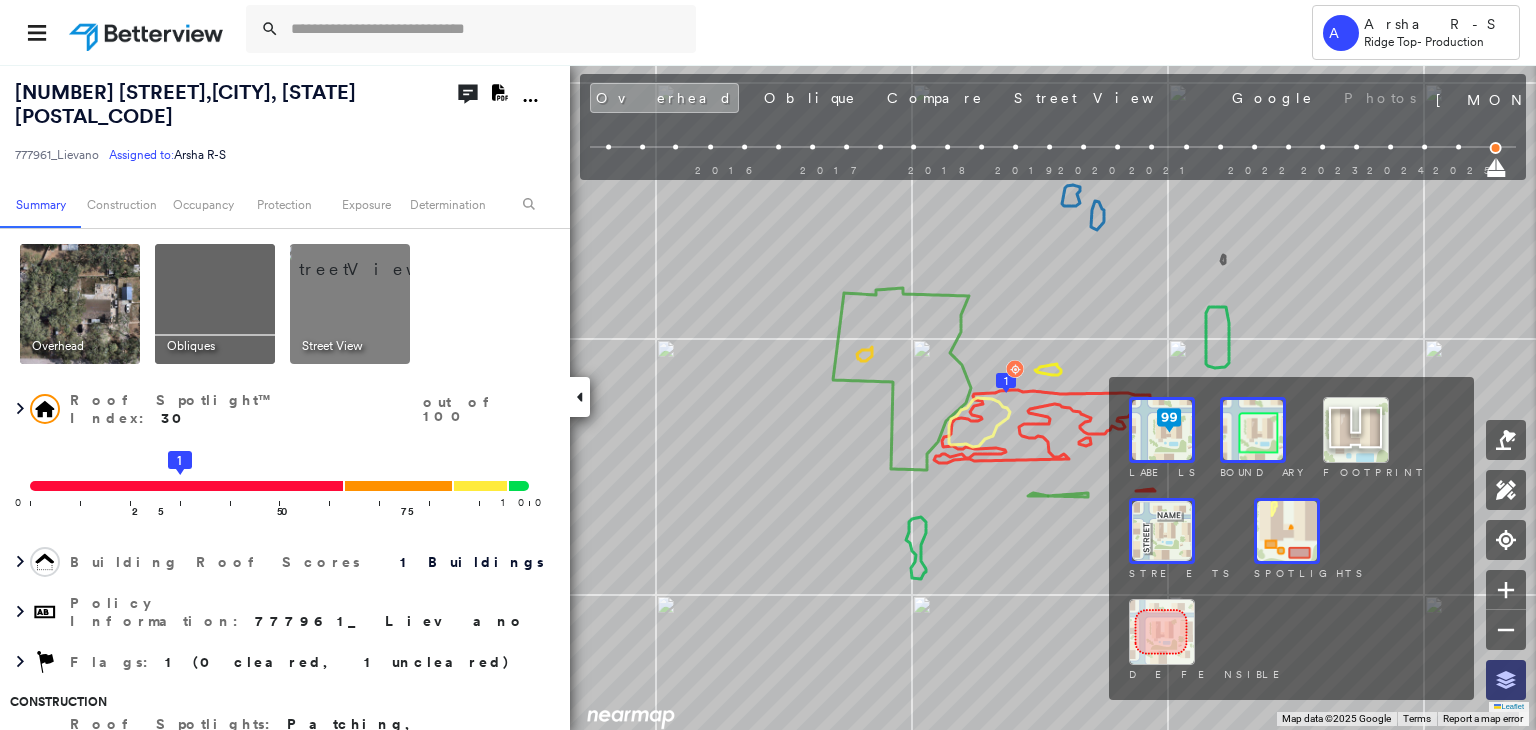 click at bounding box center (1506, 680) 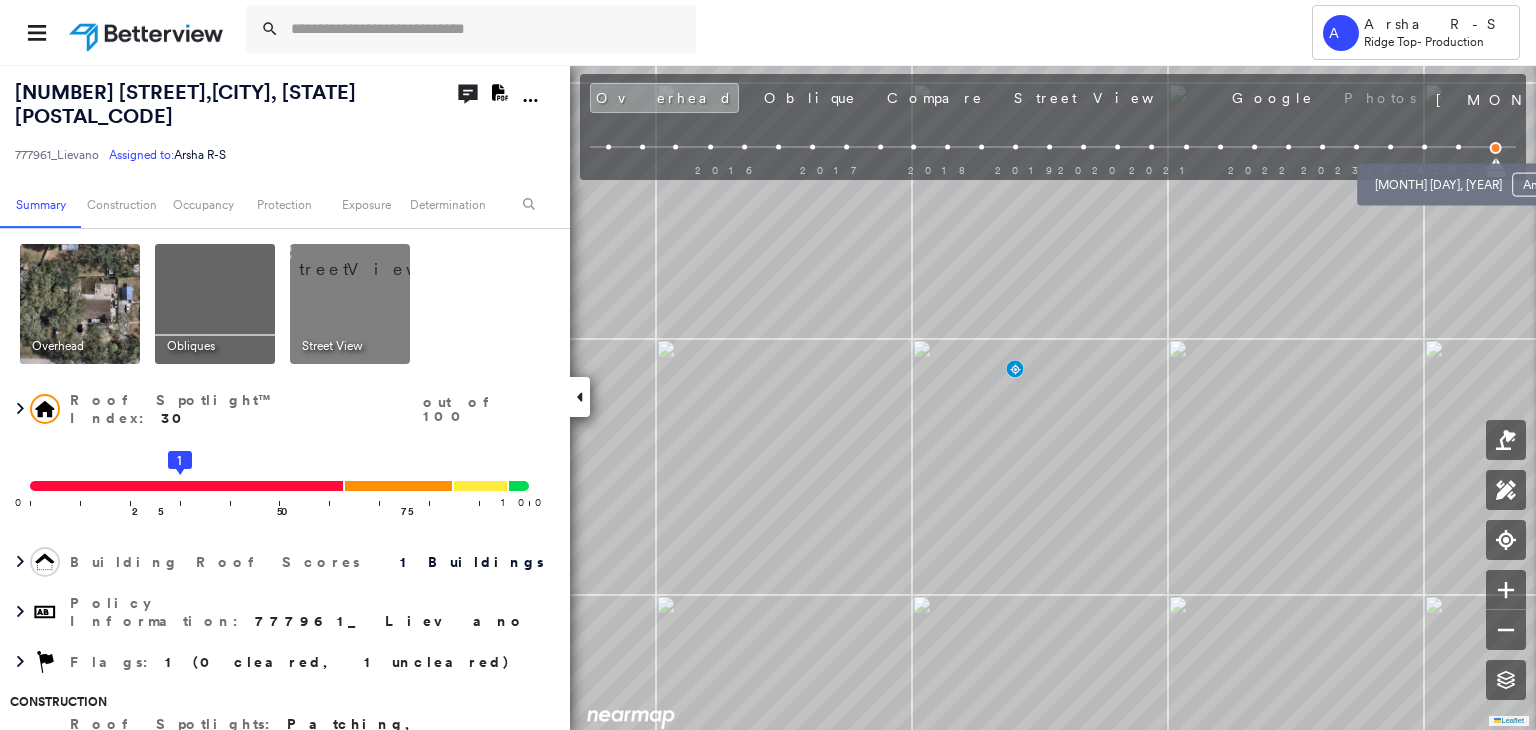 click at bounding box center (1458, 147) 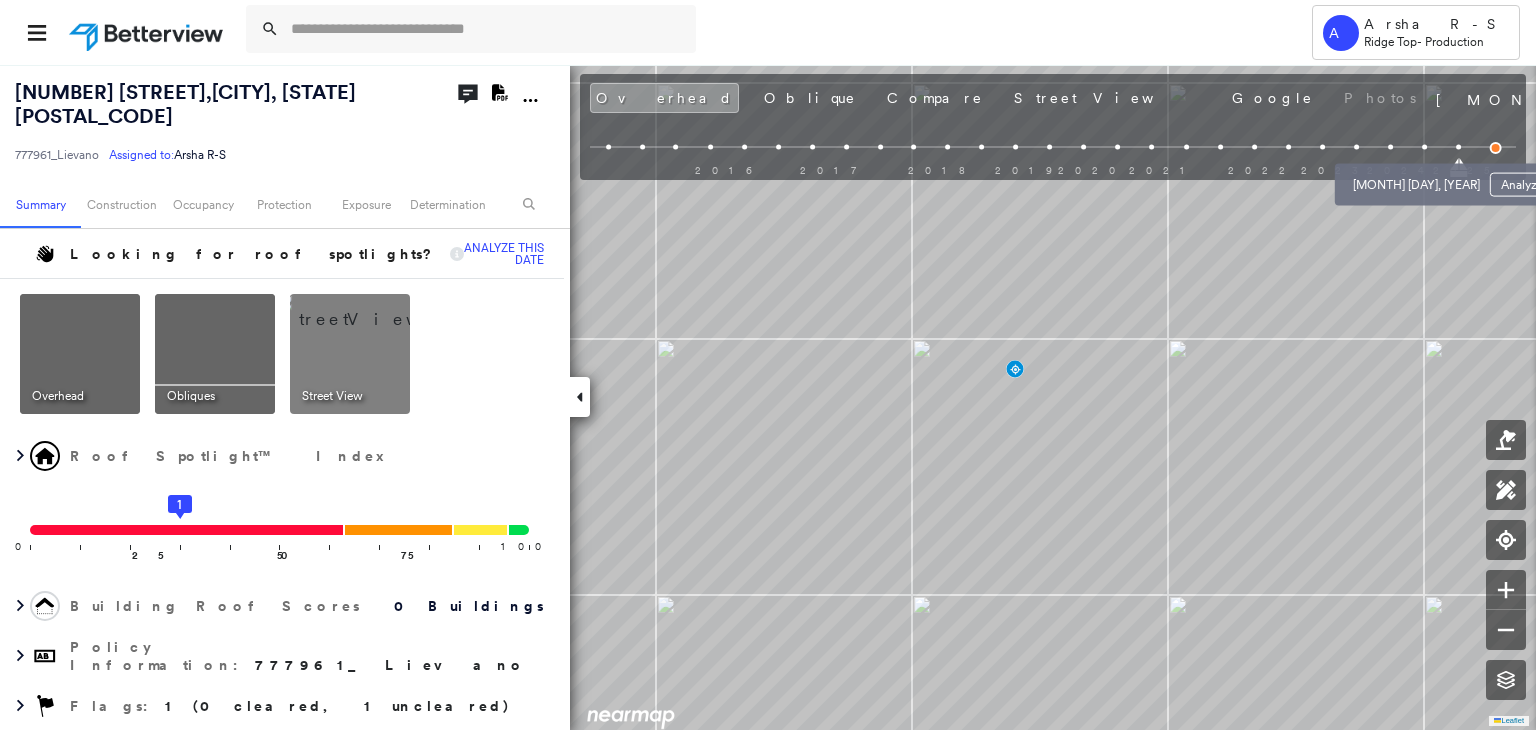 click at bounding box center (1424, 147) 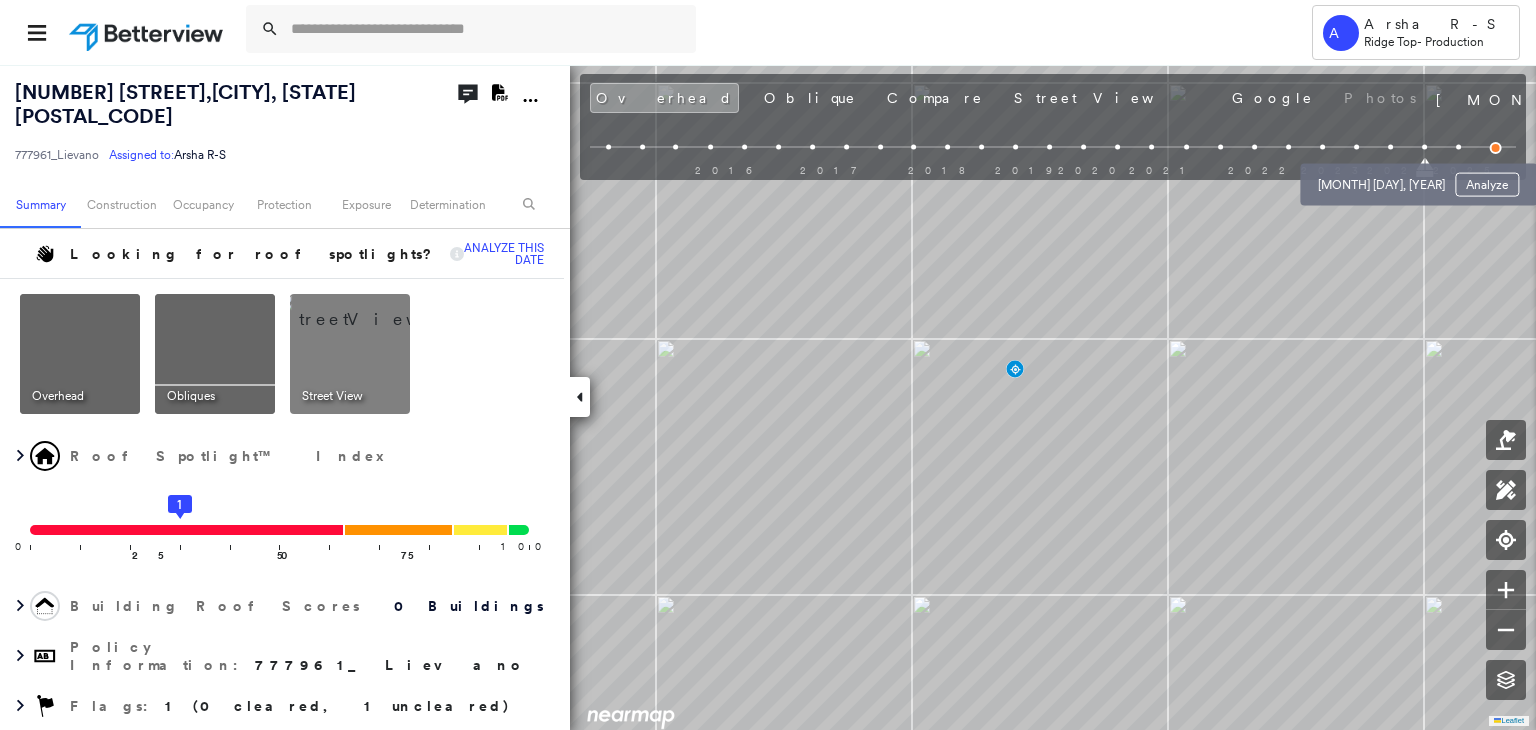 click at bounding box center [1390, 147] 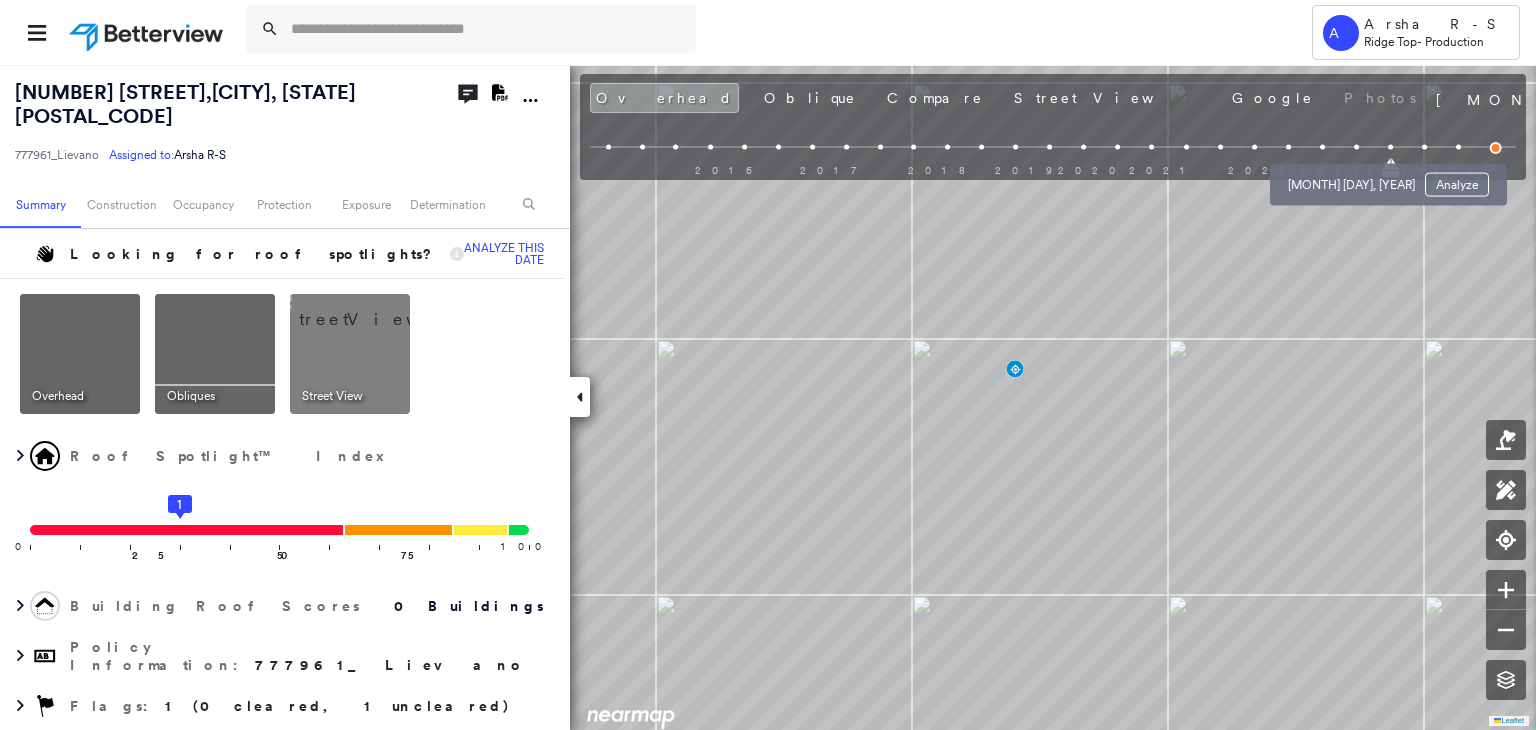 click at bounding box center (1356, 147) 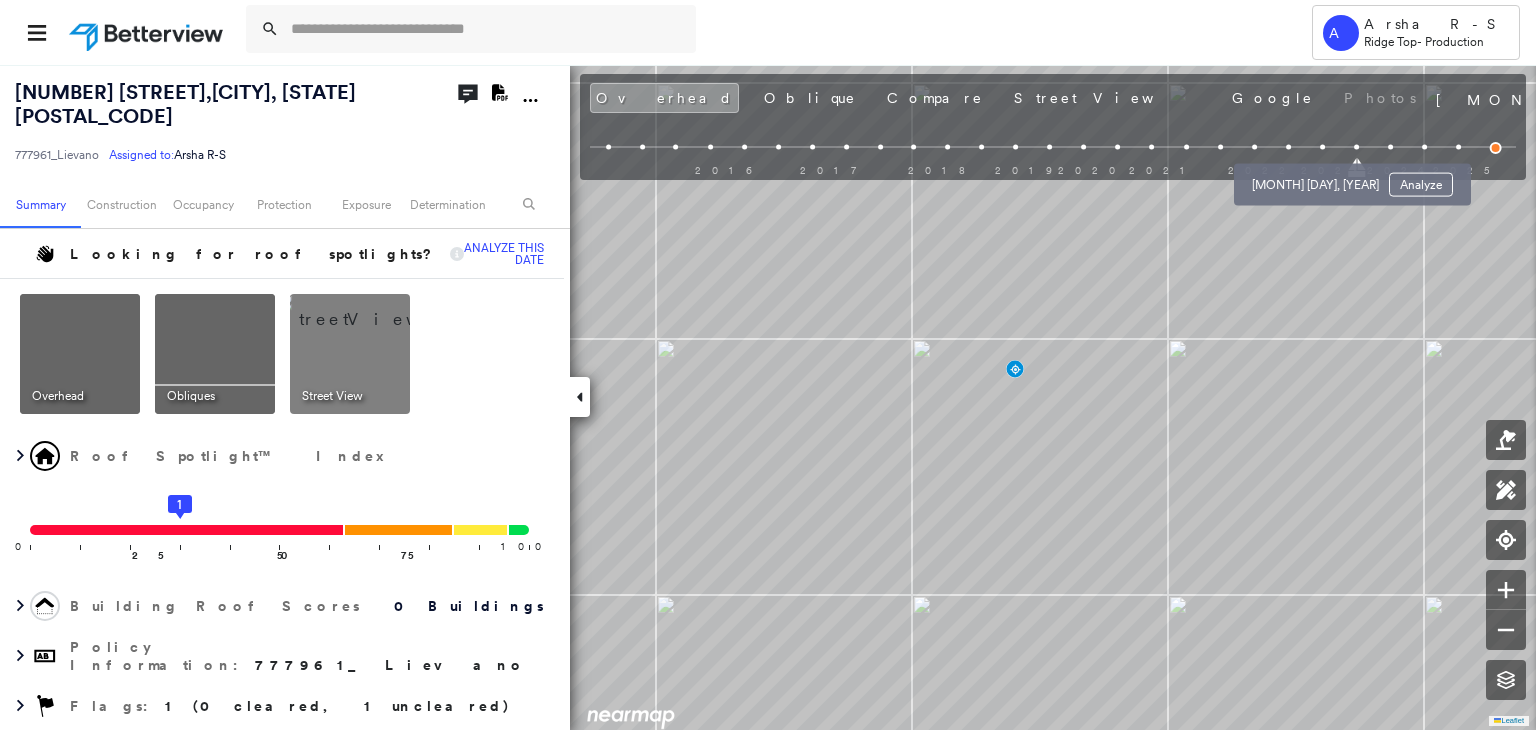 click at bounding box center [1322, 147] 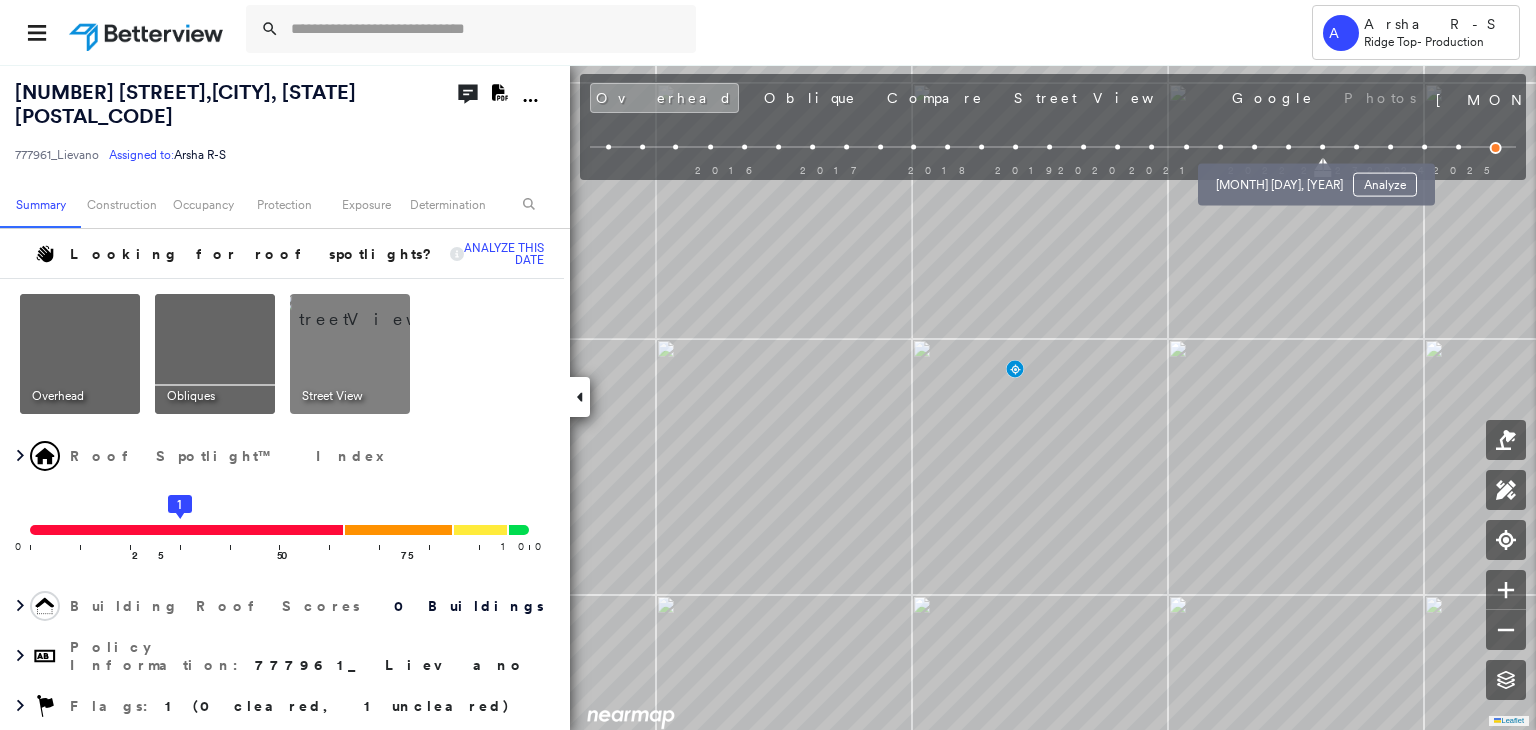 click at bounding box center (1288, 147) 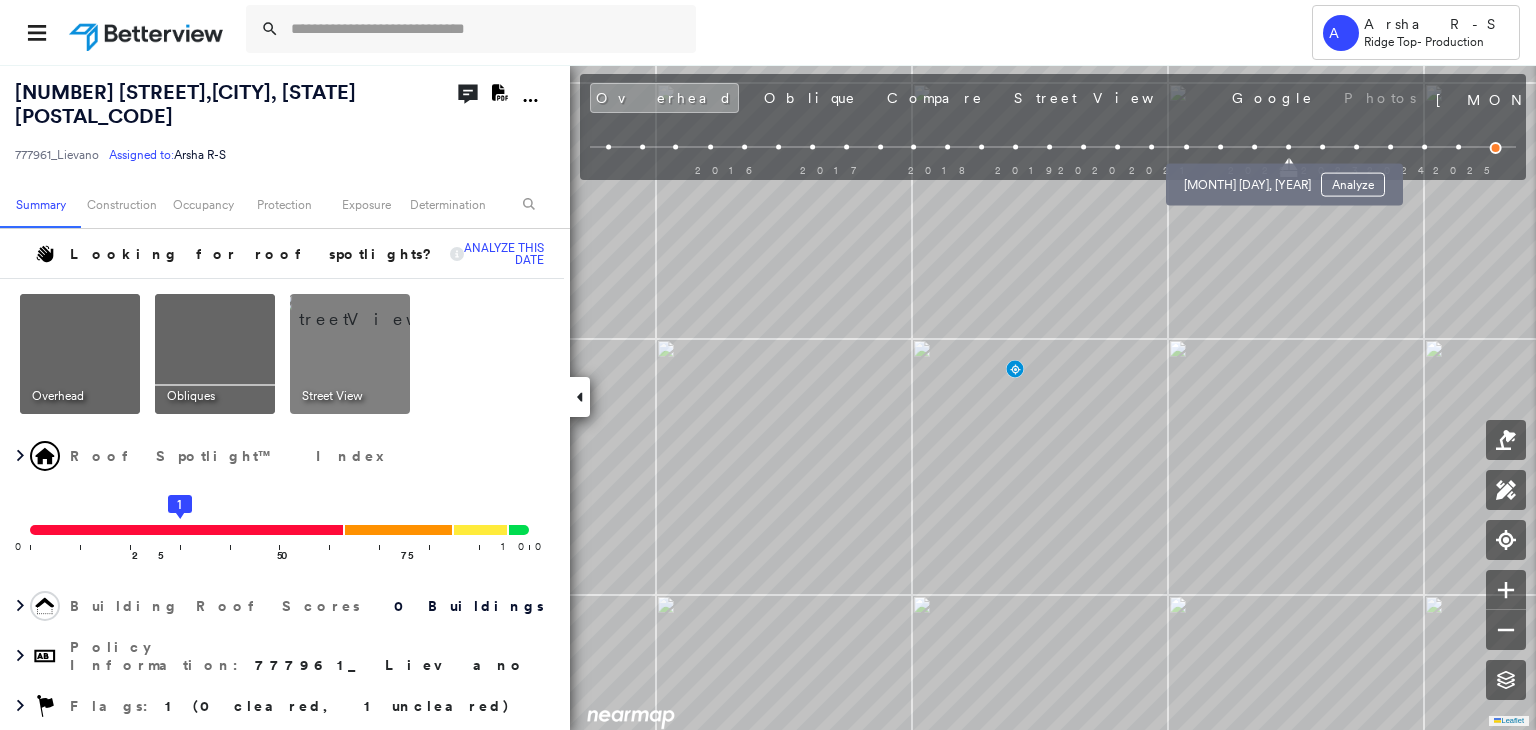click at bounding box center (1254, 147) 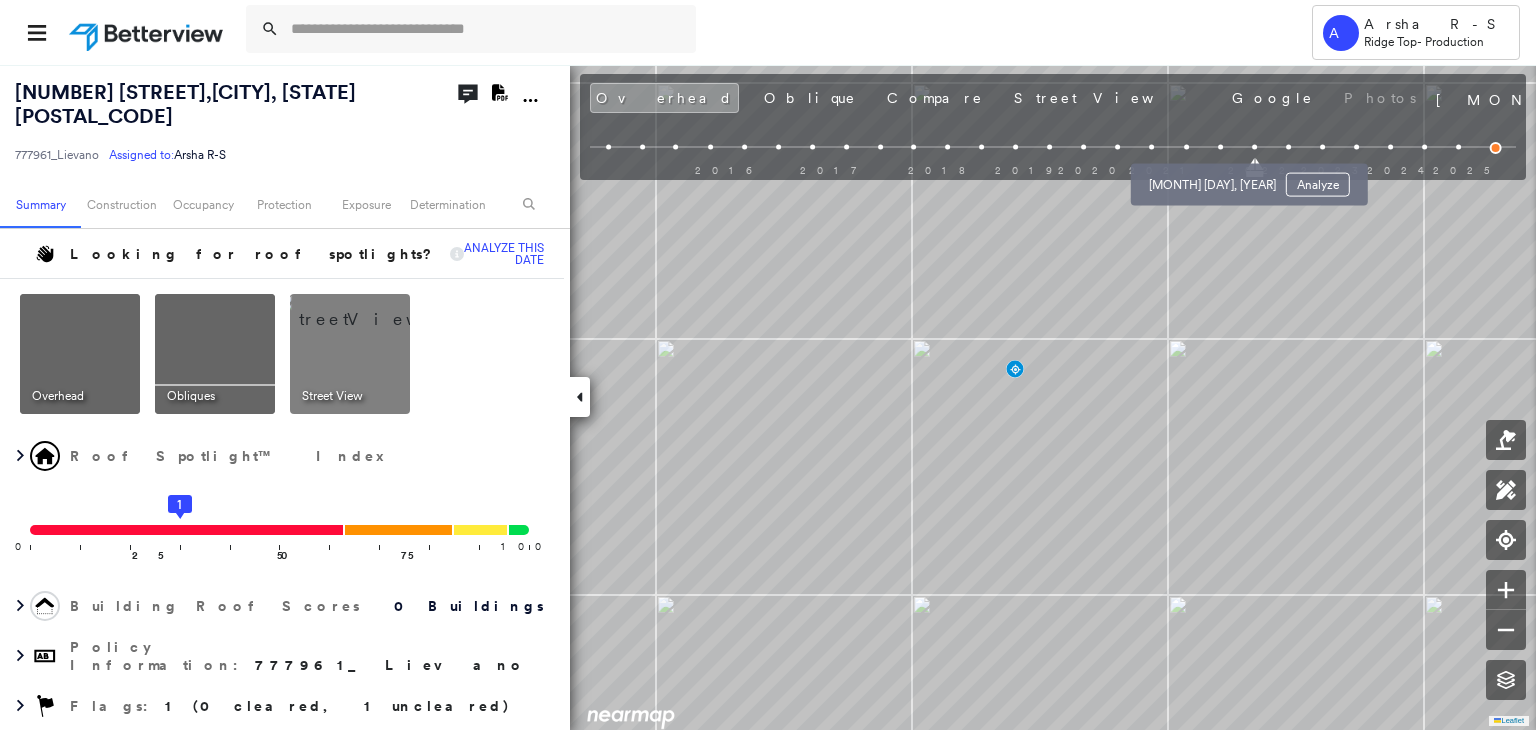 click at bounding box center (1220, 147) 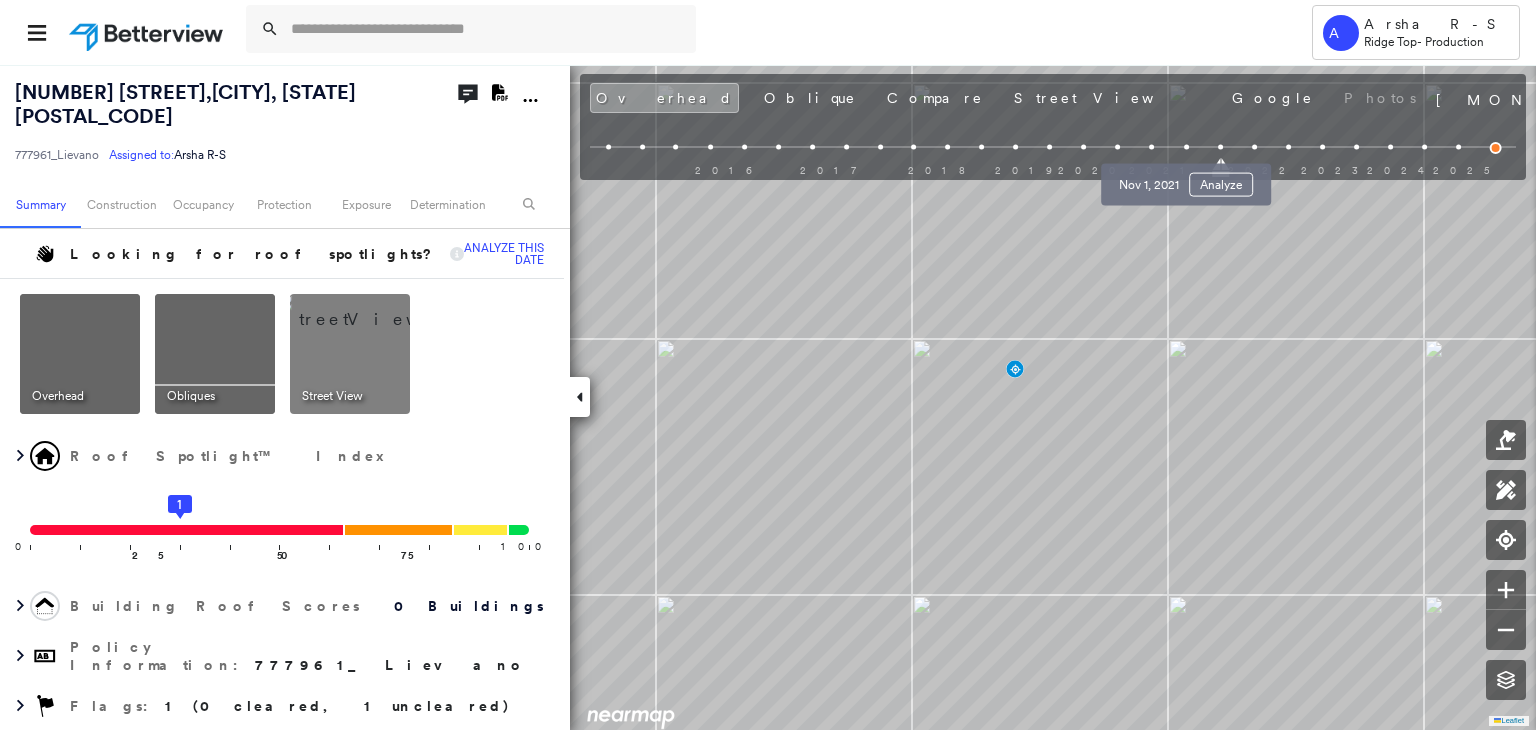 click at bounding box center (1186, 147) 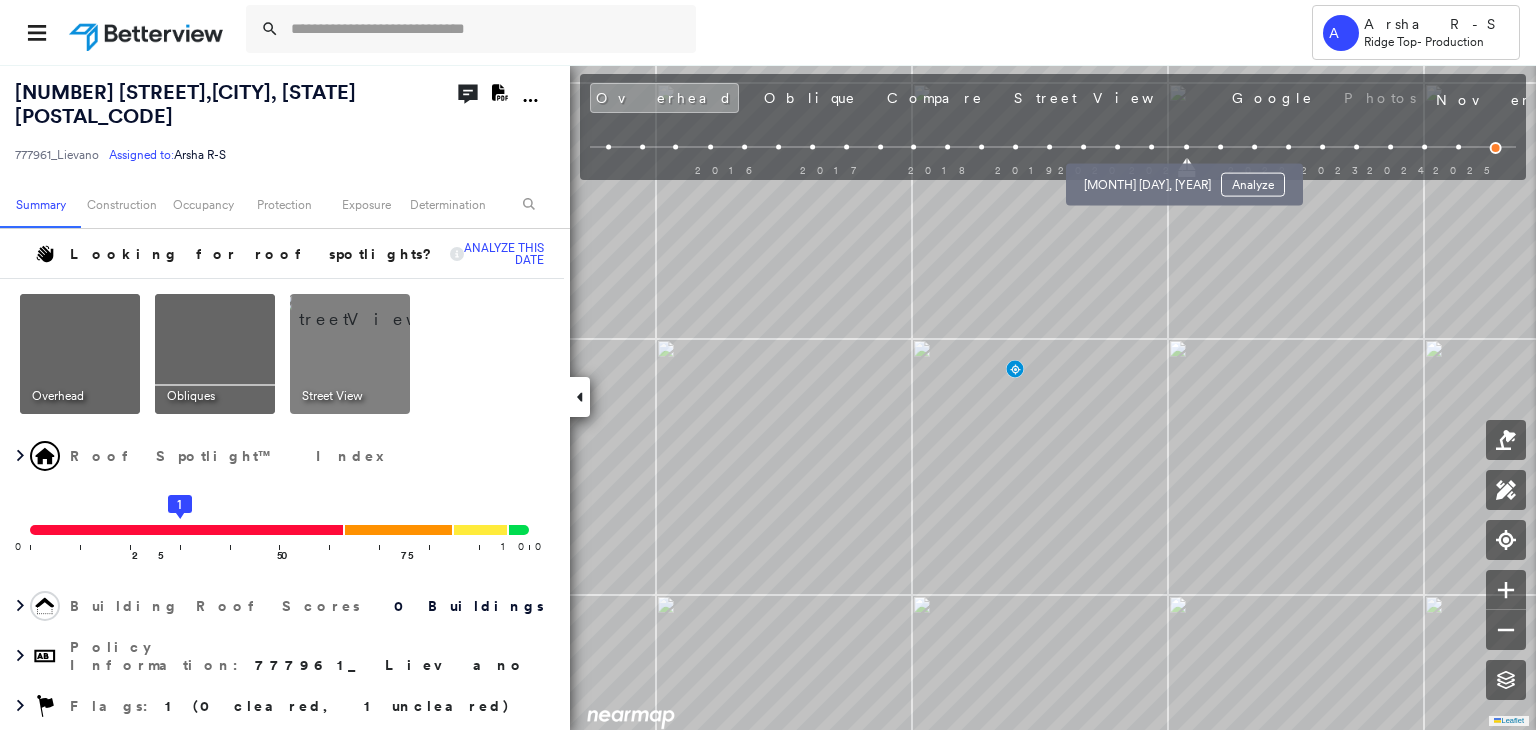 click at bounding box center [1152, 147] 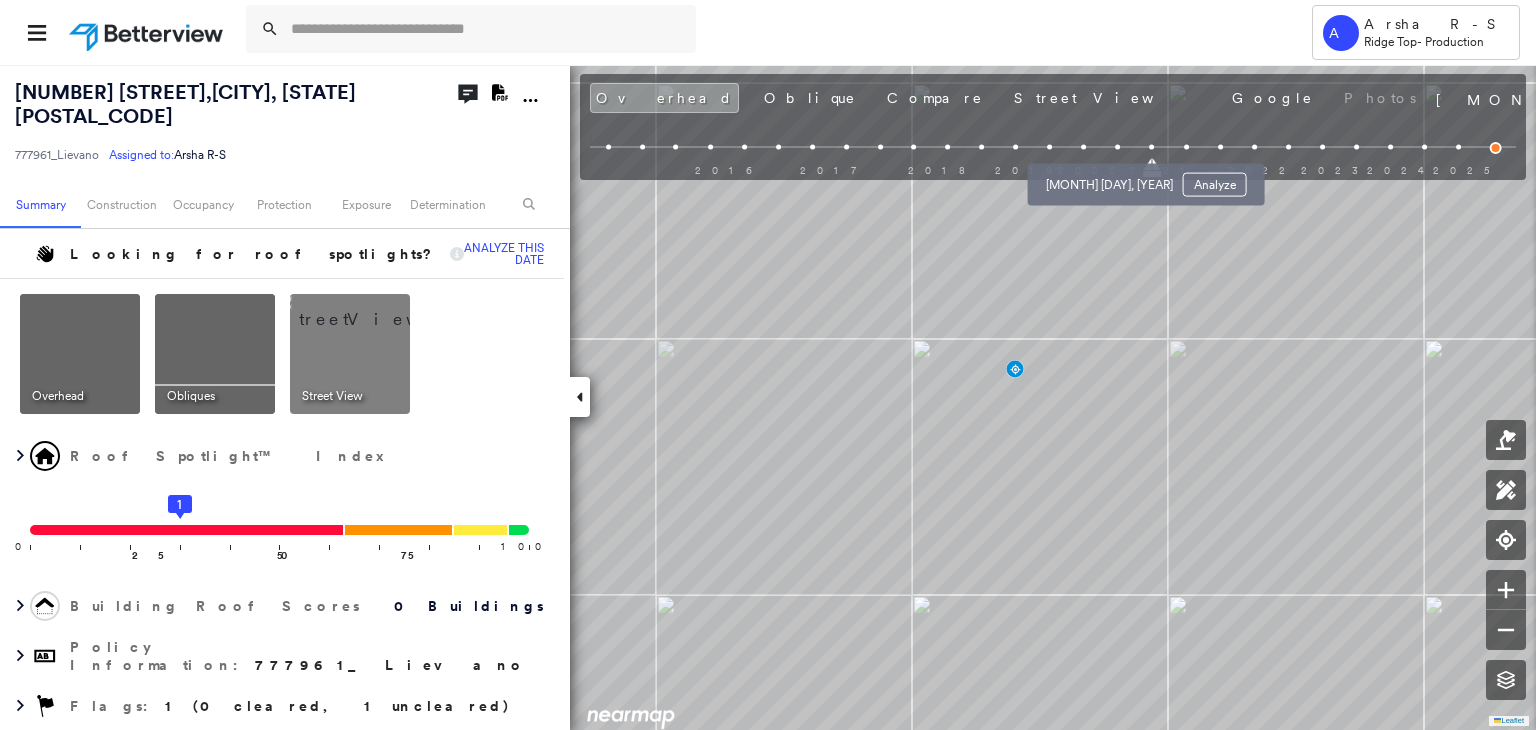 click at bounding box center [1118, 147] 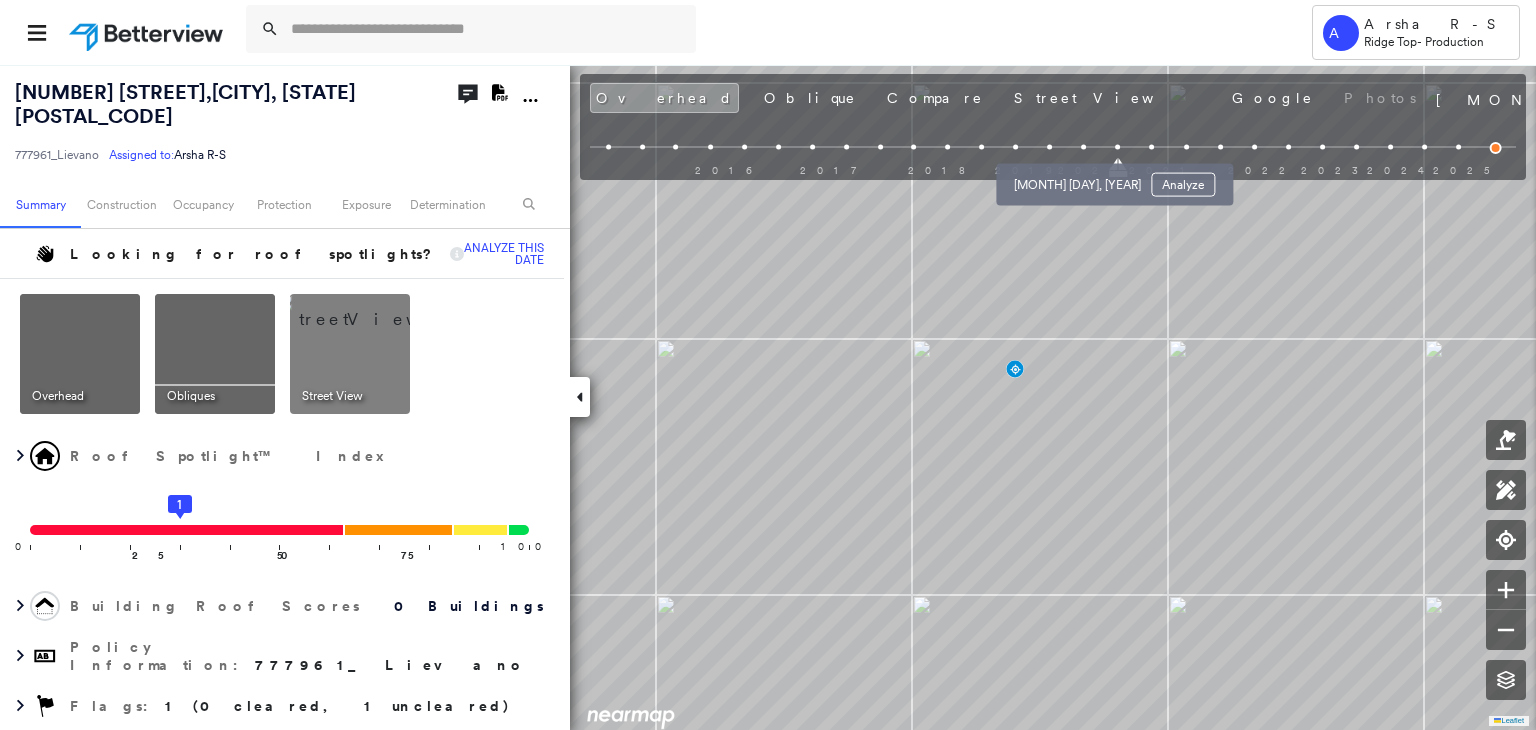 click on "2016 2017 2018 2019 2020 2021 2022 2023 2024 2025" at bounding box center [1053, 150] 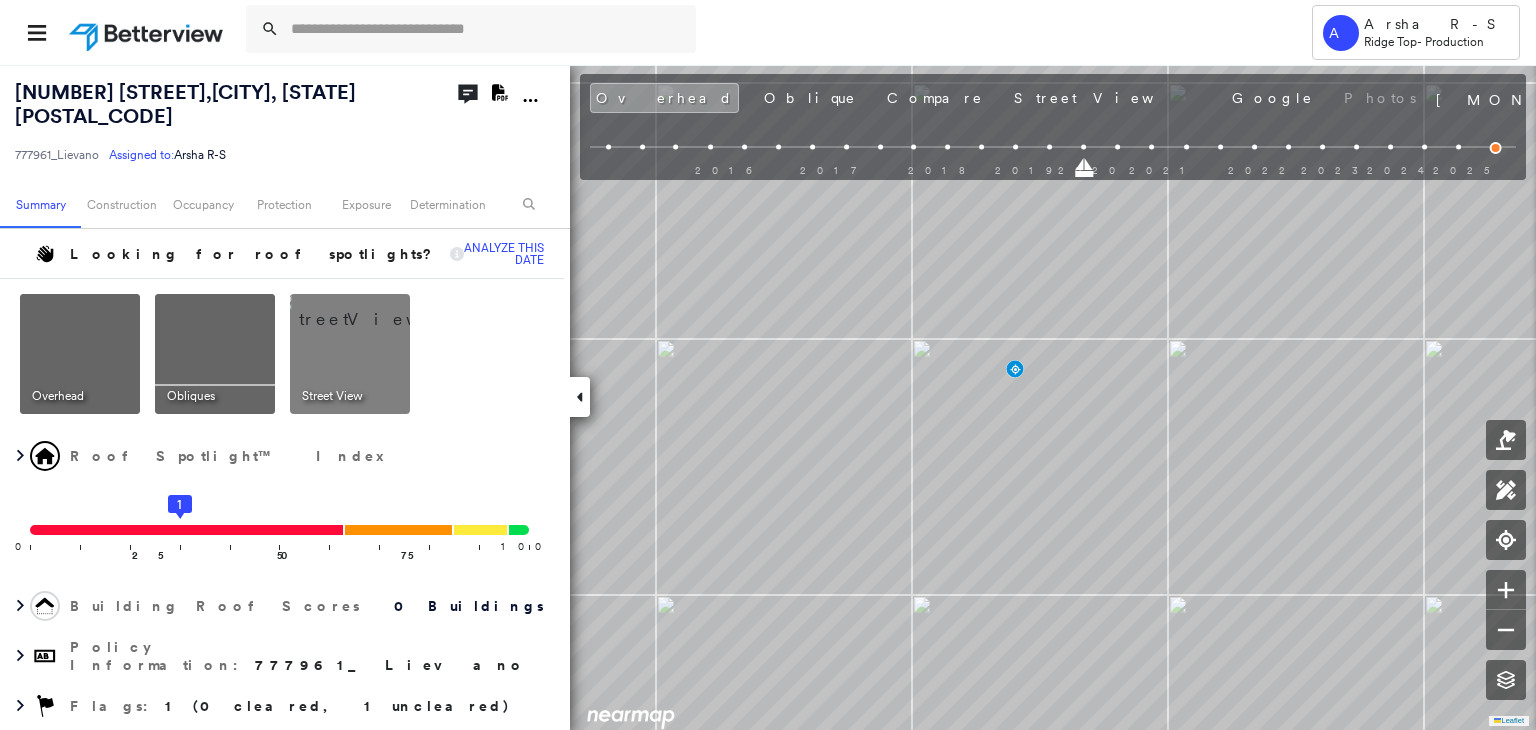 click at bounding box center [1050, 147] 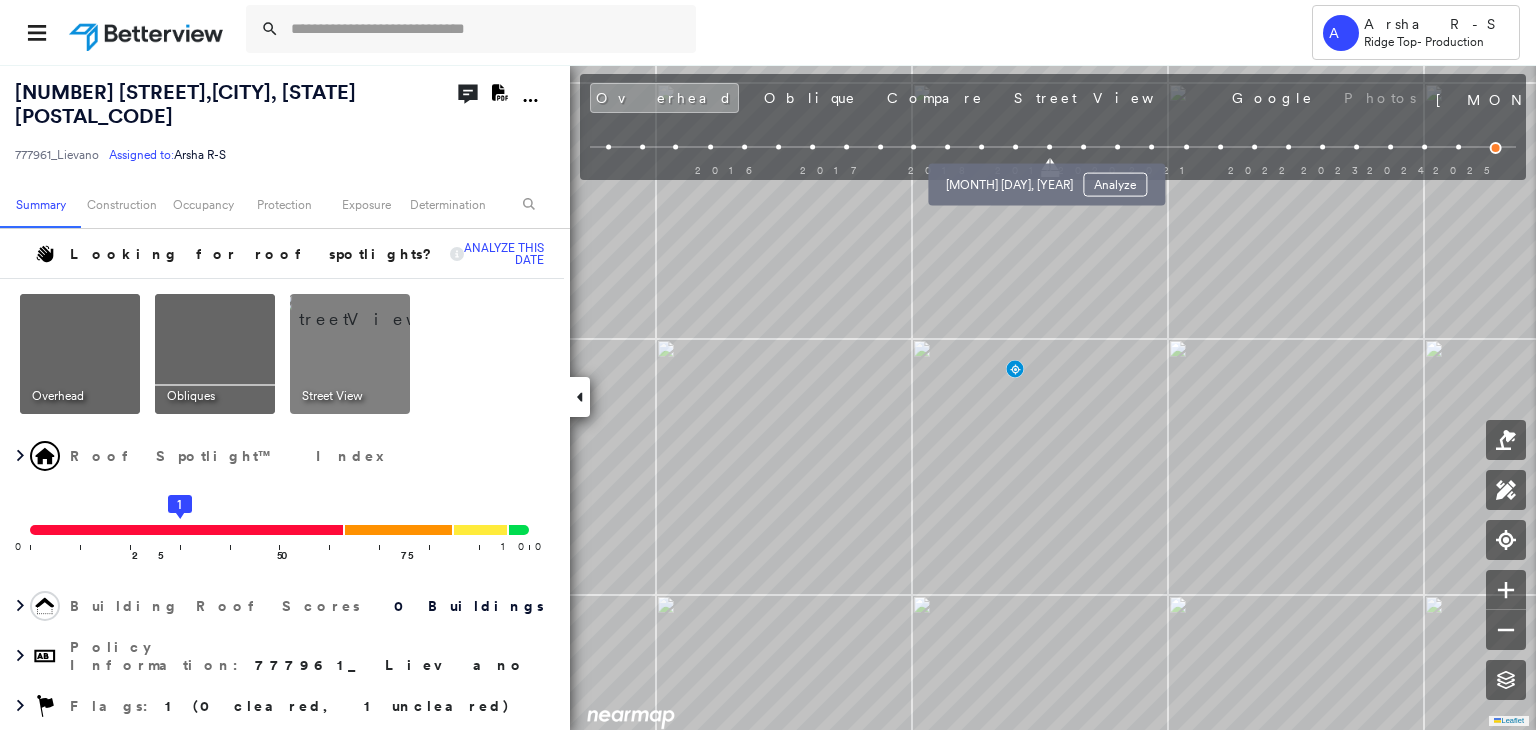 click at bounding box center [1016, 147] 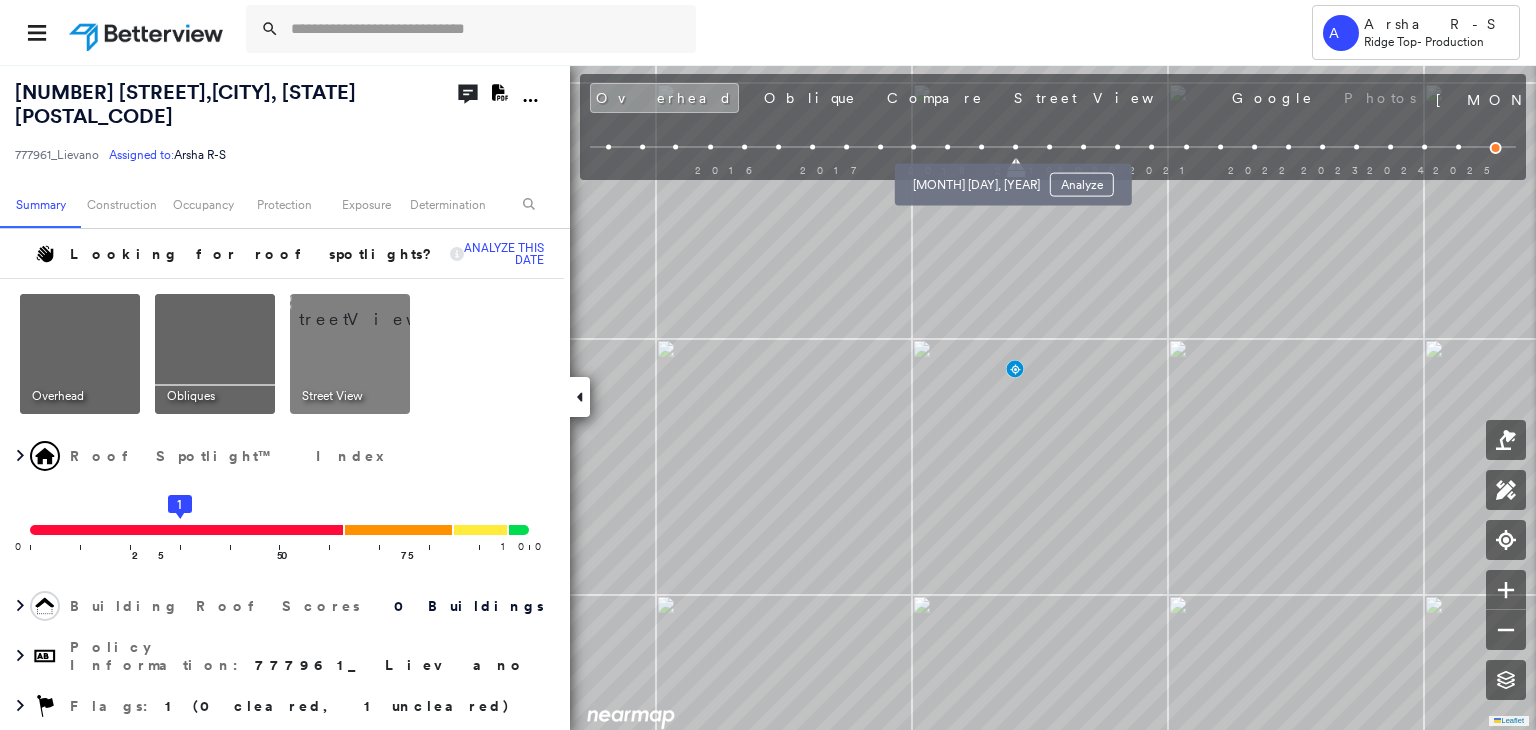 click at bounding box center [982, 147] 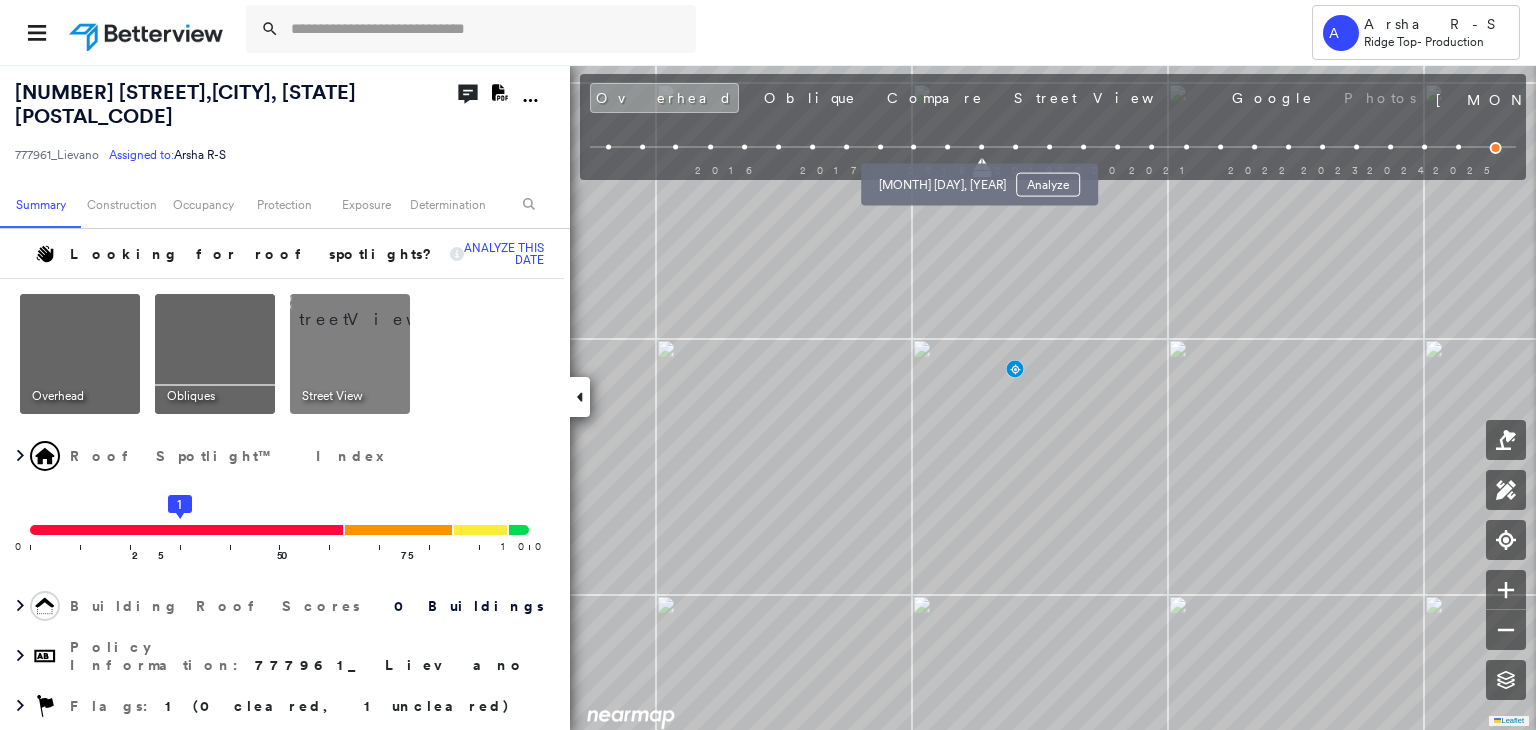 click at bounding box center [948, 147] 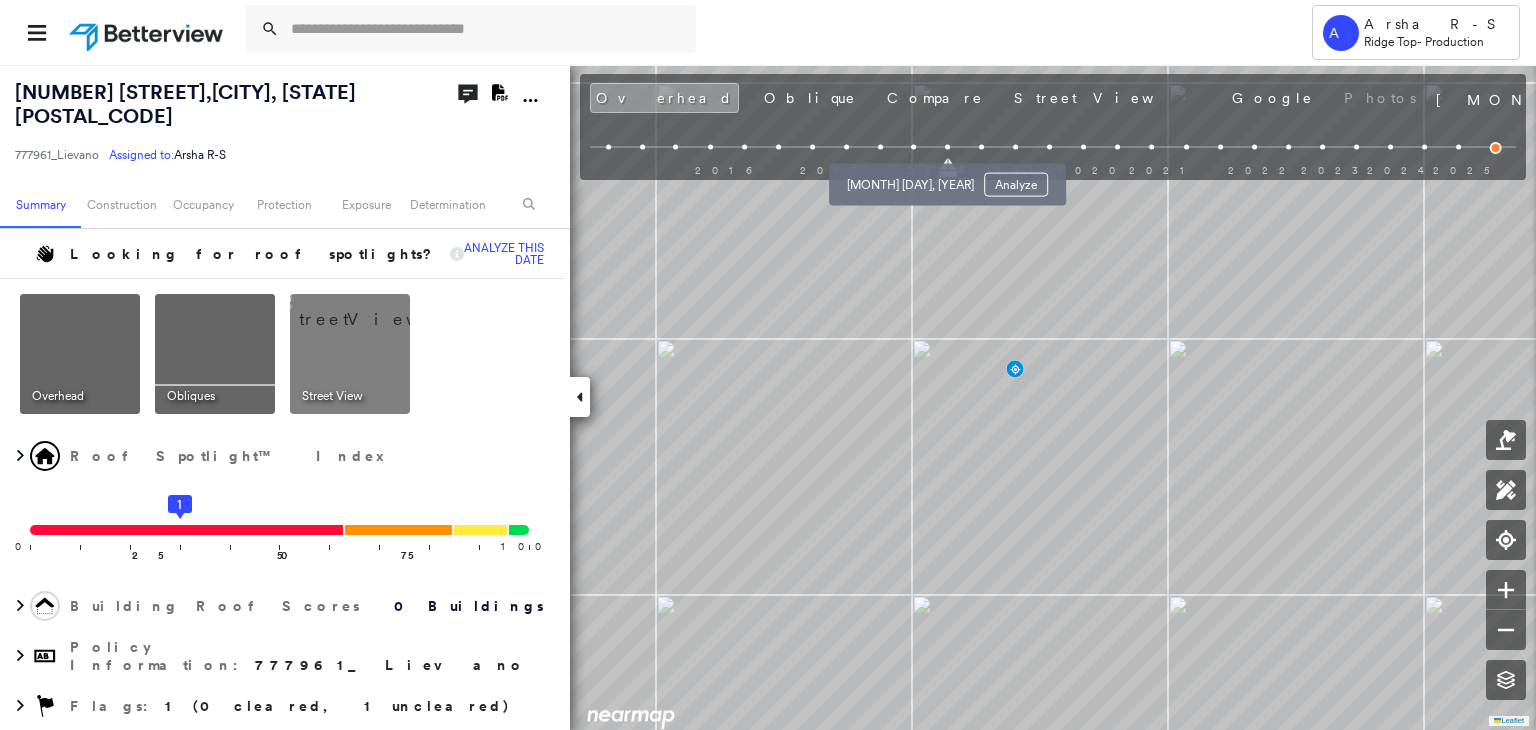 click at bounding box center [914, 147] 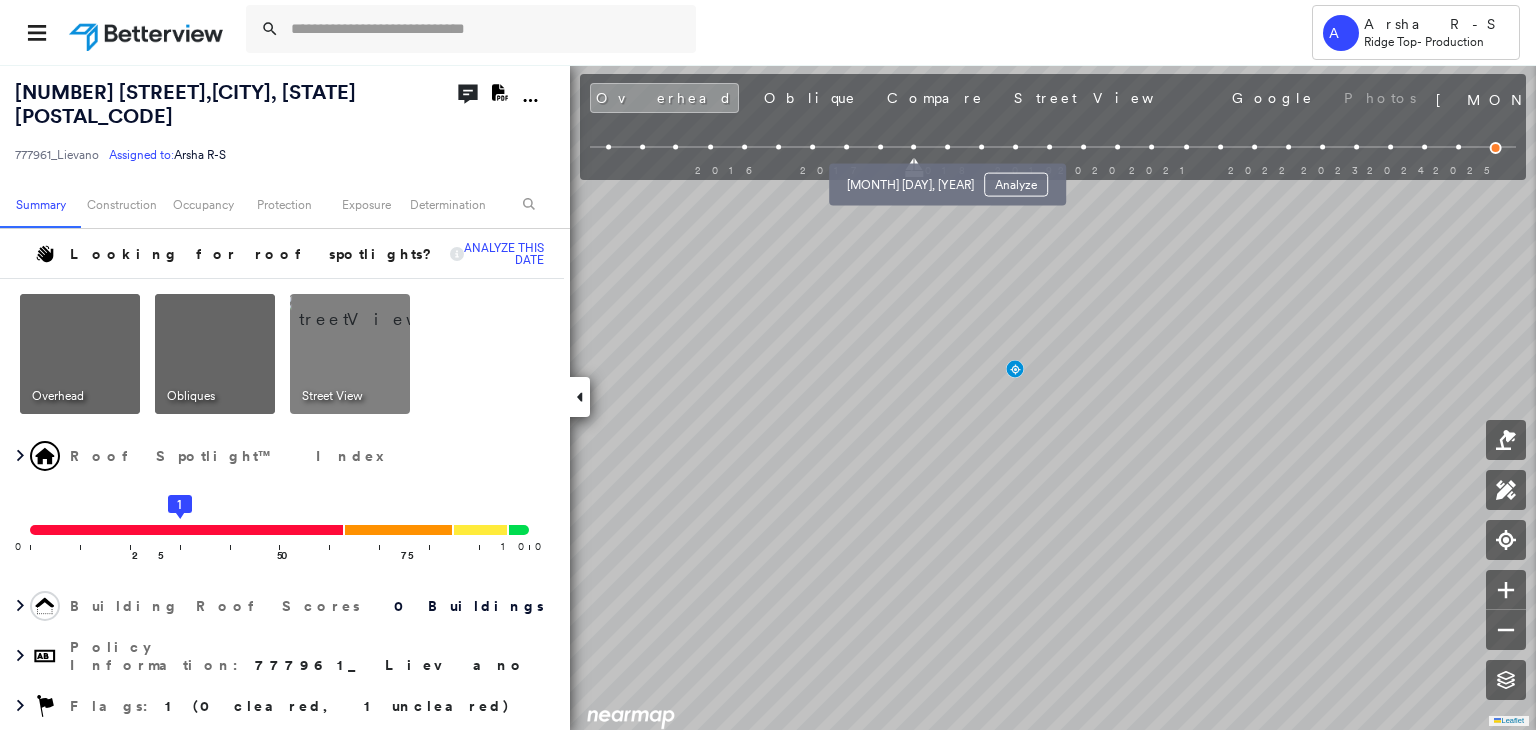 click at bounding box center (914, 147) 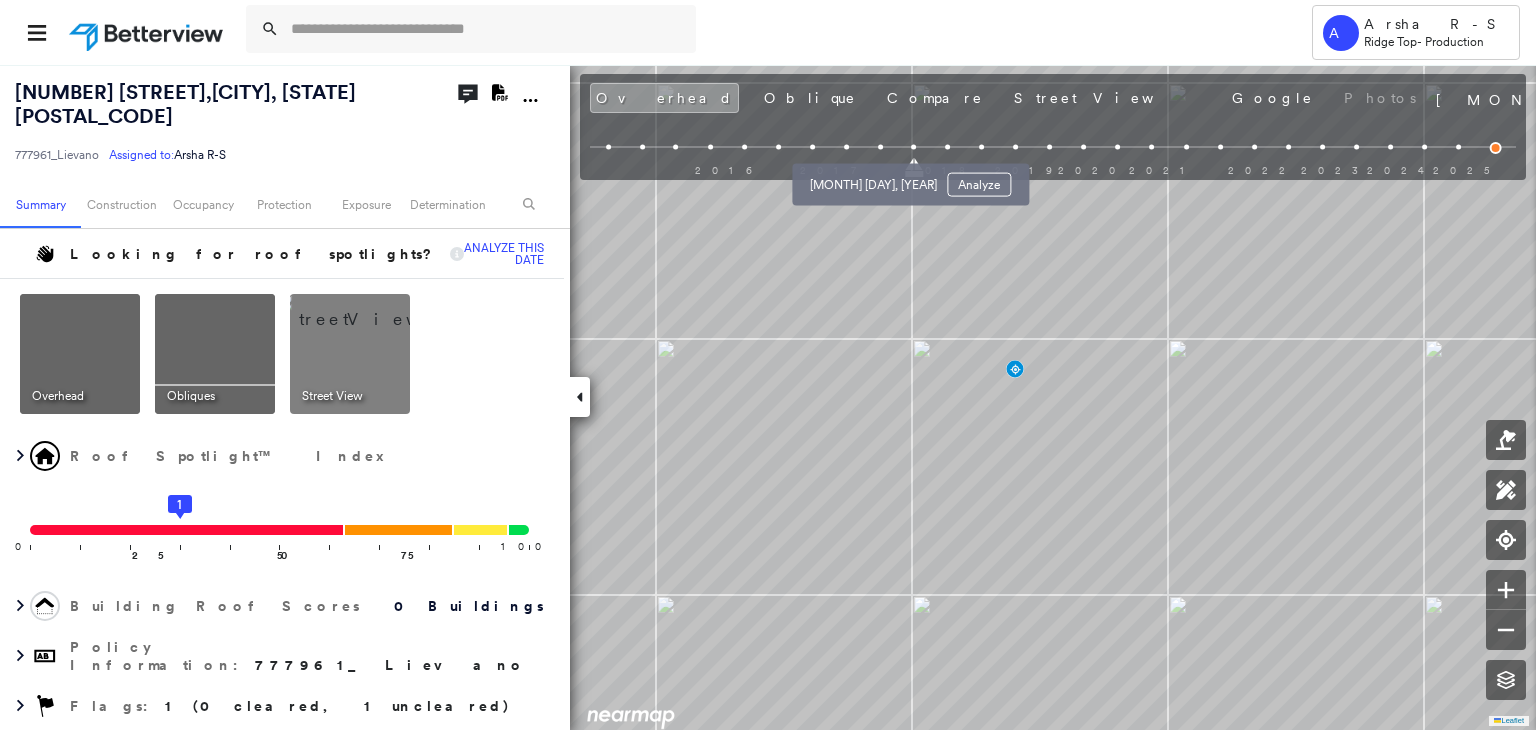 click at bounding box center (880, 147) 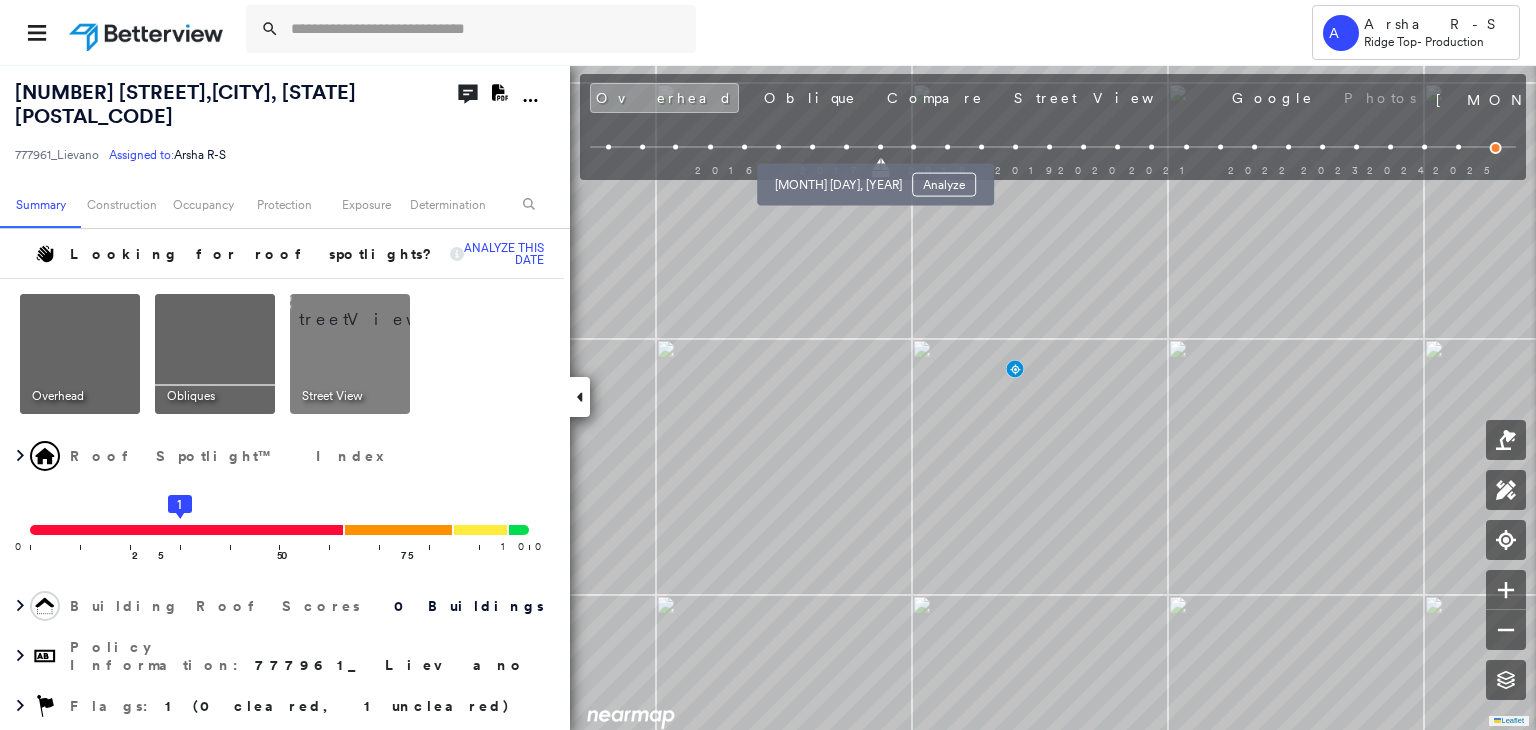 click at bounding box center [846, 147] 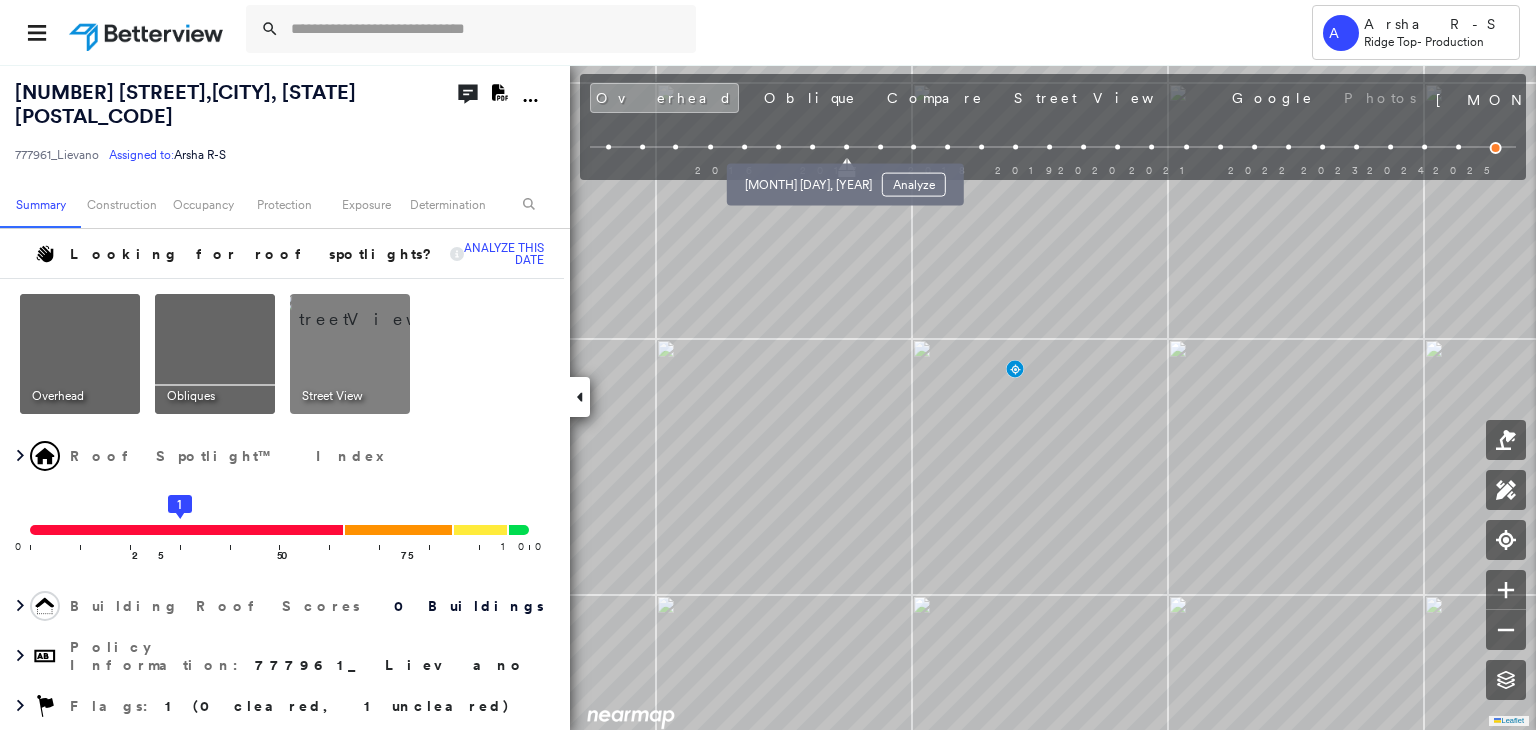 click at bounding box center (812, 147) 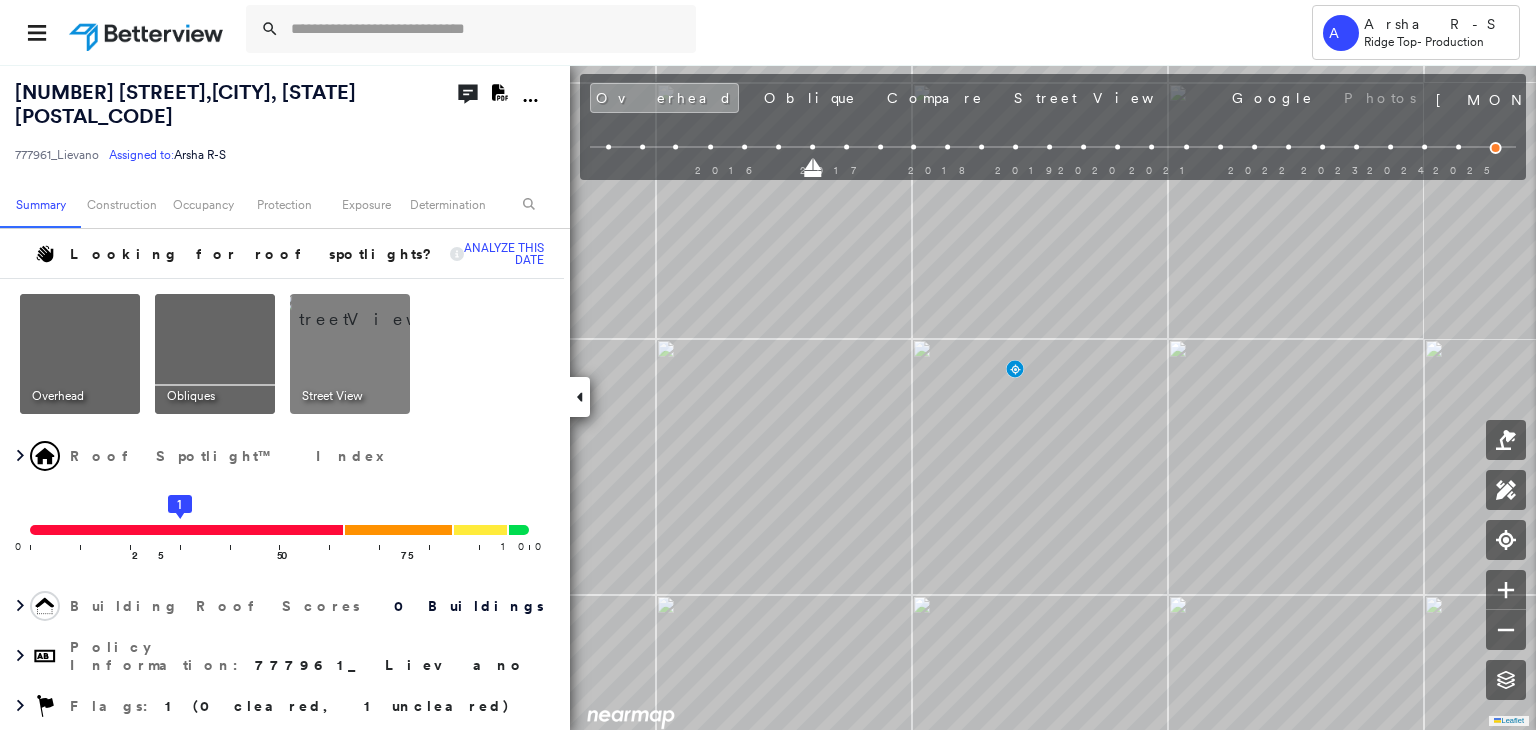 click on "2016 2017 2018 2019 2020 2021 2022 2023 2024 2025" at bounding box center (1048, 163) 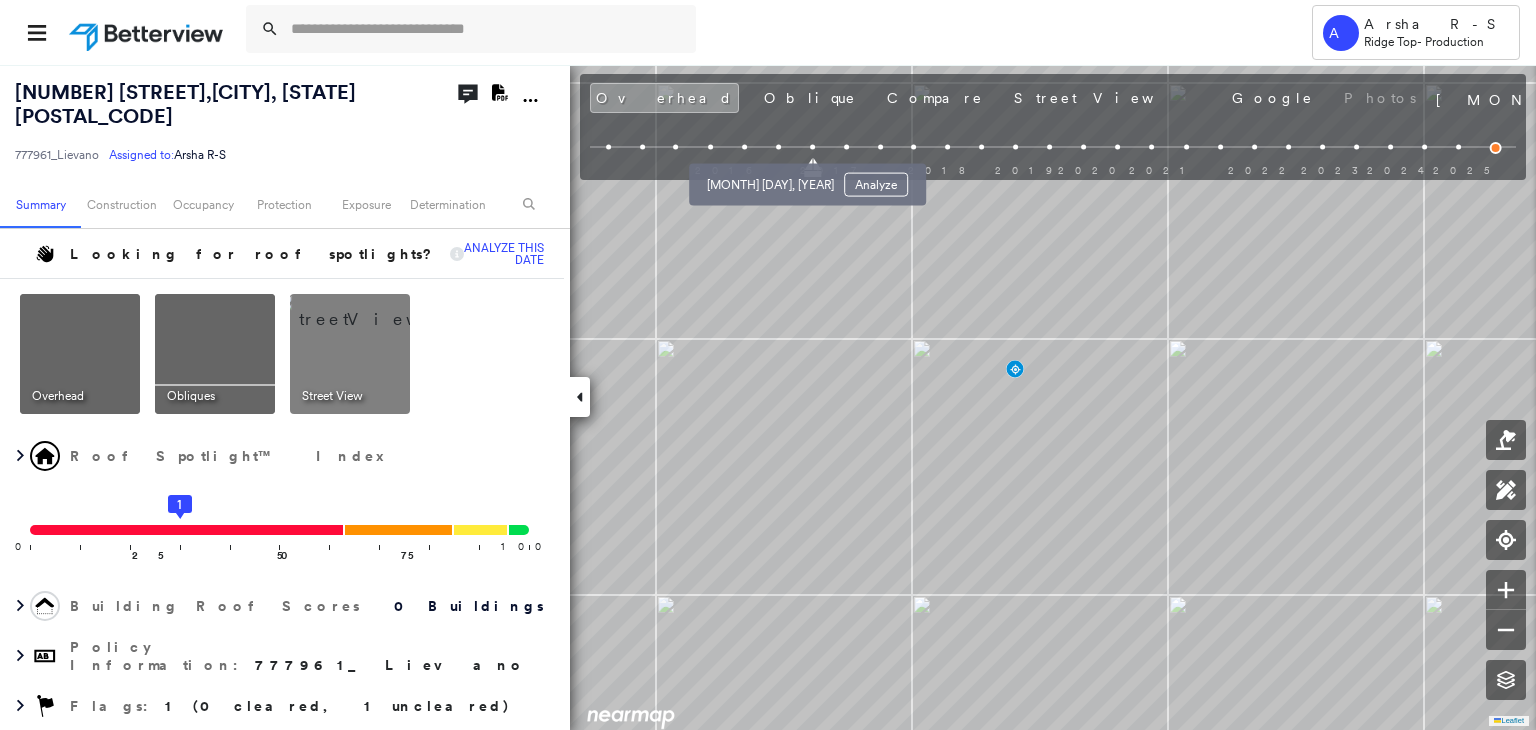 click at bounding box center (778, 147) 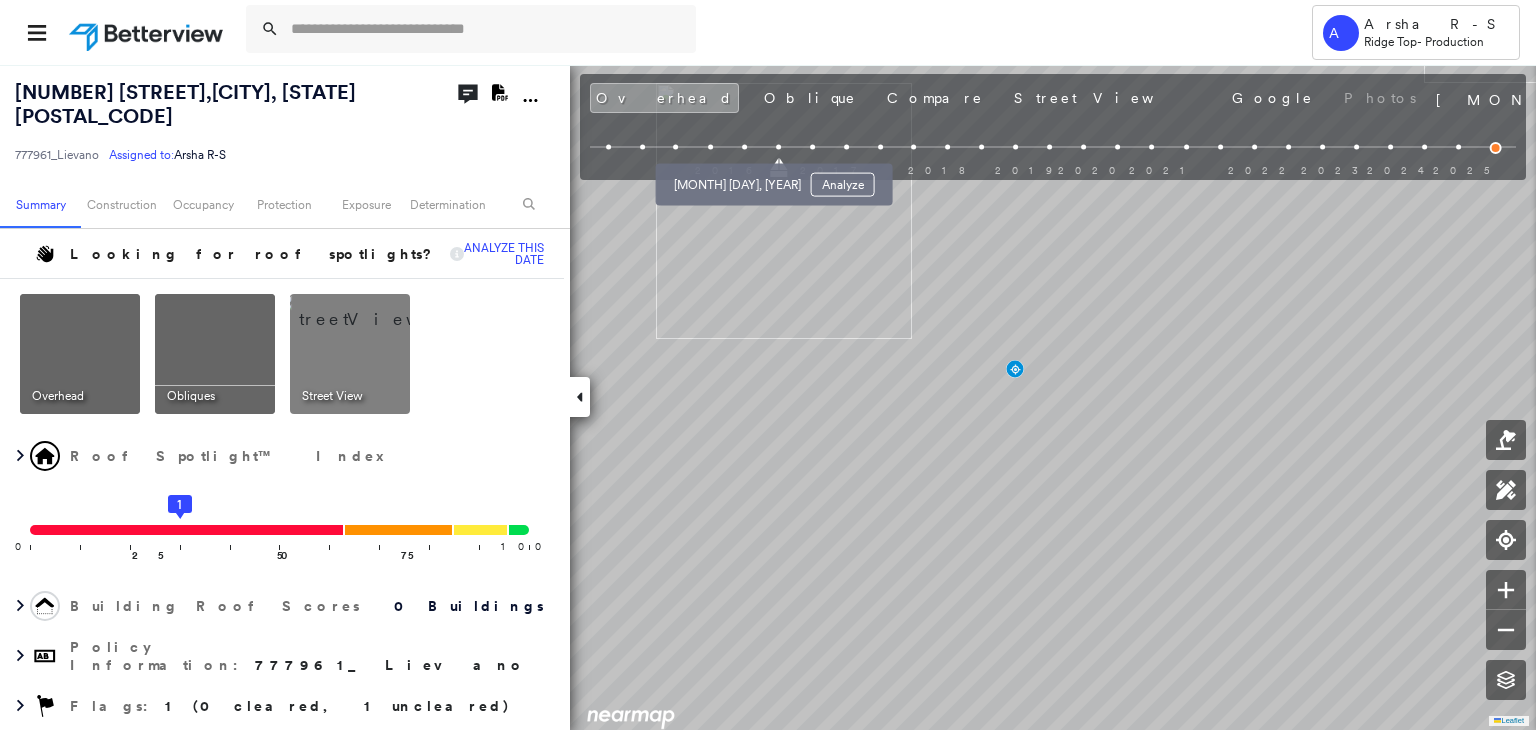 click at bounding box center [744, 147] 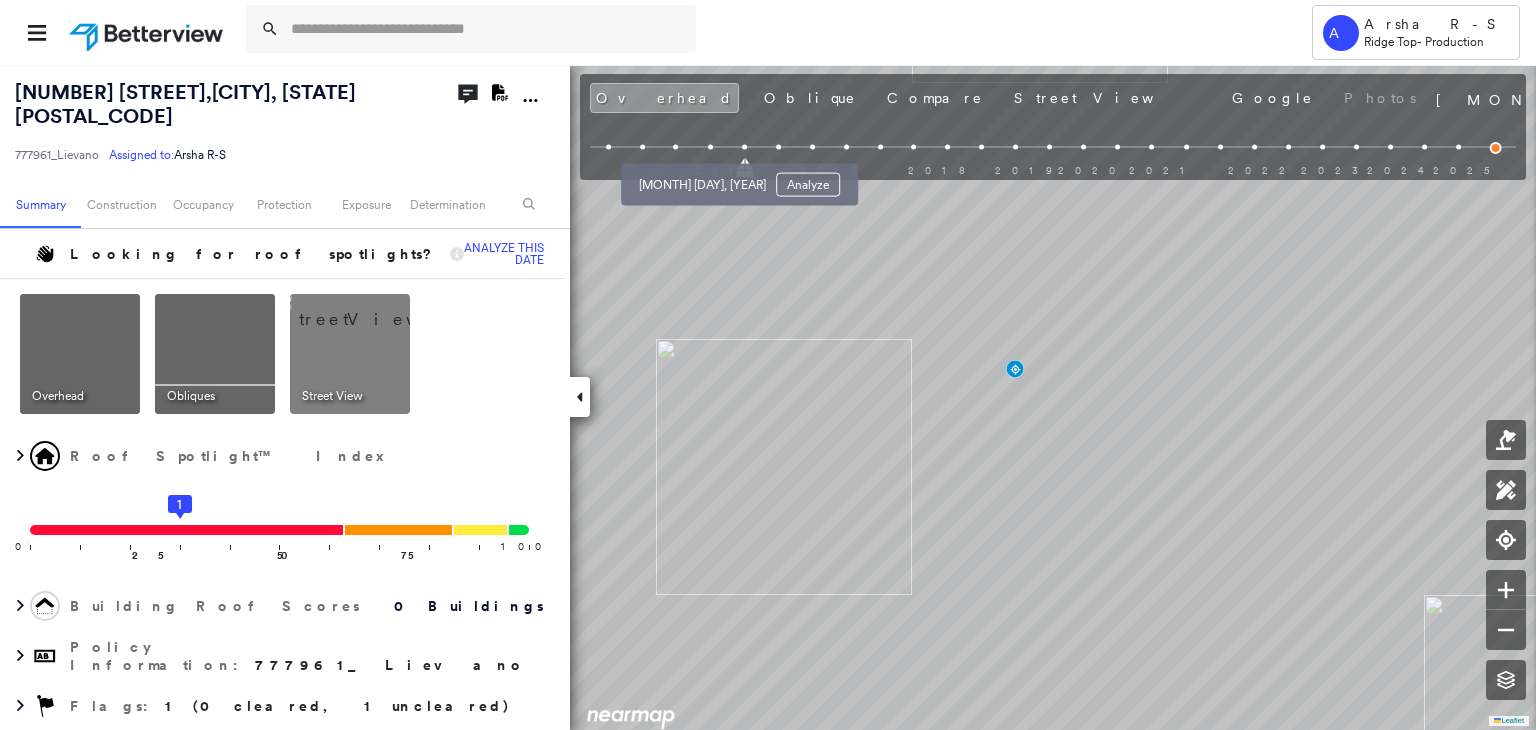 click at bounding box center (710, 147) 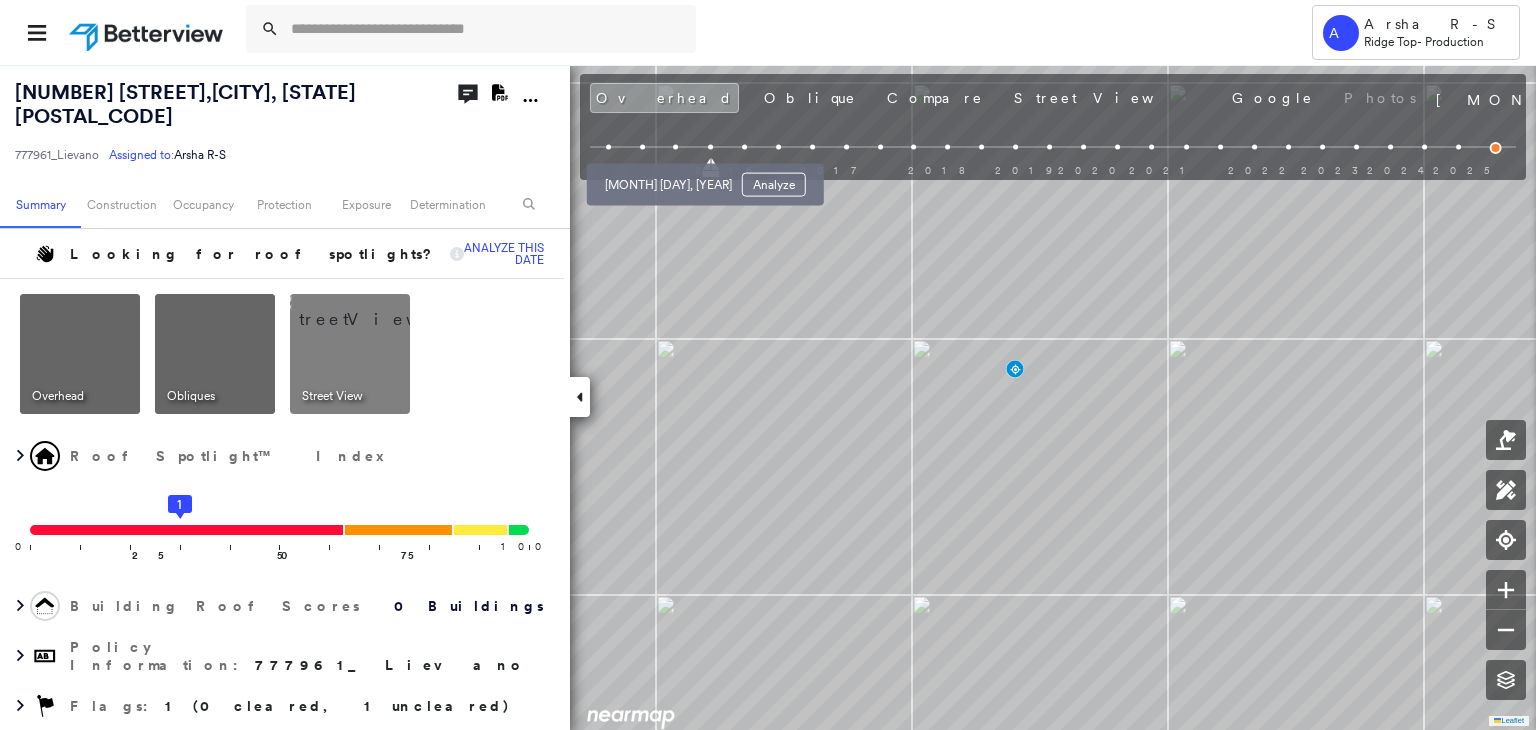 click at bounding box center (676, 147) 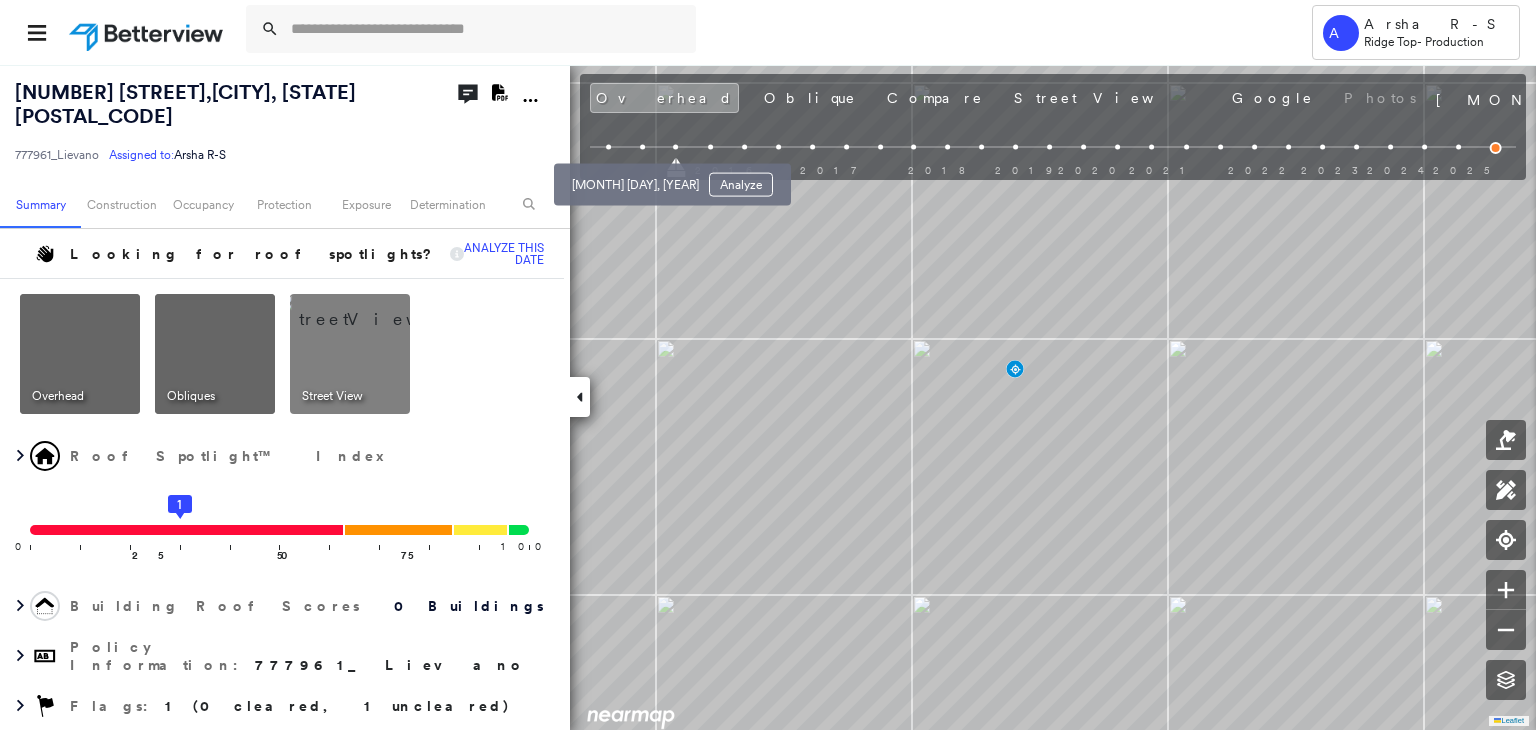 click at bounding box center [642, 147] 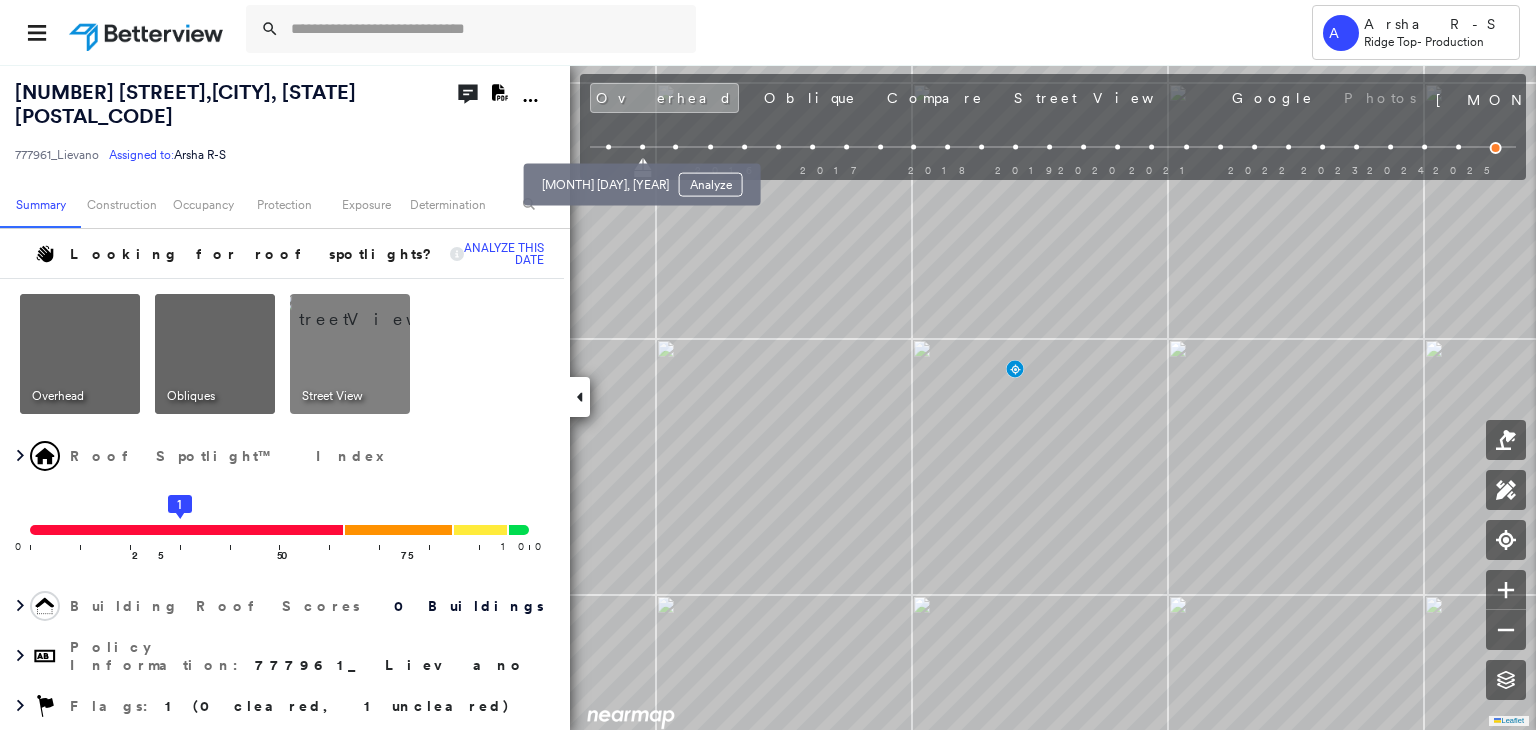 click at bounding box center (608, 147) 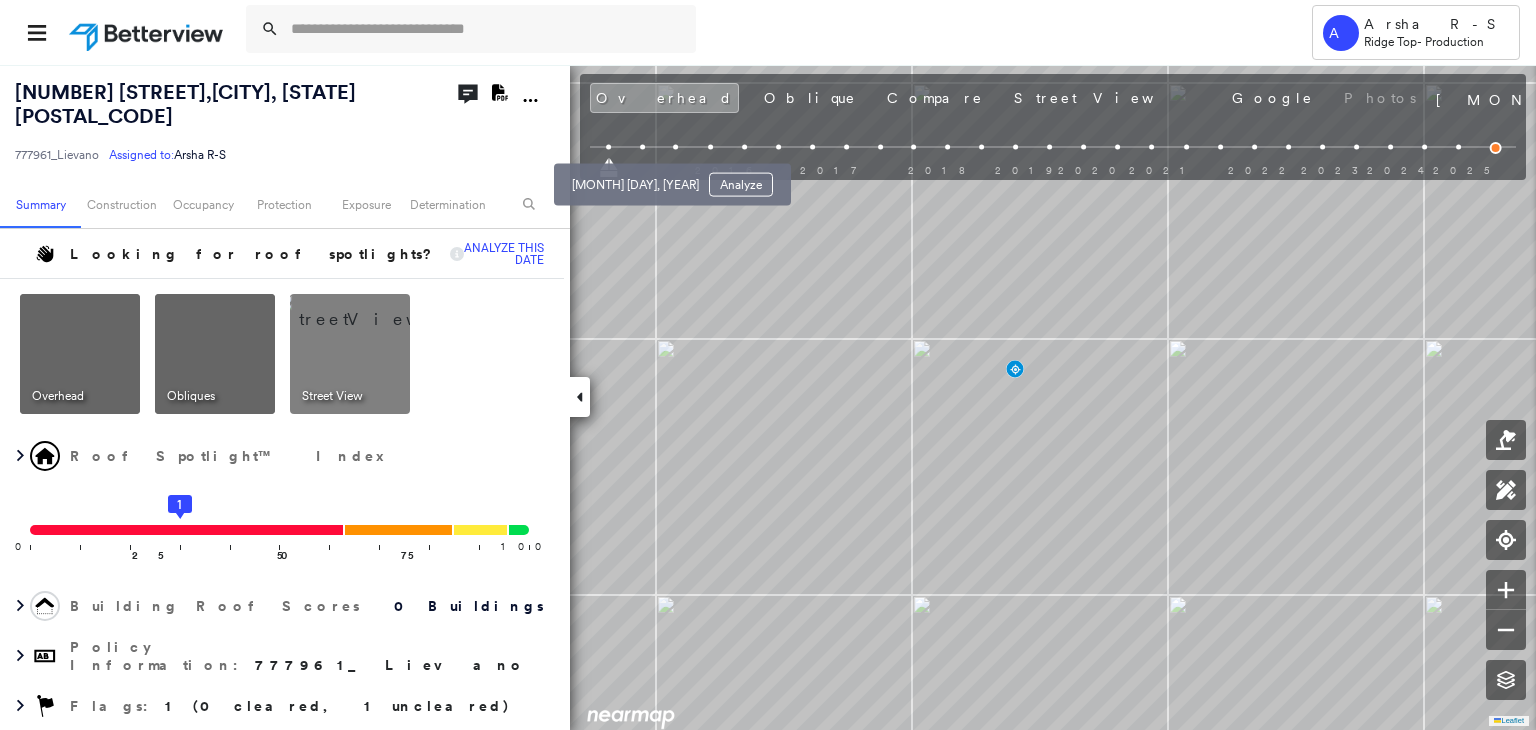 click at bounding box center (642, 147) 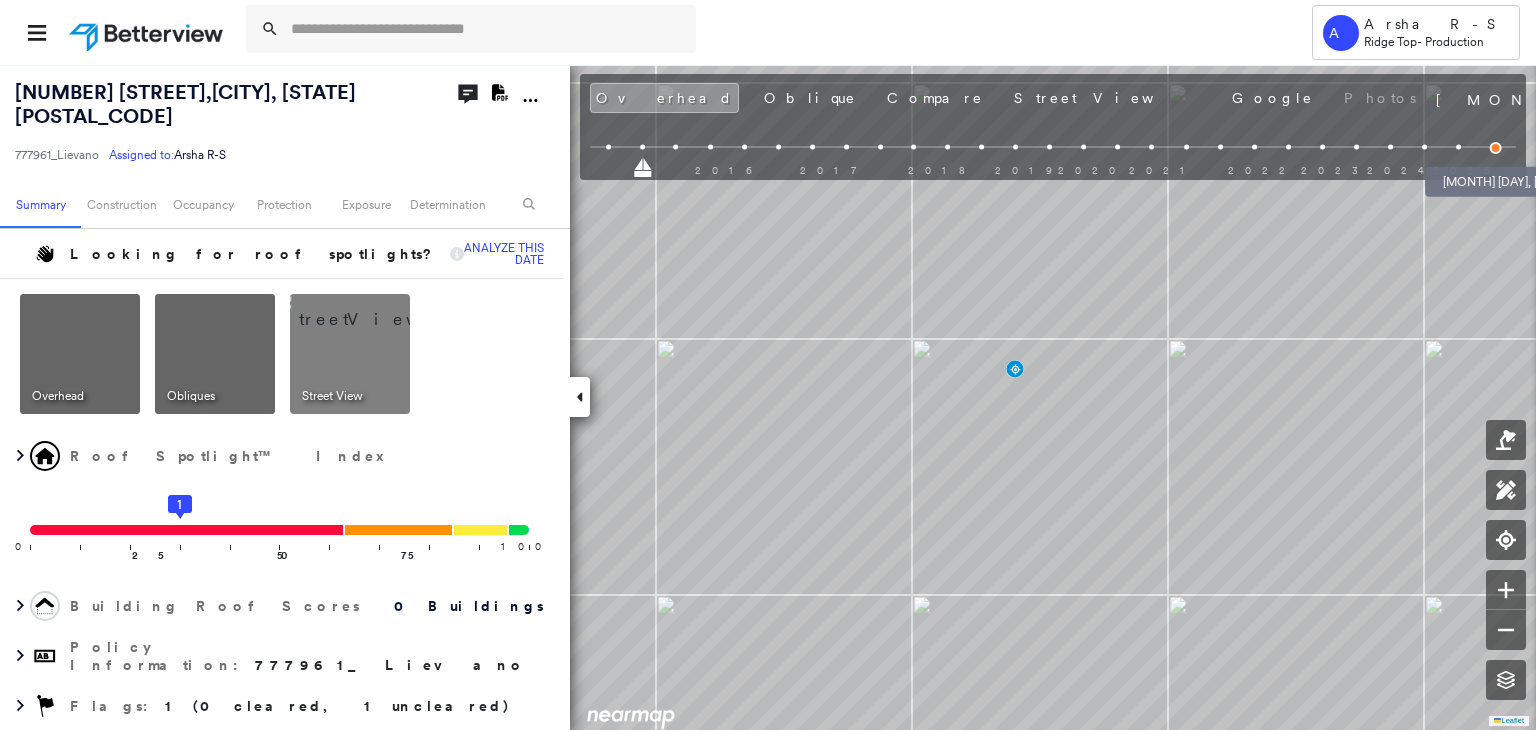 click at bounding box center (1496, 148) 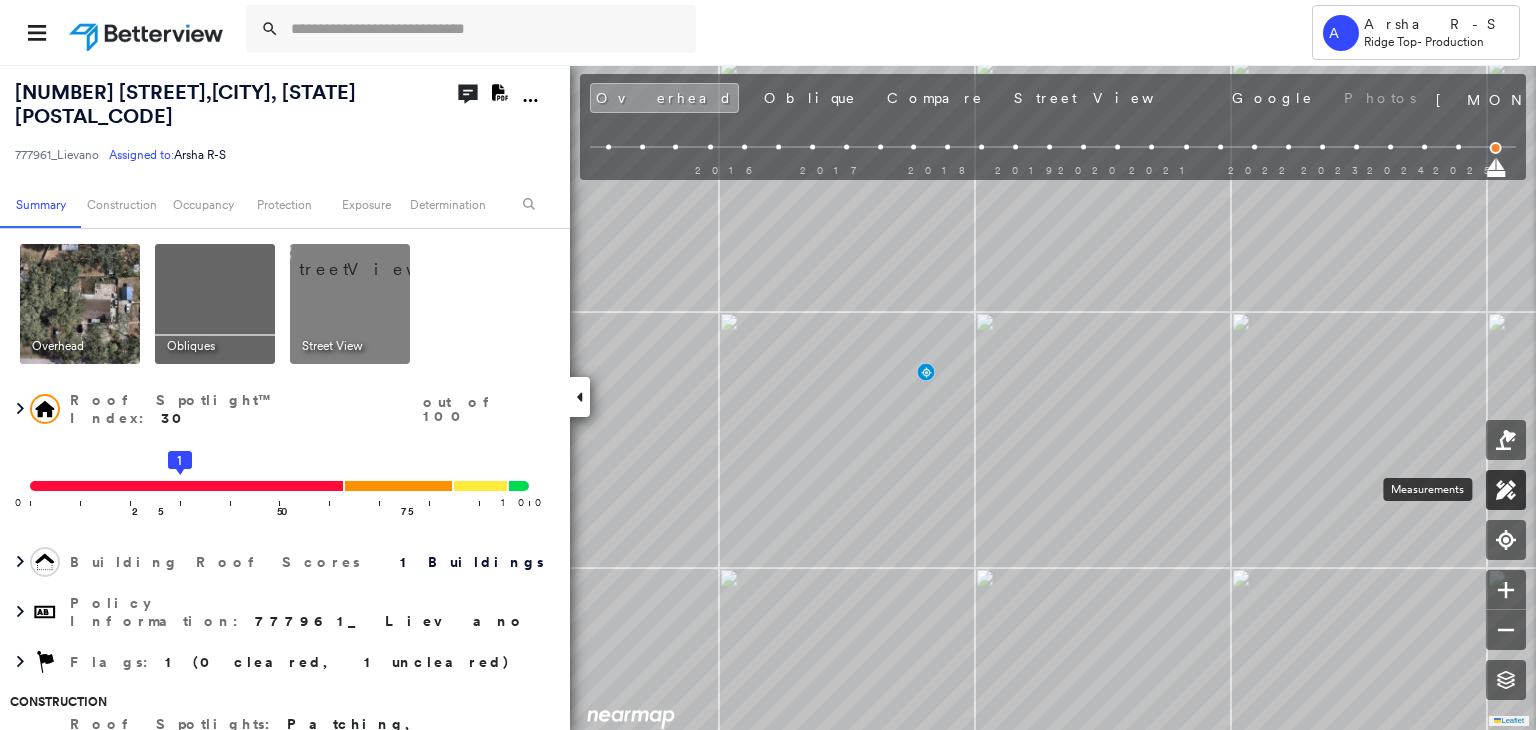 click 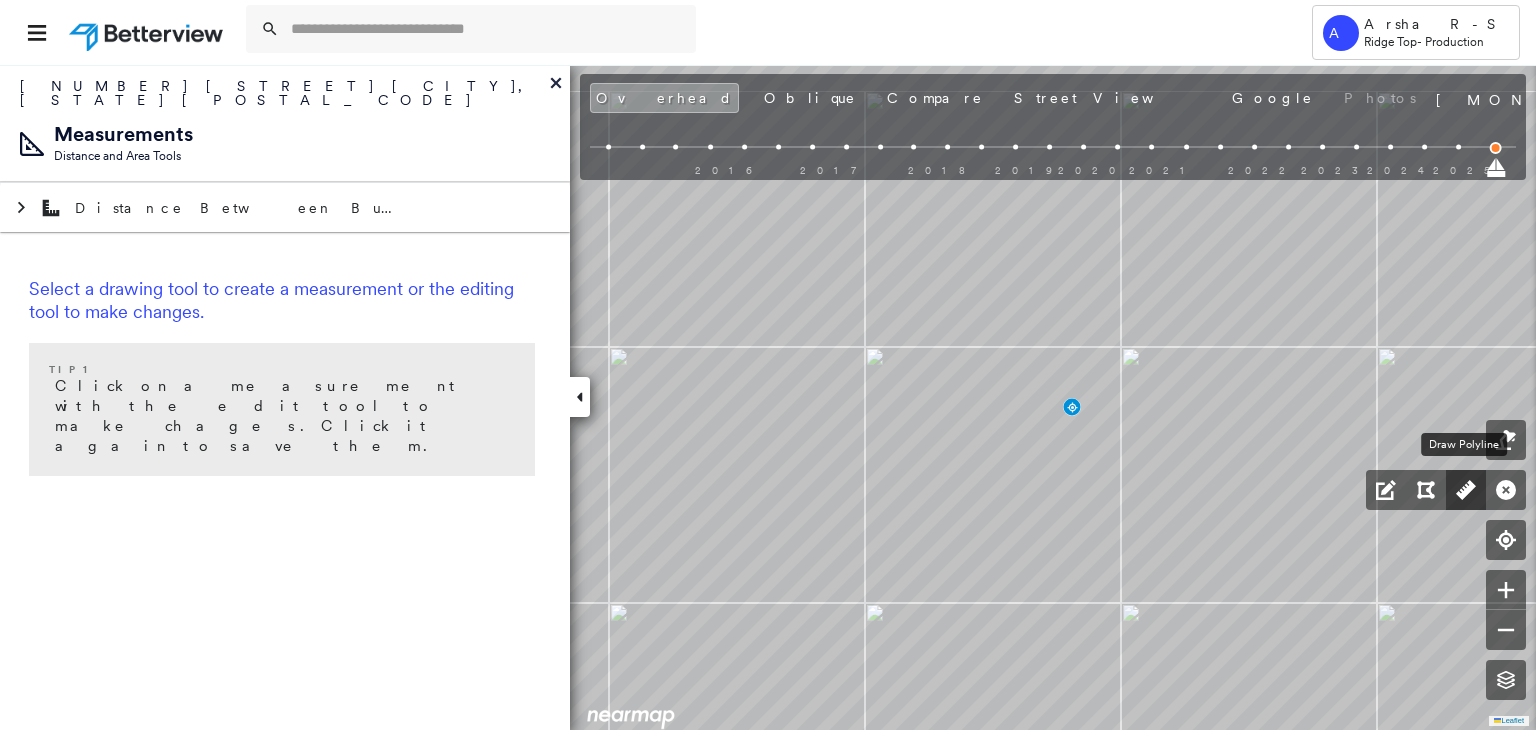 click at bounding box center [1466, 490] 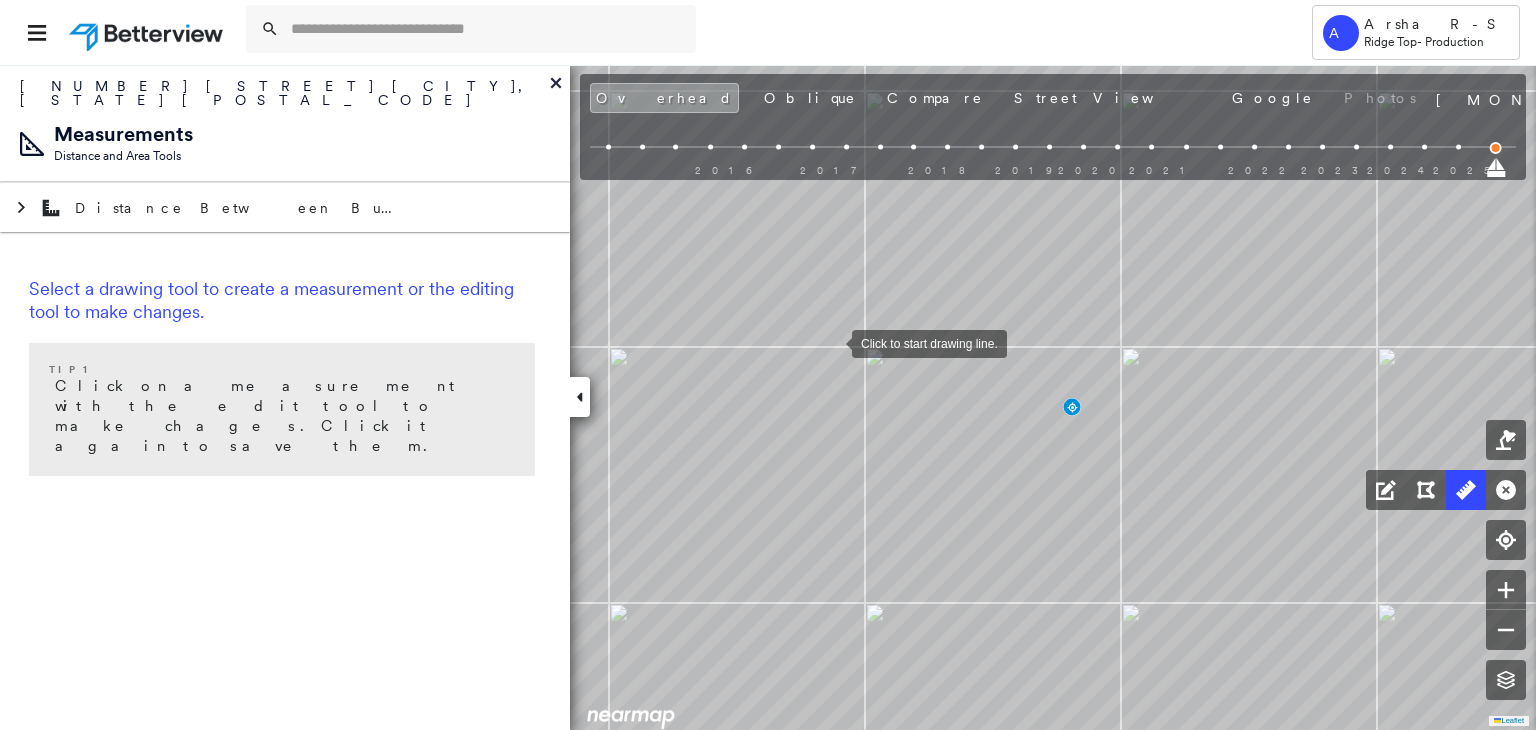 click at bounding box center (832, 342) 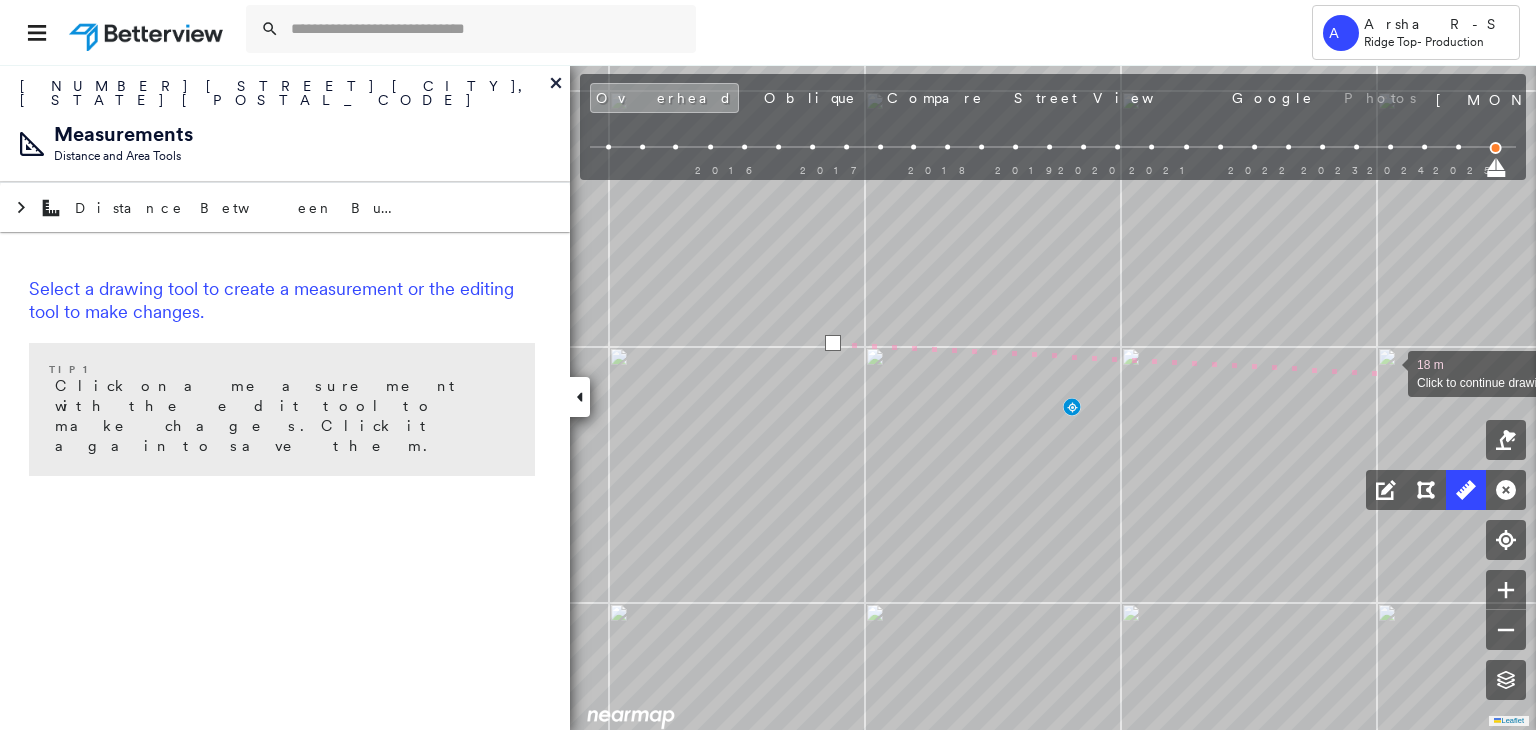 click at bounding box center (1388, 372) 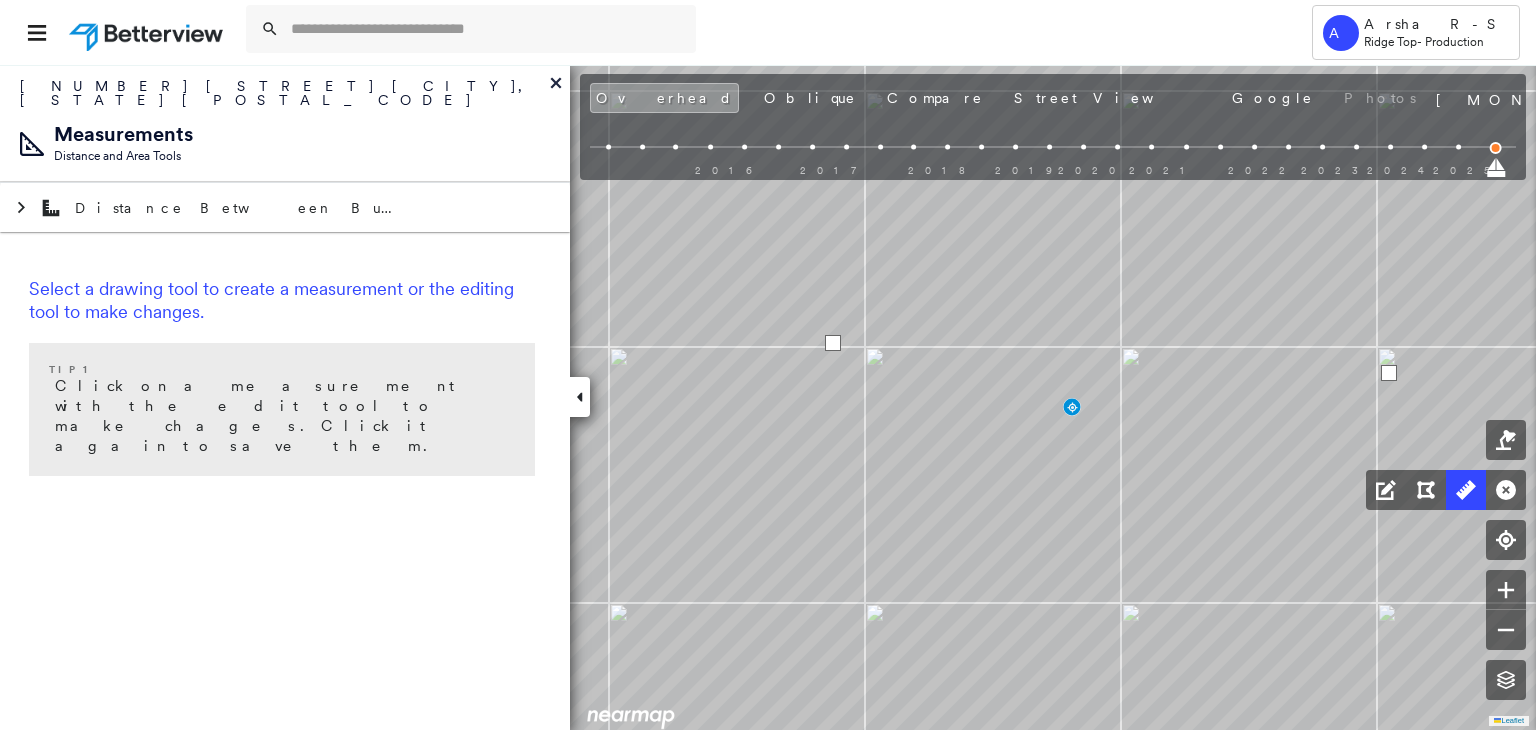 click at bounding box center [1389, 373] 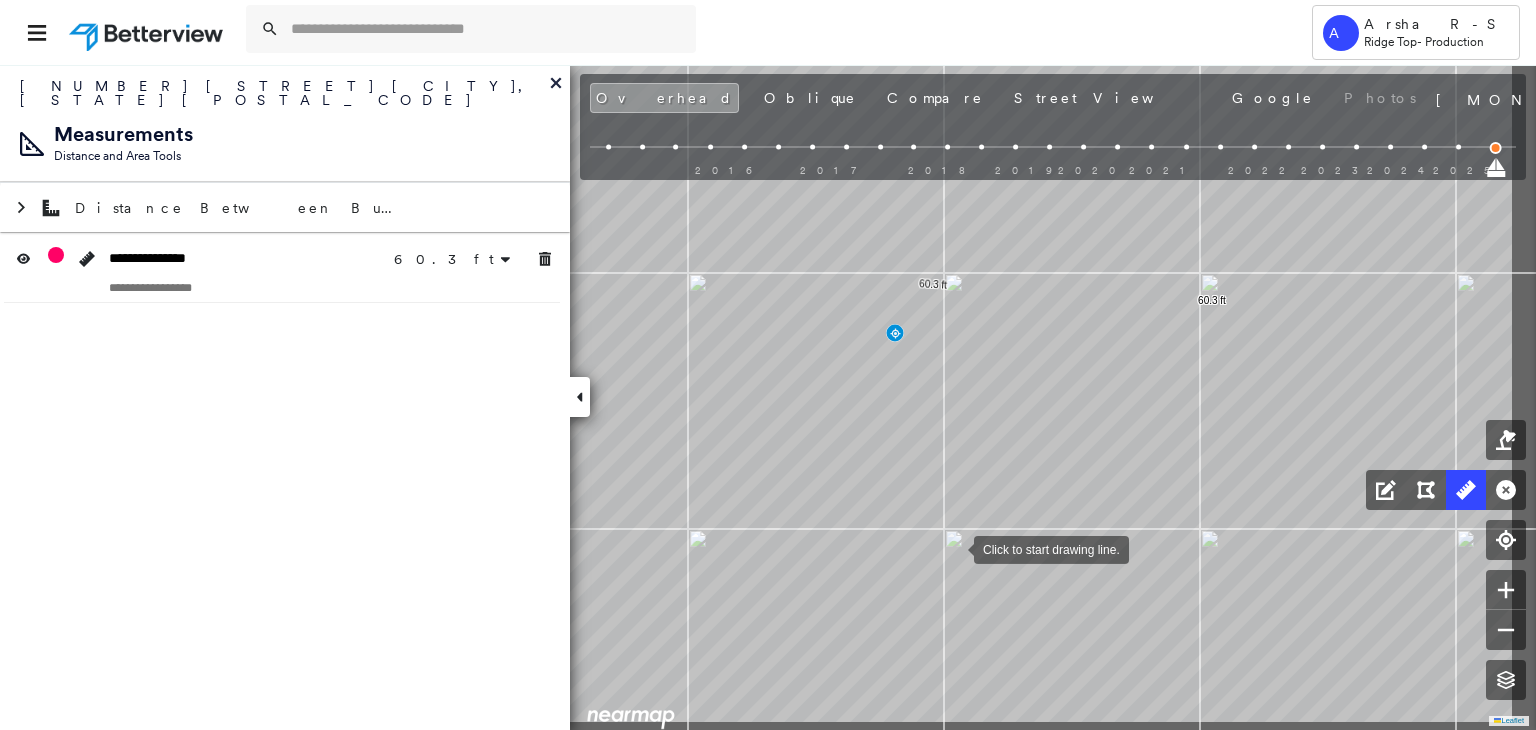 drag, startPoint x: 1117, startPoint y: 617, endPoint x: 974, endPoint y: 541, distance: 161.94135 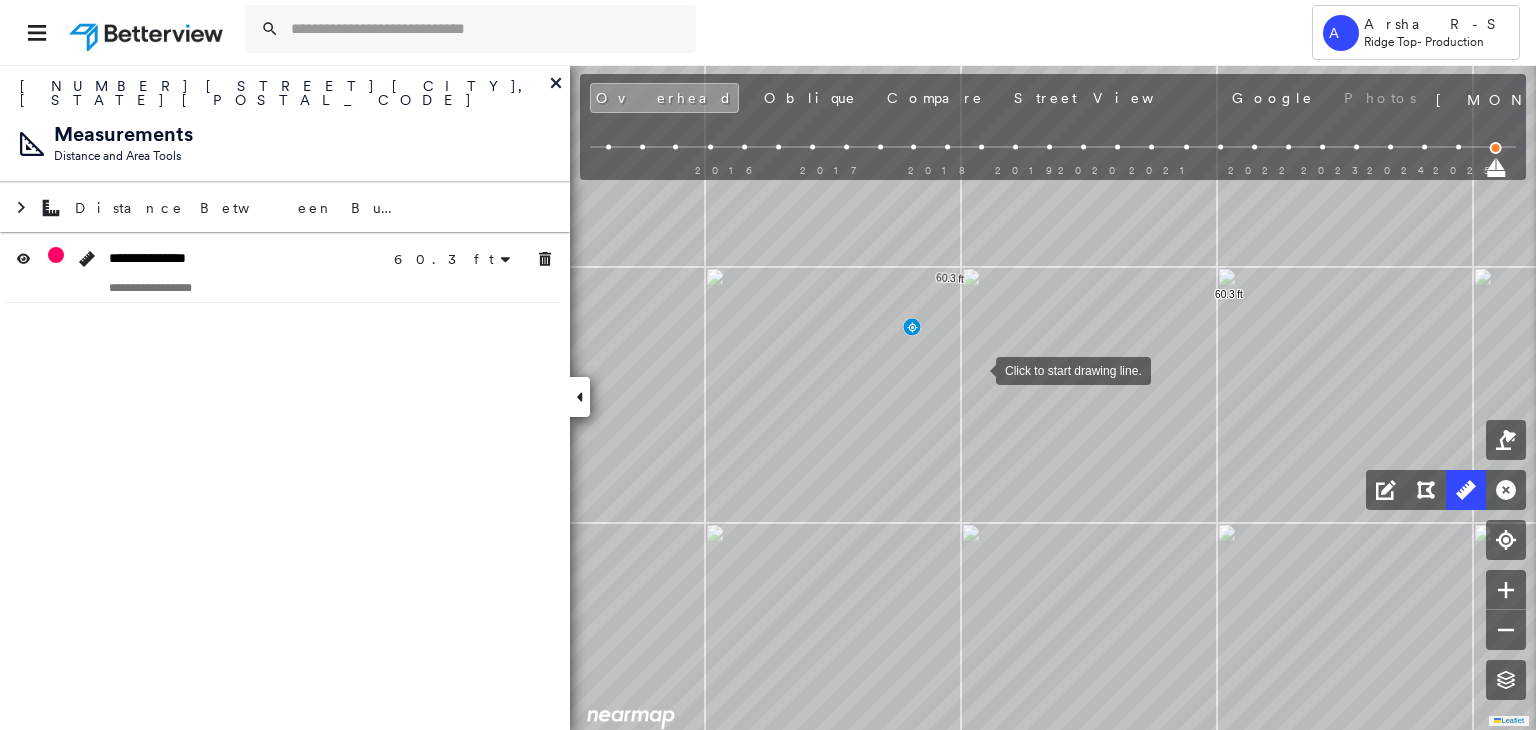 click at bounding box center [976, 369] 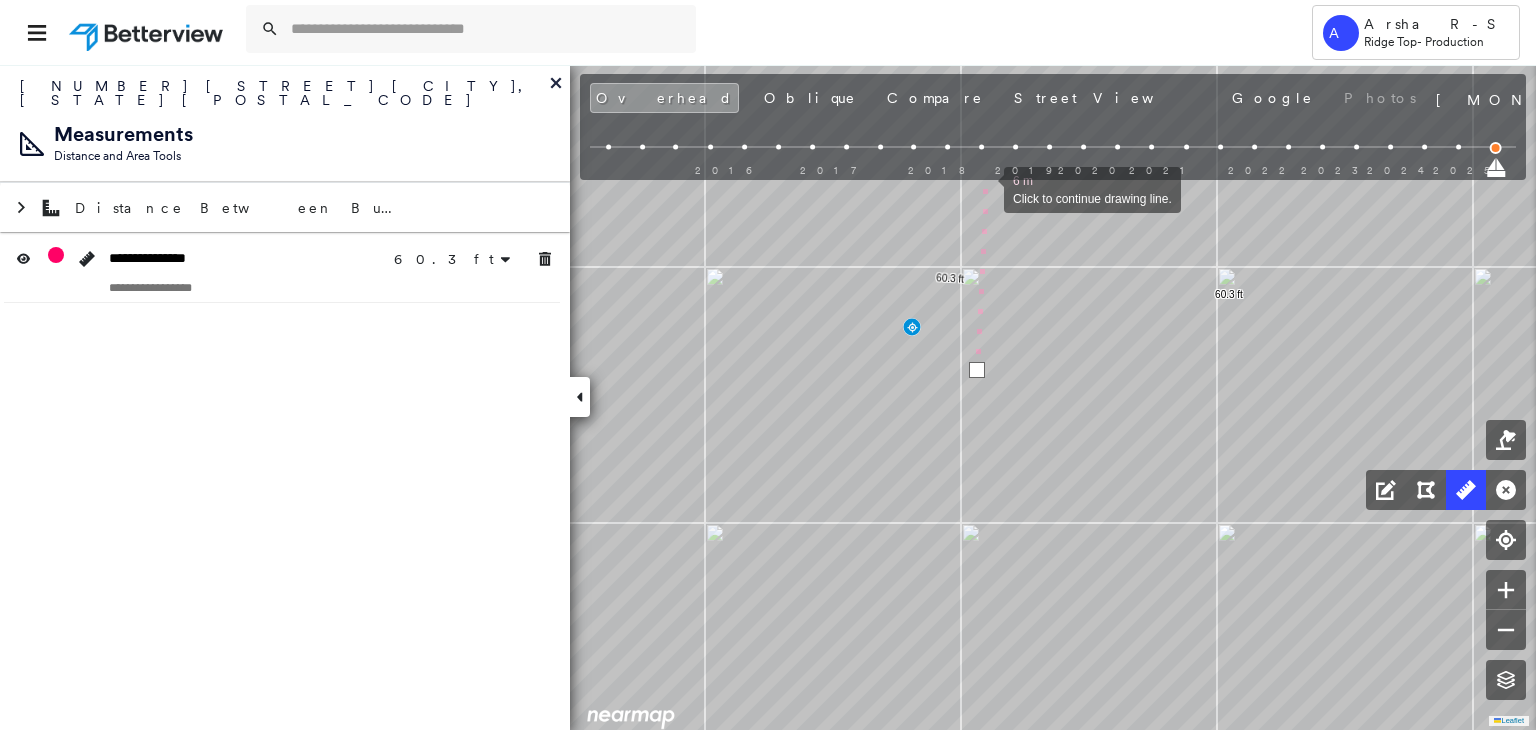click at bounding box center [984, 188] 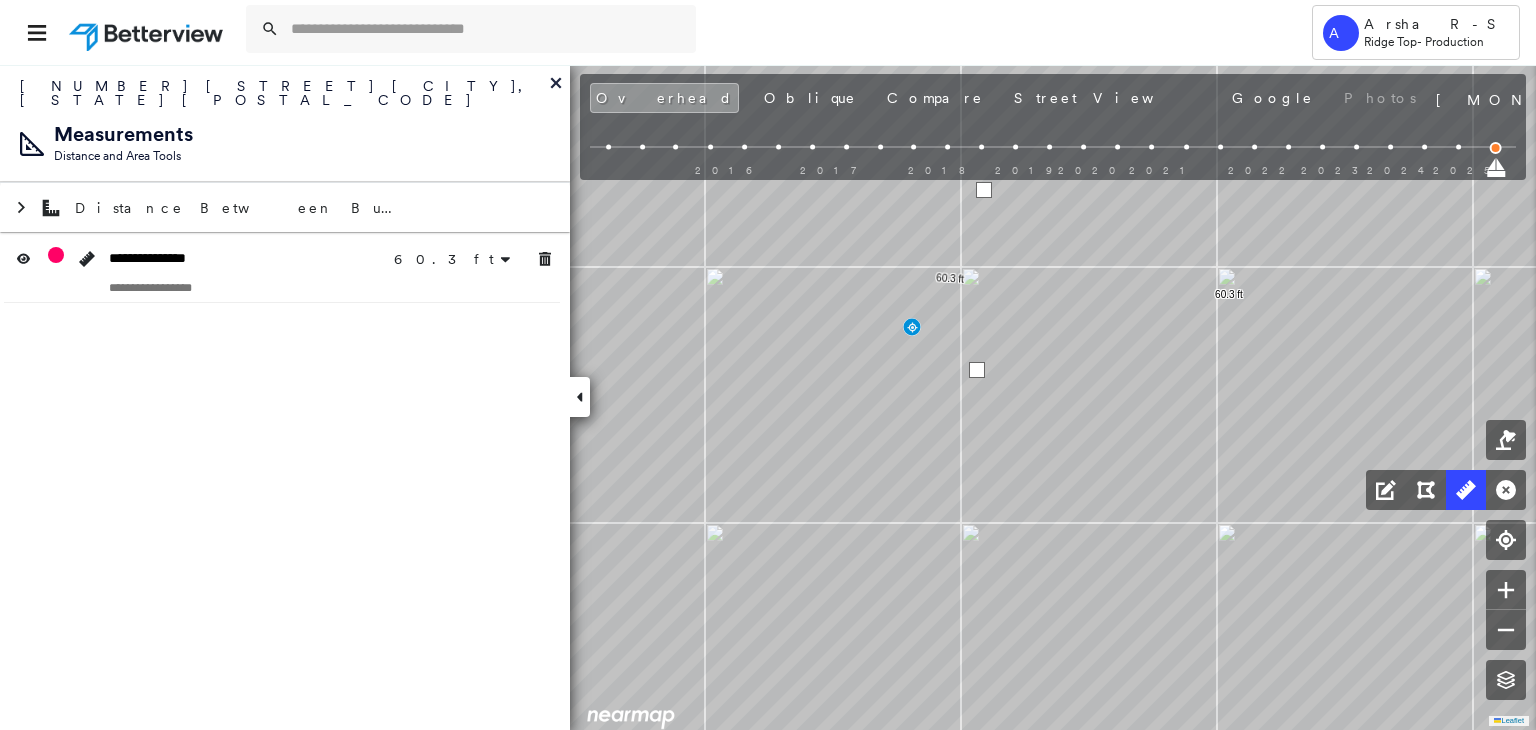 click at bounding box center [984, 190] 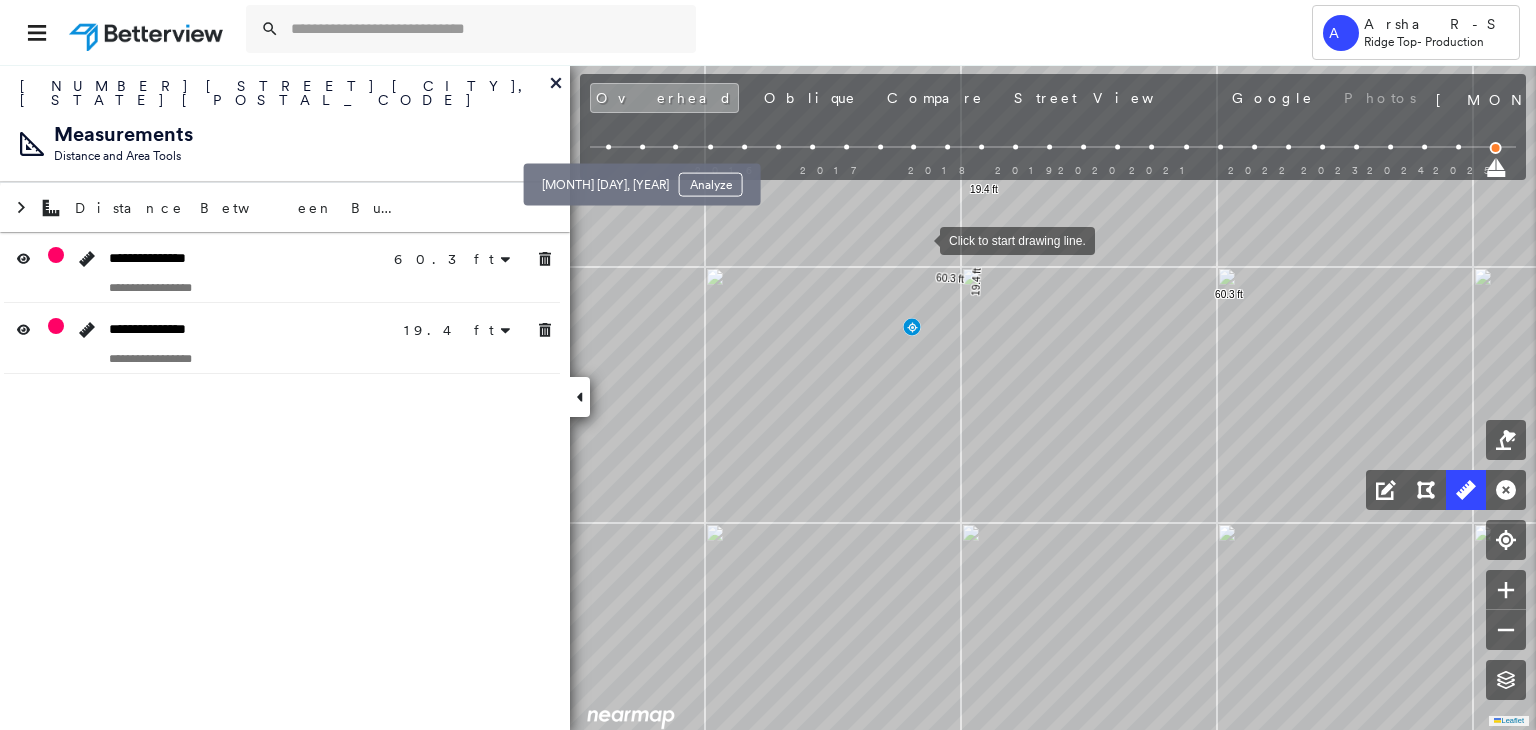 click at bounding box center (608, 147) 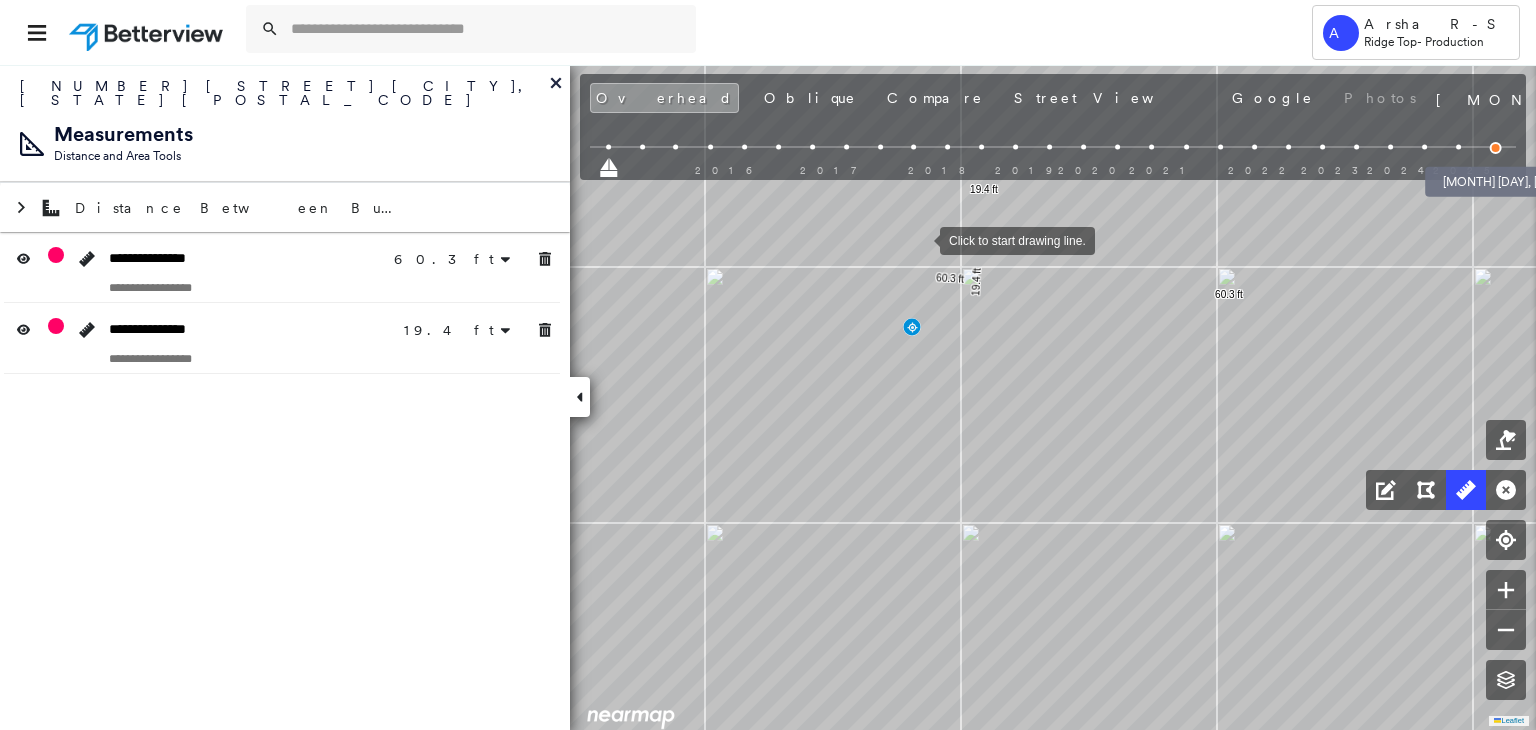 click at bounding box center (1496, 148) 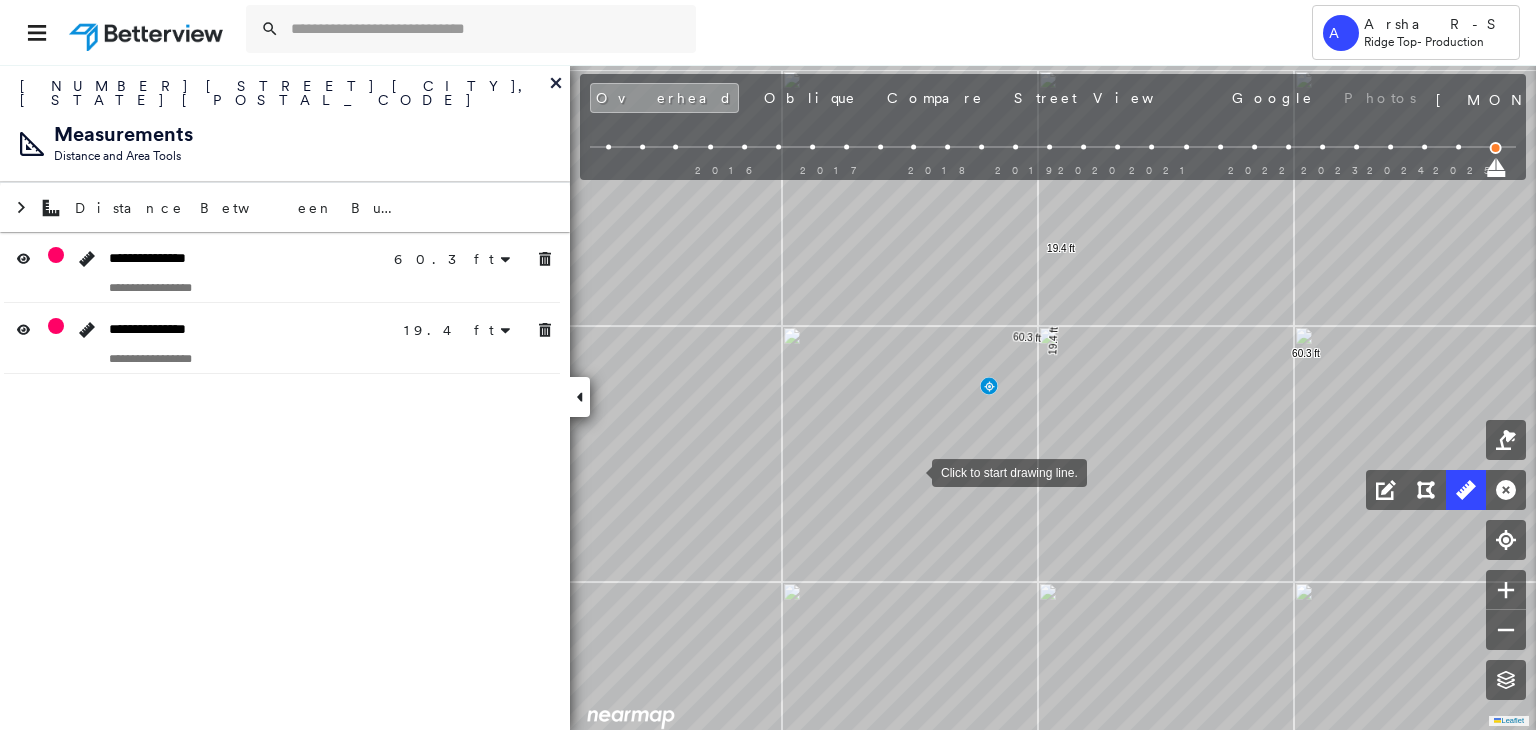 drag, startPoint x: 868, startPoint y: 444, endPoint x: 912, endPoint y: 470, distance: 51.10773 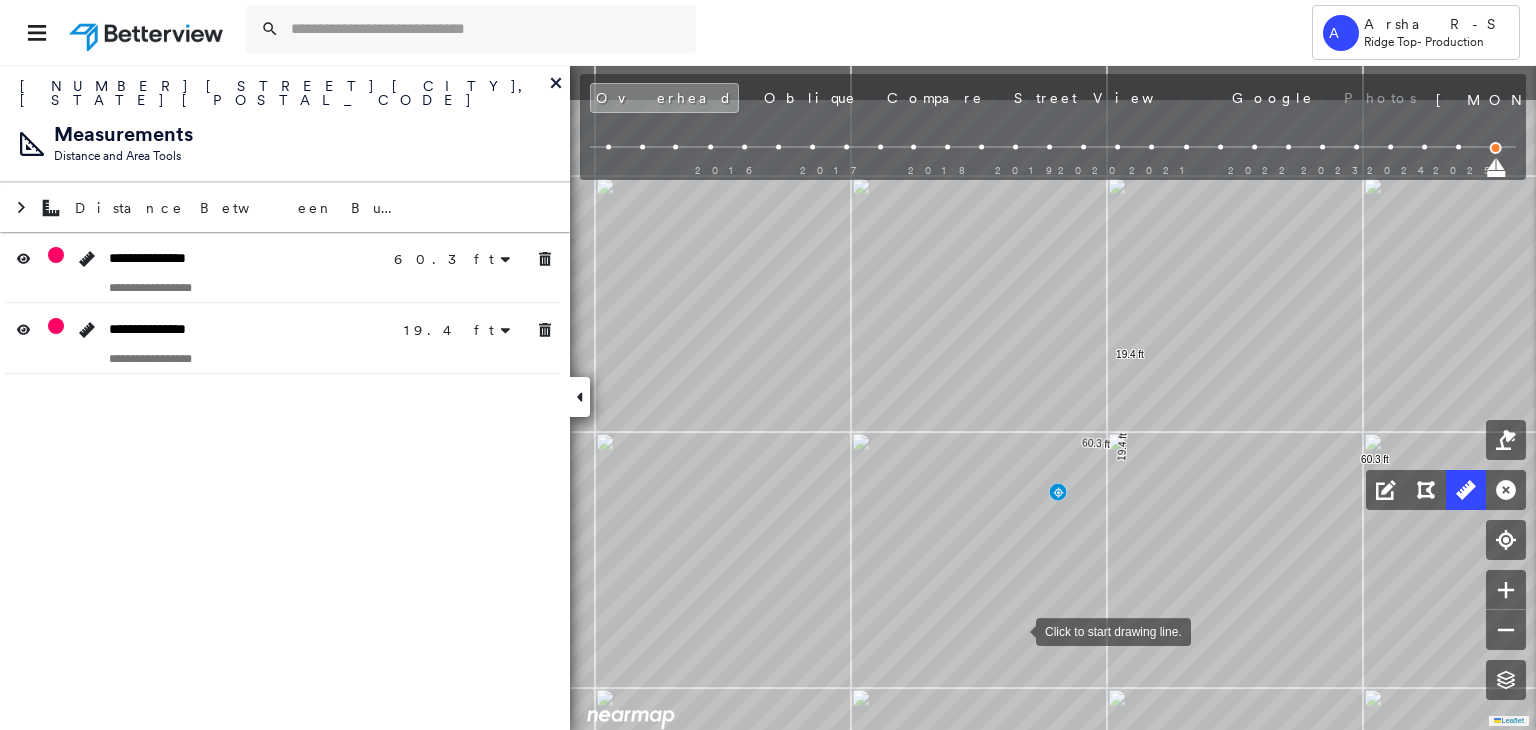 drag, startPoint x: 973, startPoint y: 551, endPoint x: 1015, endPoint y: 627, distance: 86.833176 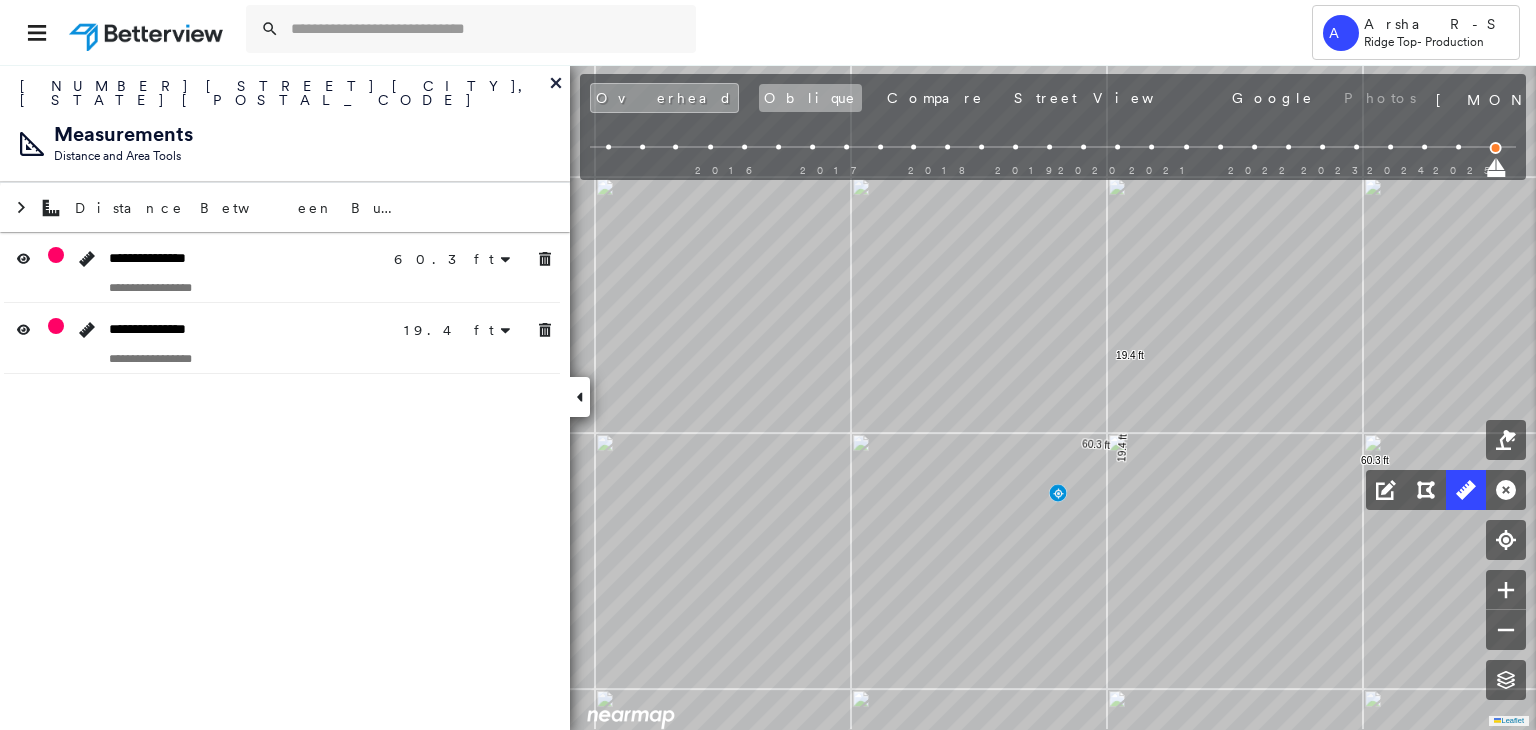 click on "Oblique" at bounding box center [810, 98] 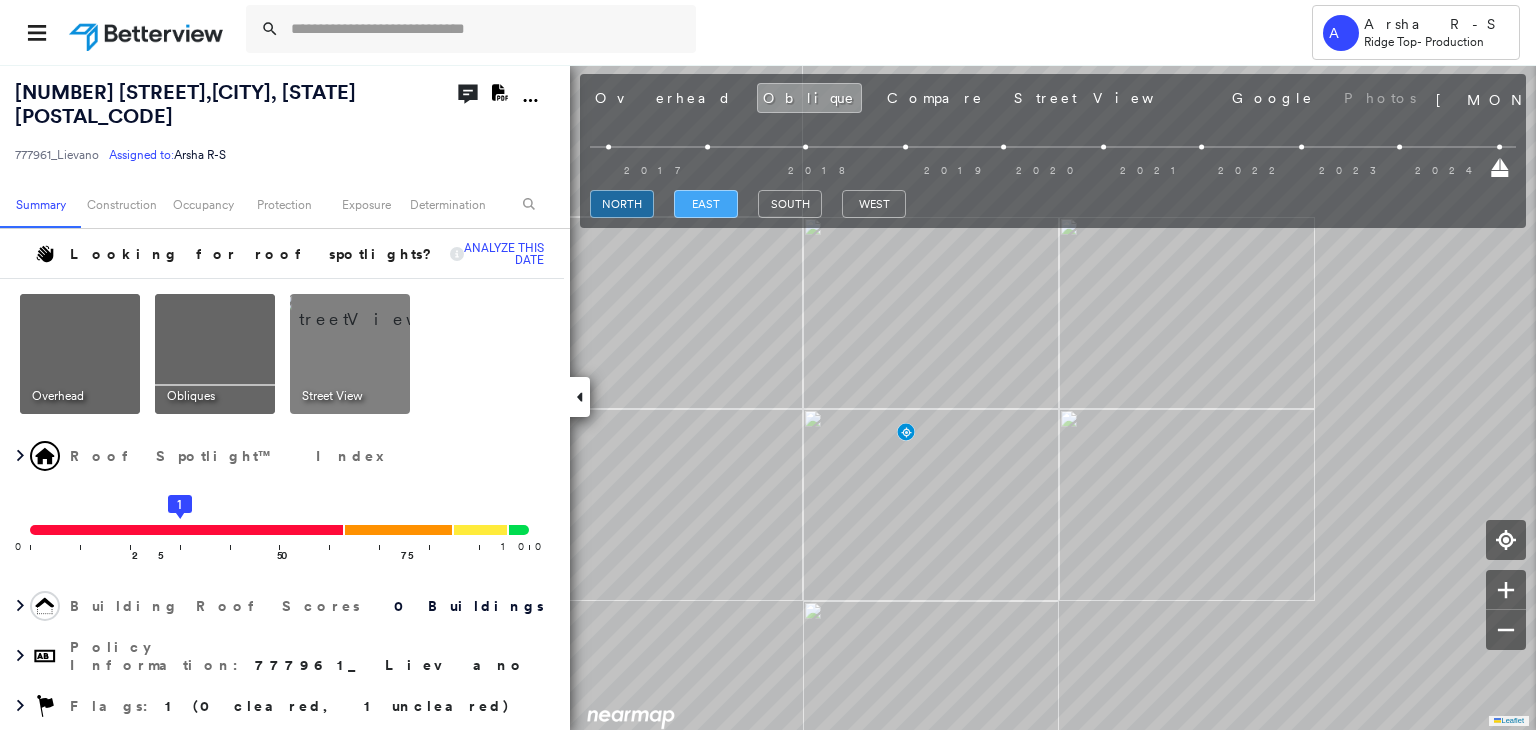 click on "east" at bounding box center (706, 204) 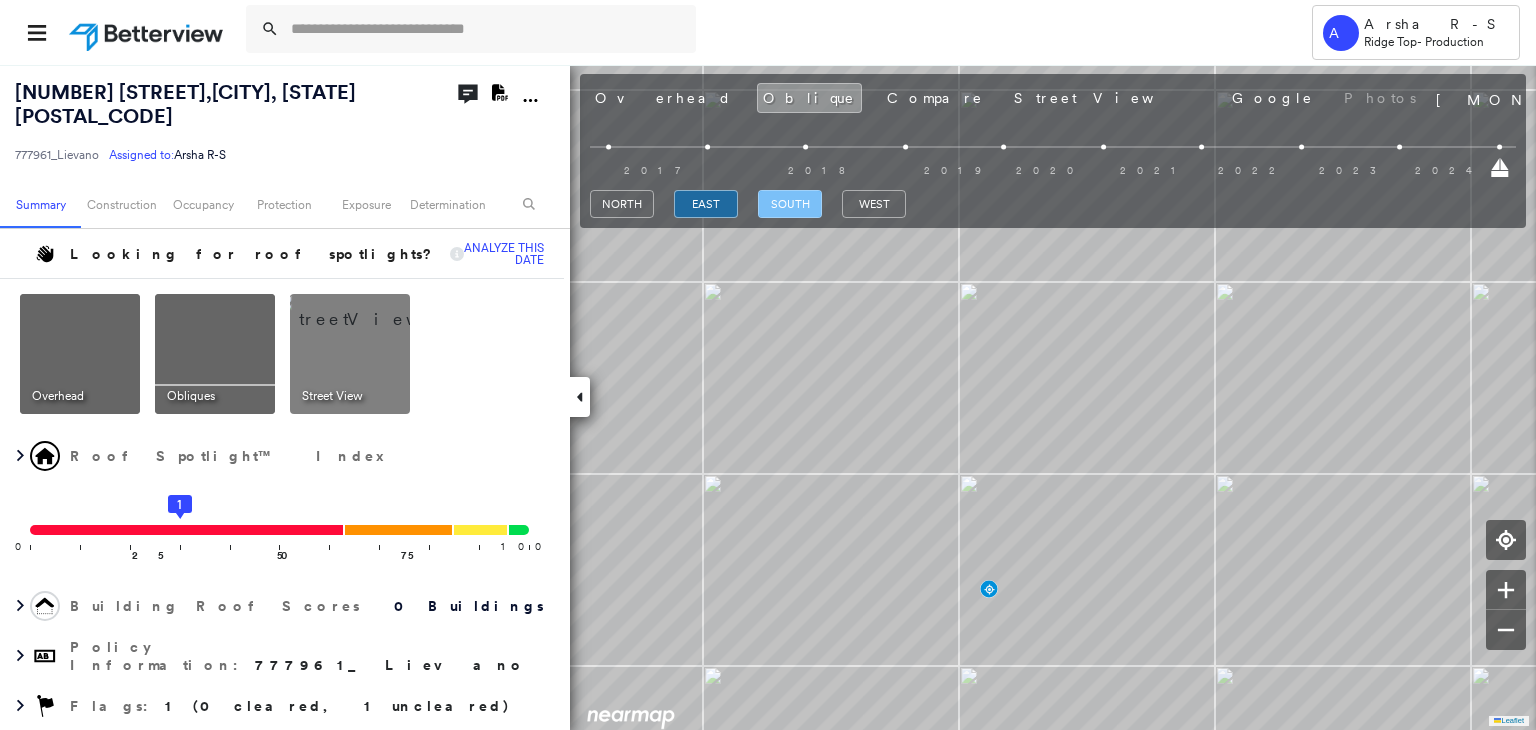 click on "south" at bounding box center (790, 204) 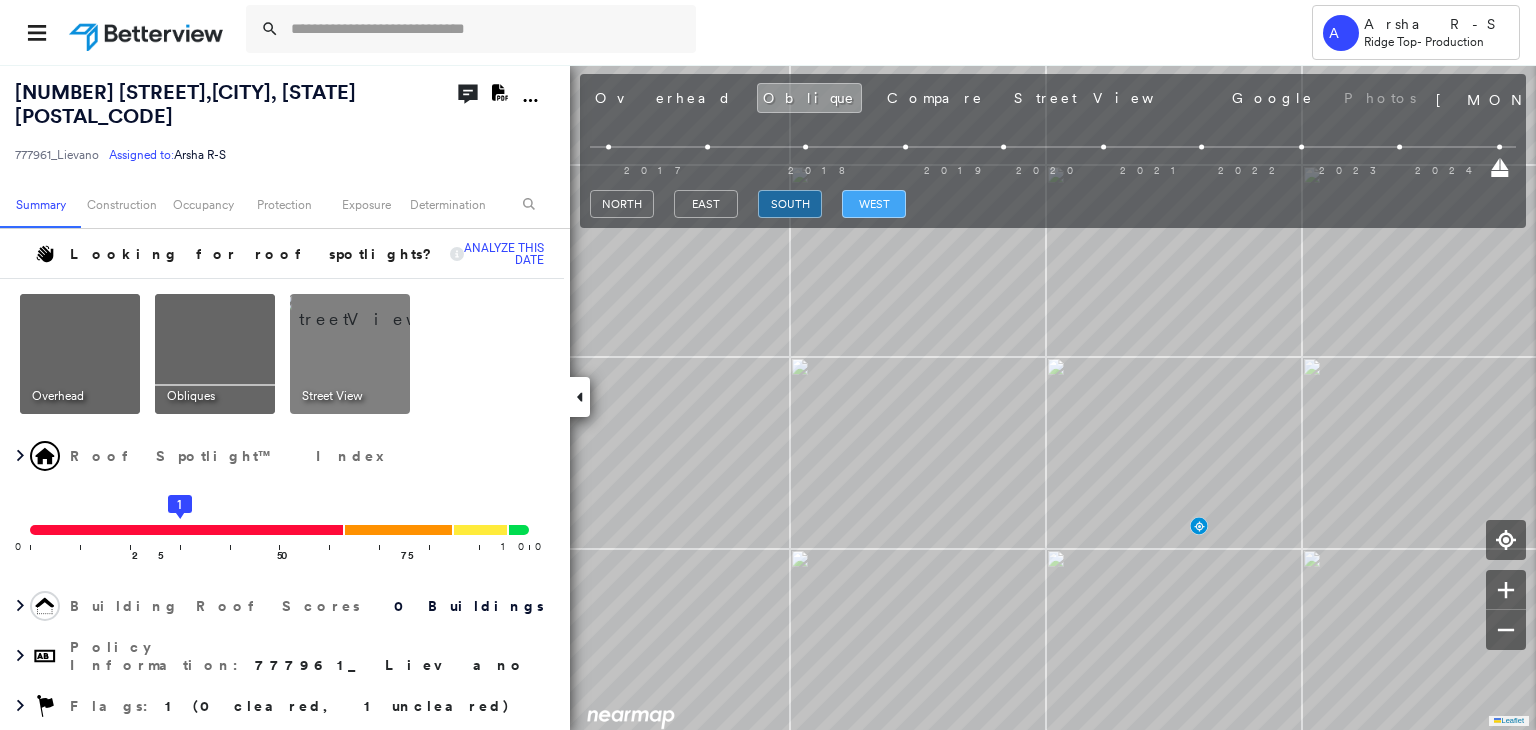 click on "west" at bounding box center (874, 204) 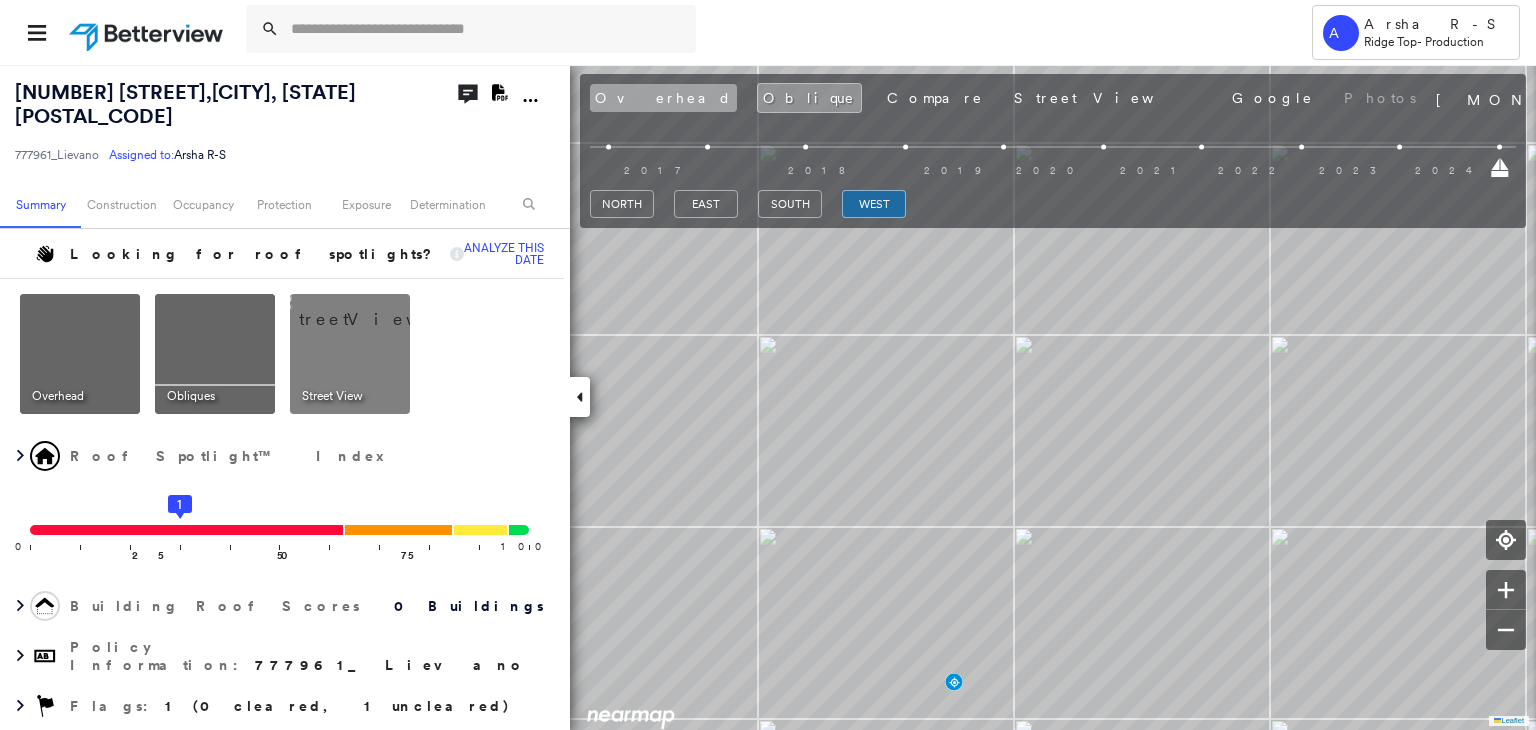 click on "Overhead" at bounding box center [663, 98] 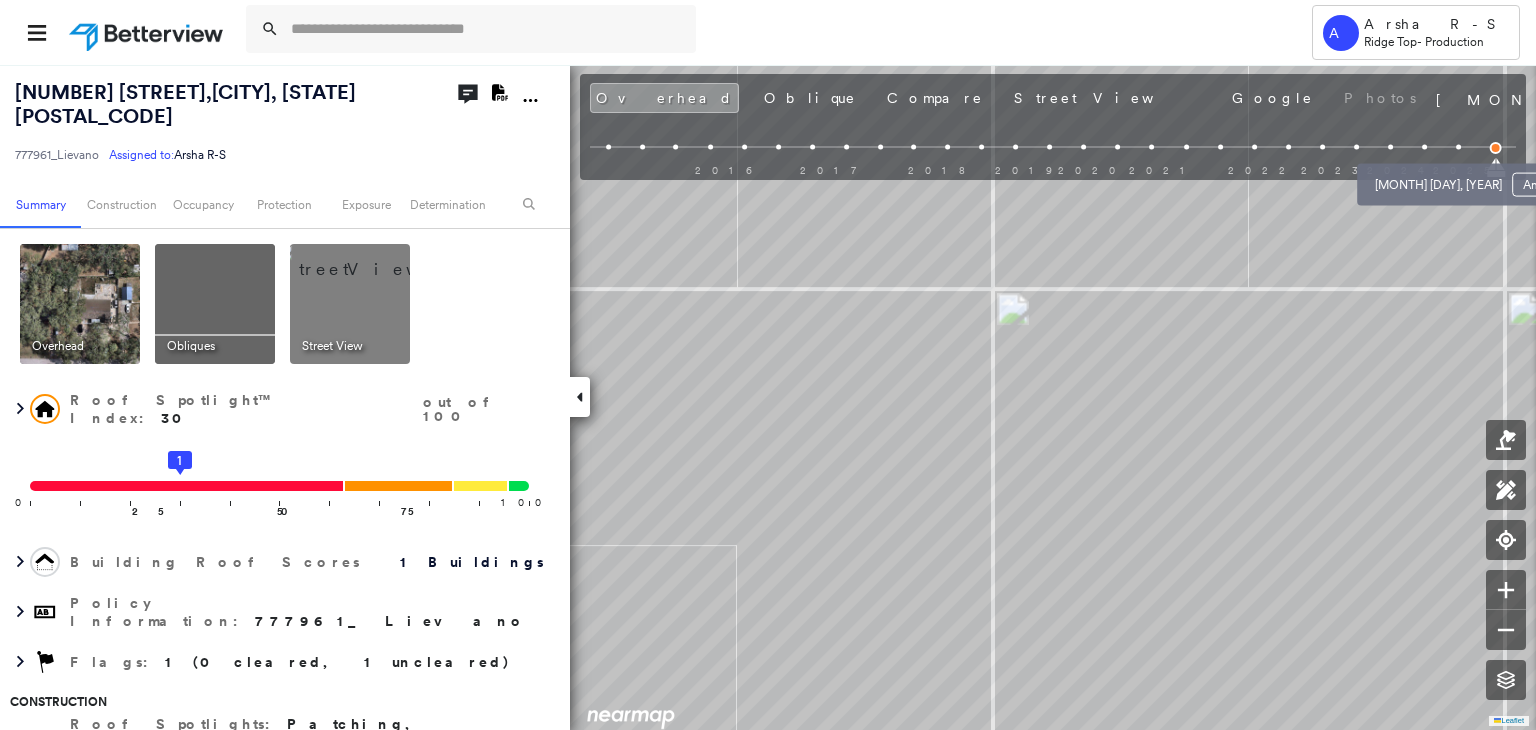 click at bounding box center [1458, 147] 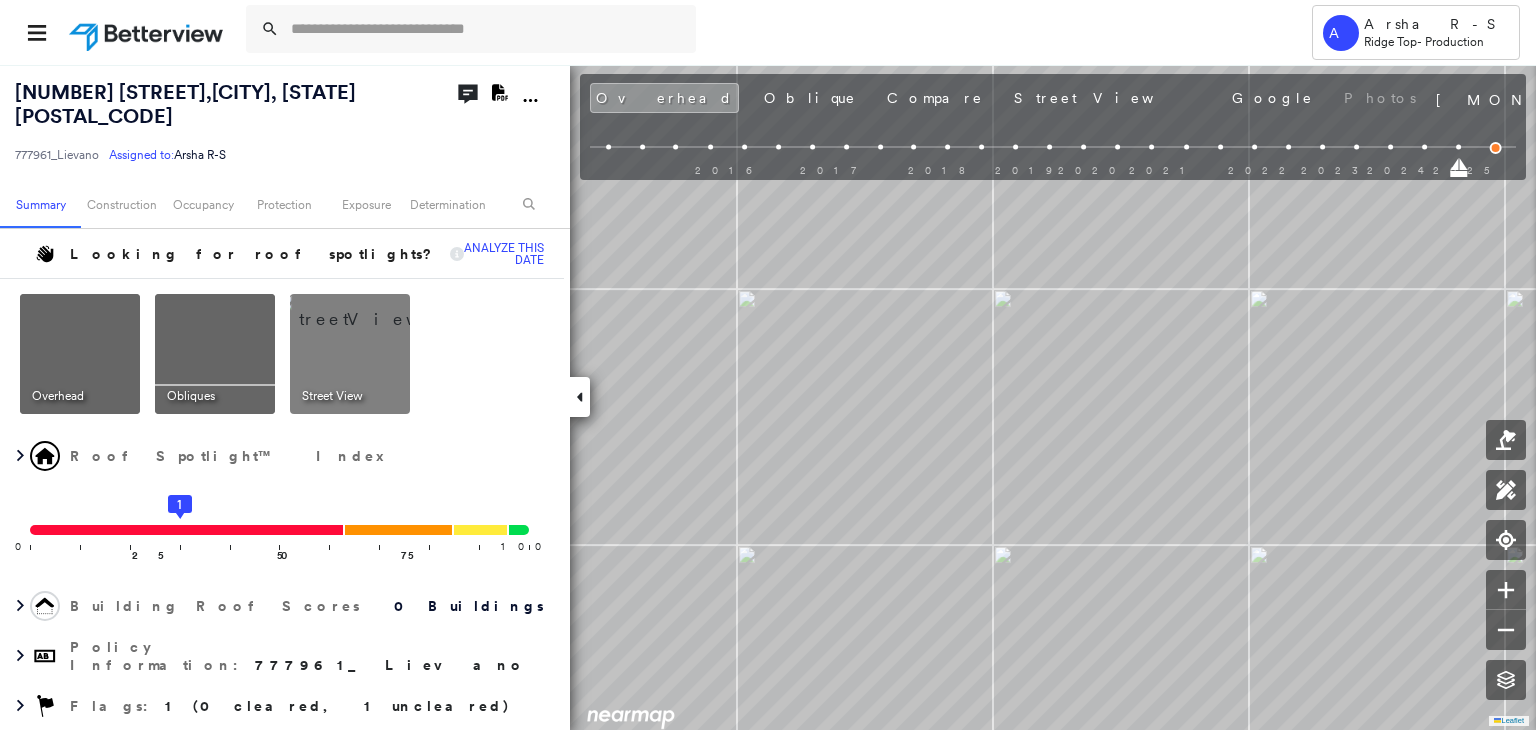 click on "2016 2017 2018 2019 2020 2021 2022 2023 2024 2025" at bounding box center (1053, 150) 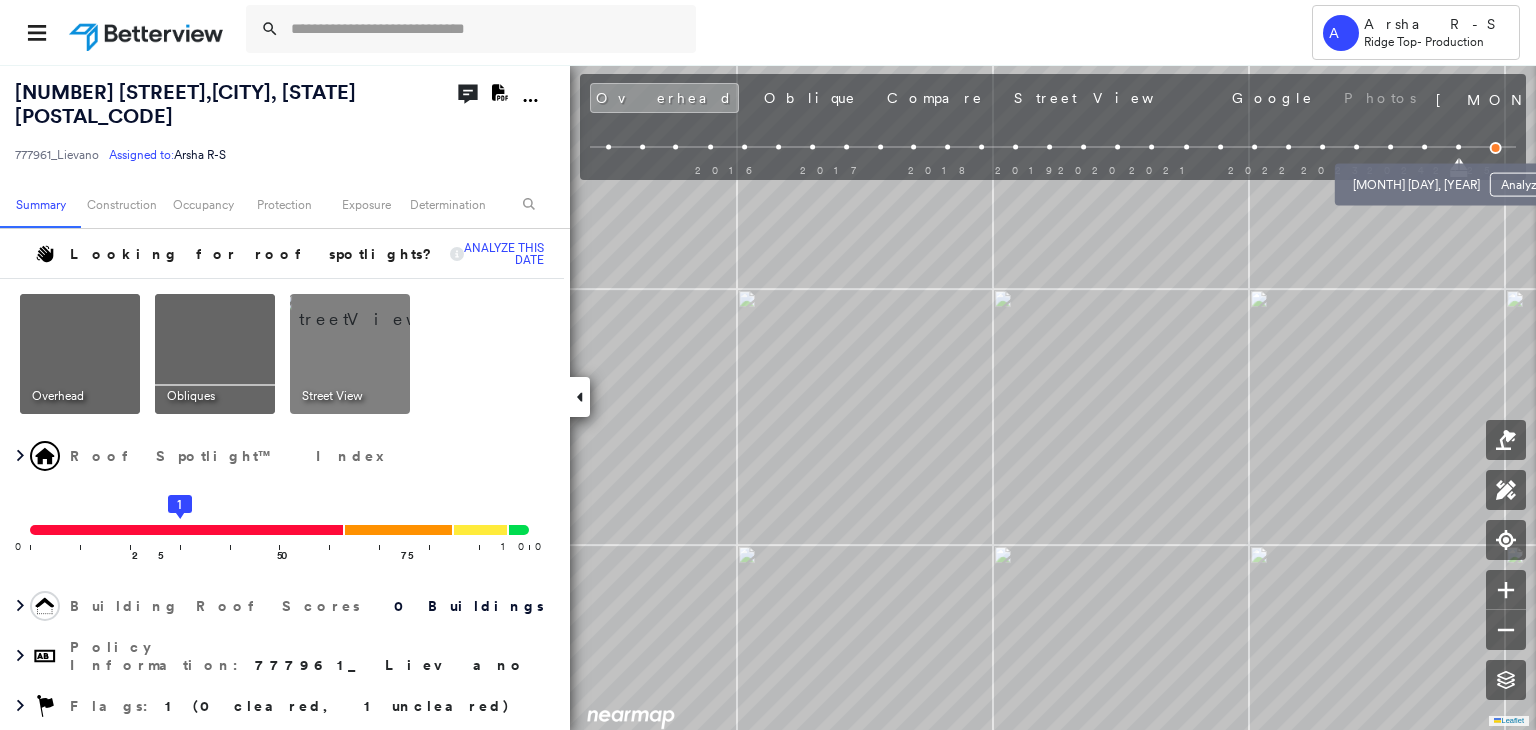 click at bounding box center [1424, 147] 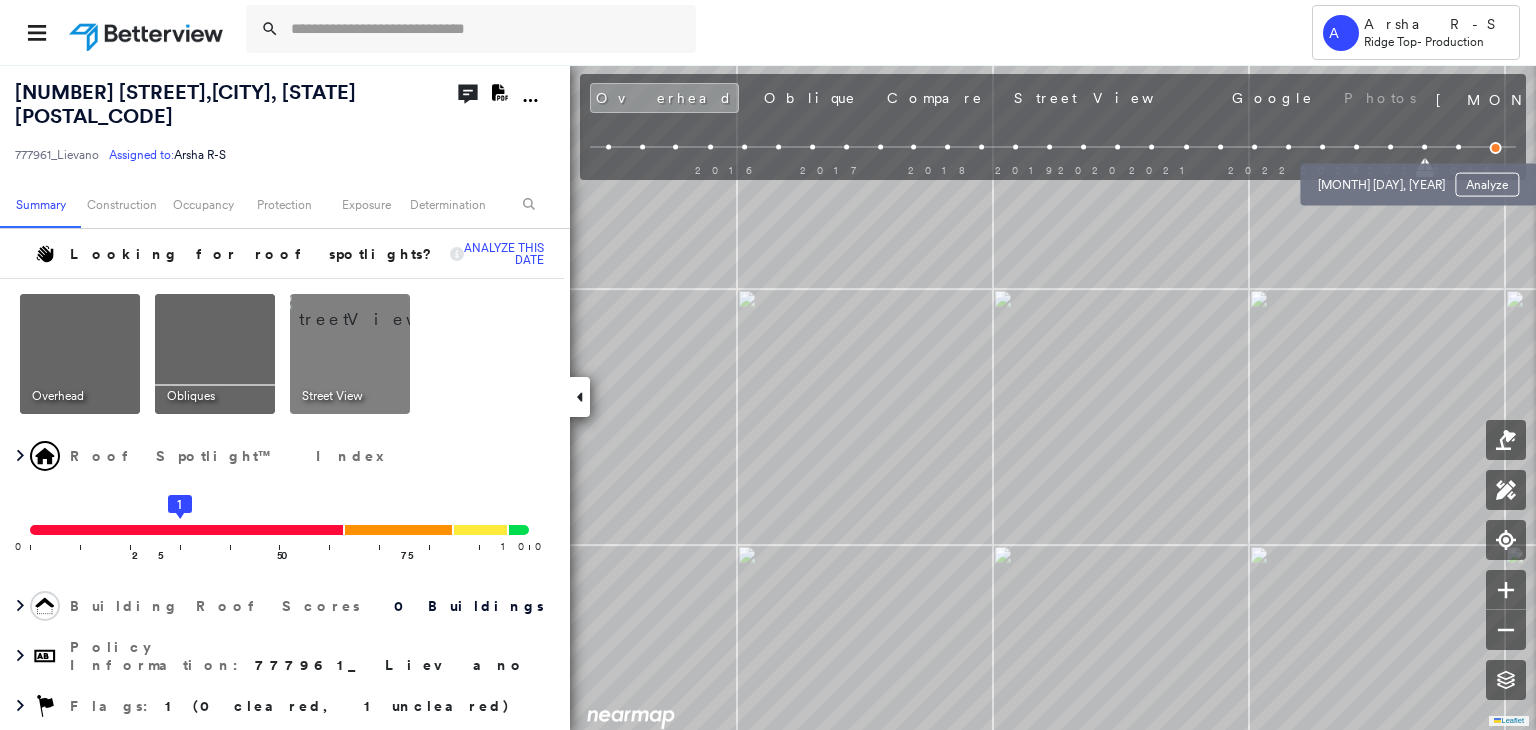 click at bounding box center (1390, 147) 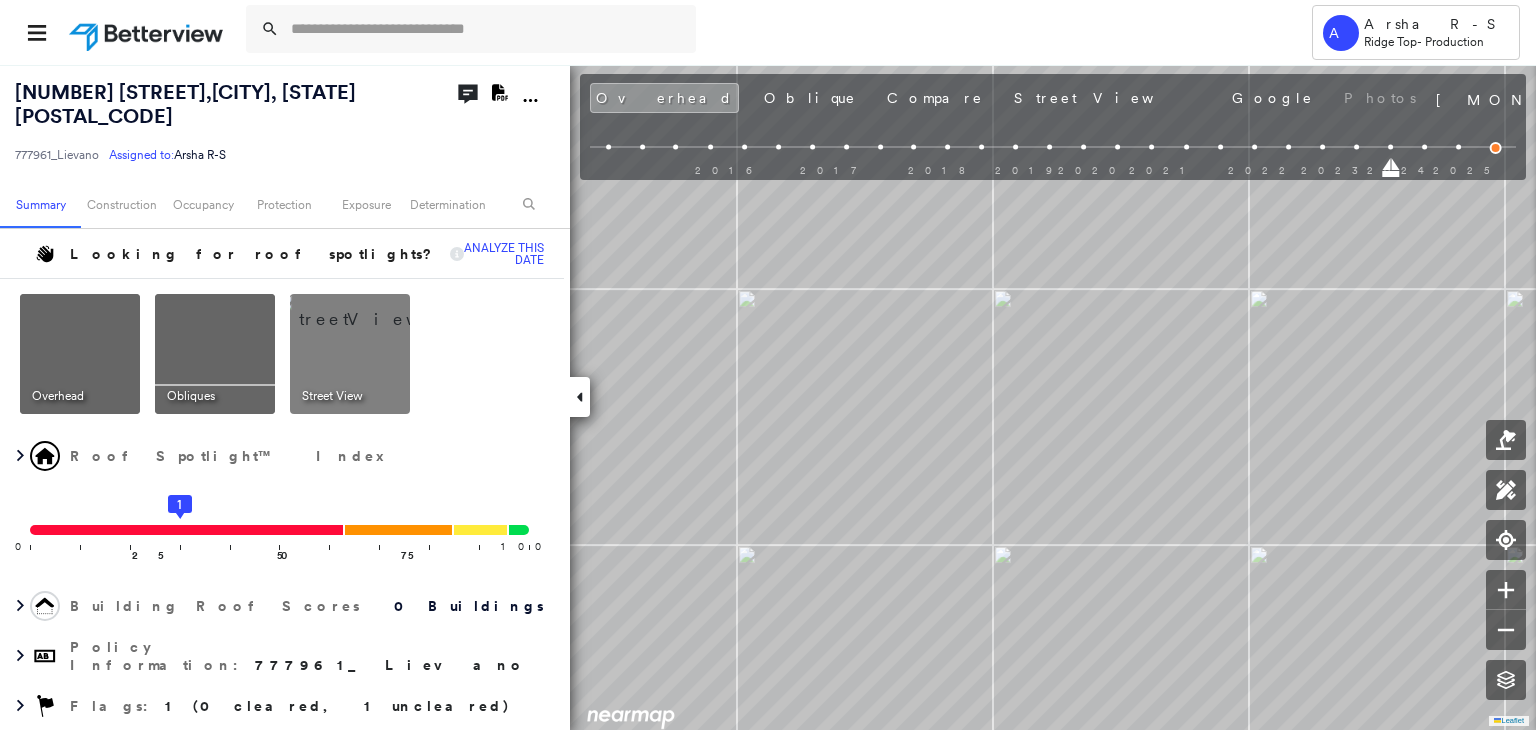 click on "2016 2017 2018 2019 2020 2021 2022 2023 2024 2025" at bounding box center (1053, 150) 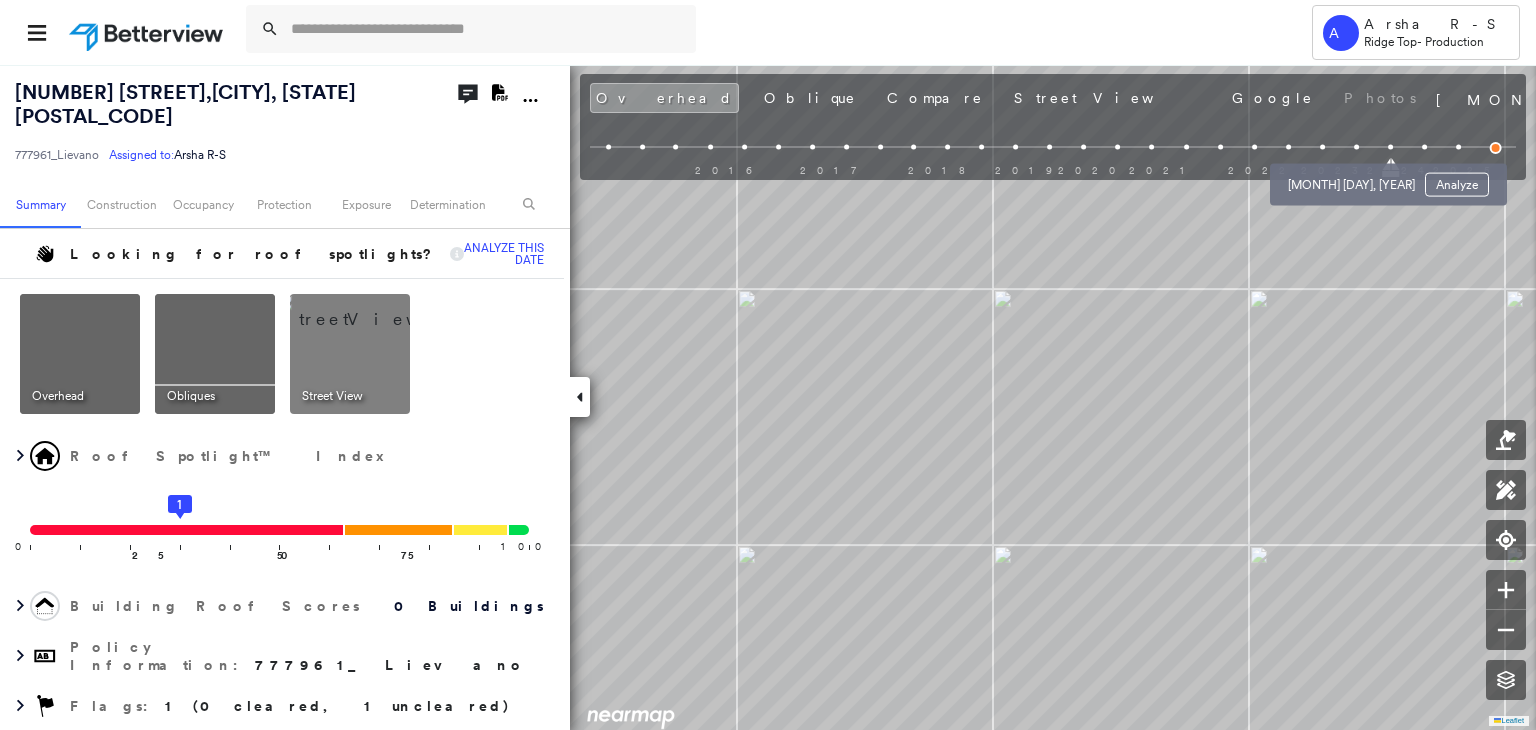 click at bounding box center (1356, 147) 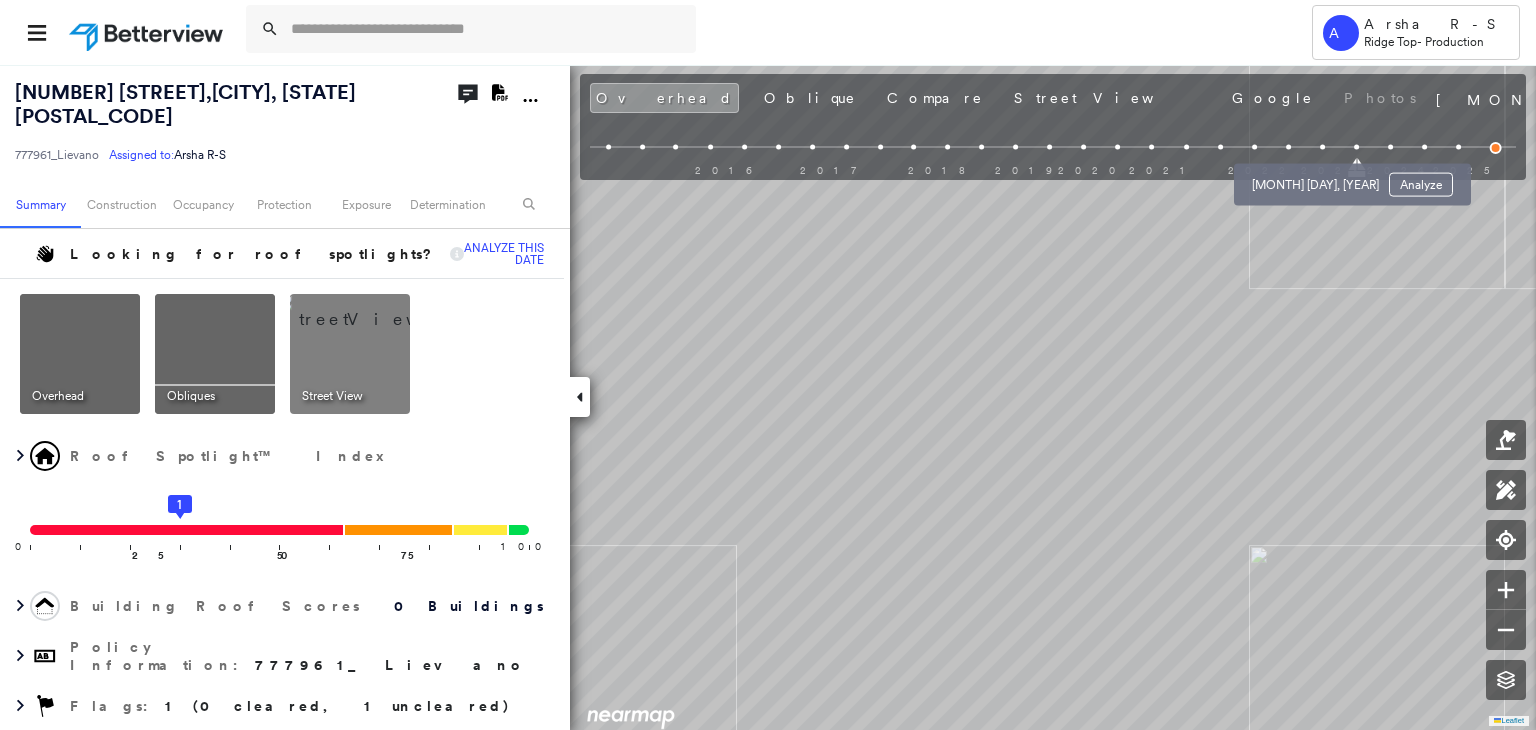 click at bounding box center [1322, 147] 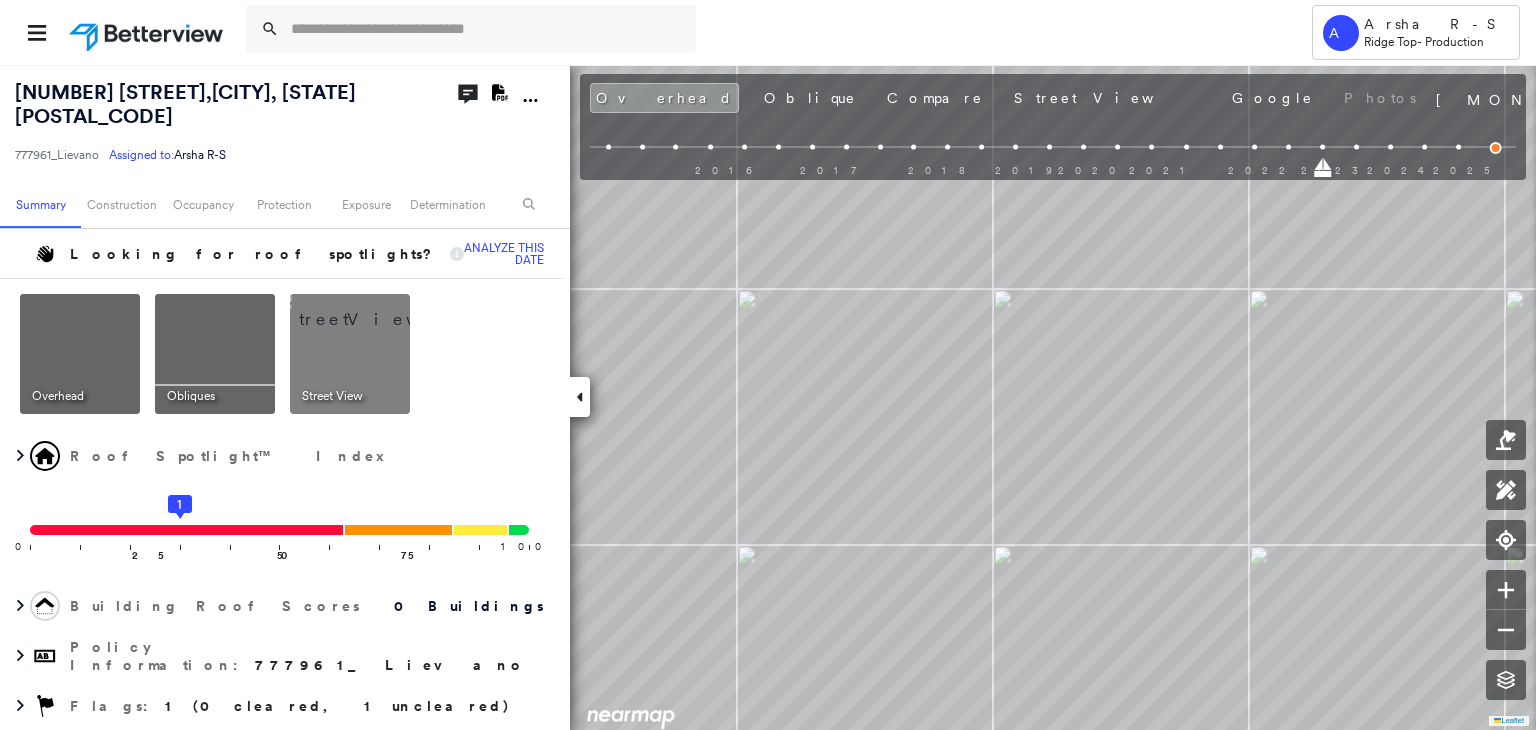 click on "2016 2017 2018 2019 2020 2021 2022 2023 2024 2025" at bounding box center (1053, 150) 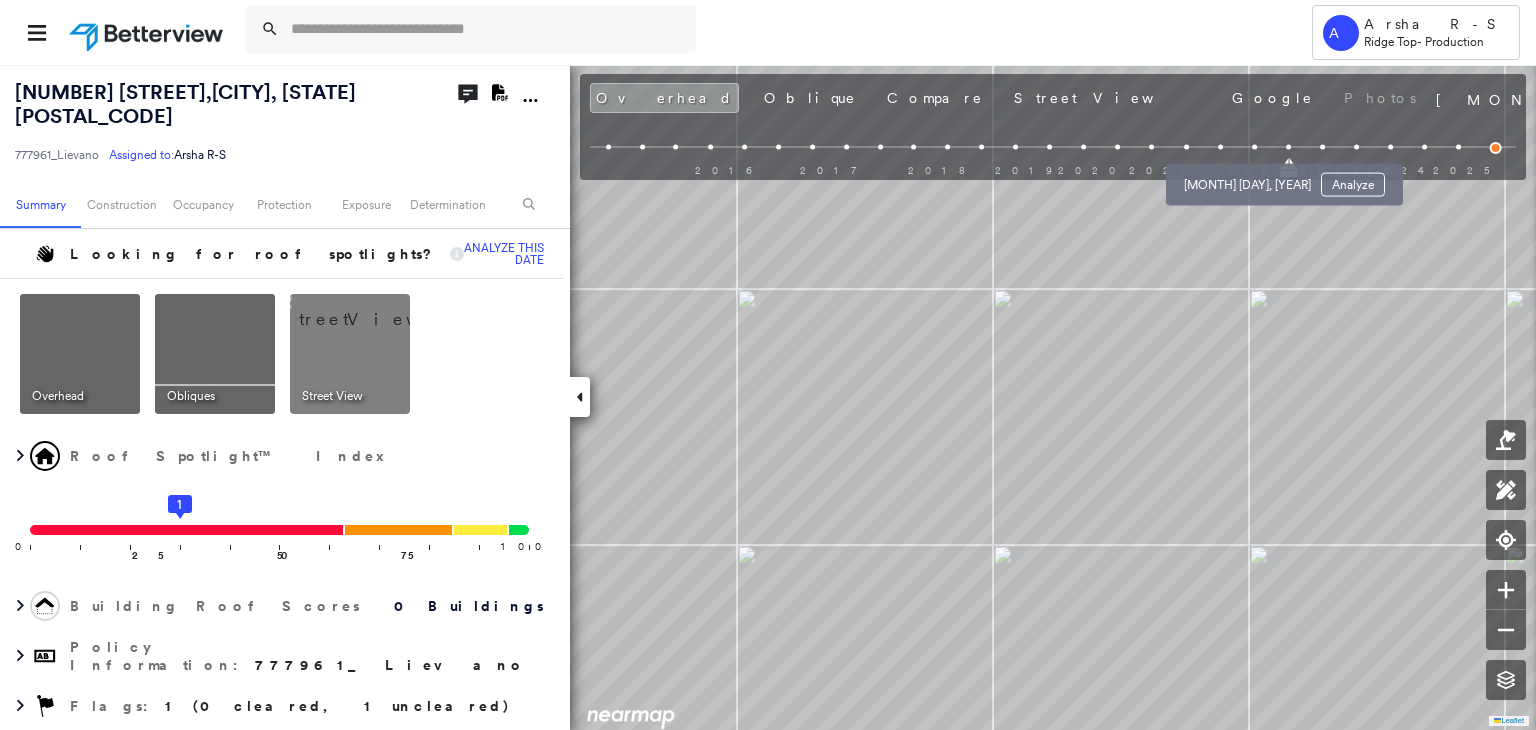 click at bounding box center (1254, 147) 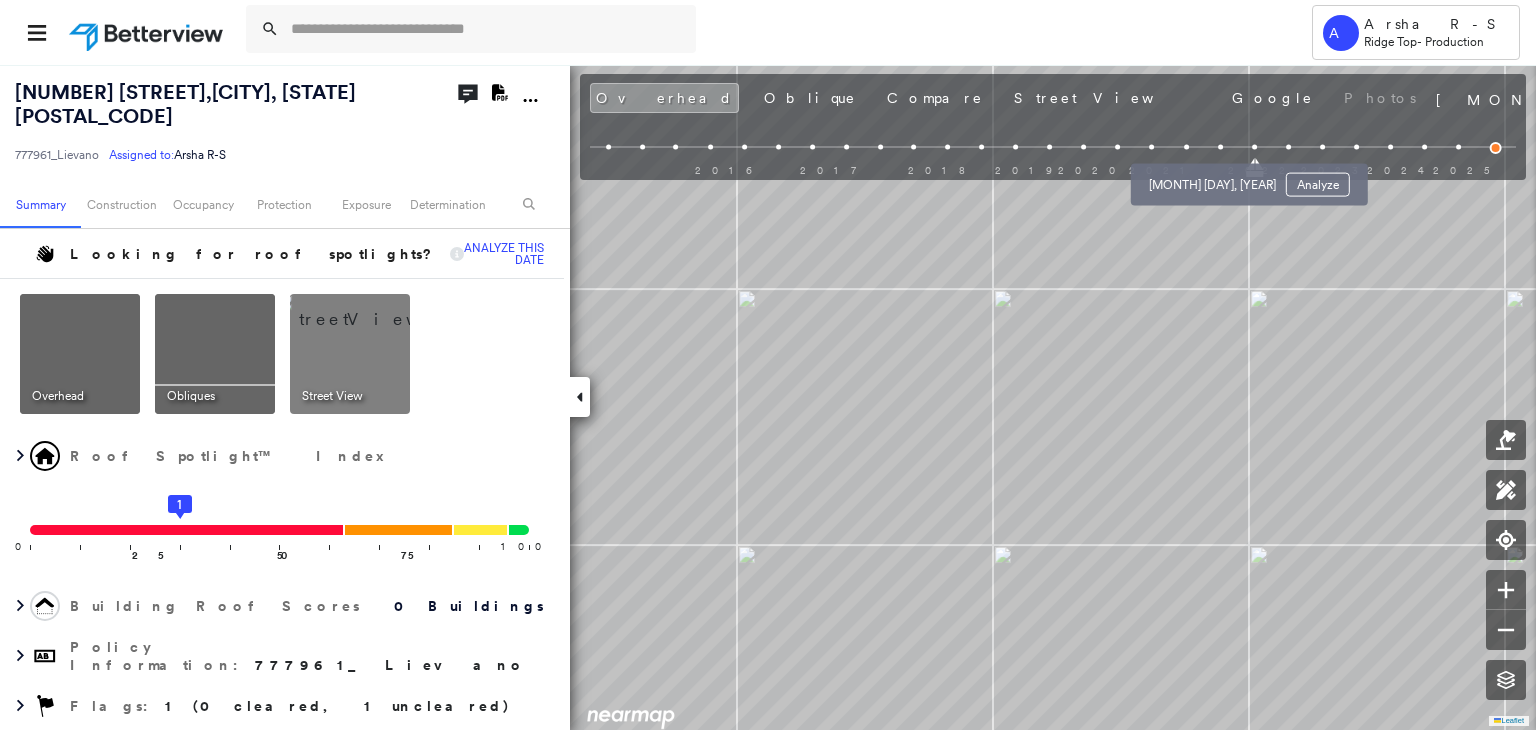 click at bounding box center [1220, 147] 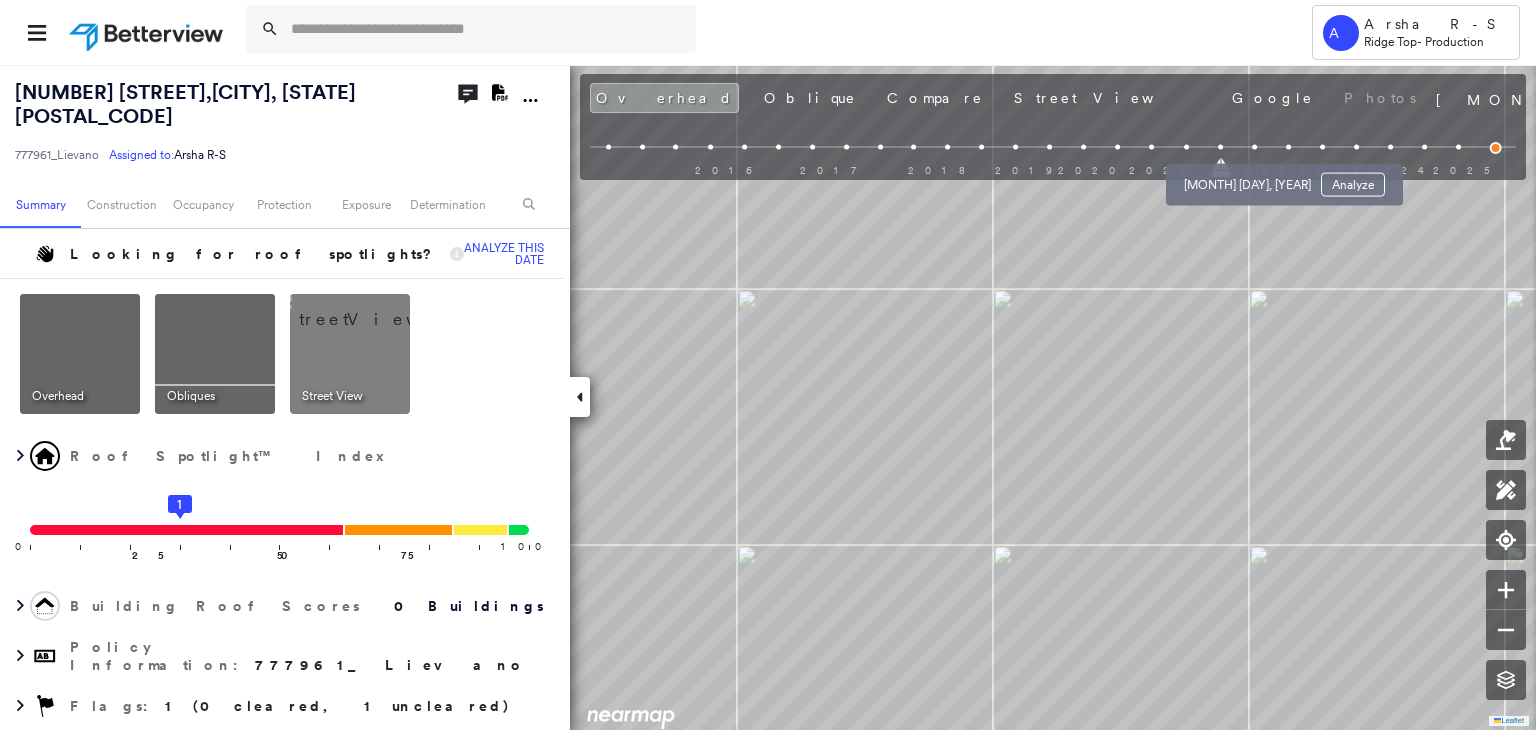 click at bounding box center [1254, 147] 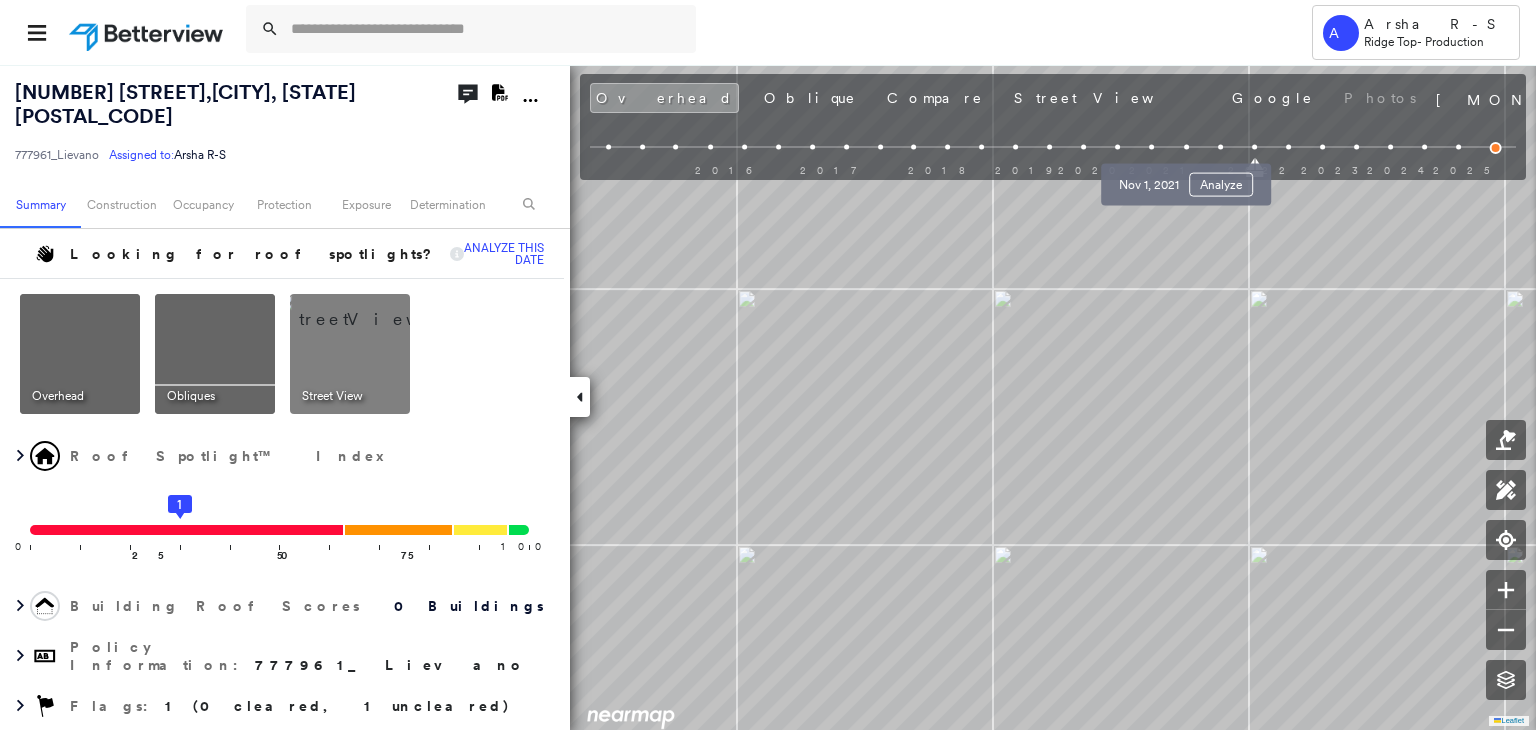 click at bounding box center (1186, 147) 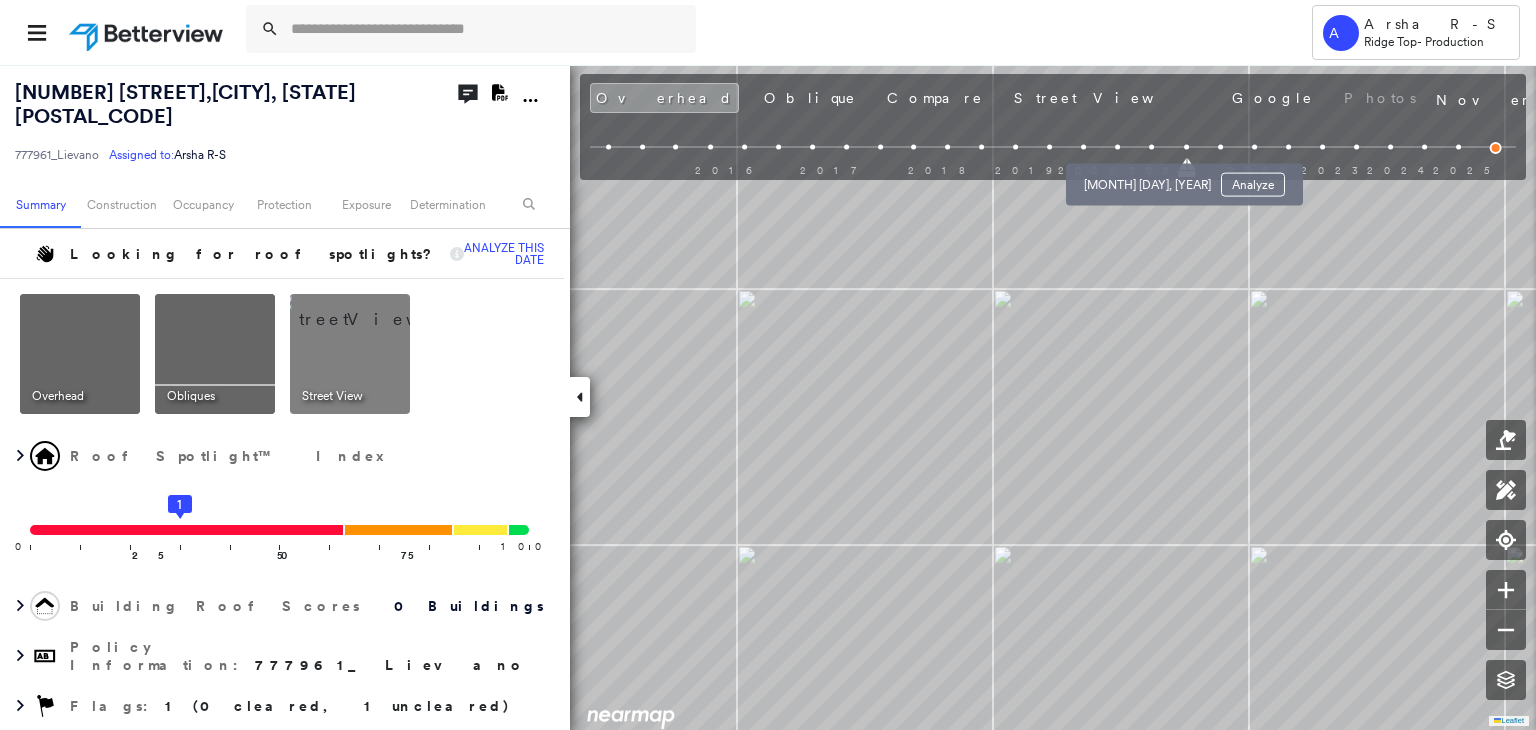 click at bounding box center [1152, 147] 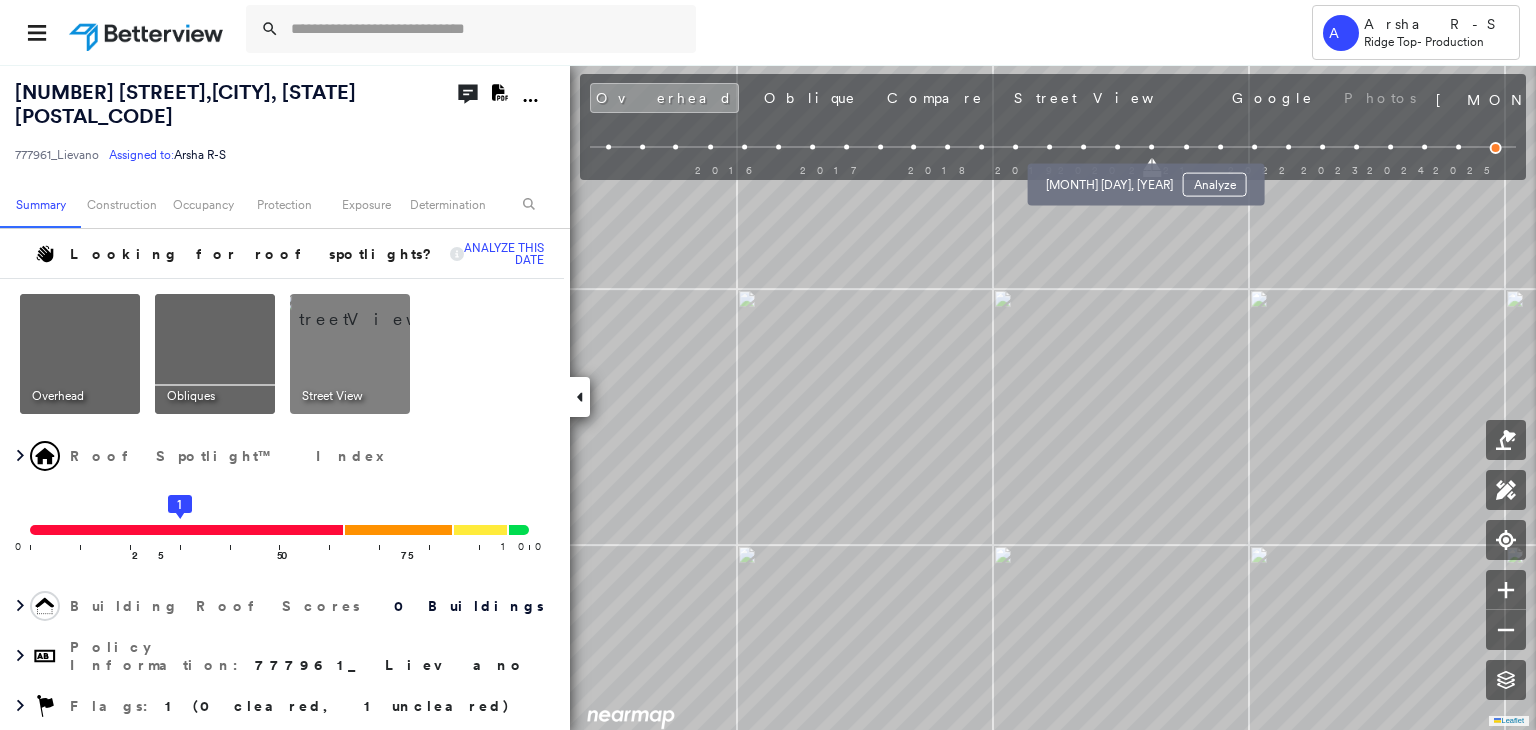 click at bounding box center [1118, 147] 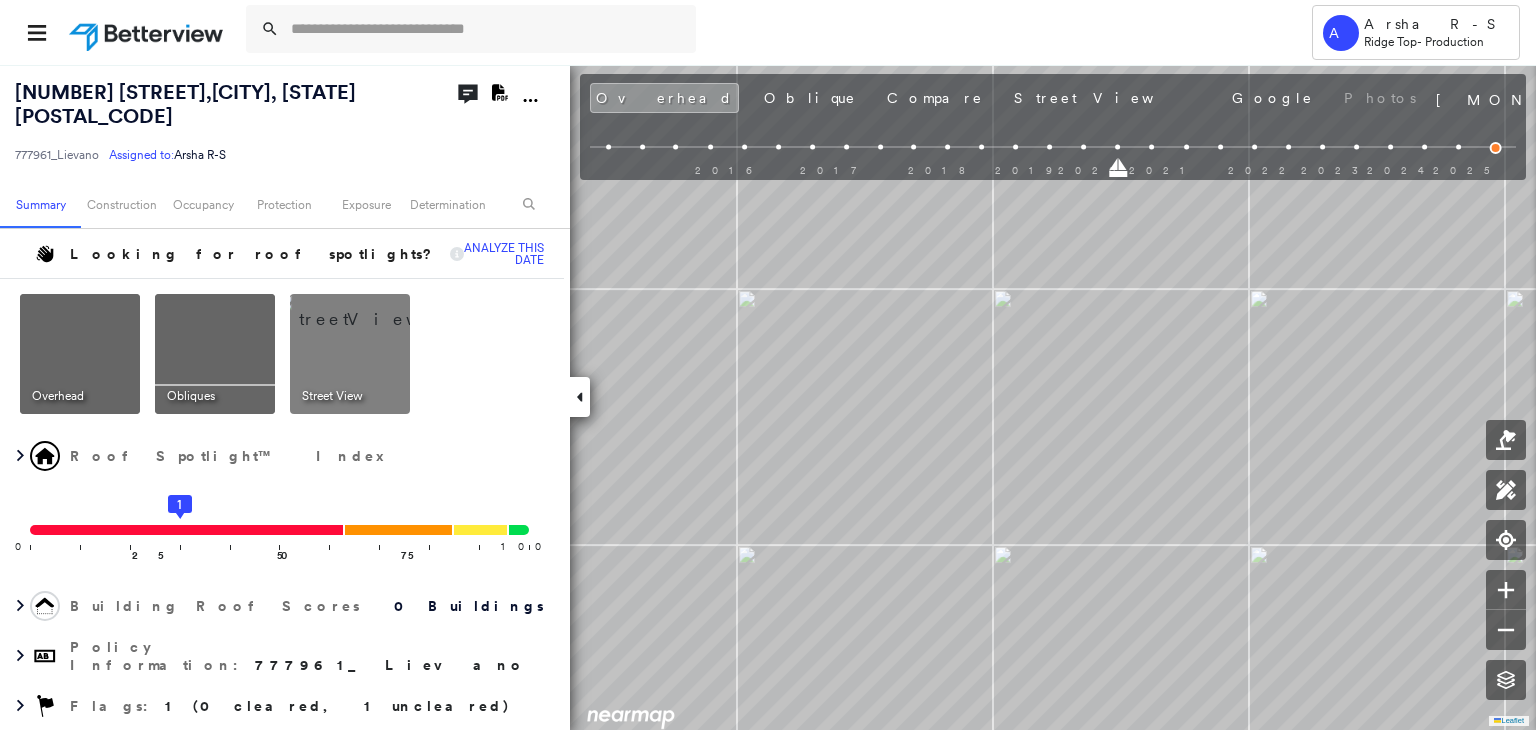 click on "2016 2017 2018 2019 2020 2021 2022 2023 2024 2025" at bounding box center [1053, 150] 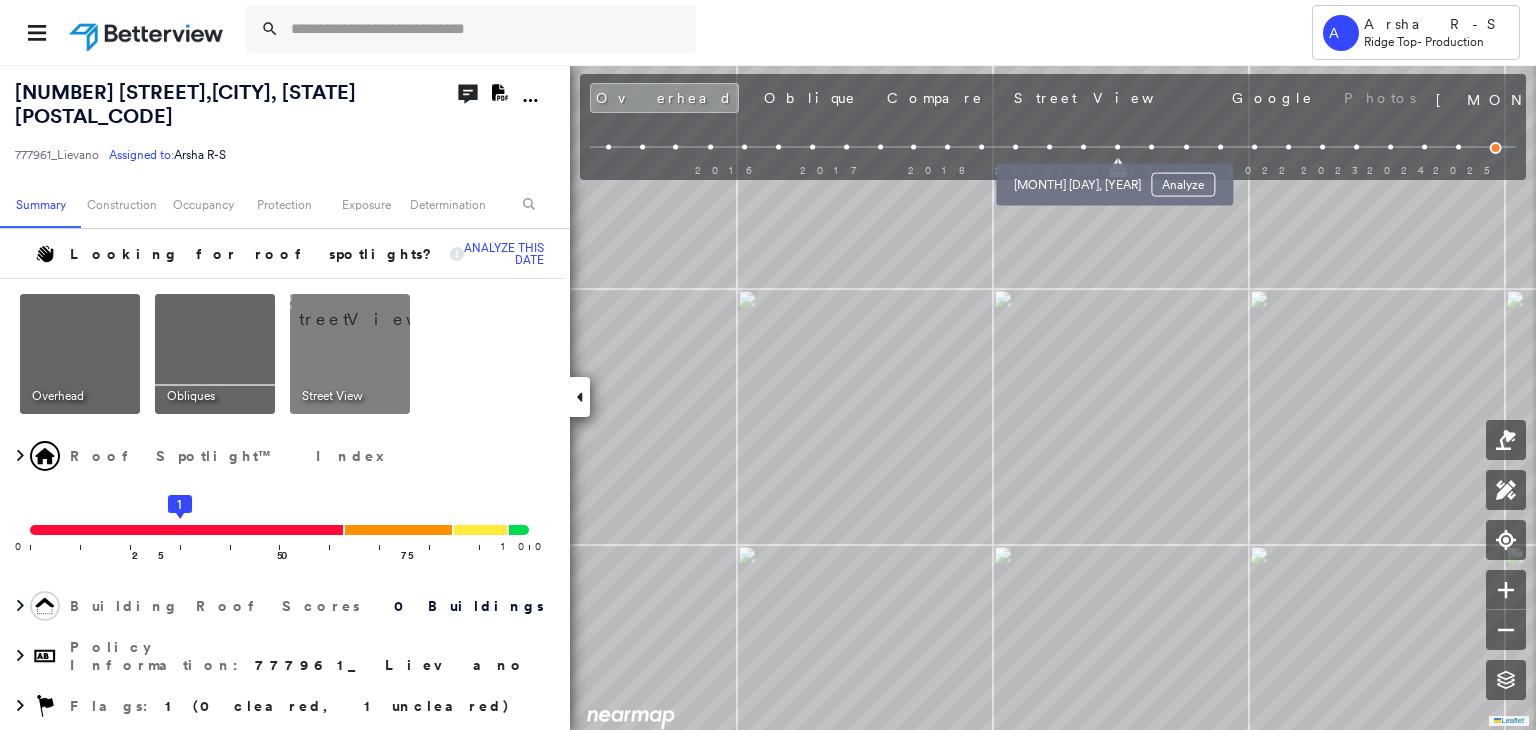 click at bounding box center (1084, 147) 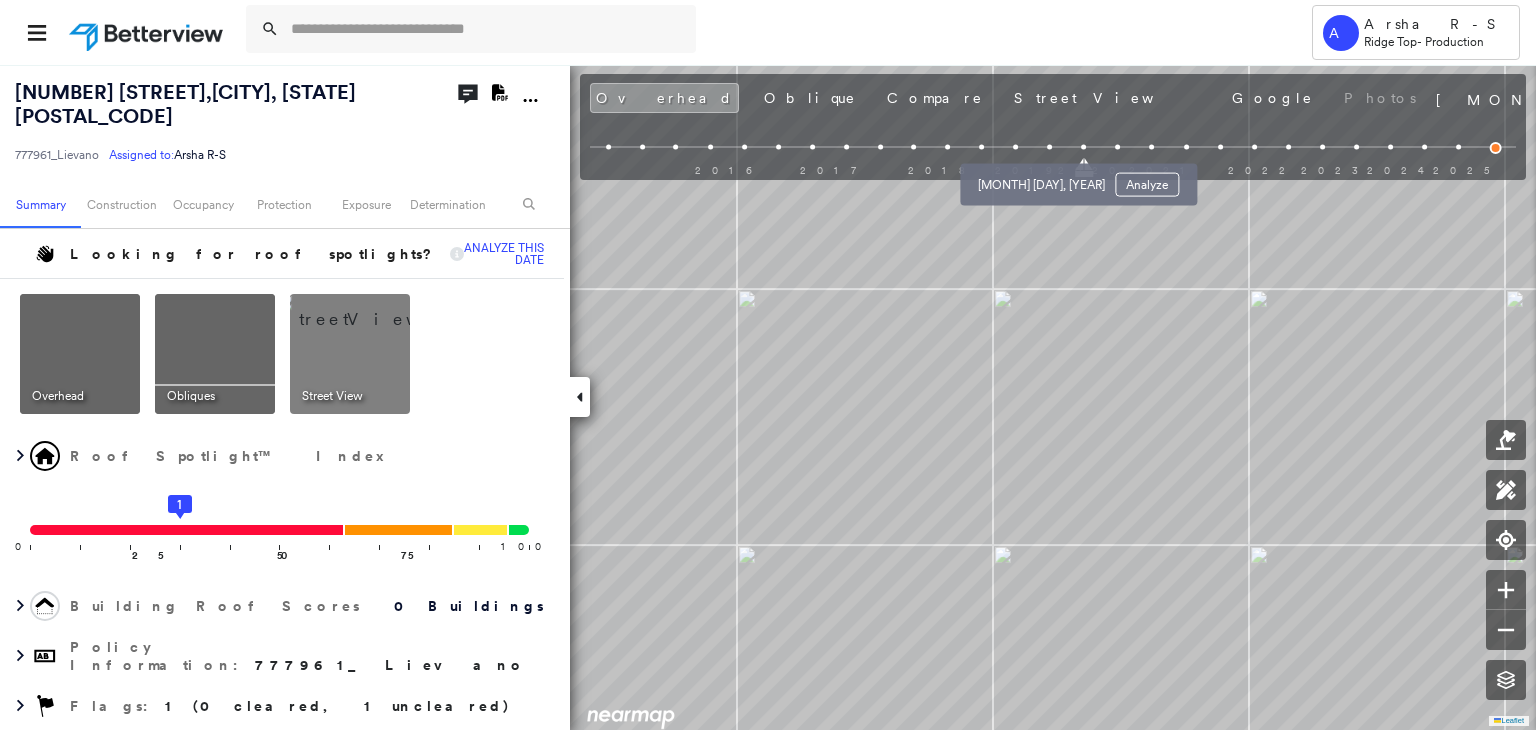 click at bounding box center (1050, 147) 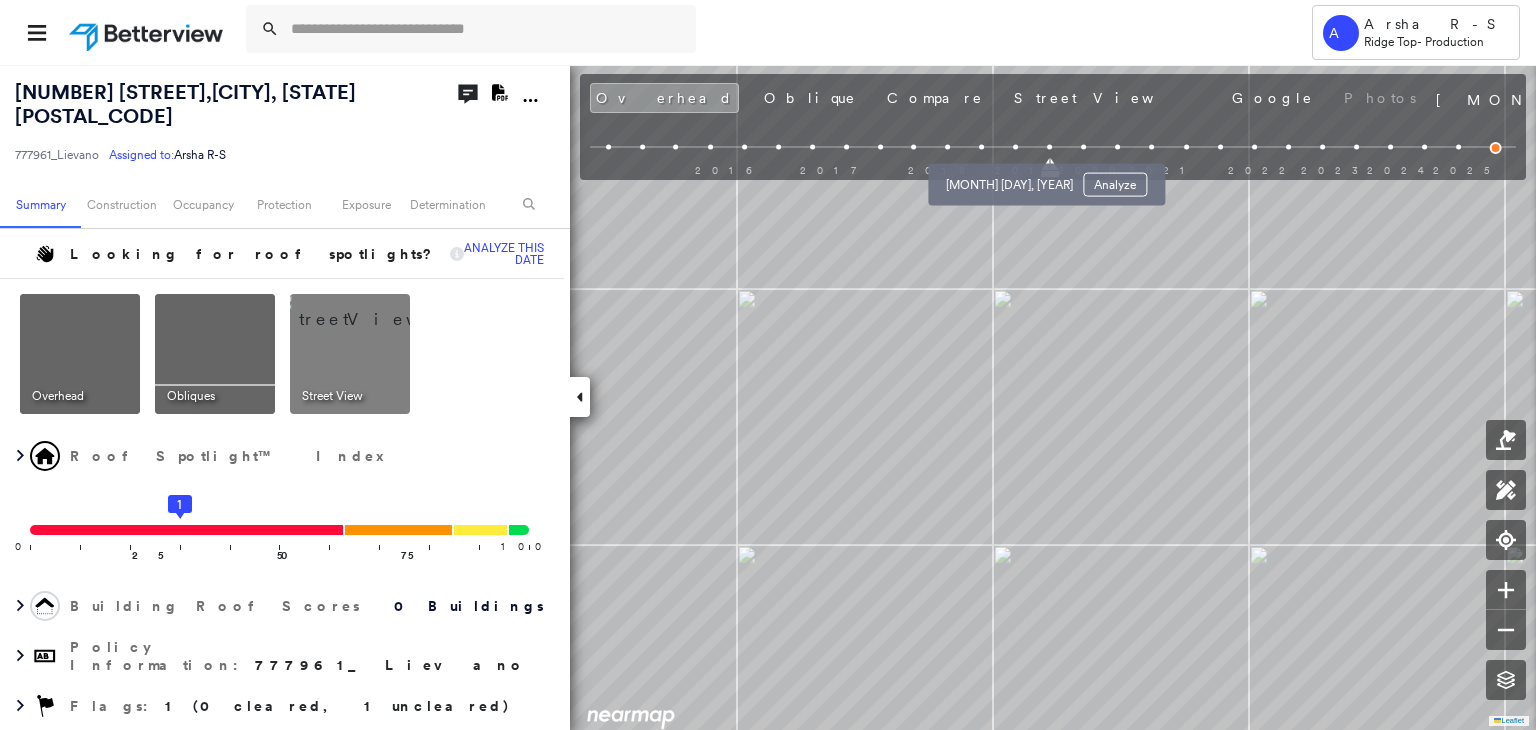 click at bounding box center [1016, 147] 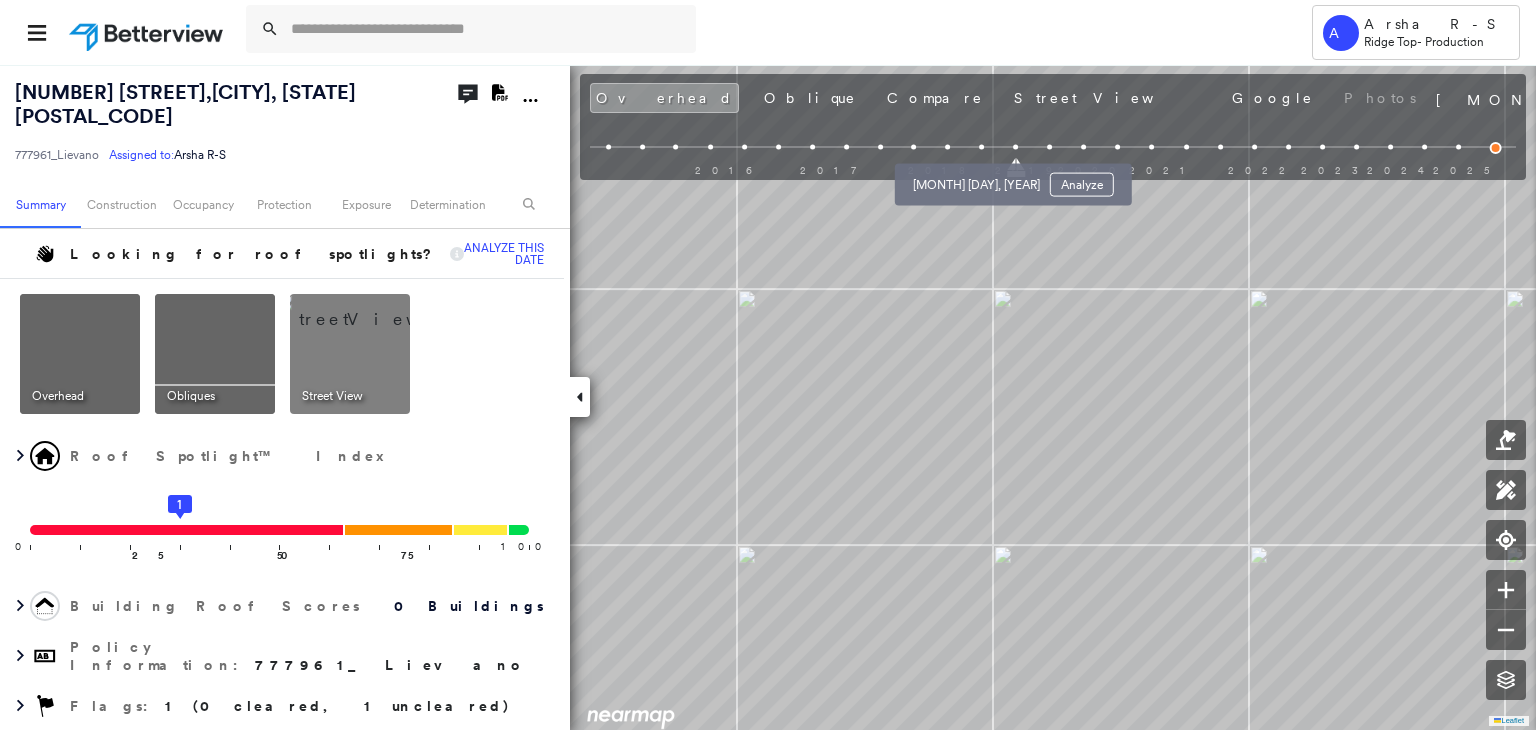 click at bounding box center [982, 147] 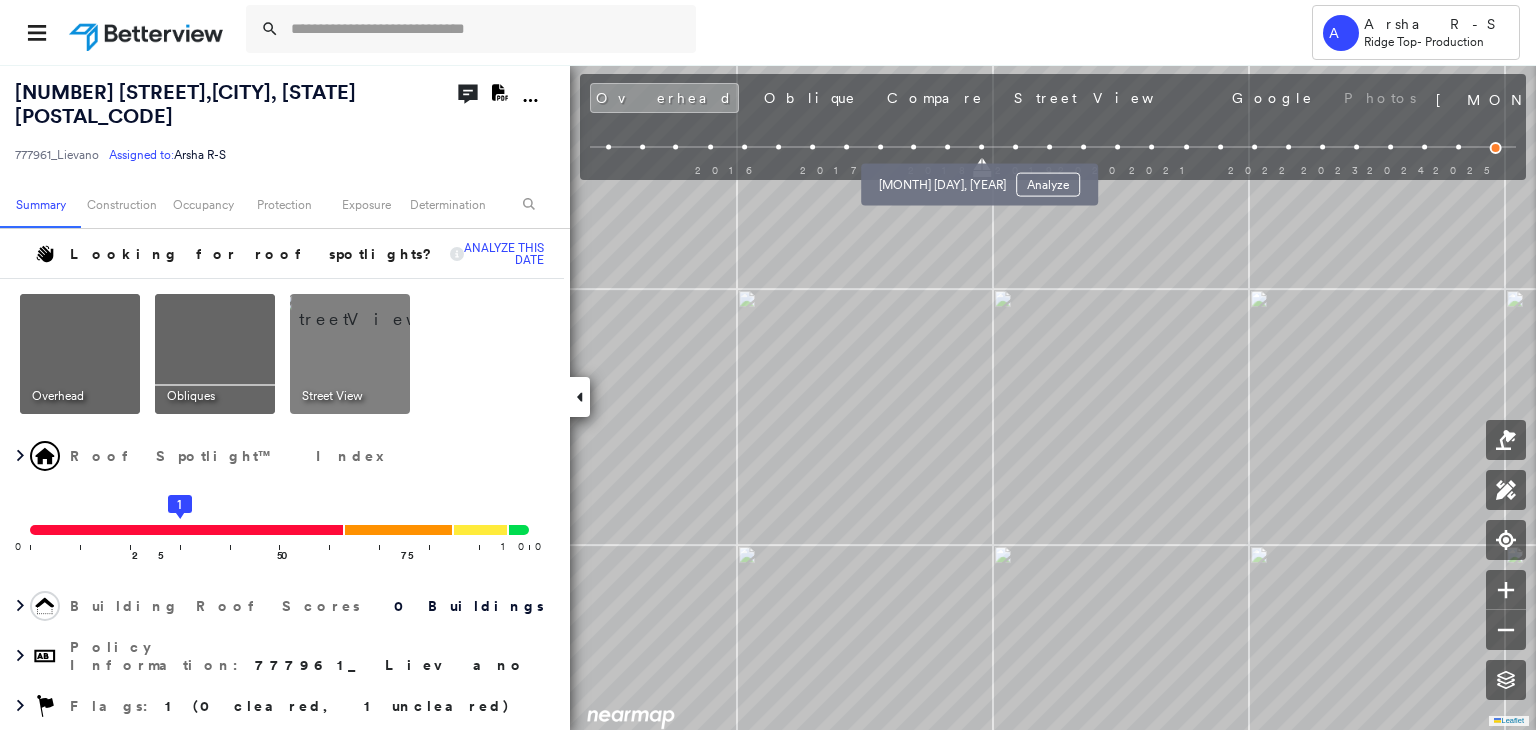 click at bounding box center (948, 147) 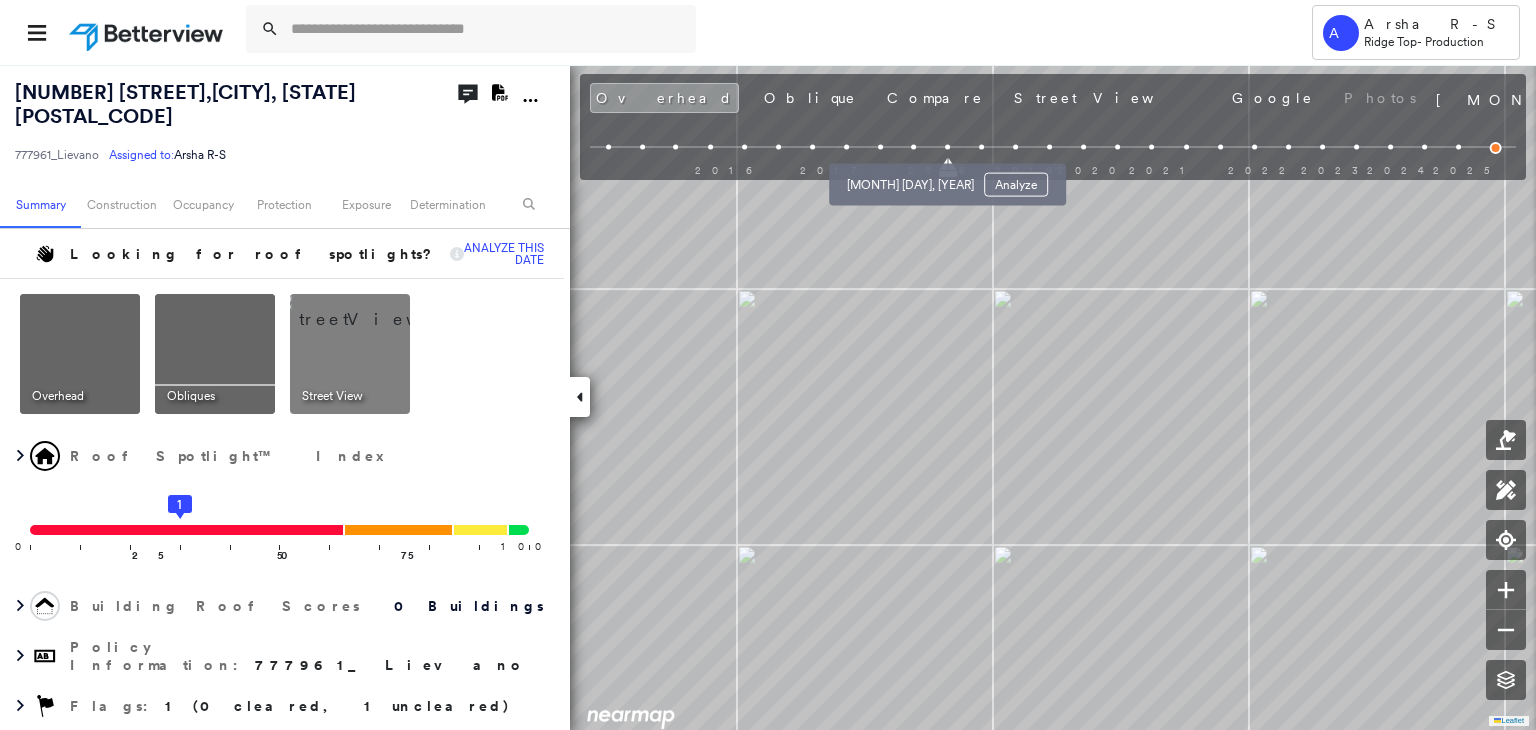 click at bounding box center [914, 147] 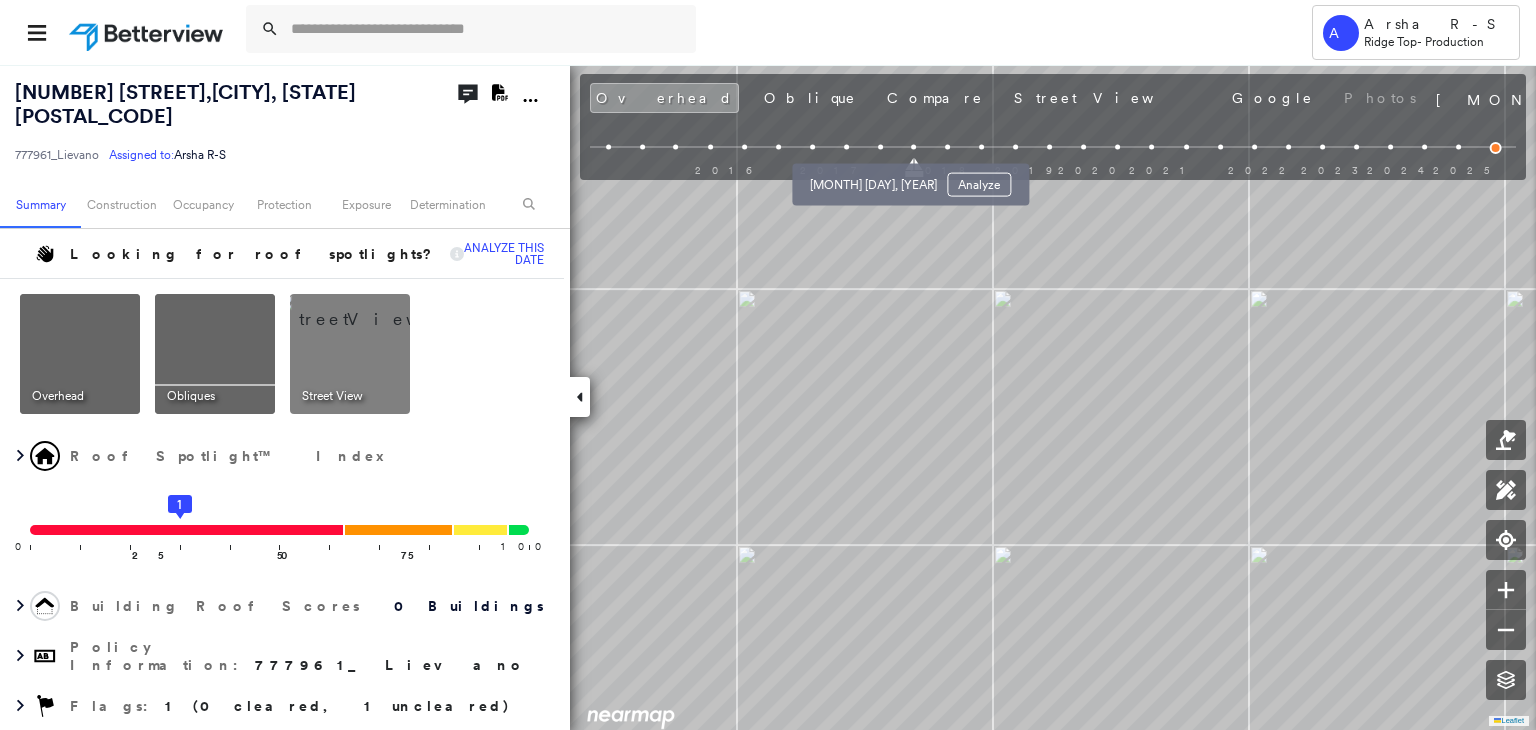 click at bounding box center (880, 147) 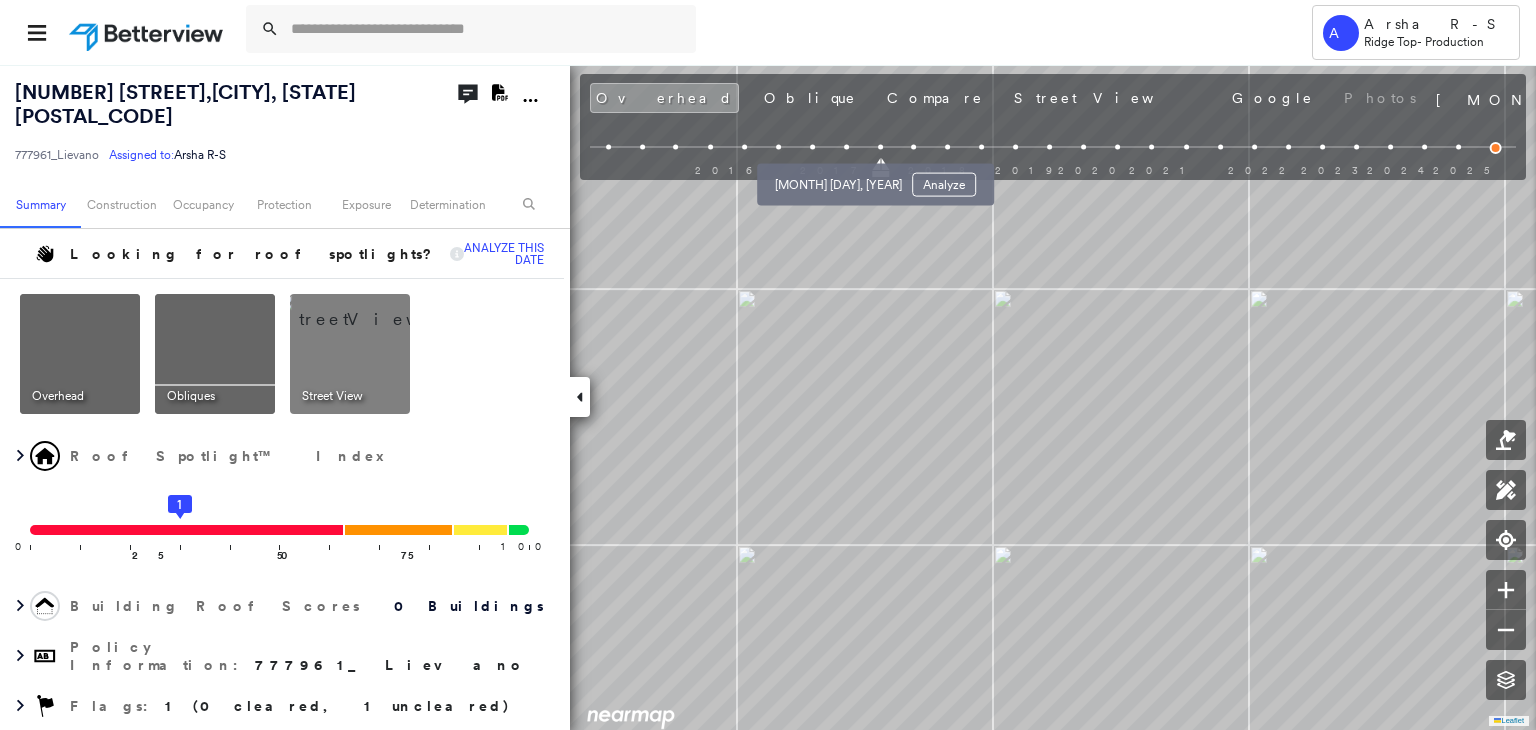 click at bounding box center [846, 147] 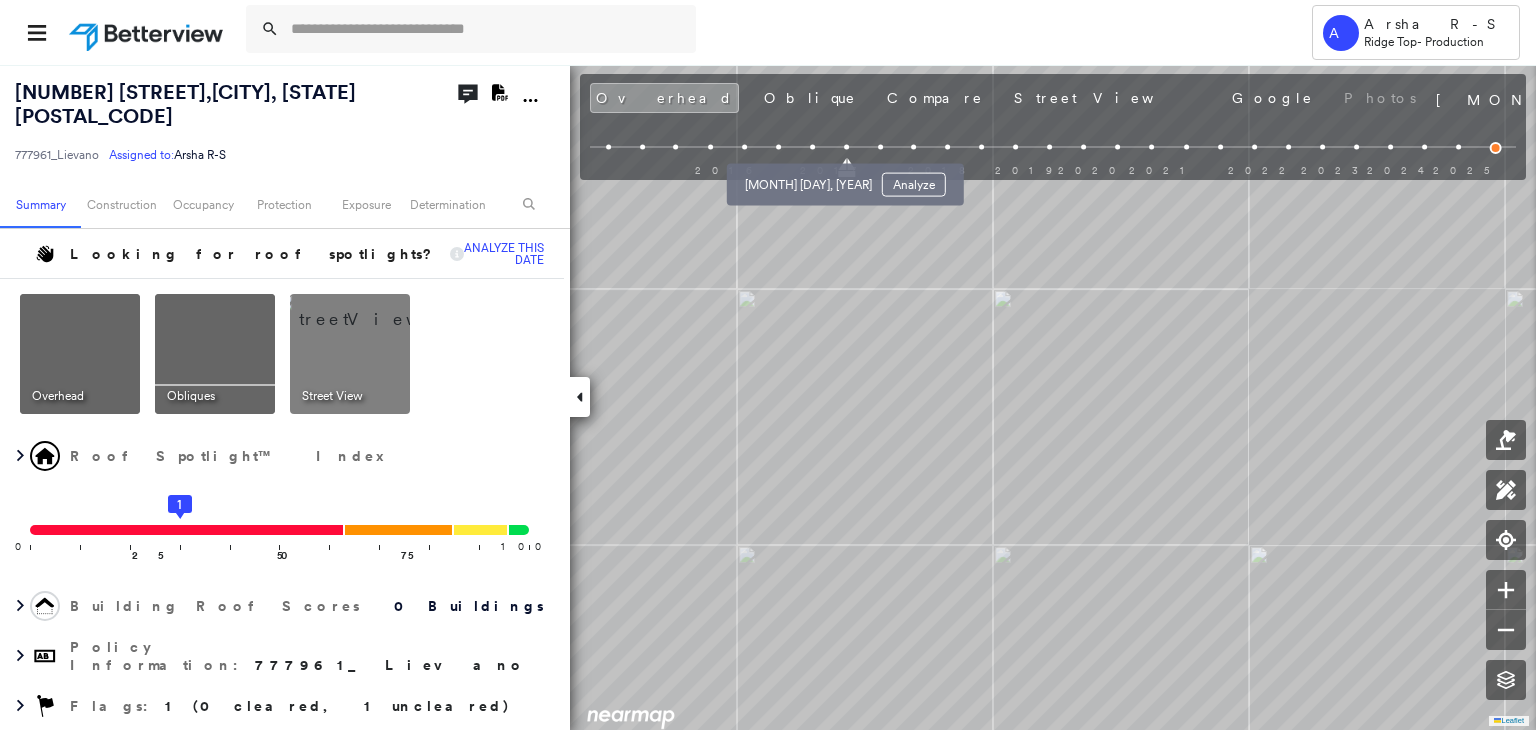 click at bounding box center [812, 147] 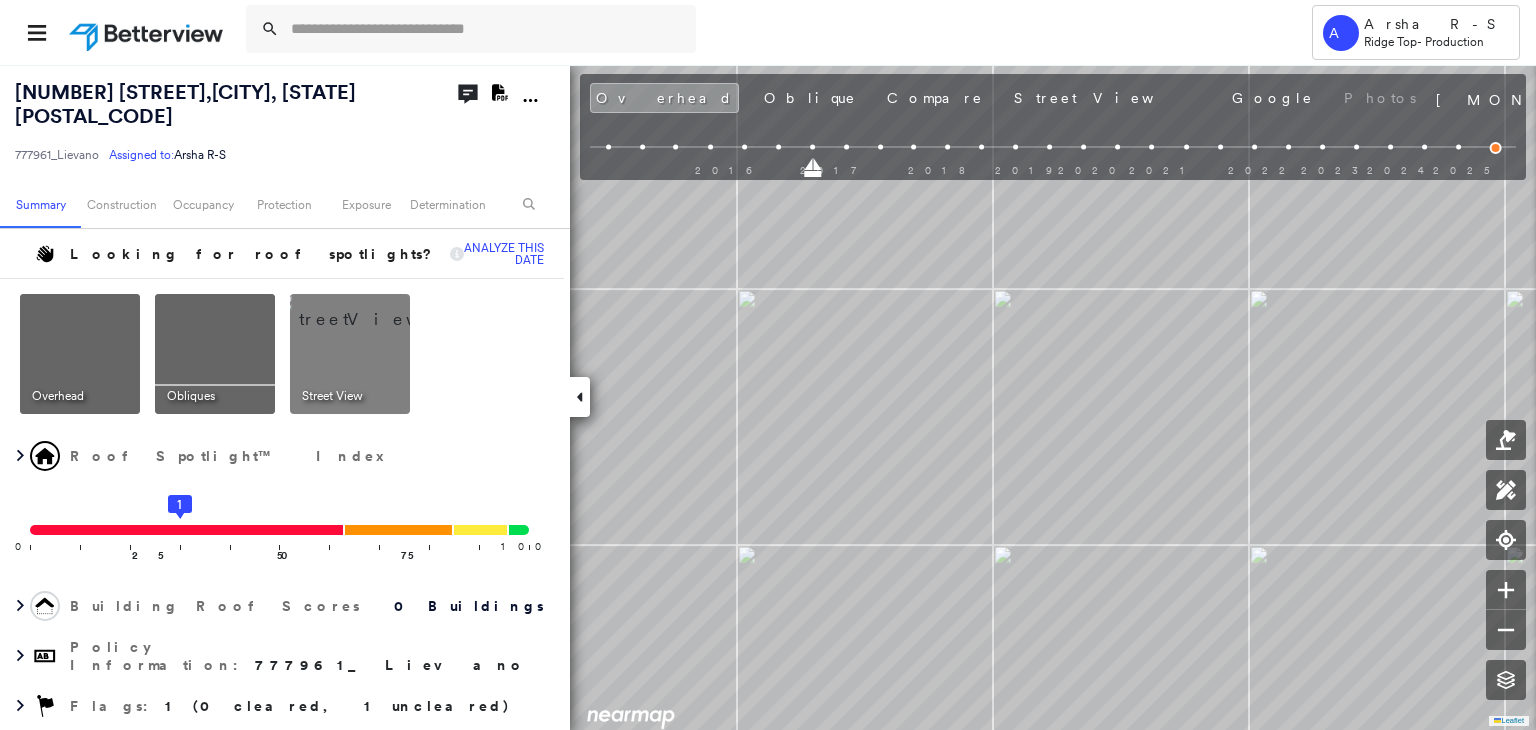 click on "2016 2017 2018 2019 2020 2021 2022 2023 2024 2025" at bounding box center [1053, 150] 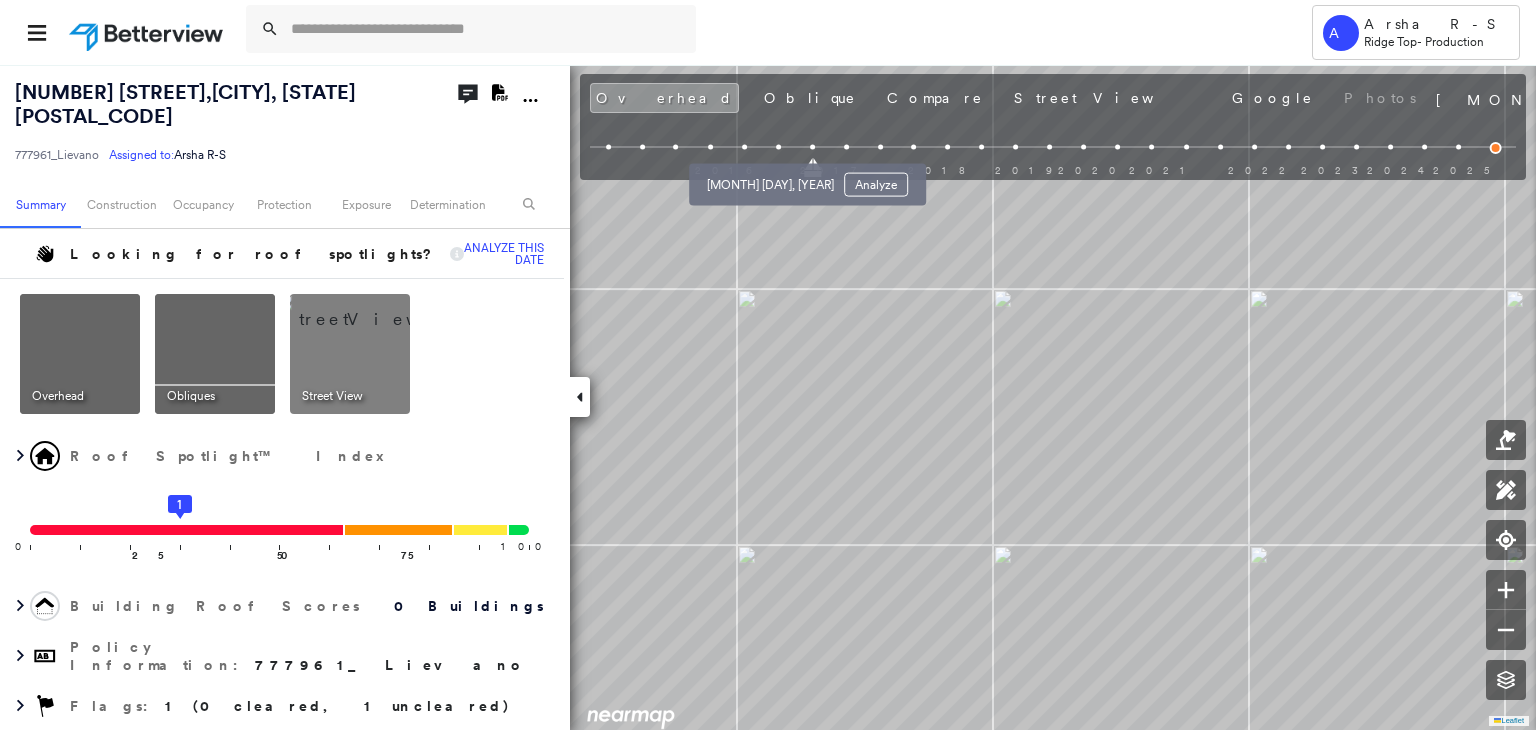click at bounding box center (778, 147) 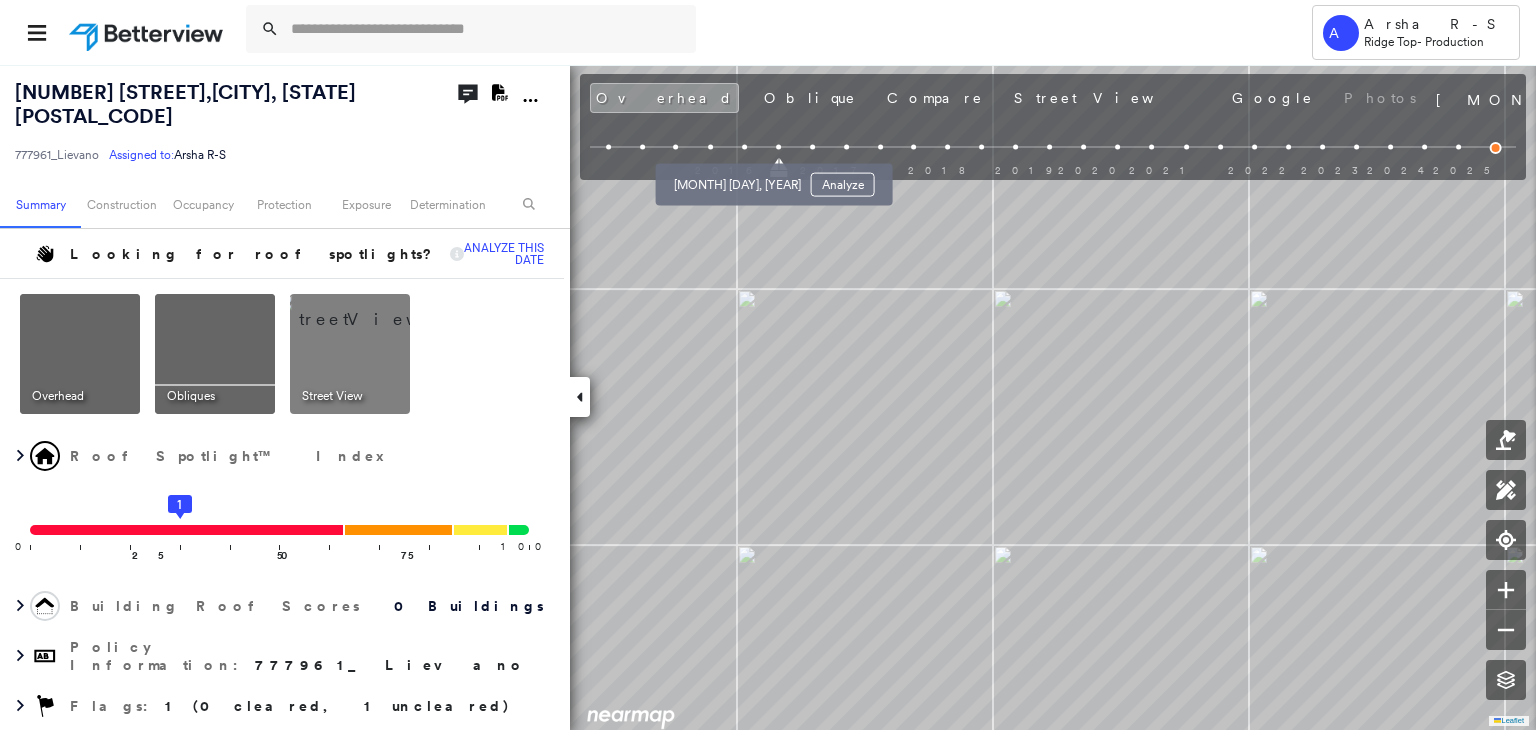 drag, startPoint x: 744, startPoint y: 141, endPoint x: 746, endPoint y: 202, distance: 61.03278 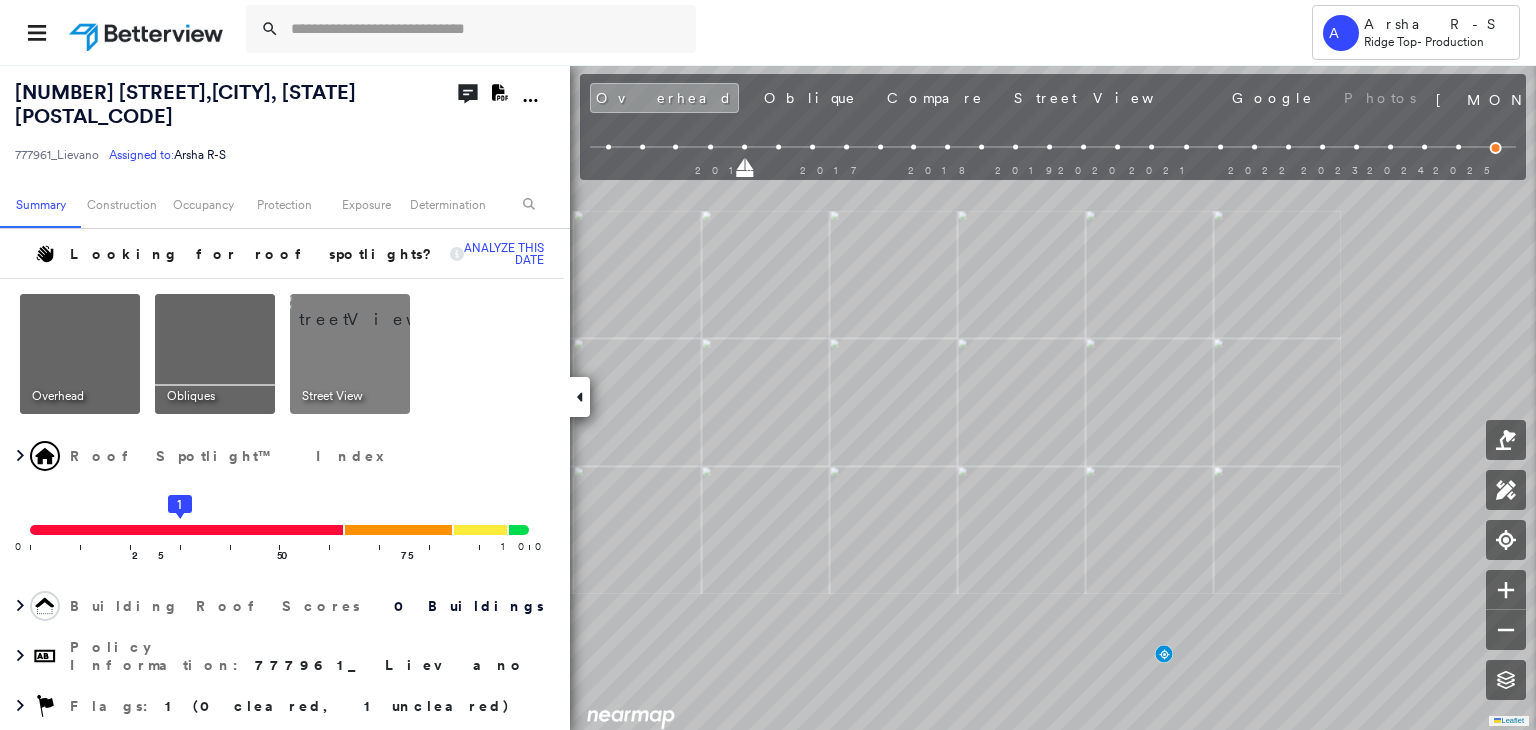 scroll, scrollTop: 0, scrollLeft: 0, axis: both 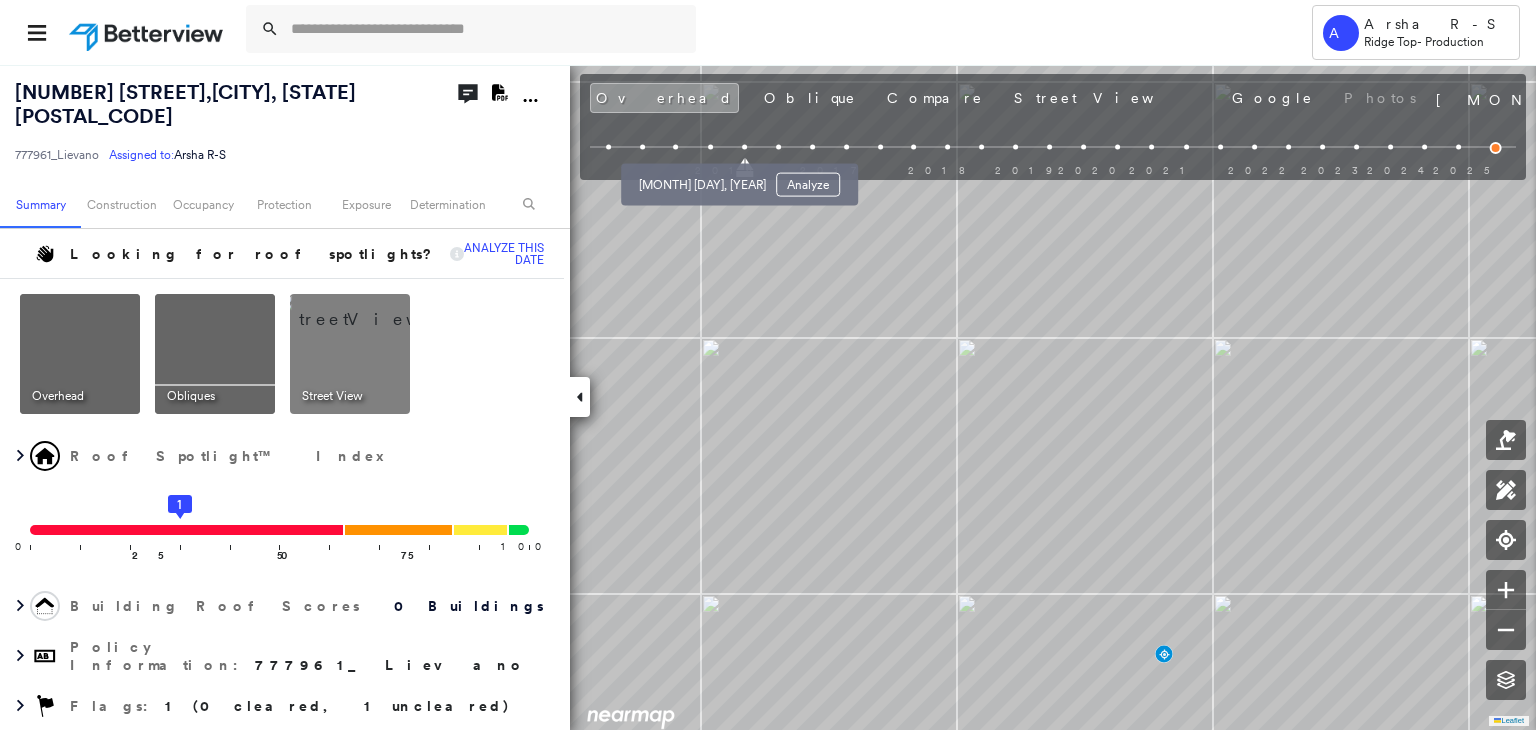 click at bounding box center [710, 147] 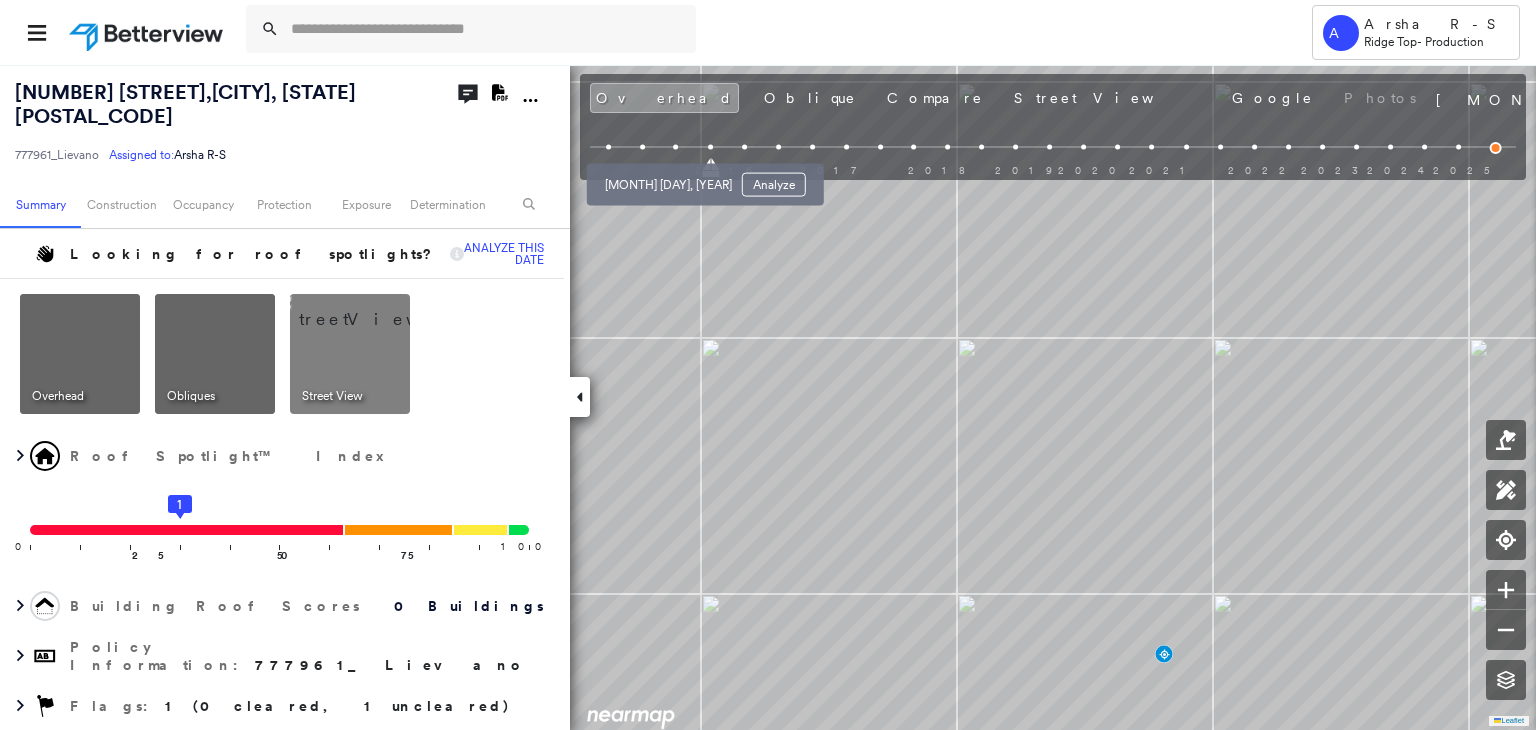 click at bounding box center [676, 147] 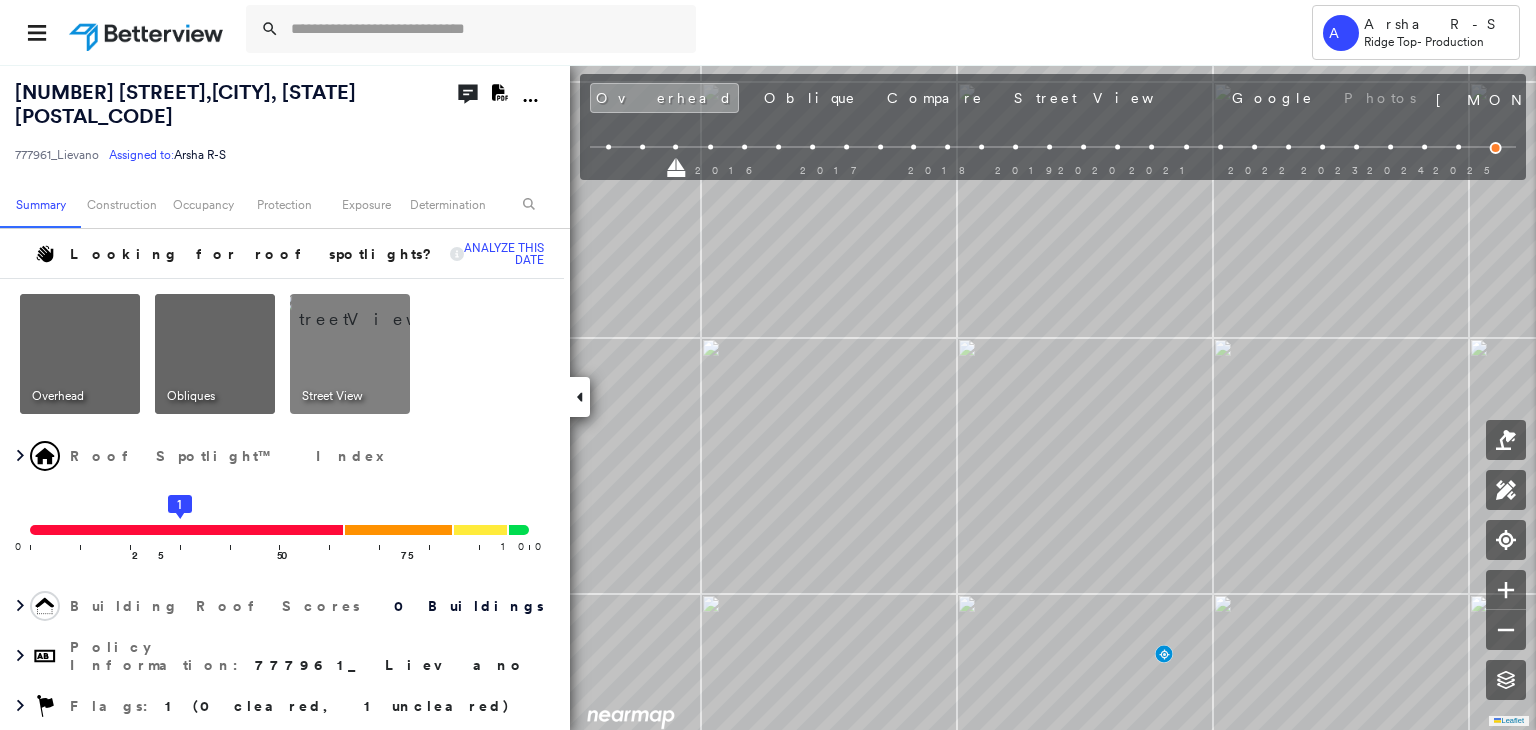 click on "2016 2017 2018 2019 2020 2021 2022 2023 2024 2025" at bounding box center [1053, 150] 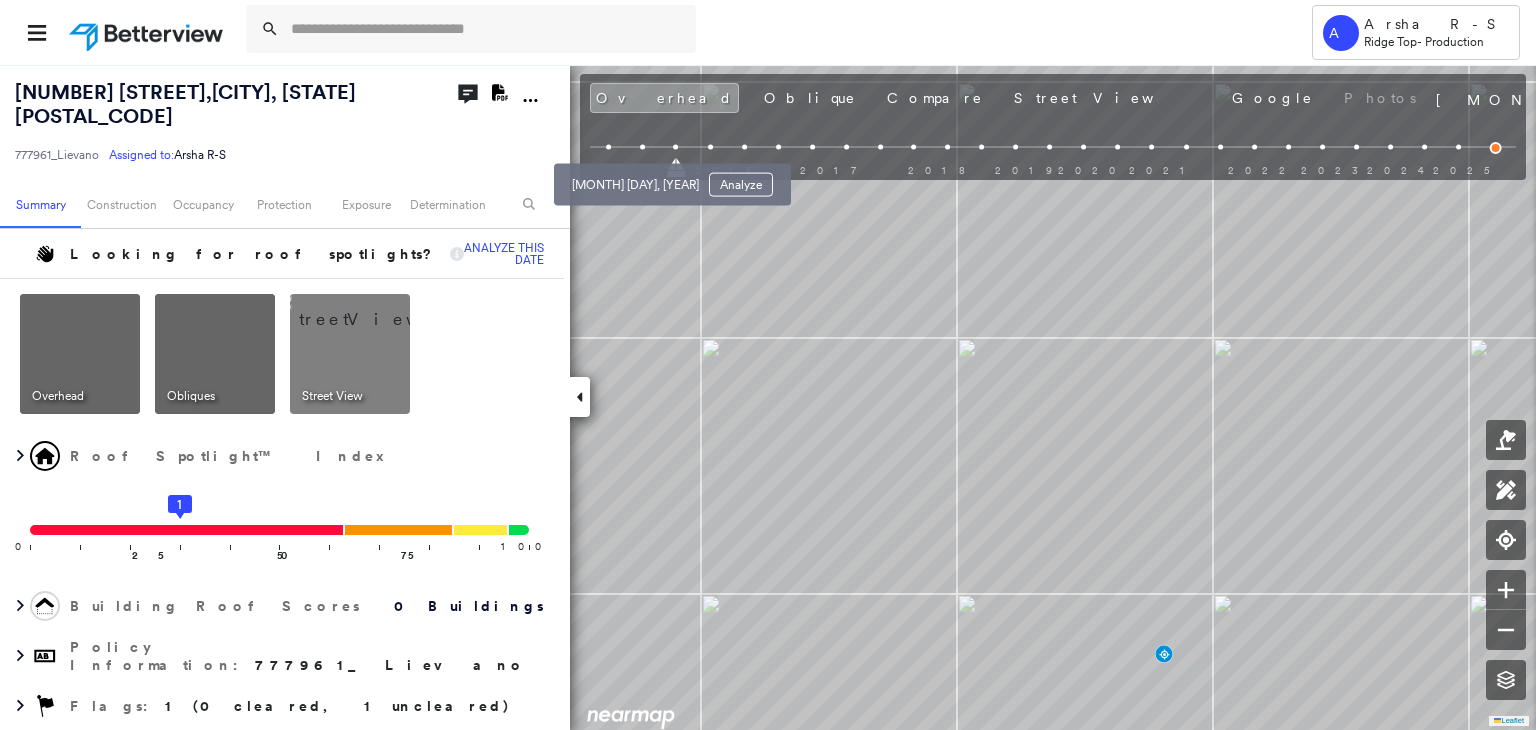 click on "Jun 24, 2015 Analyze" at bounding box center [672, 179] 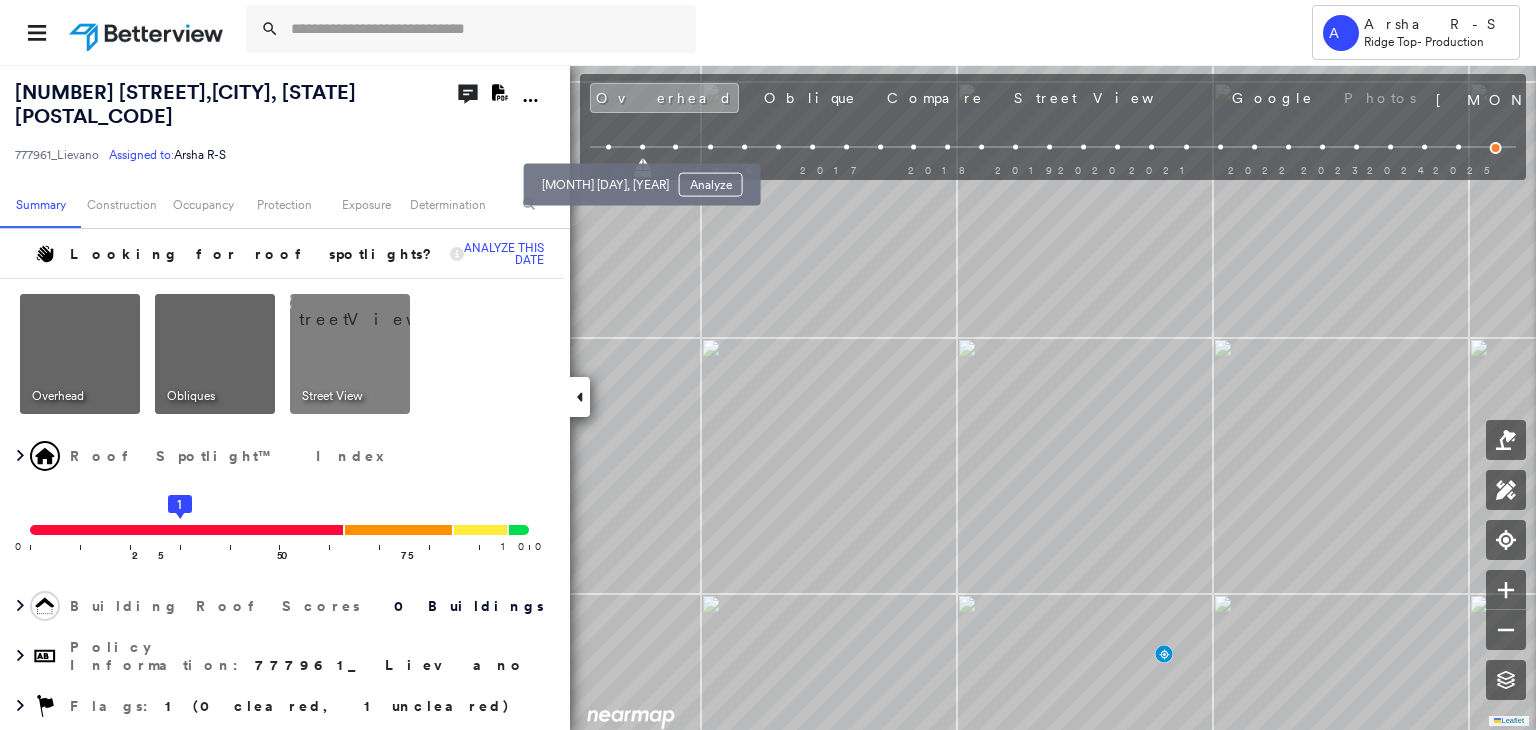 click at bounding box center [608, 147] 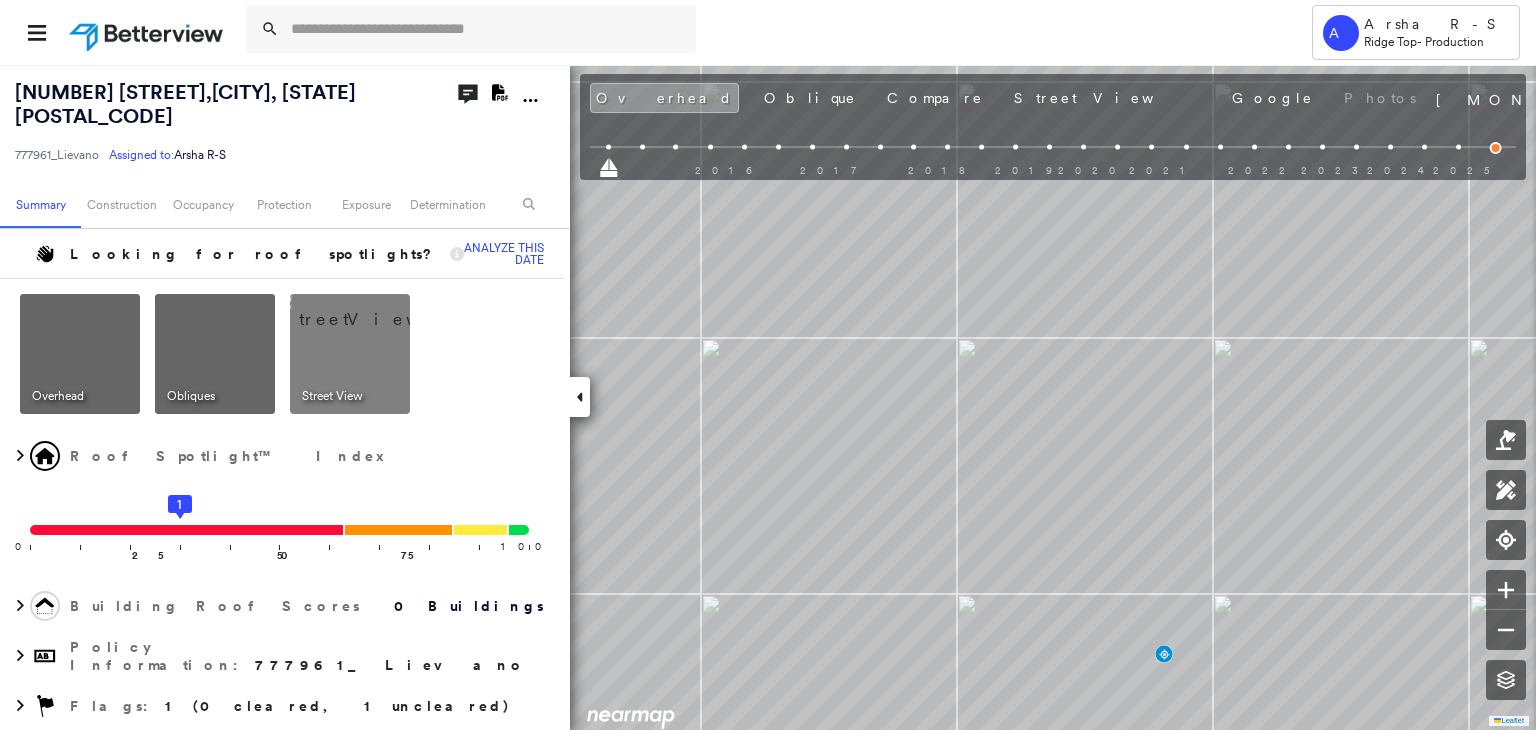 click at bounding box center [1053, 147] 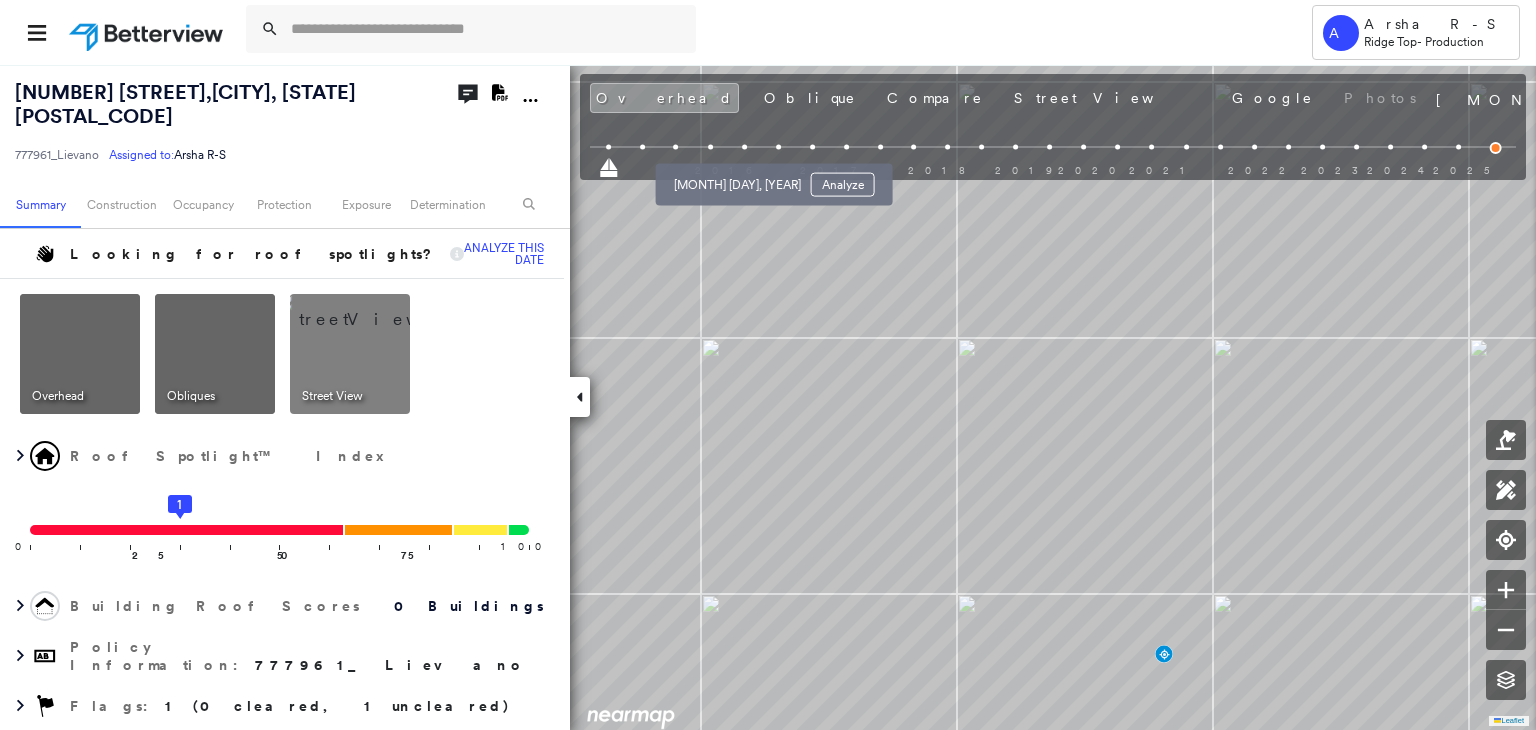 click on "Oct 22, 2016 Analyze" at bounding box center (774, 179) 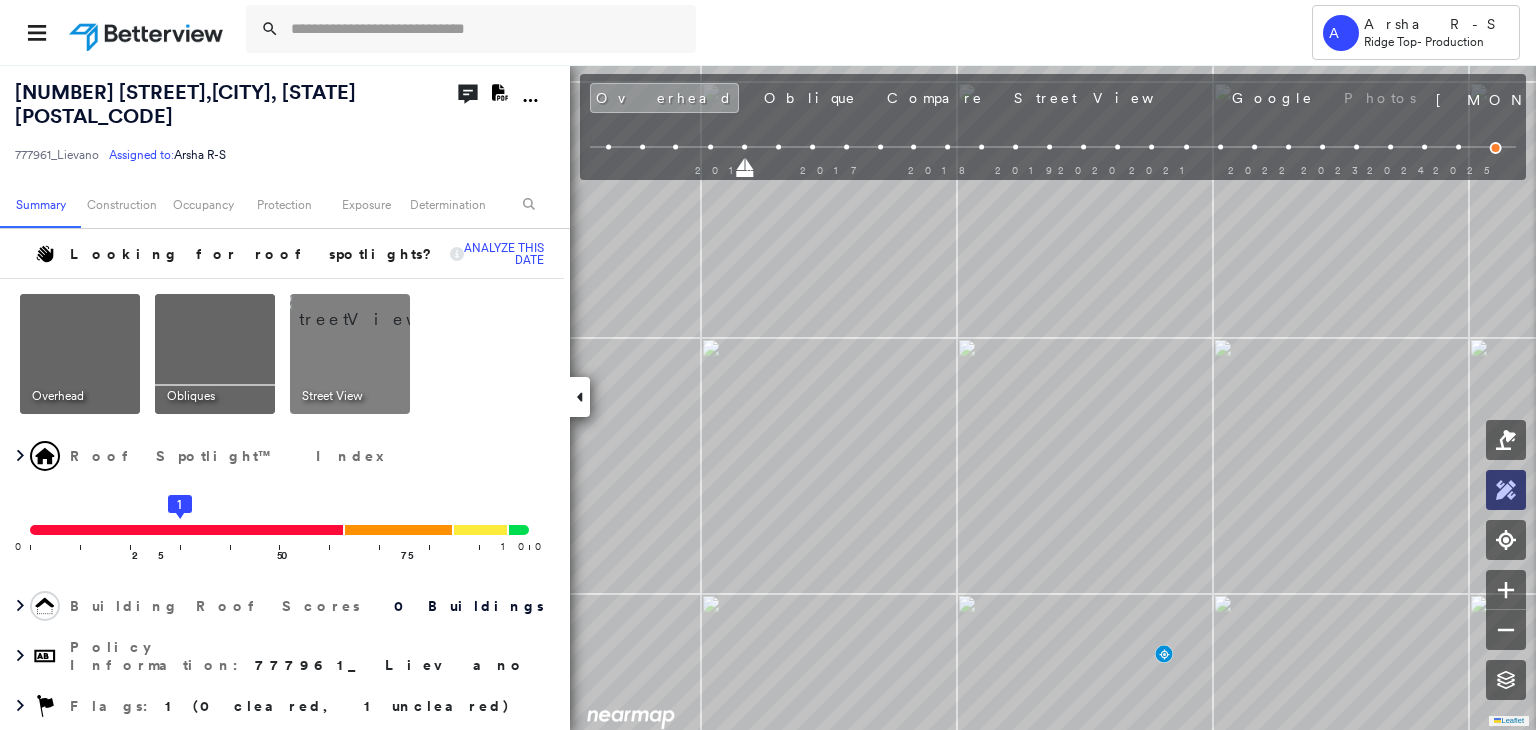 click 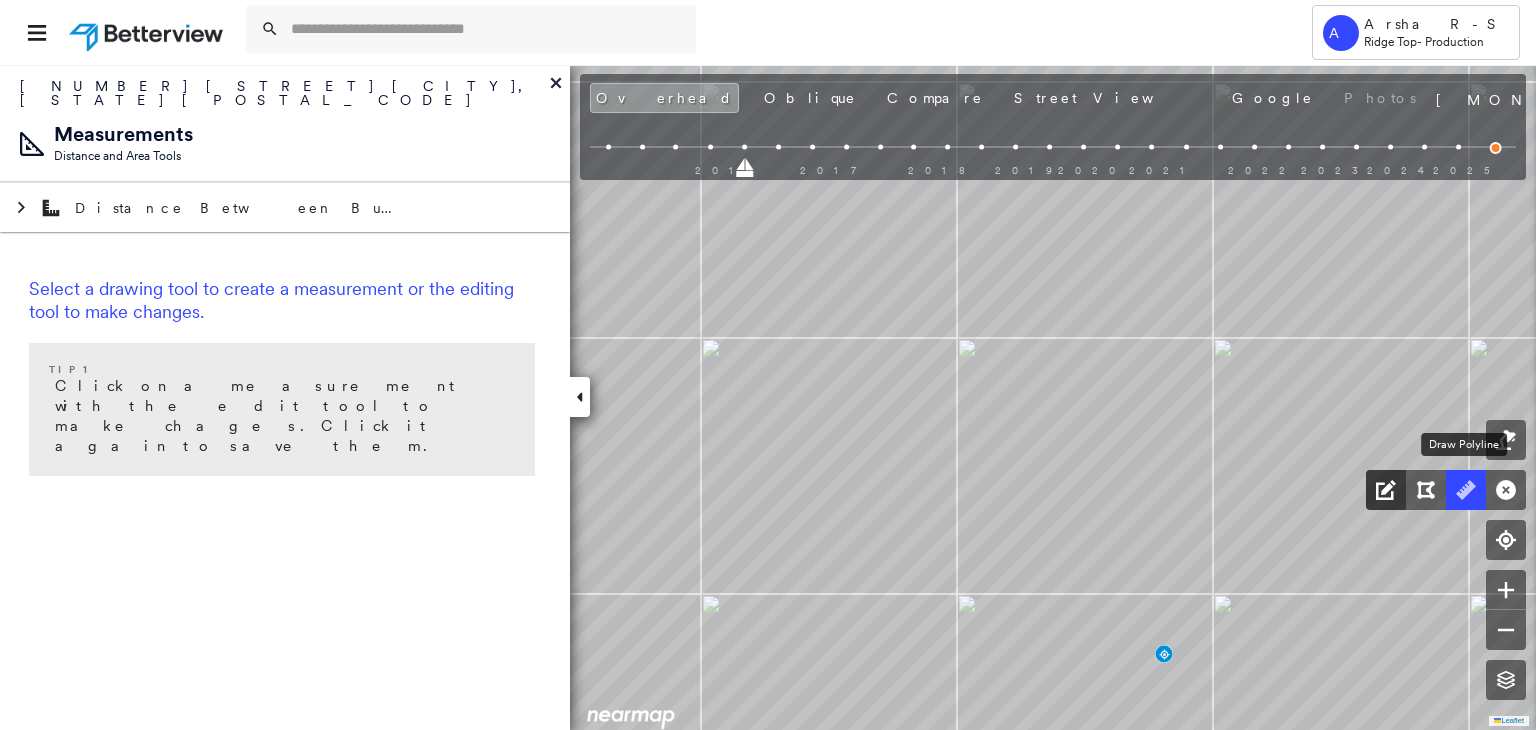 drag, startPoint x: 1474, startPoint y: 486, endPoint x: 1397, endPoint y: 504, distance: 79.07591 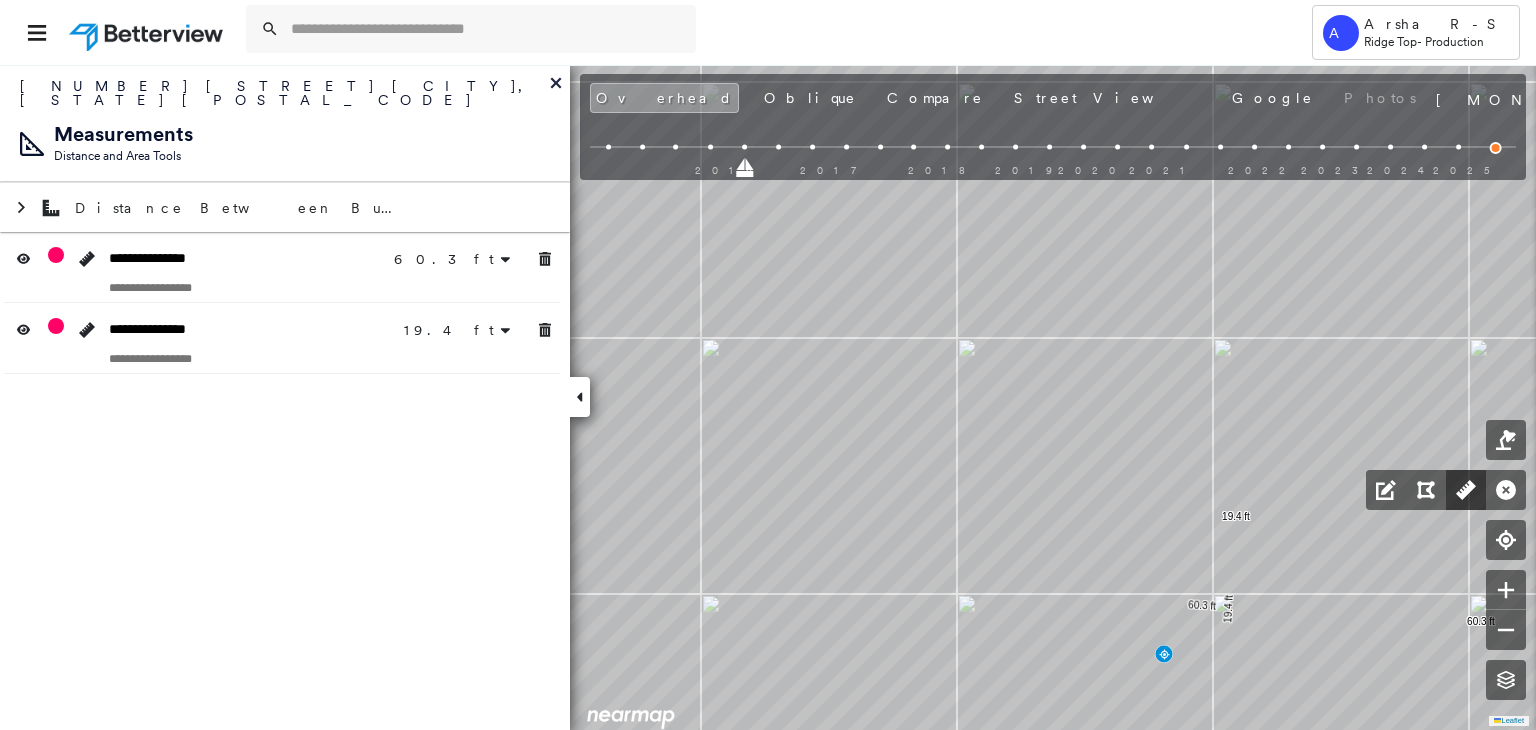 click 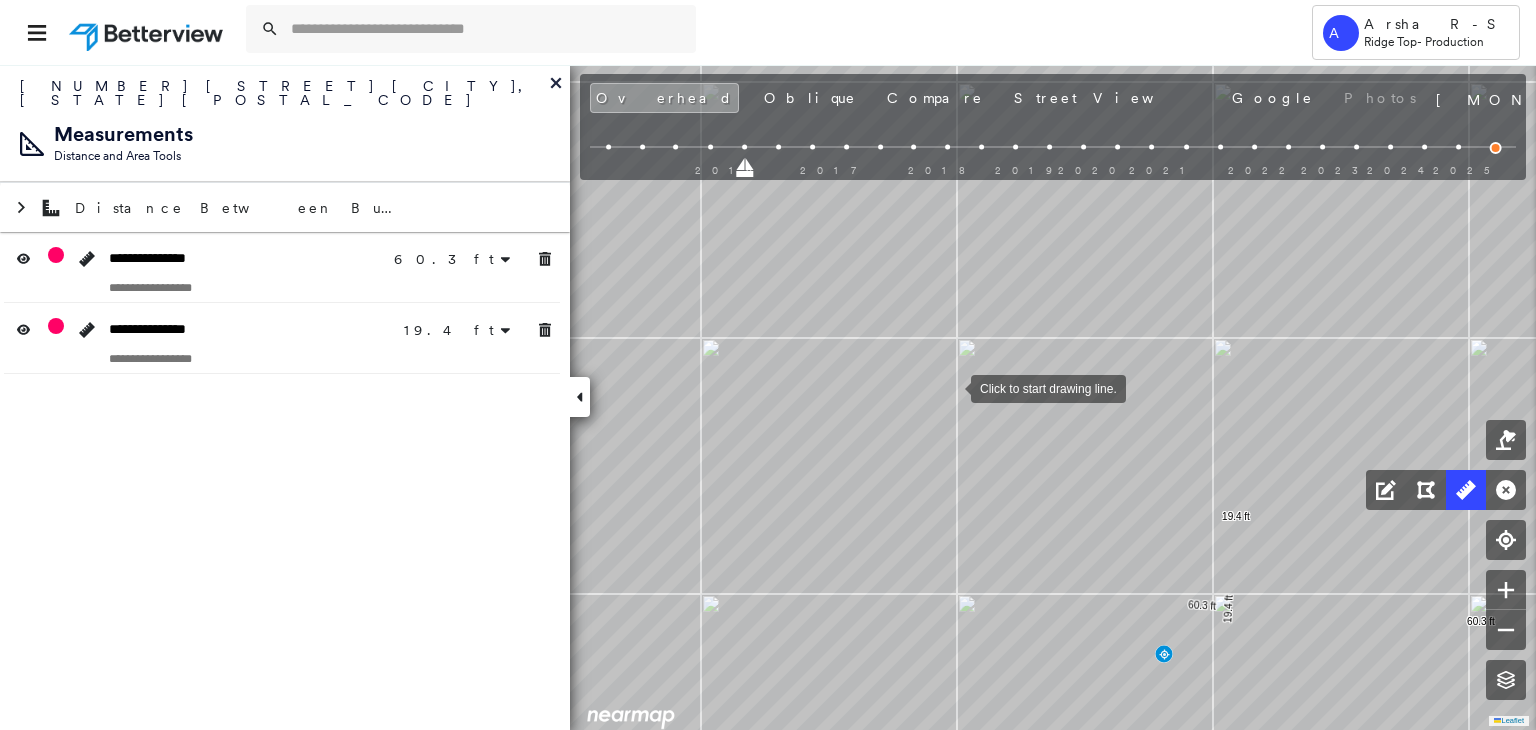click at bounding box center (951, 387) 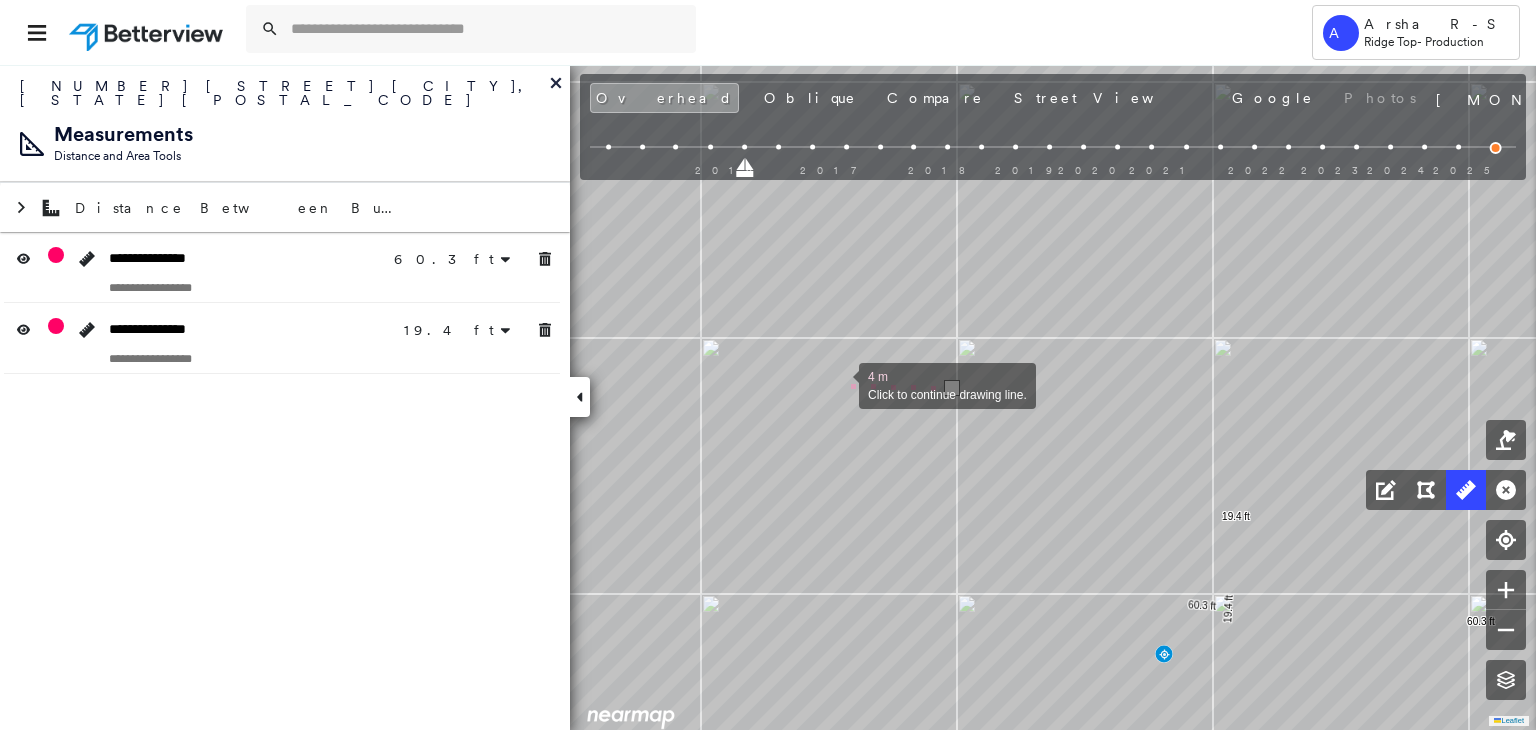 click at bounding box center (839, 384) 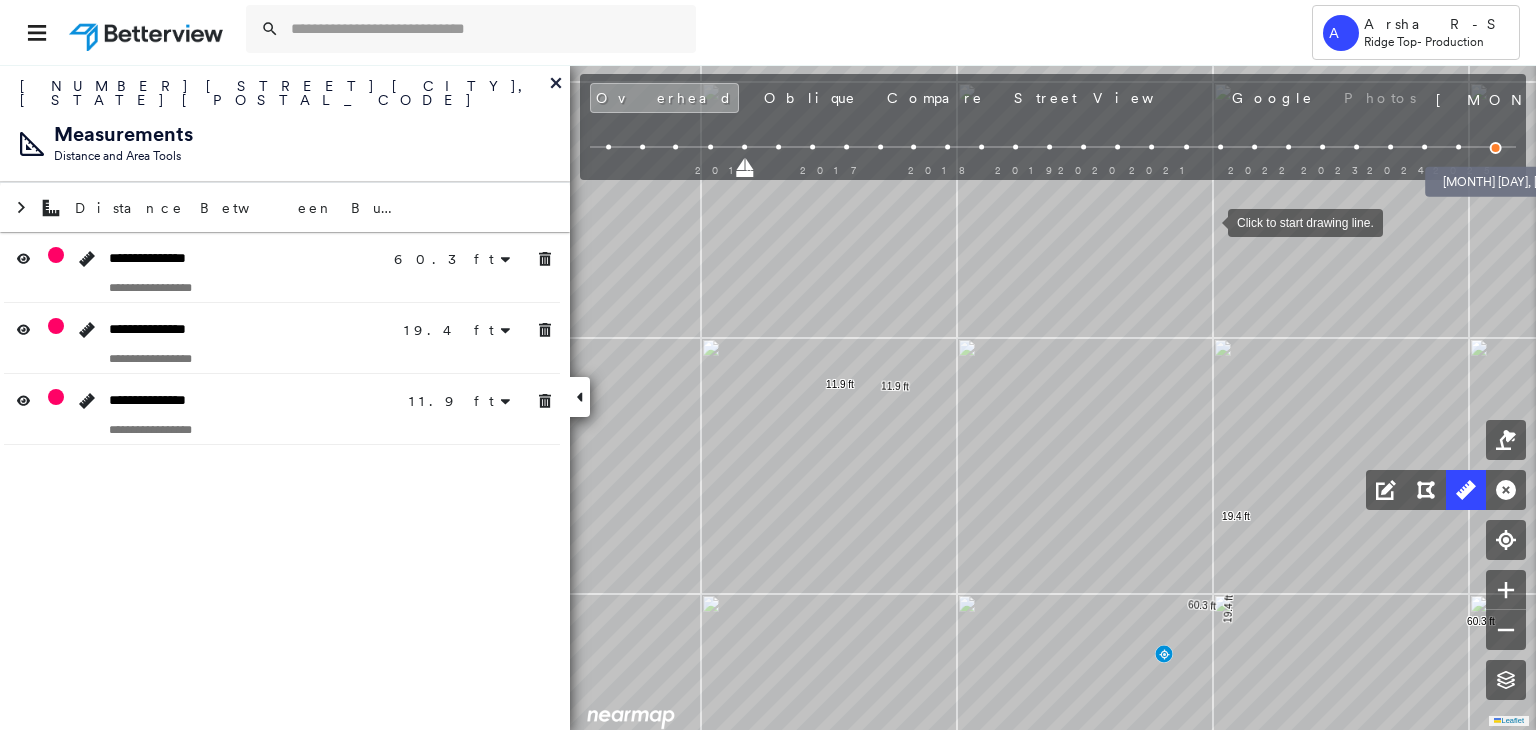 click at bounding box center (1496, 148) 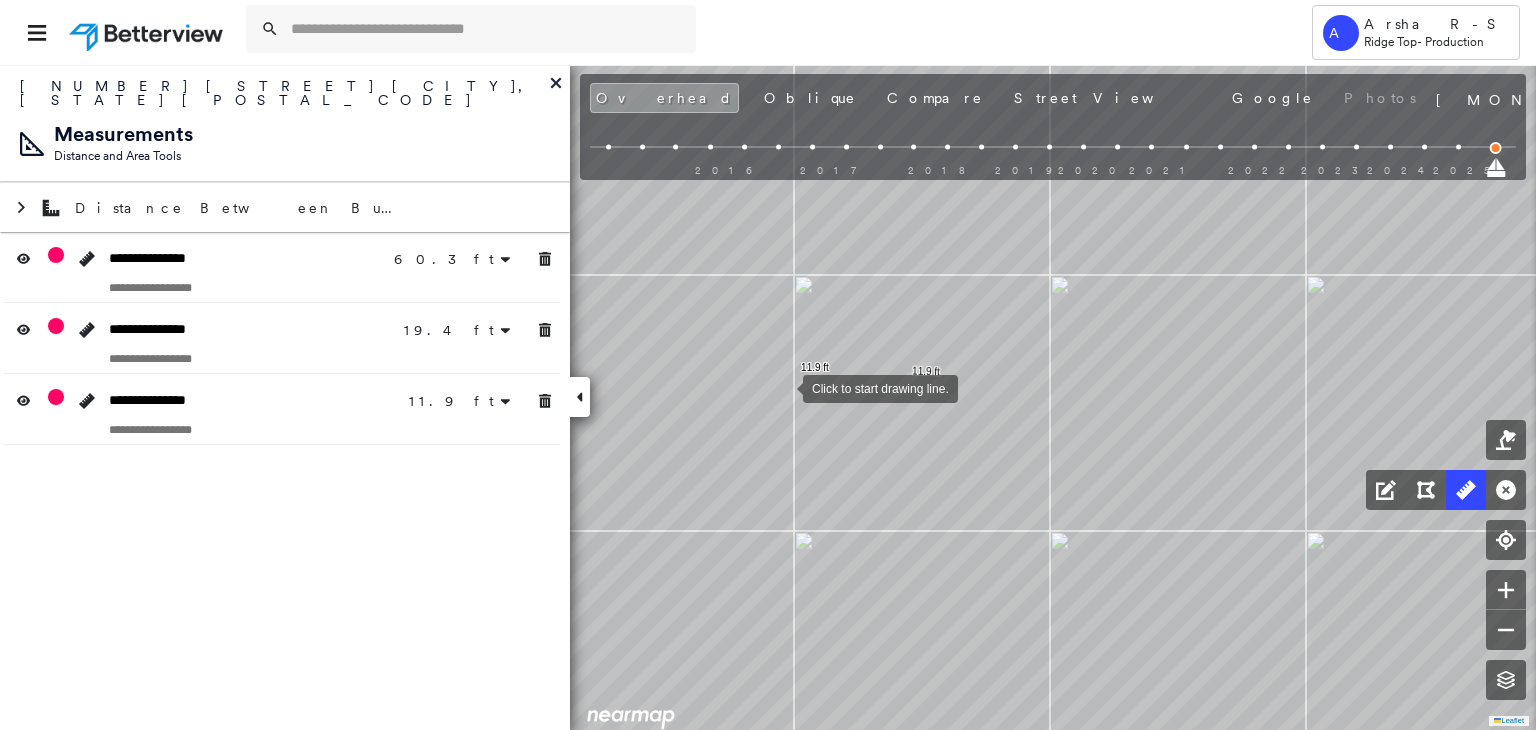 click at bounding box center (783, 387) 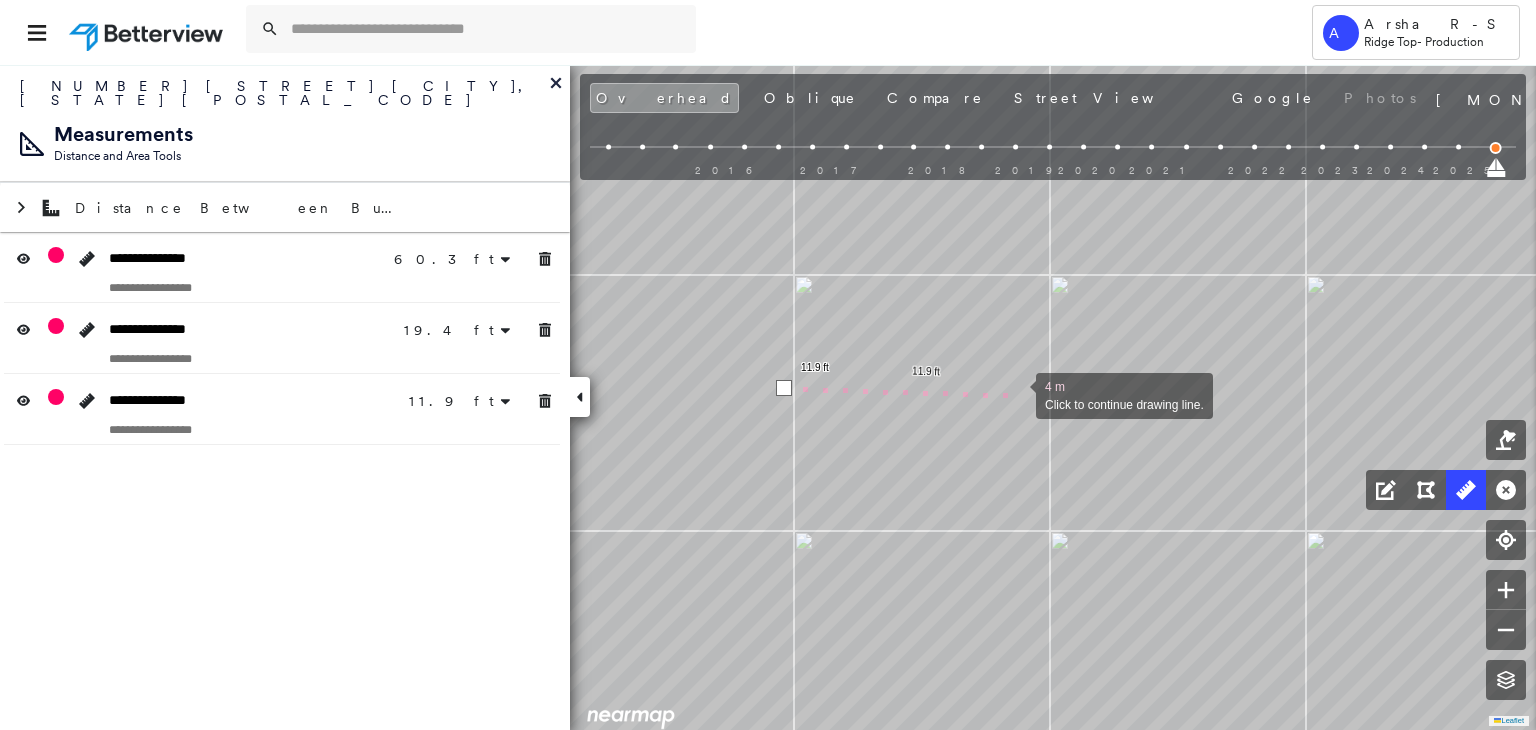 click at bounding box center (1016, 394) 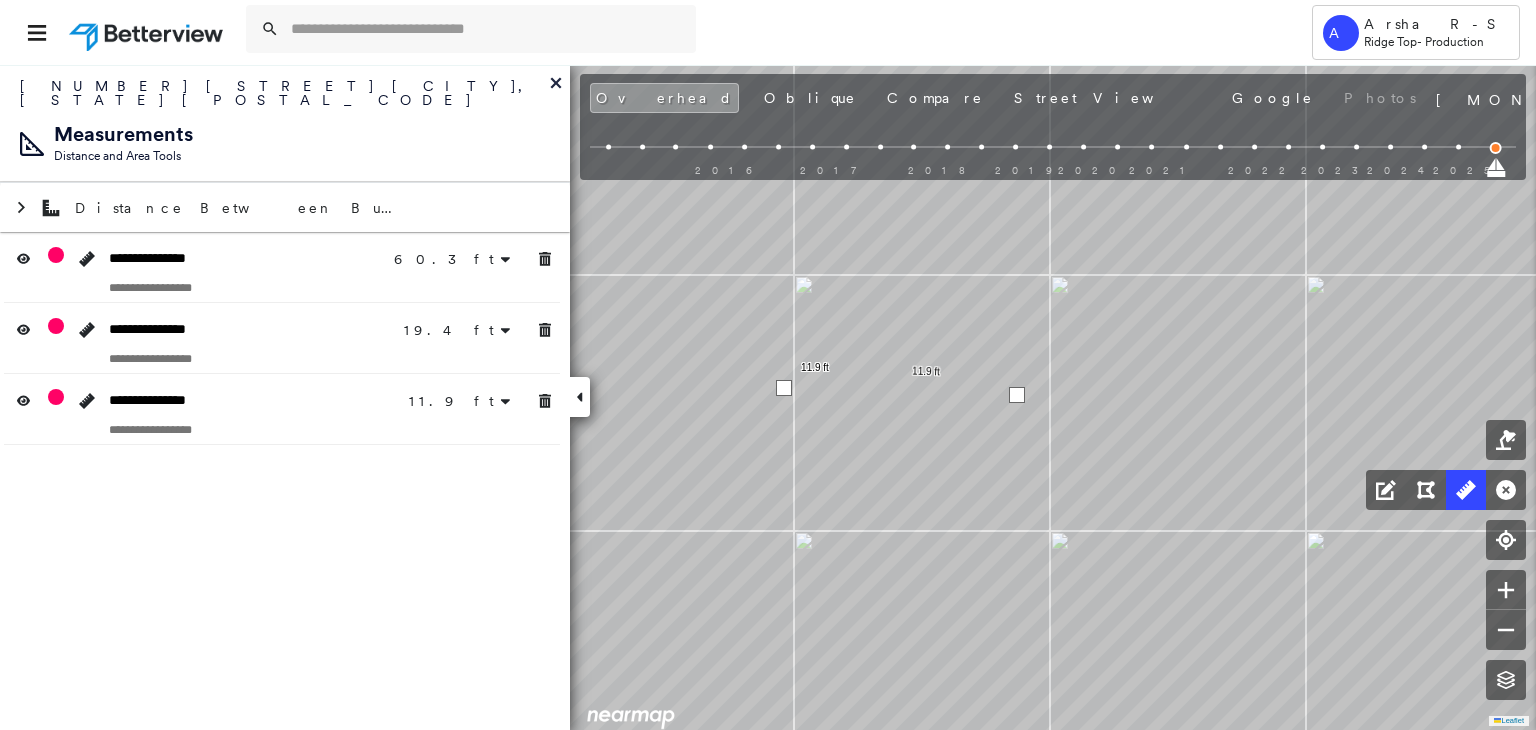 click at bounding box center [1017, 395] 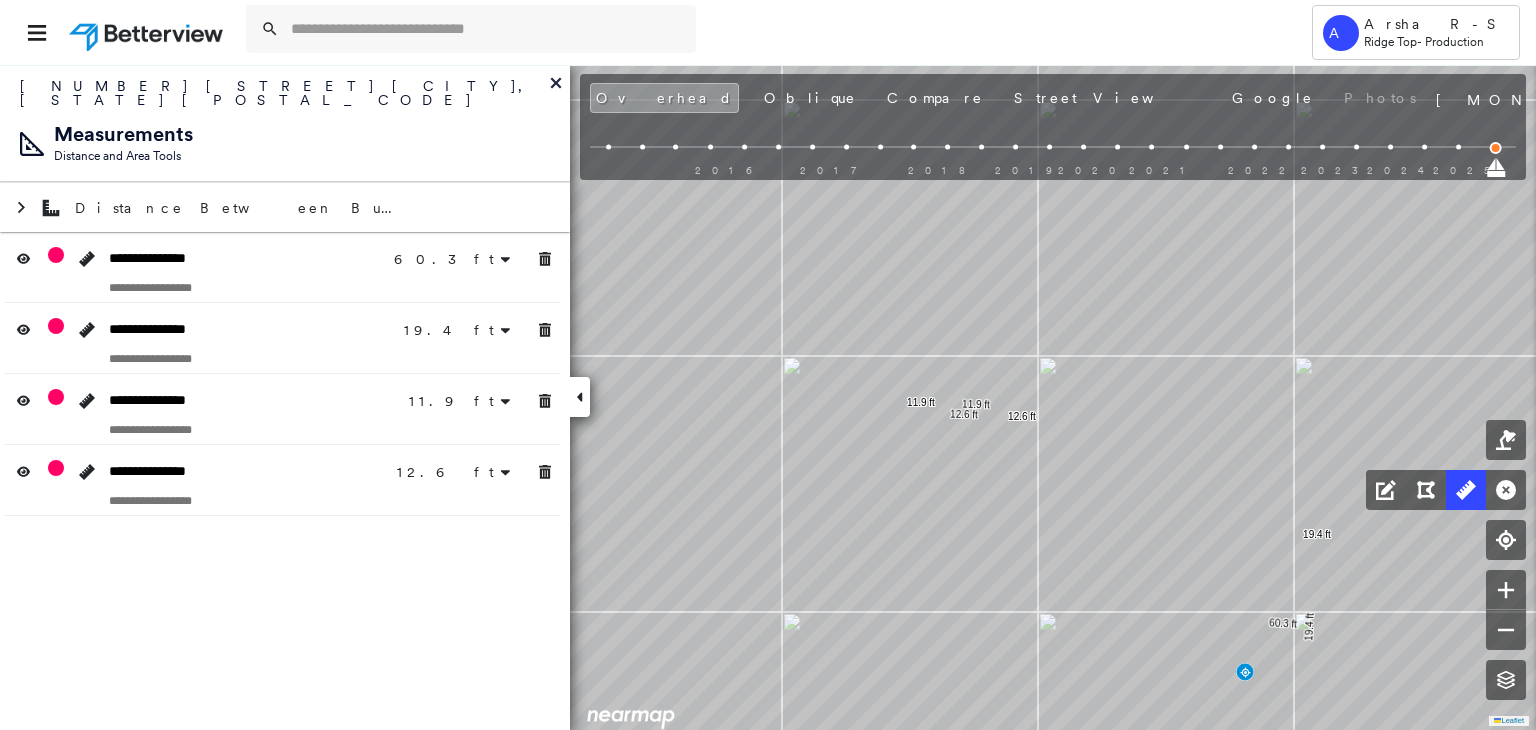 click on "Tower A Arsha R-S Ridge Top  -   Production 2121 W Marianna St ,  Tampa, FL 33612 777961_Lievano Assigned to:  Arsha R-S Assigned to:  Arsha R-S 777961_Lievano Assigned to:  Arsha R-S Open Comments Download PDF Report Summary Construction Occupancy Protection Exposure Determination Overhead Obliques Street View Roof Spotlight™ Index :  30 out of 100 0 100 25 50 1 75 Building Roof Scores 1 Buildings Policy Information :  777961_Lievano Flags :  1 (0 cleared, 1 uncleared) Construction Roof Spotlights :  Patching, Staining, Worn Shingles, Overhang, Roof Debris Property Features :  Car, Patio Furniture, Dumpster Roof Size & Shape :  1 building  - Gable | Asphalt Shingle Occupancy Protection Exposure Determination Flags :  1 (0 cleared, 1 uncleared) Uncleared Flags (1) Cleared Flags  (0) Betterview Property Flagged 07/14/25 Clear Action Taken New Entry History Quote/New Business Terms & Conditions Added ACV Endorsement Added Cosmetic Endorsement Inspection/Loss Control Onsite Inspection Ordered General Save Save" at bounding box center [768, 365] 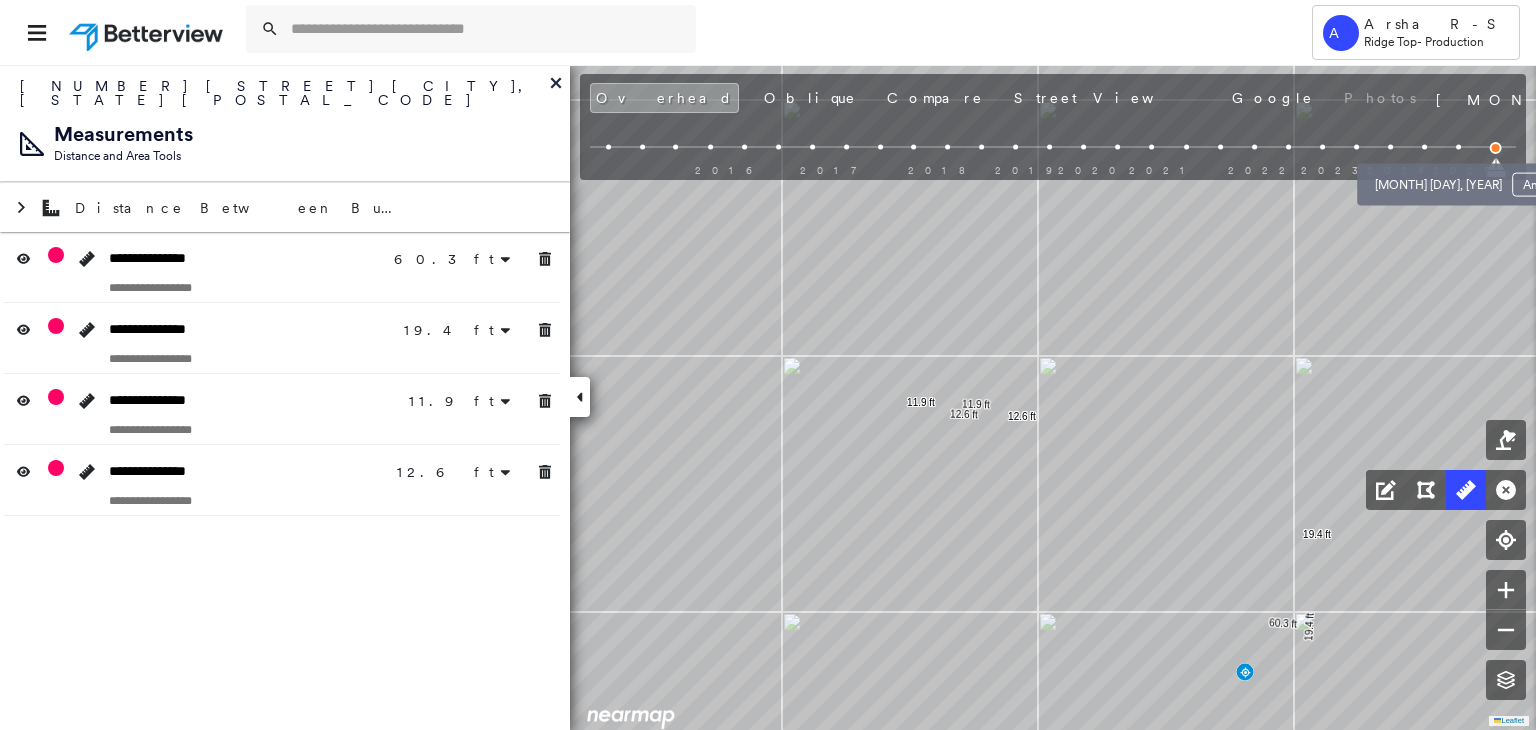 click at bounding box center (1458, 147) 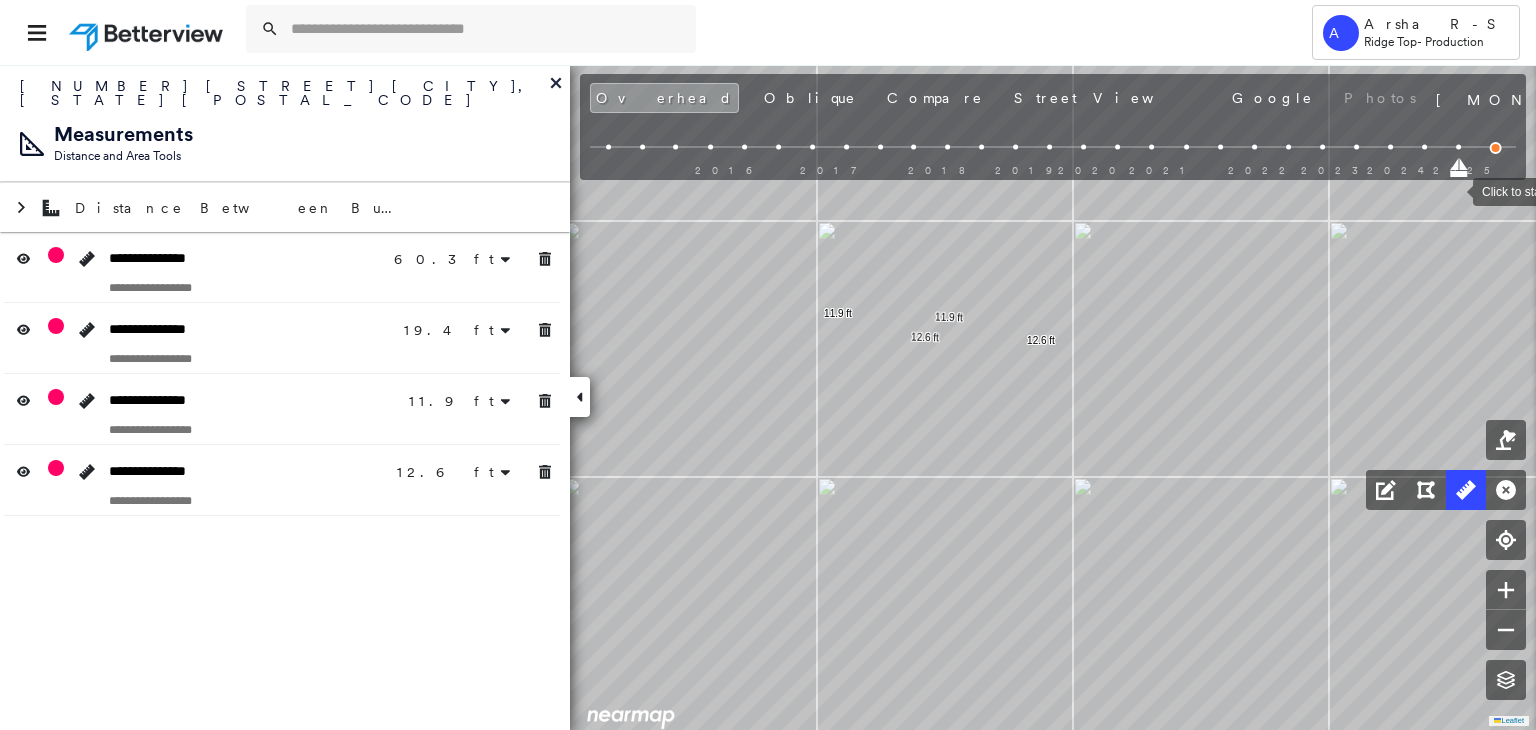 click at bounding box center (1424, 147) 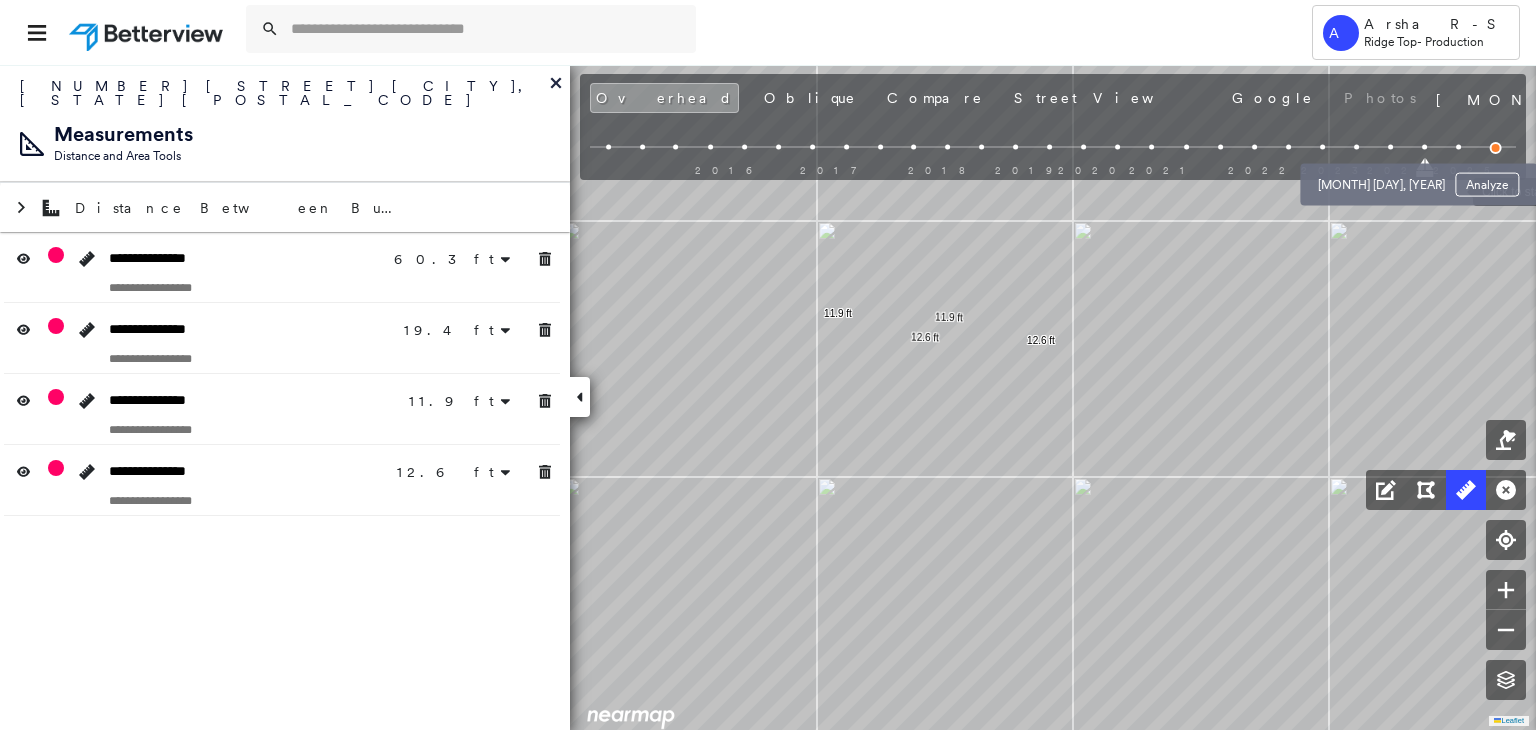 click at bounding box center [1390, 147] 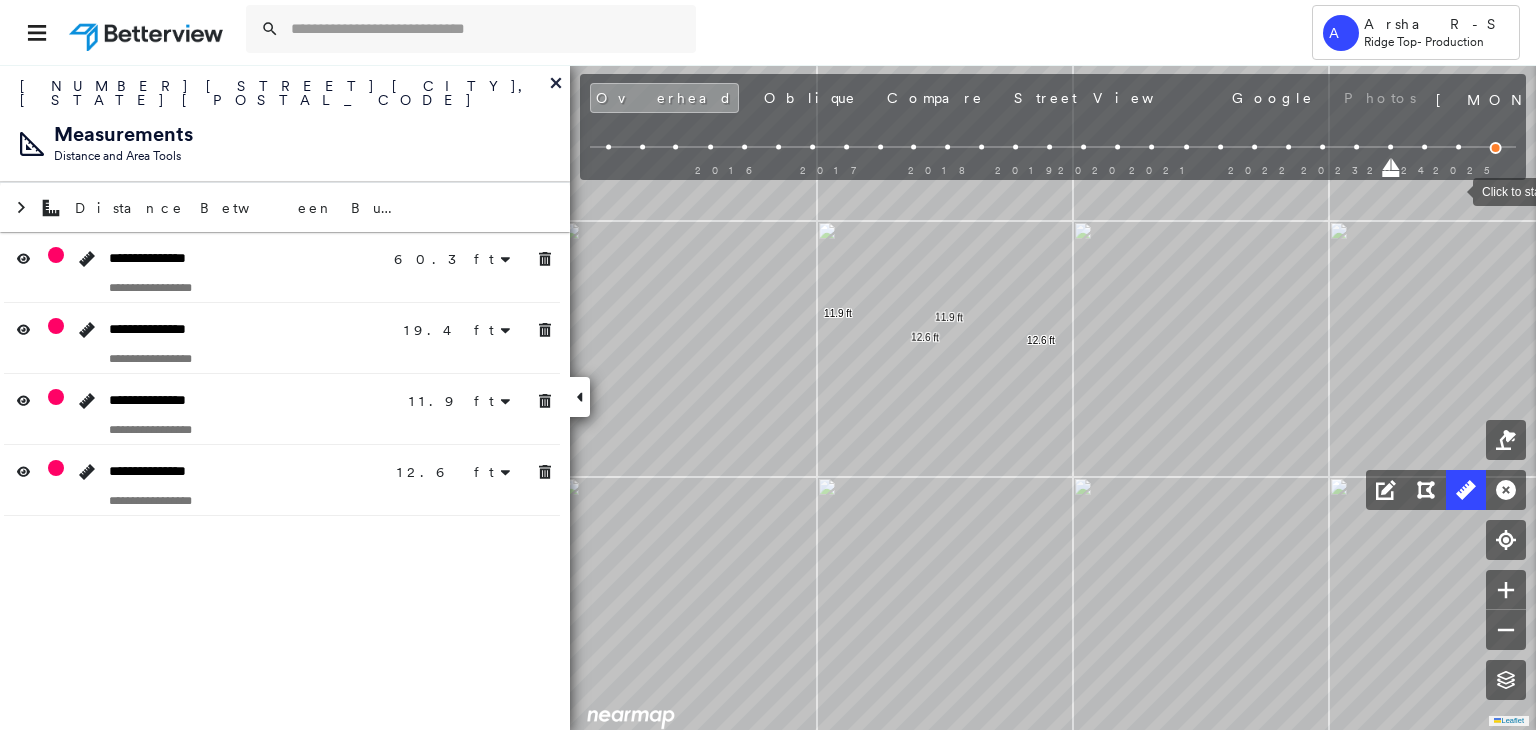 click on "2016 2017 2018 2019 2020 2021 2022 2023 2024 2025" at bounding box center [1053, 150] 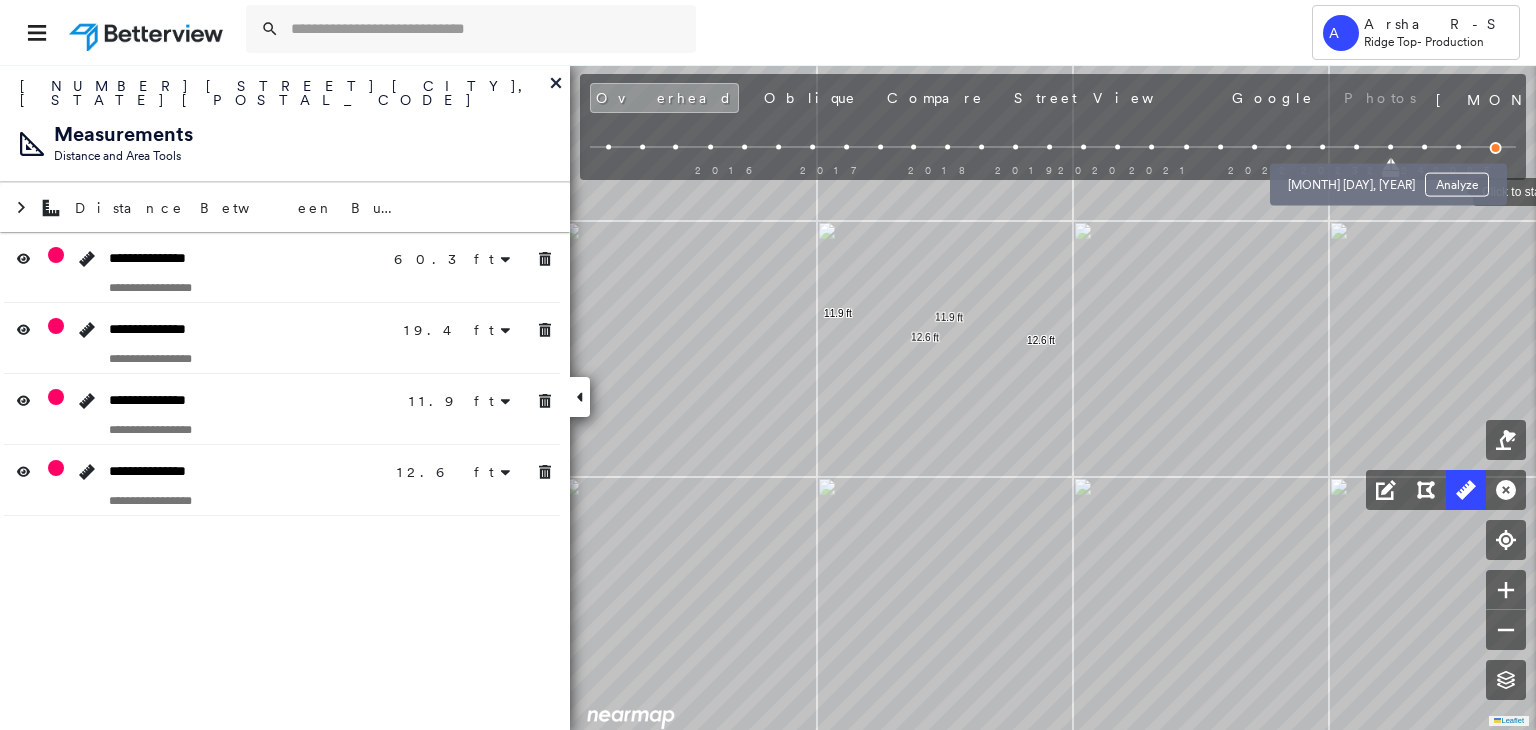 click at bounding box center [1356, 147] 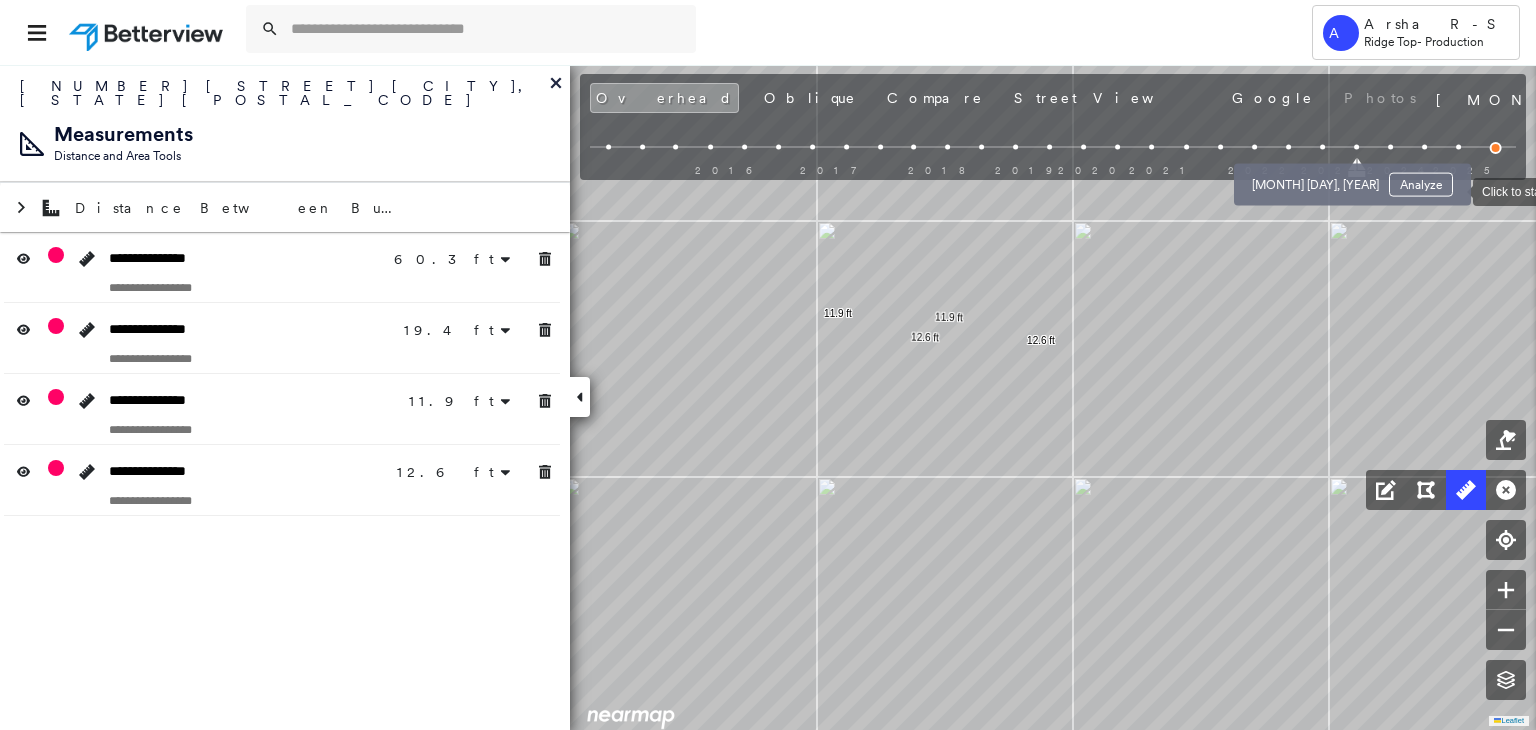 click at bounding box center (1322, 147) 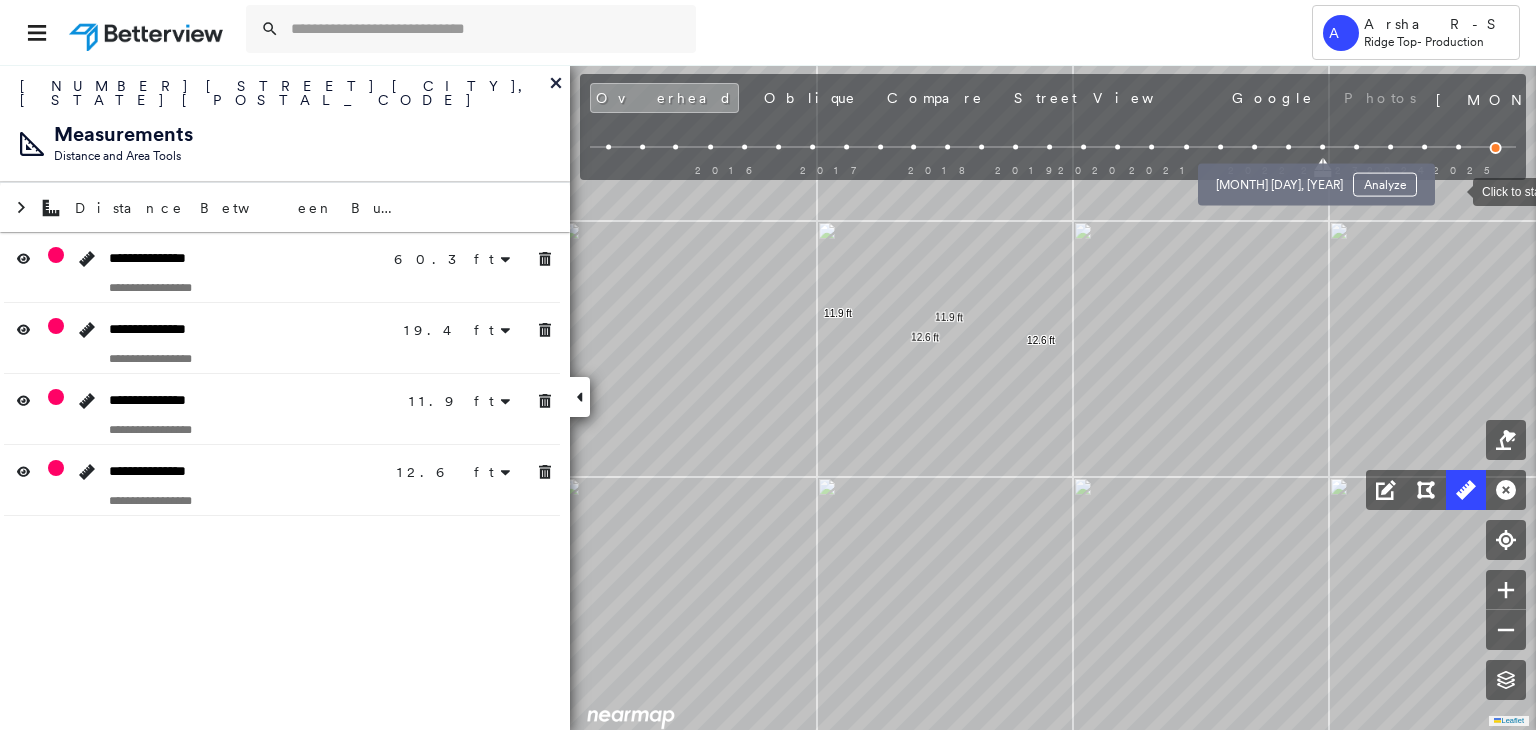 click at bounding box center [1288, 147] 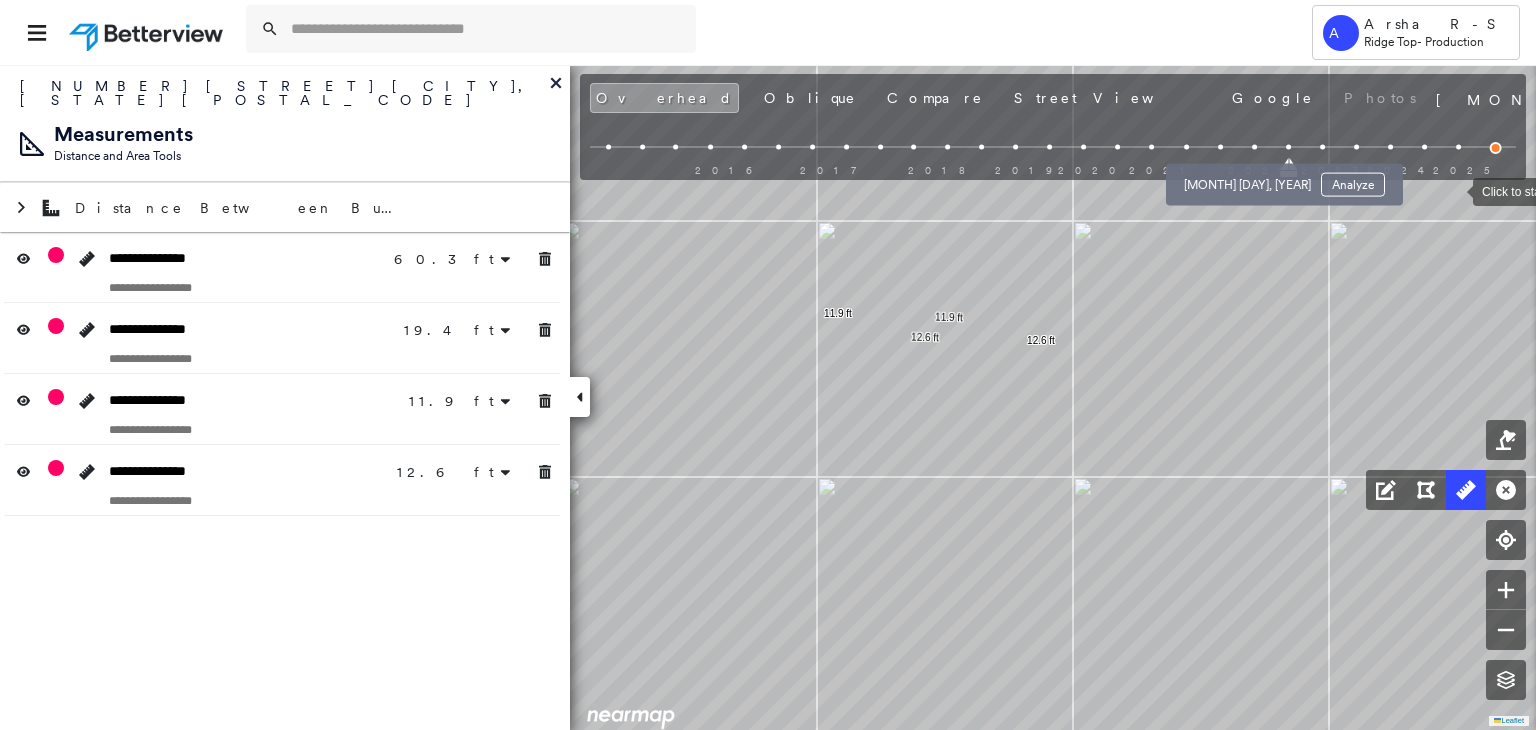 click at bounding box center (1254, 147) 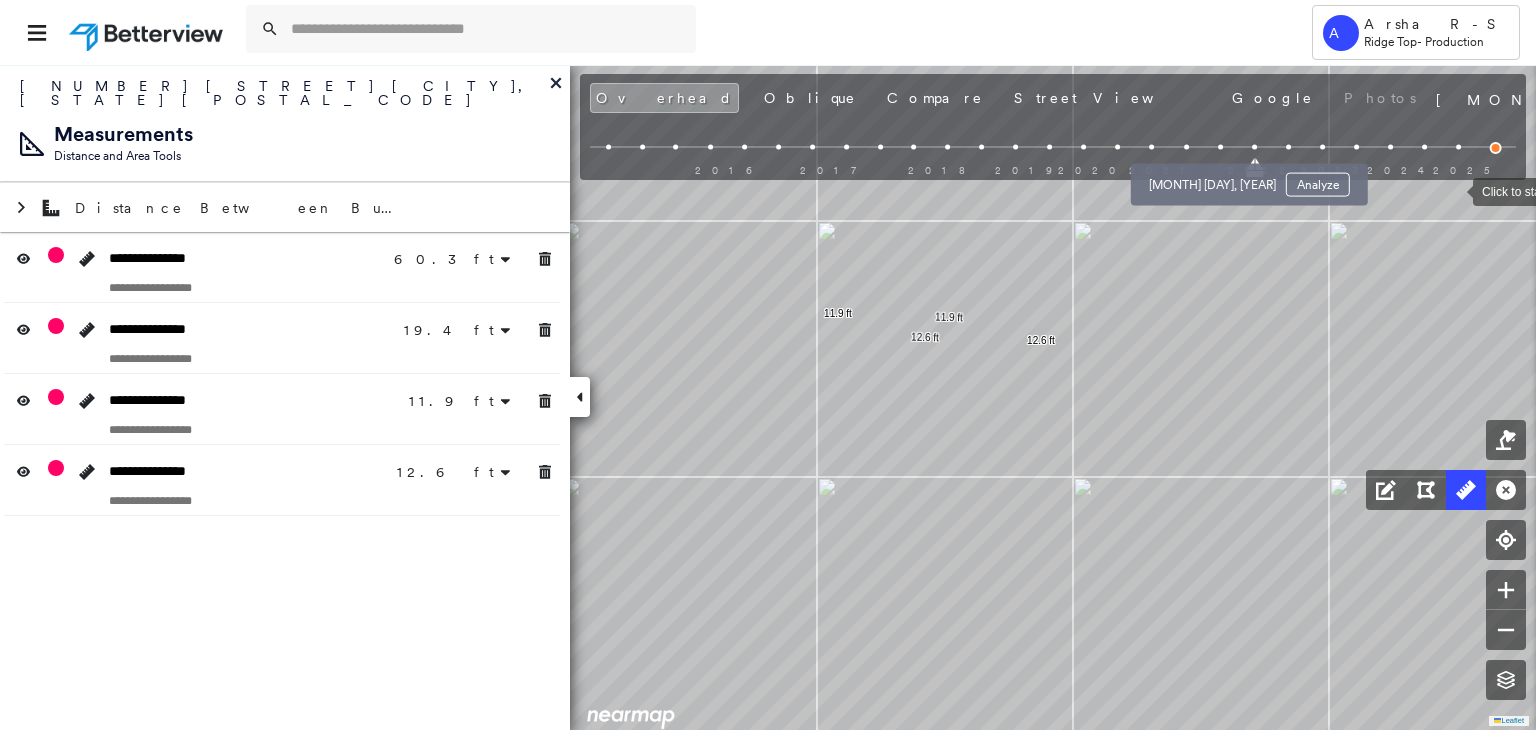 click at bounding box center (1220, 147) 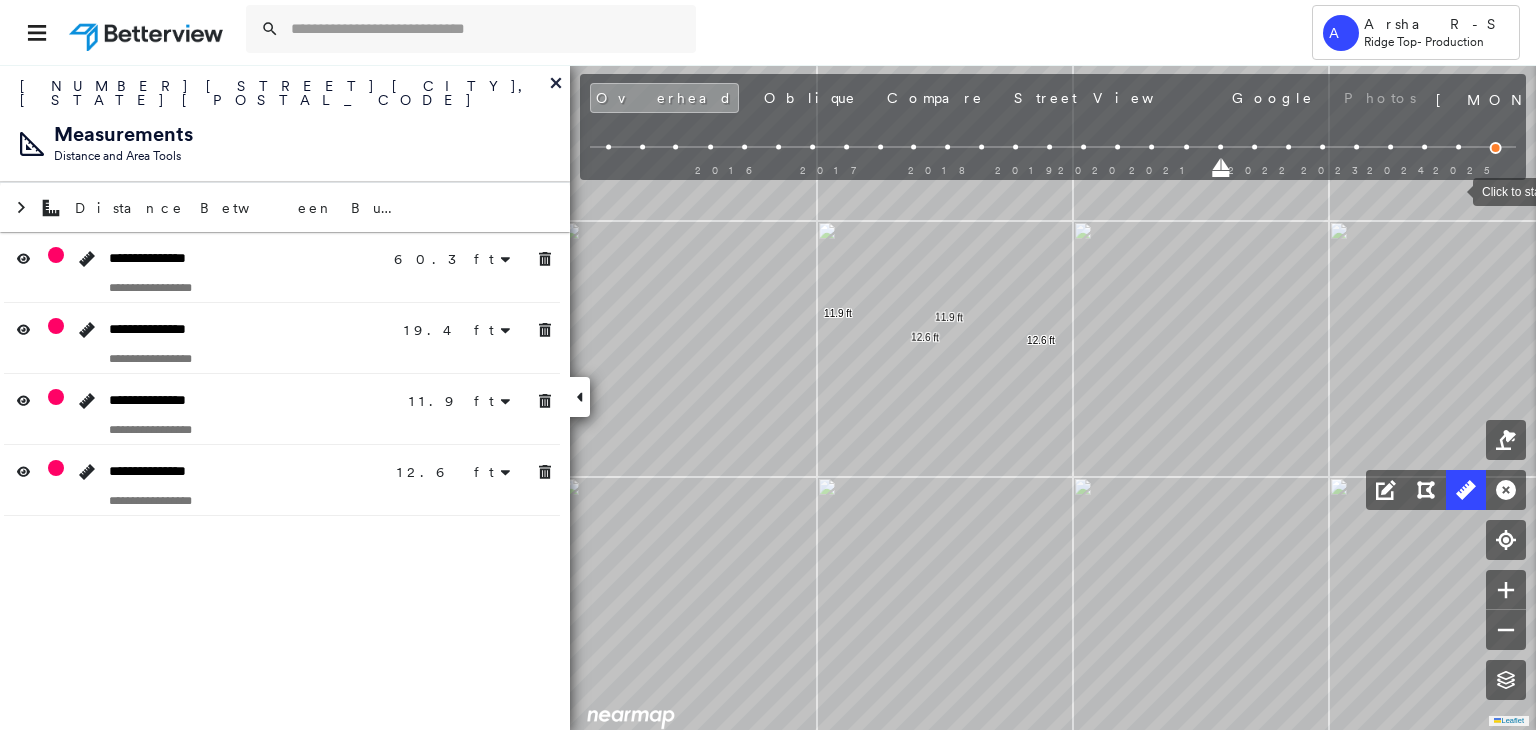 click on "2016 2017 2018 2019 2020 2021 2022 2023 2024 2025" at bounding box center (1053, 150) 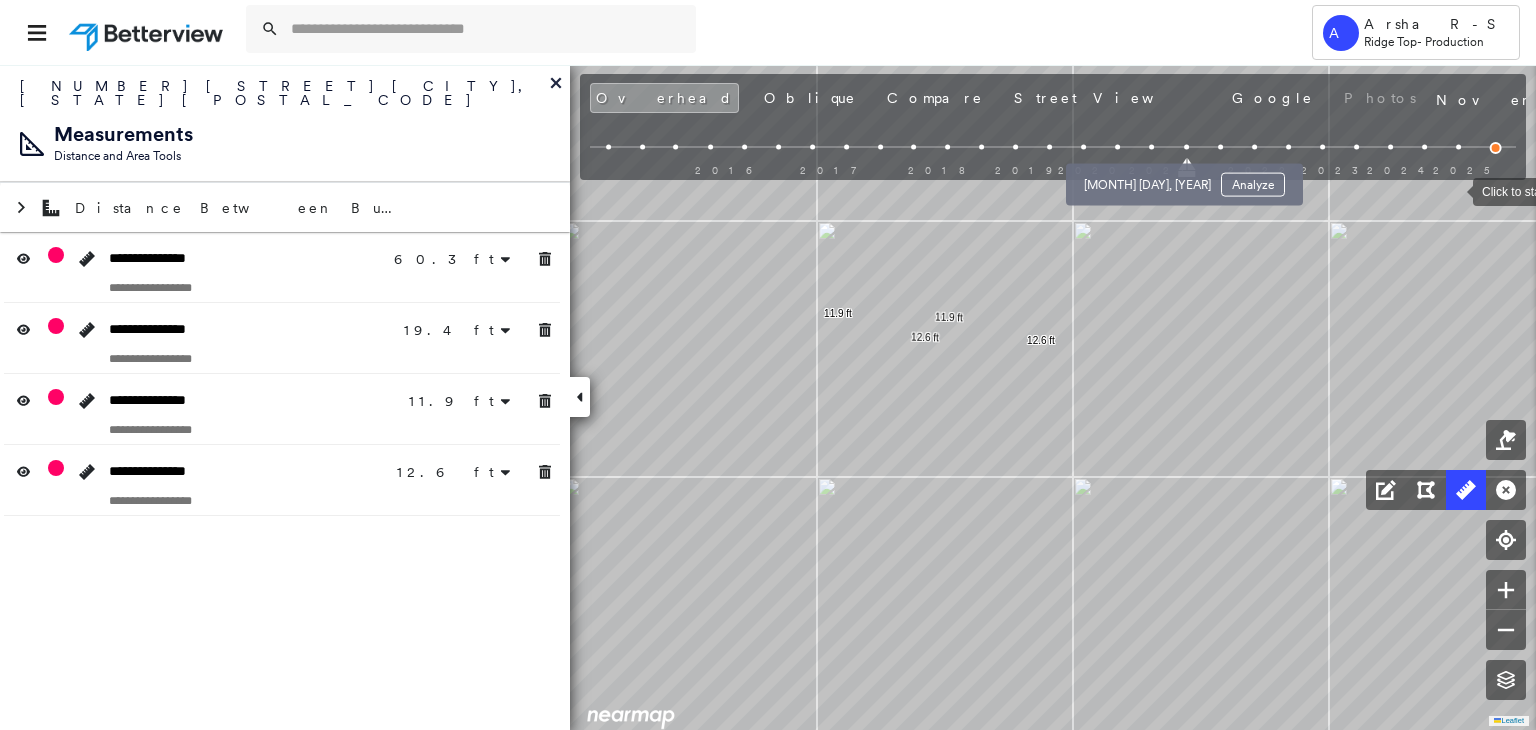 click at bounding box center (1152, 147) 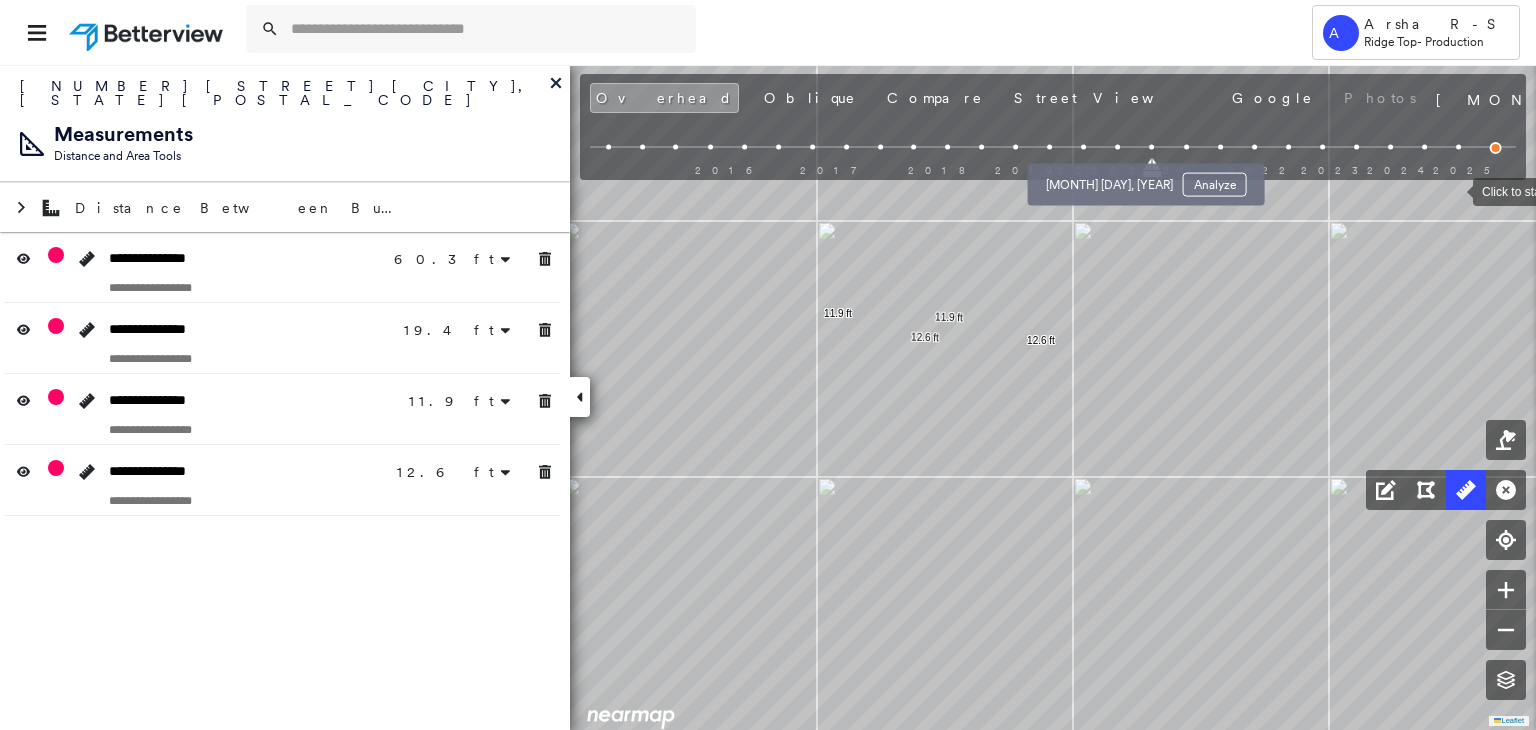 click at bounding box center [1118, 147] 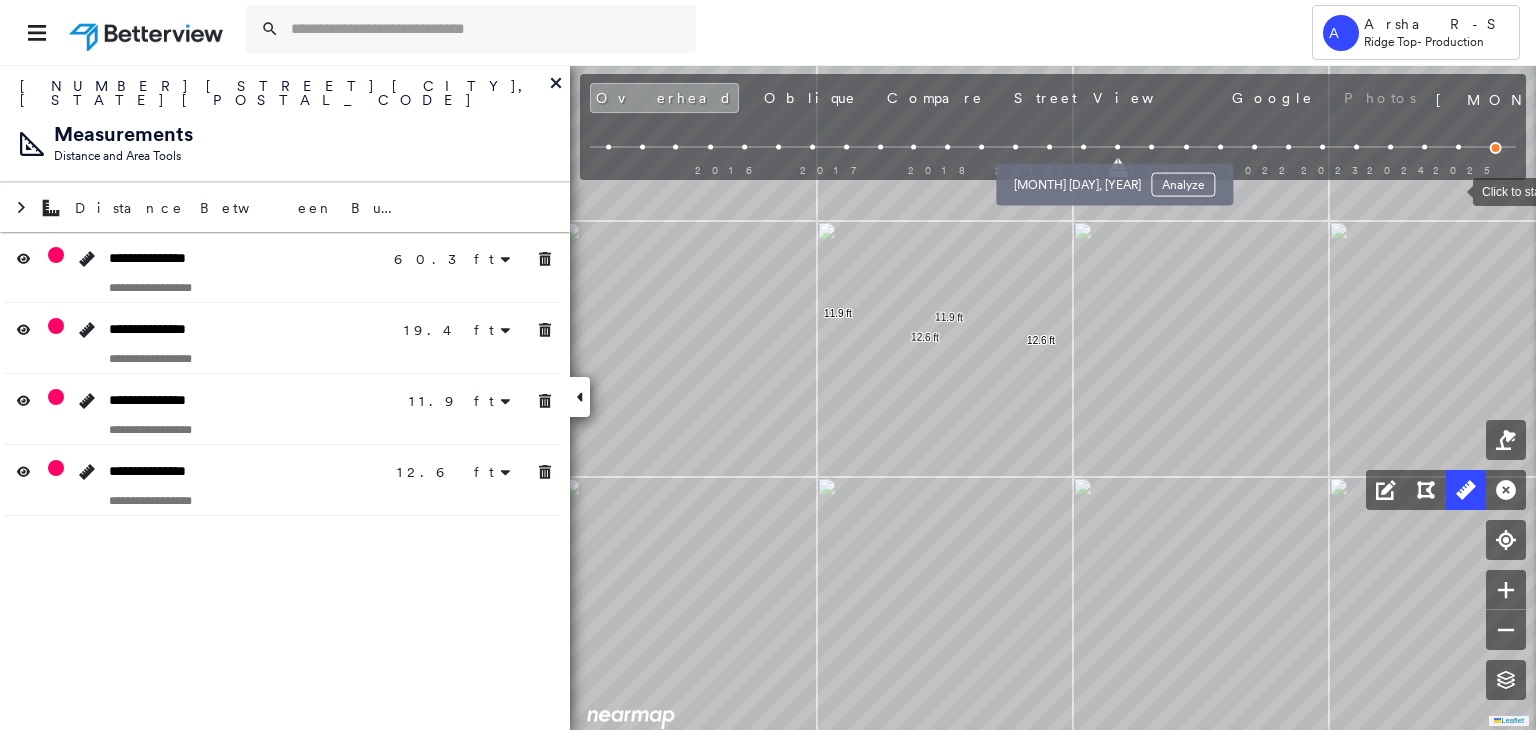 click at bounding box center [1084, 147] 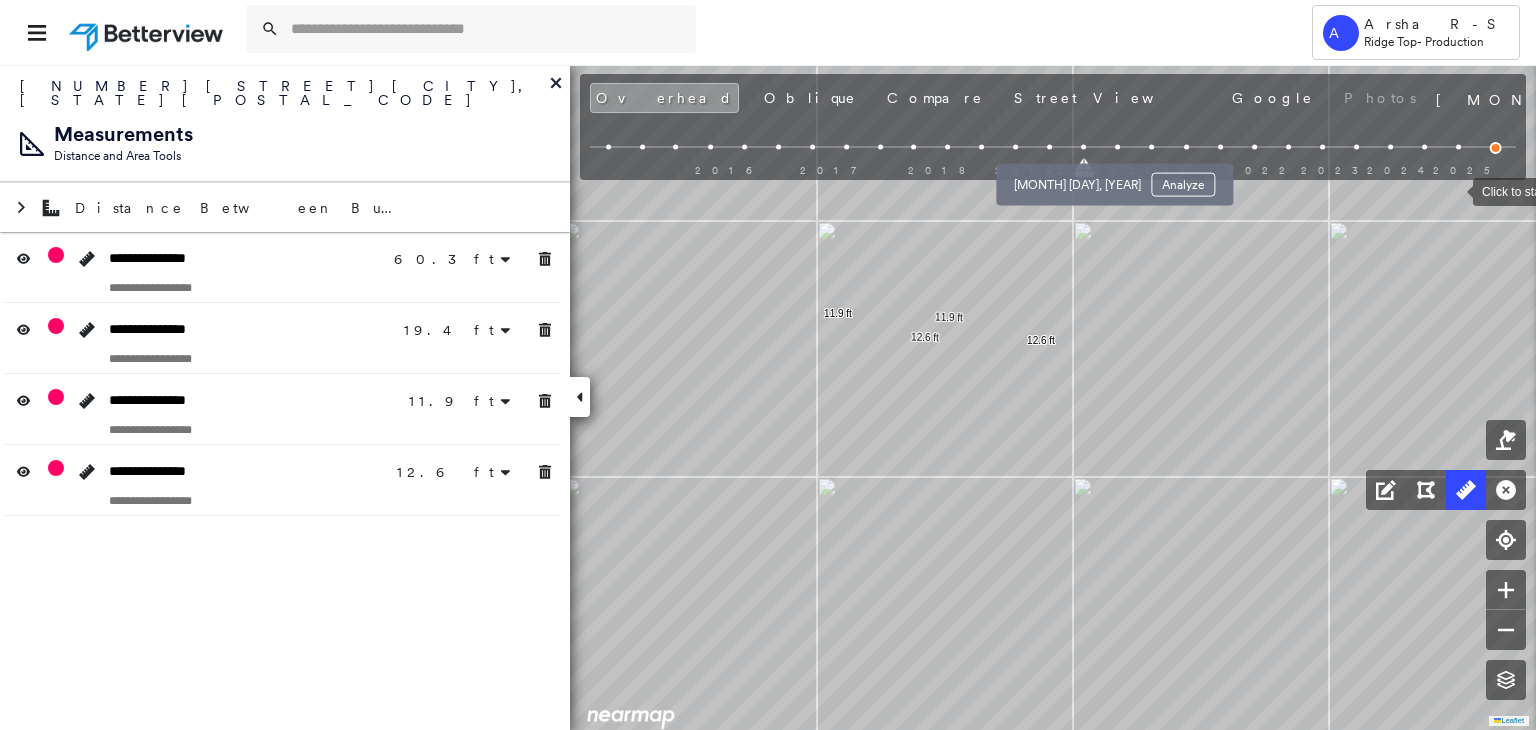 click at bounding box center [1084, 147] 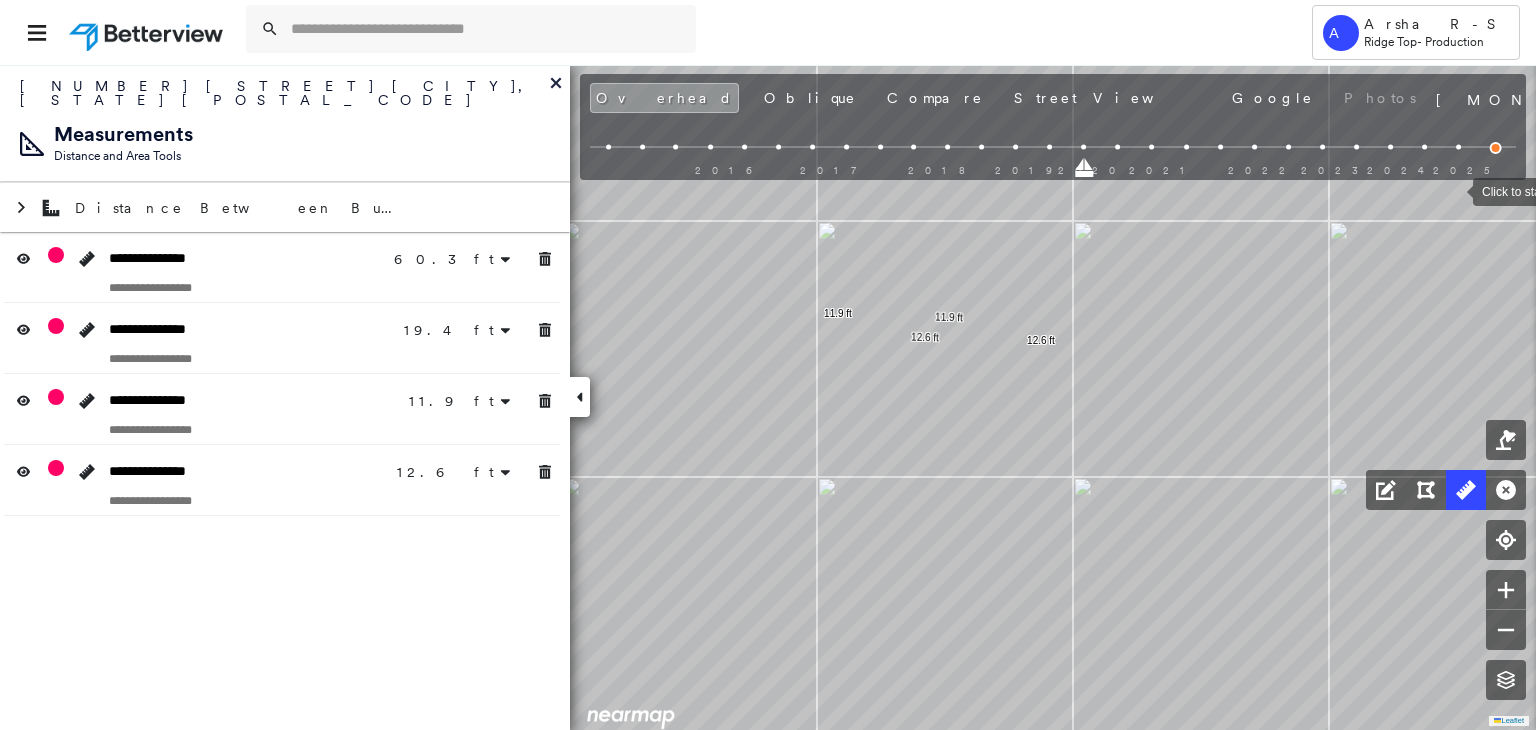 click at bounding box center (1053, 147) 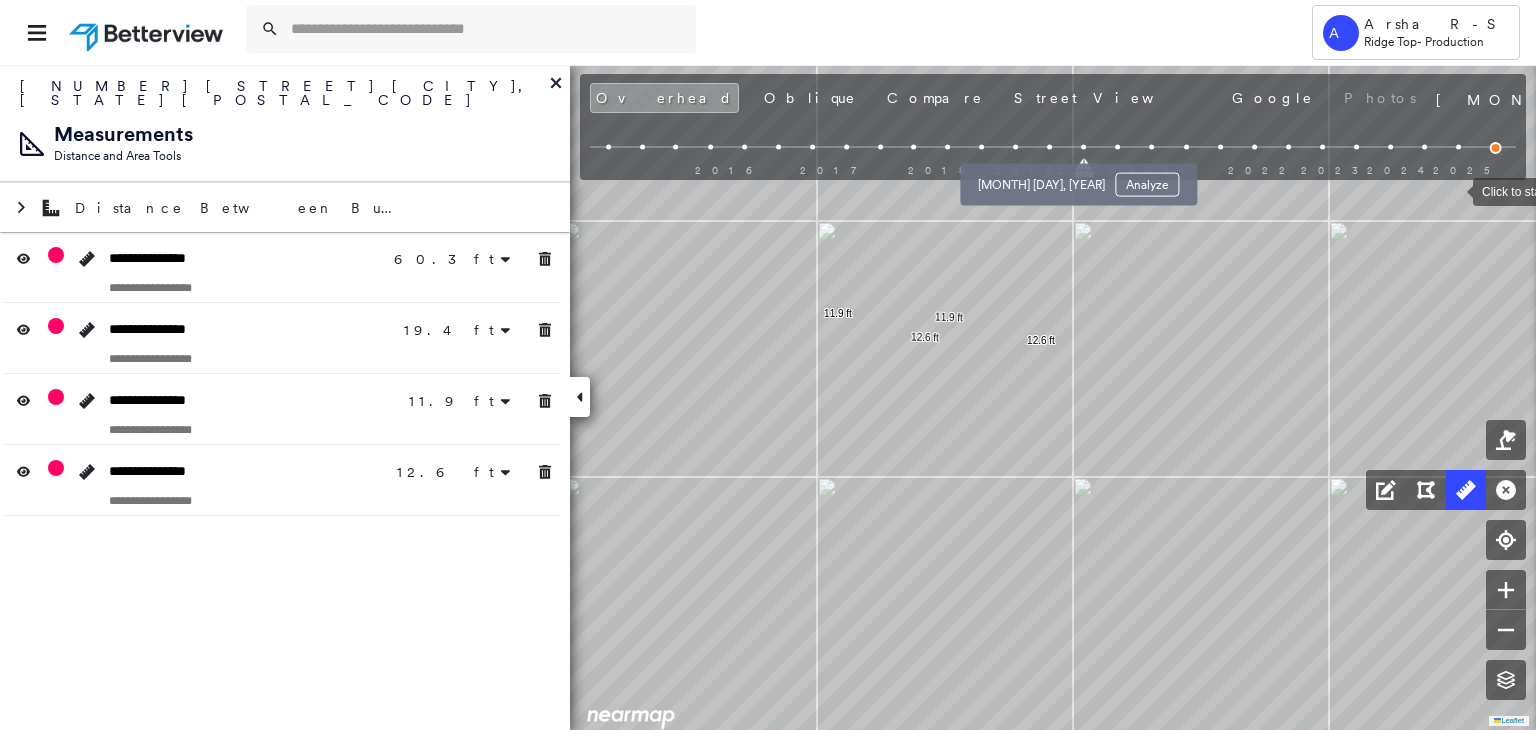 click at bounding box center (1050, 147) 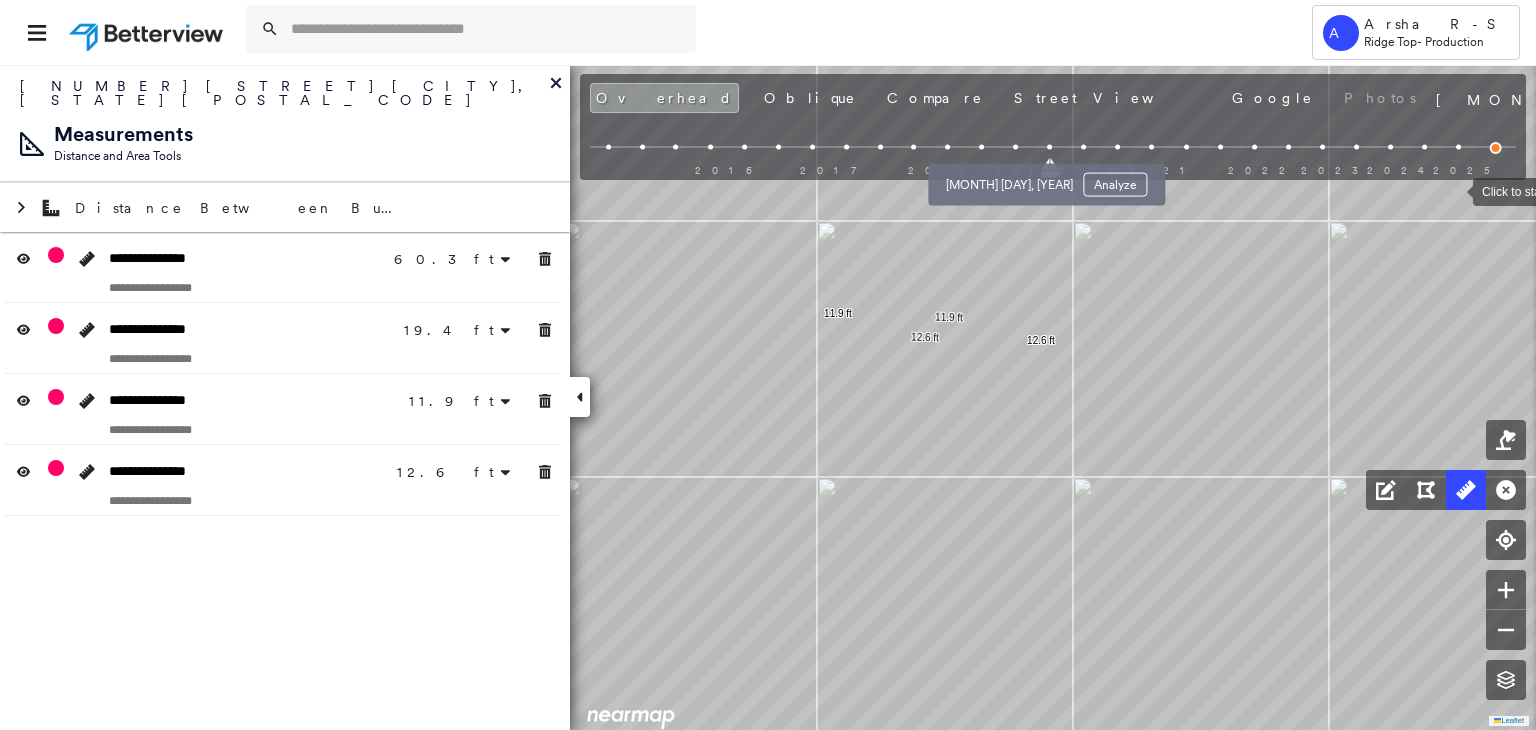 click at bounding box center (1016, 147) 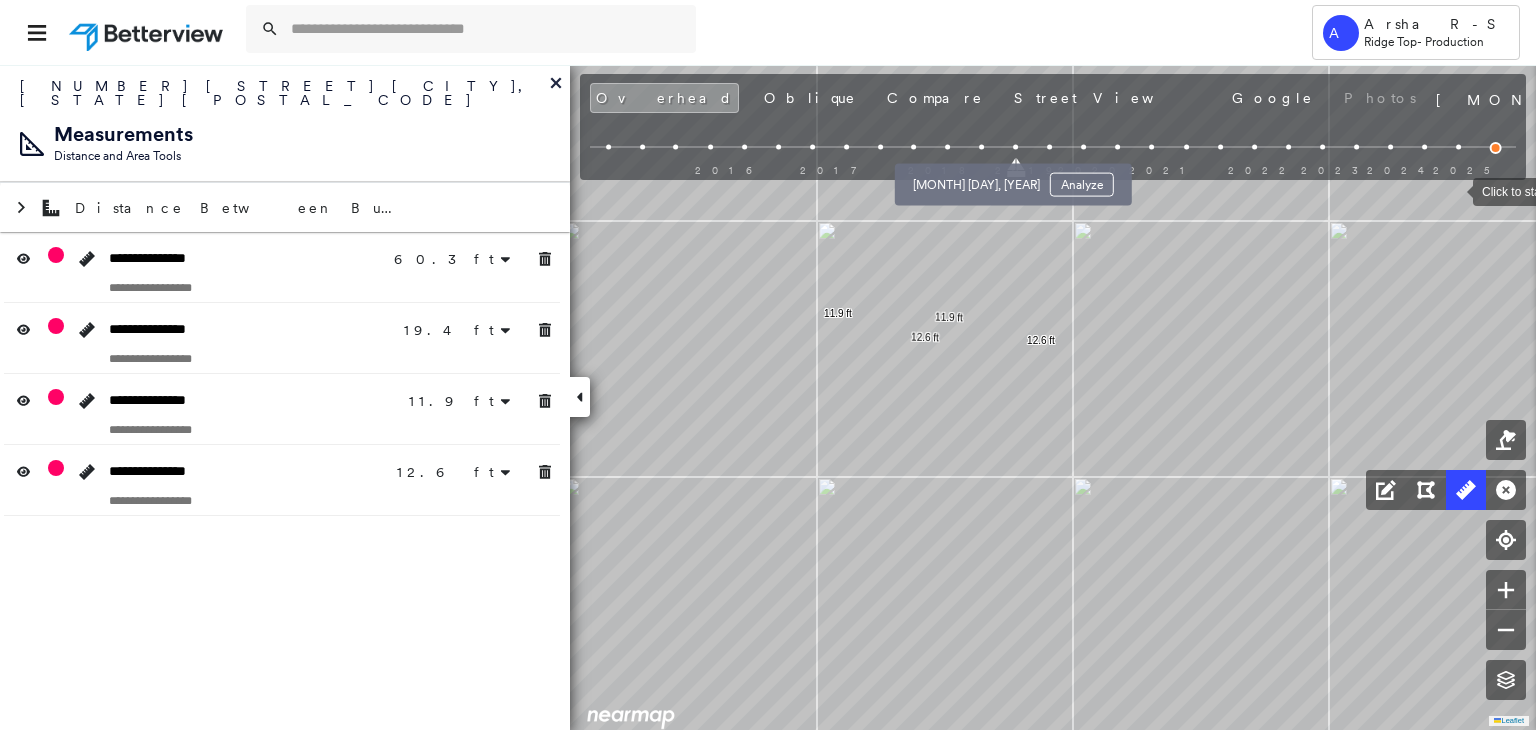 click at bounding box center [982, 147] 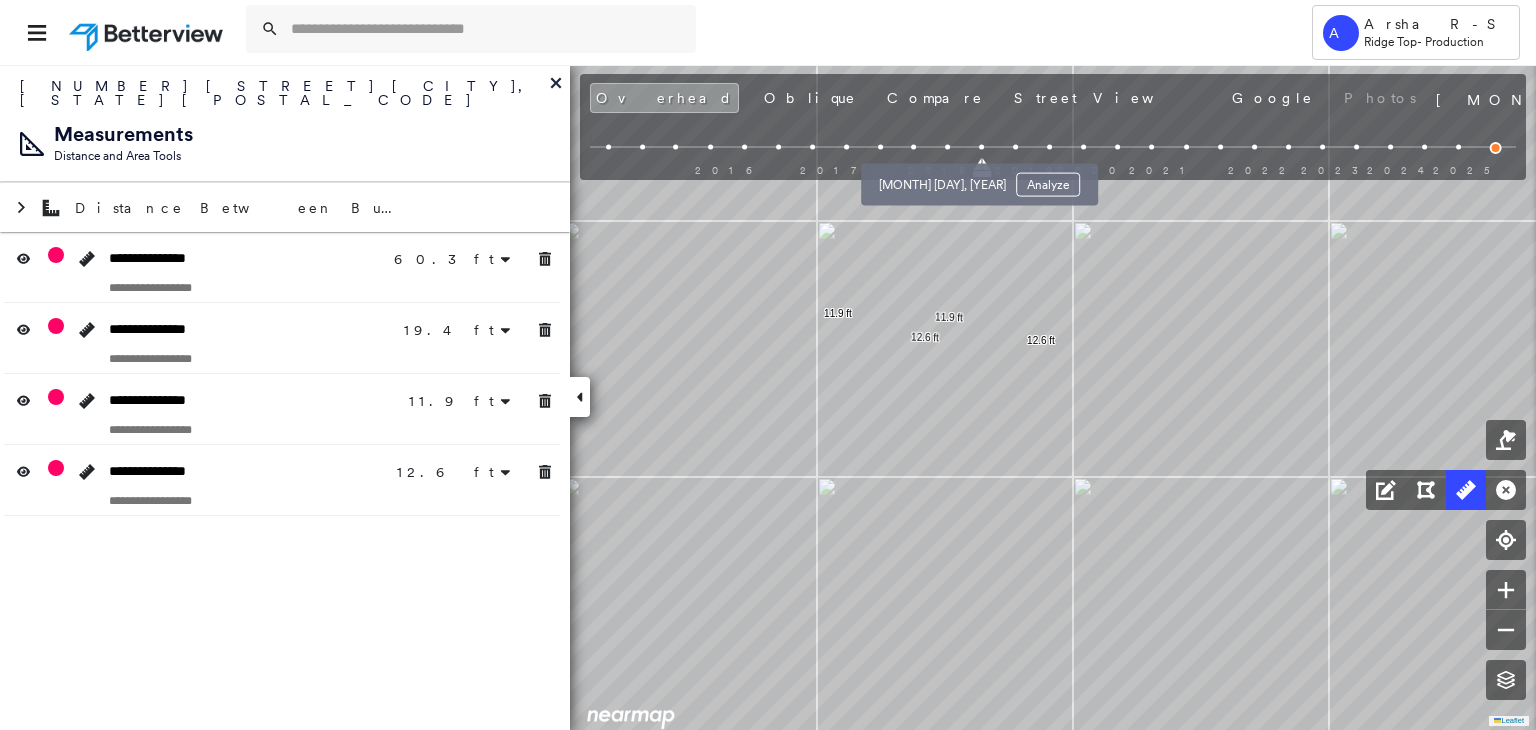 click at bounding box center (948, 147) 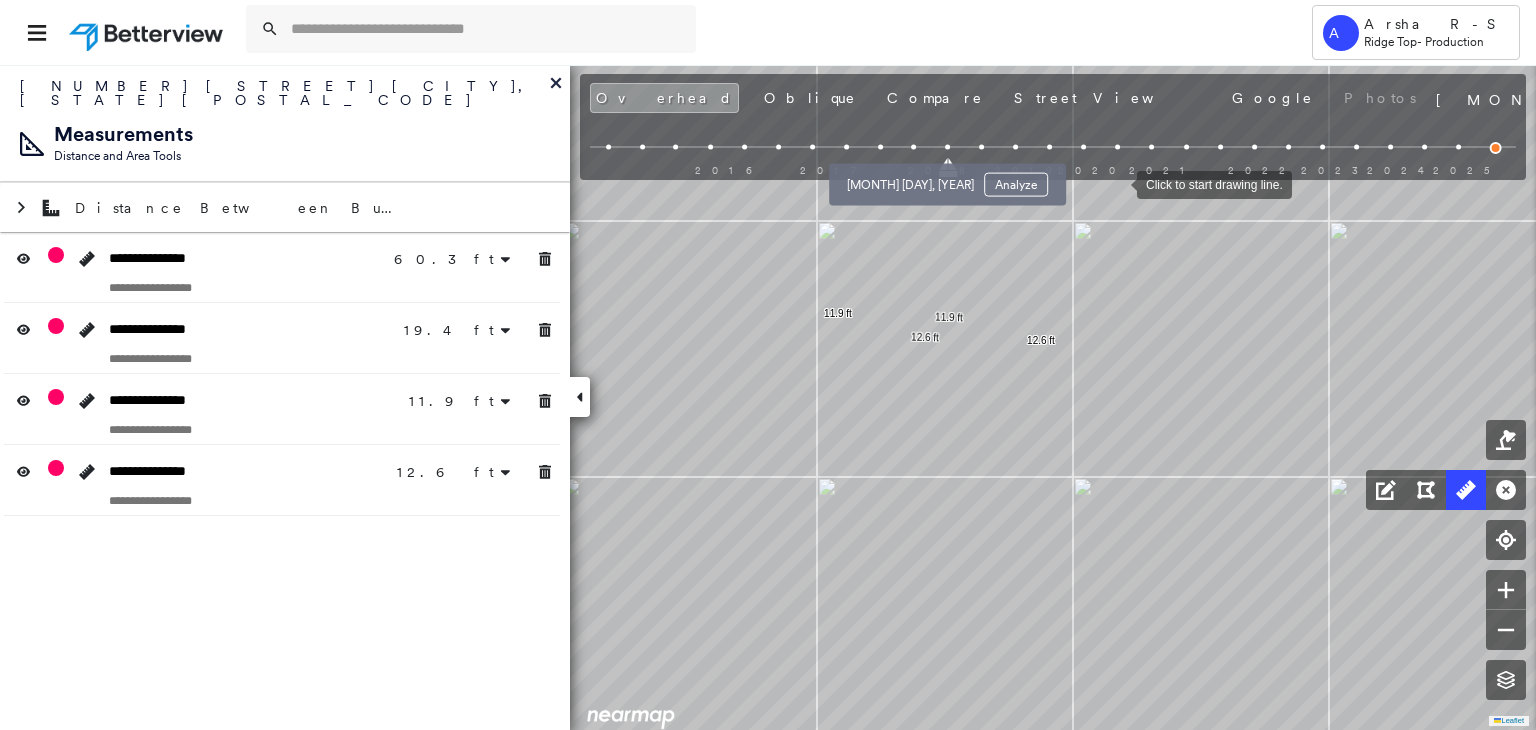 click at bounding box center (914, 147) 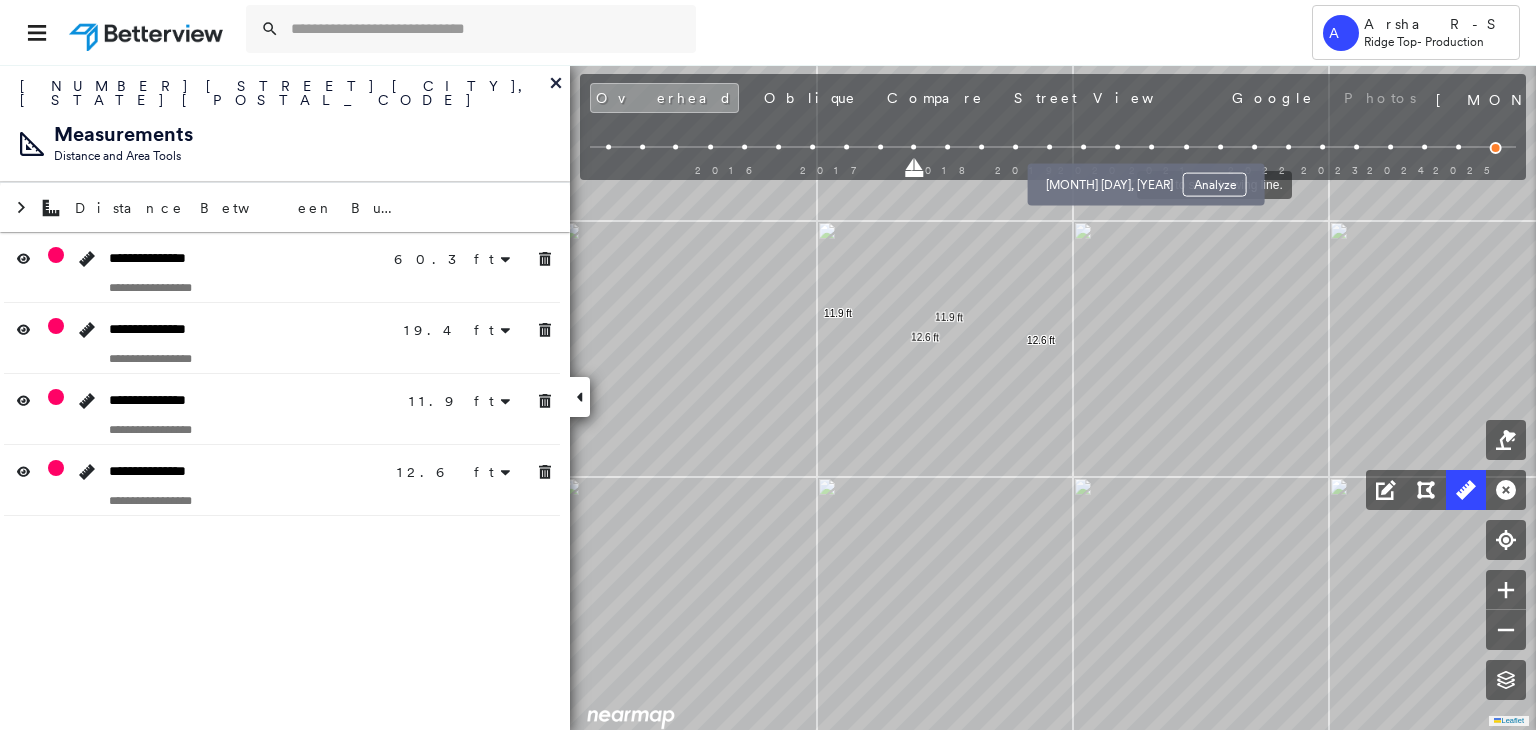 click at bounding box center (1118, 147) 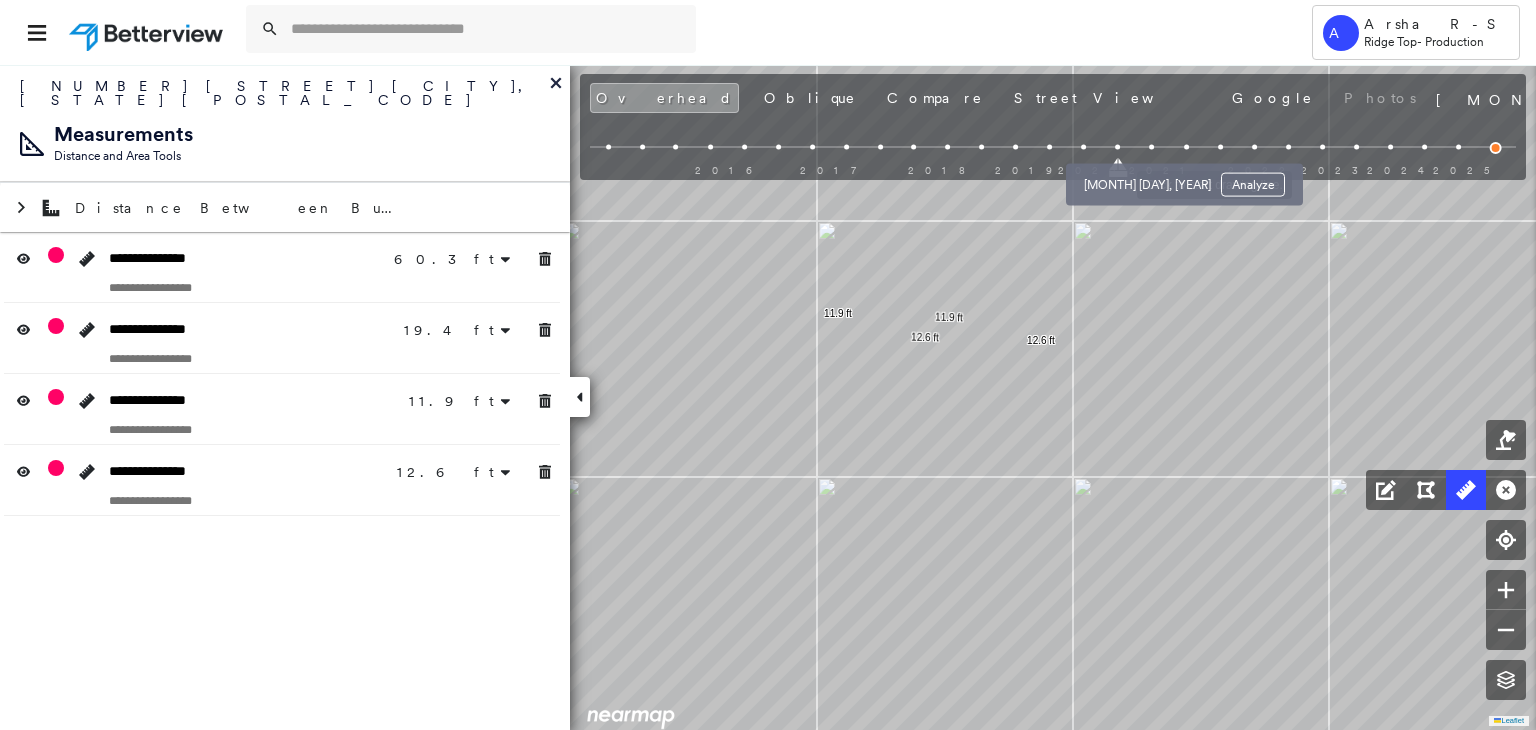 click at bounding box center (1152, 147) 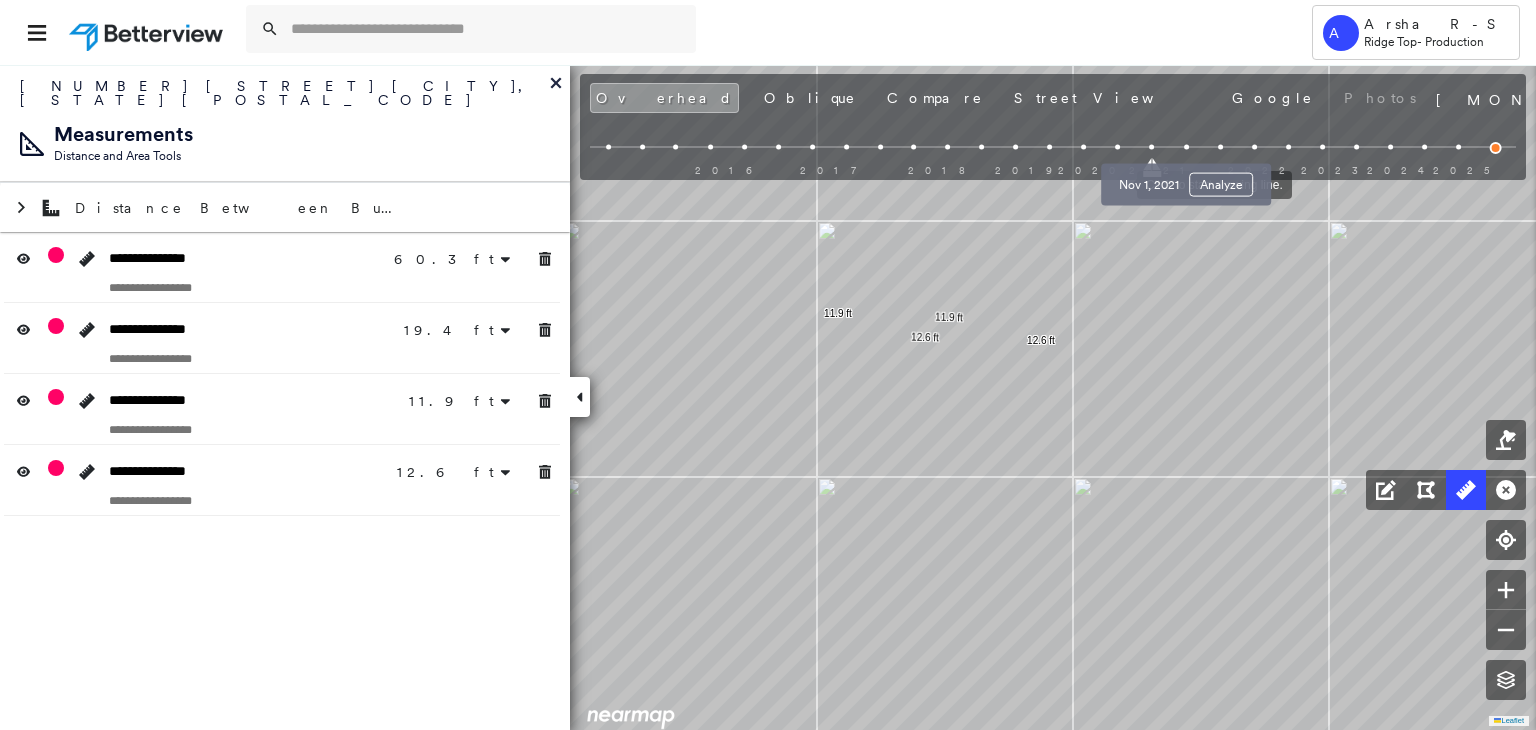 click at bounding box center [1186, 147] 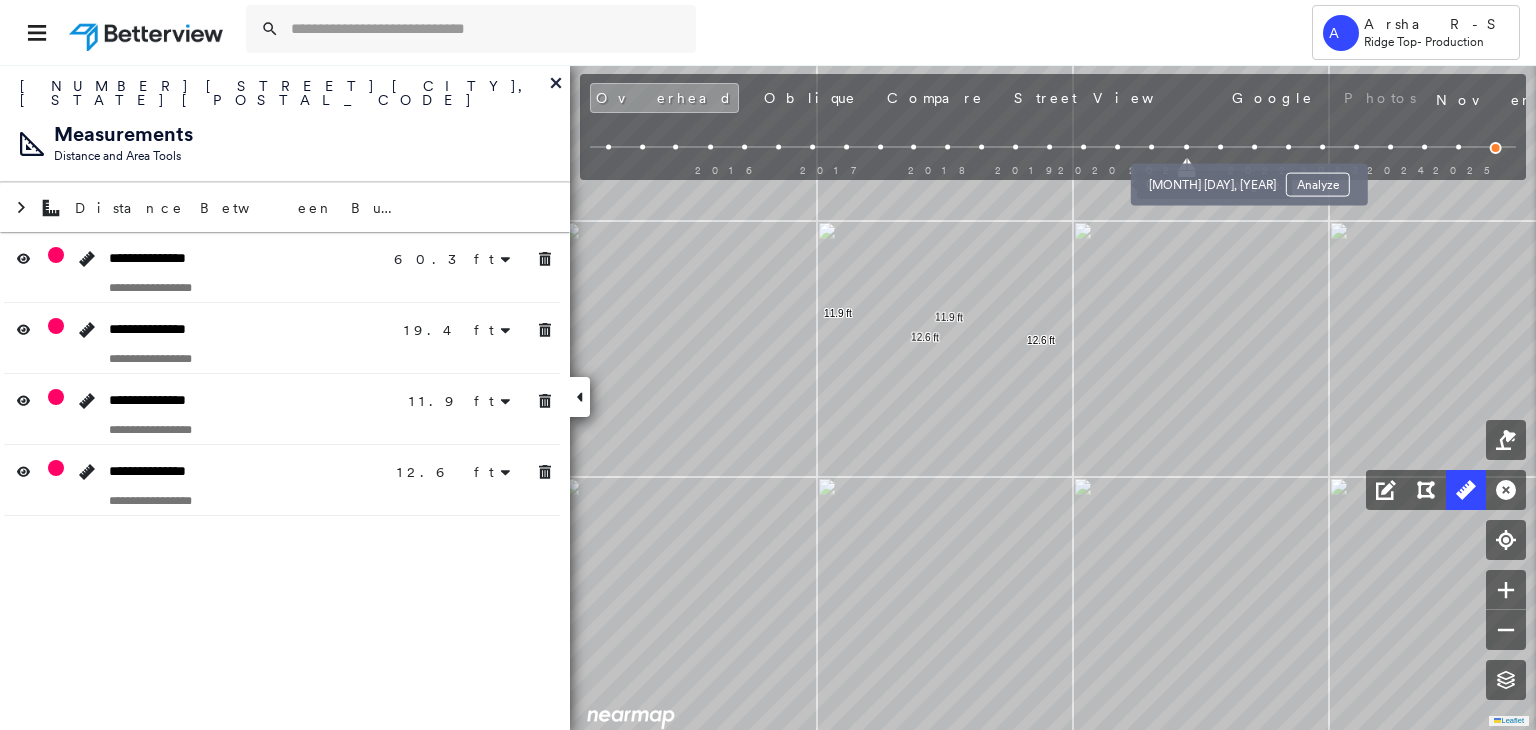 click at bounding box center [1220, 147] 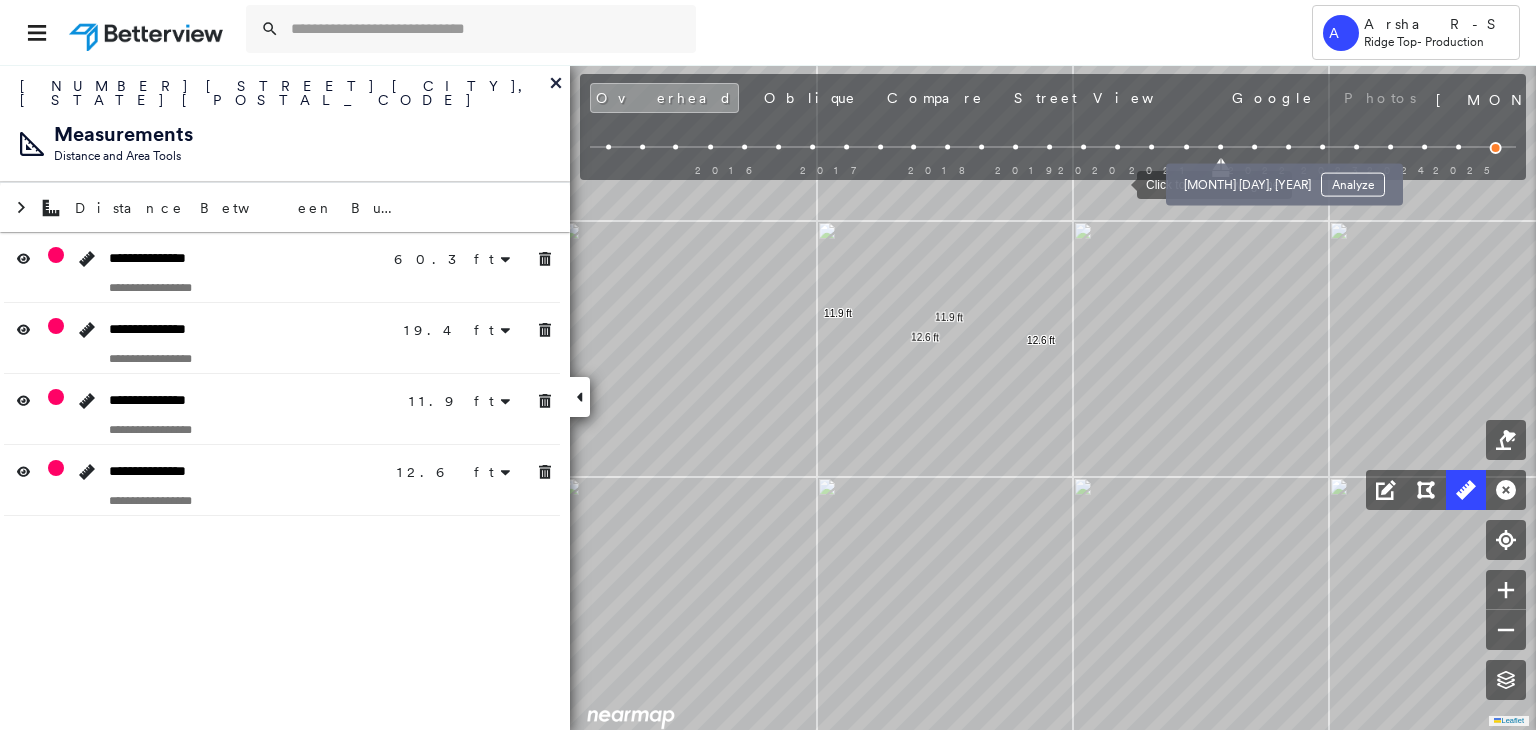 click at bounding box center (1254, 147) 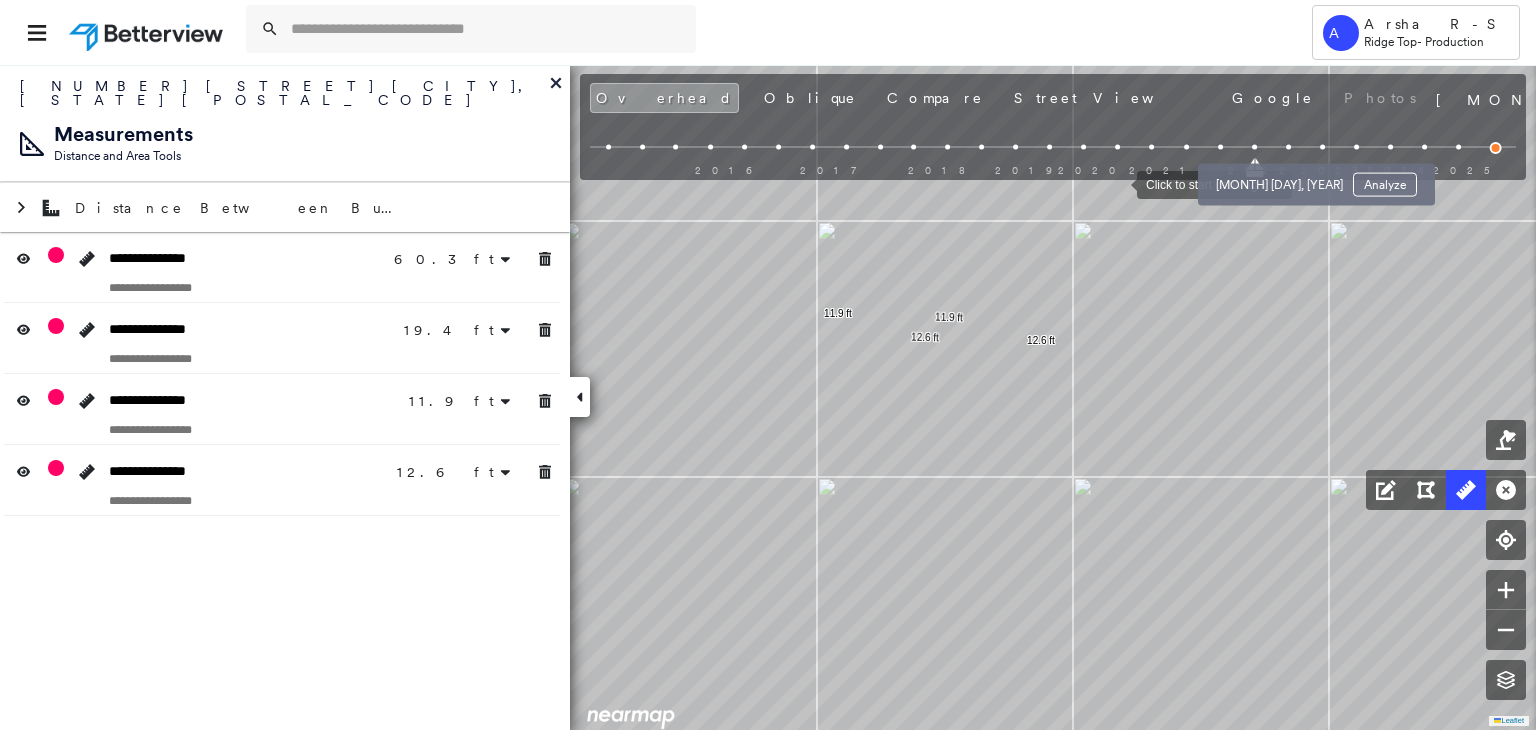 click at bounding box center (1288, 147) 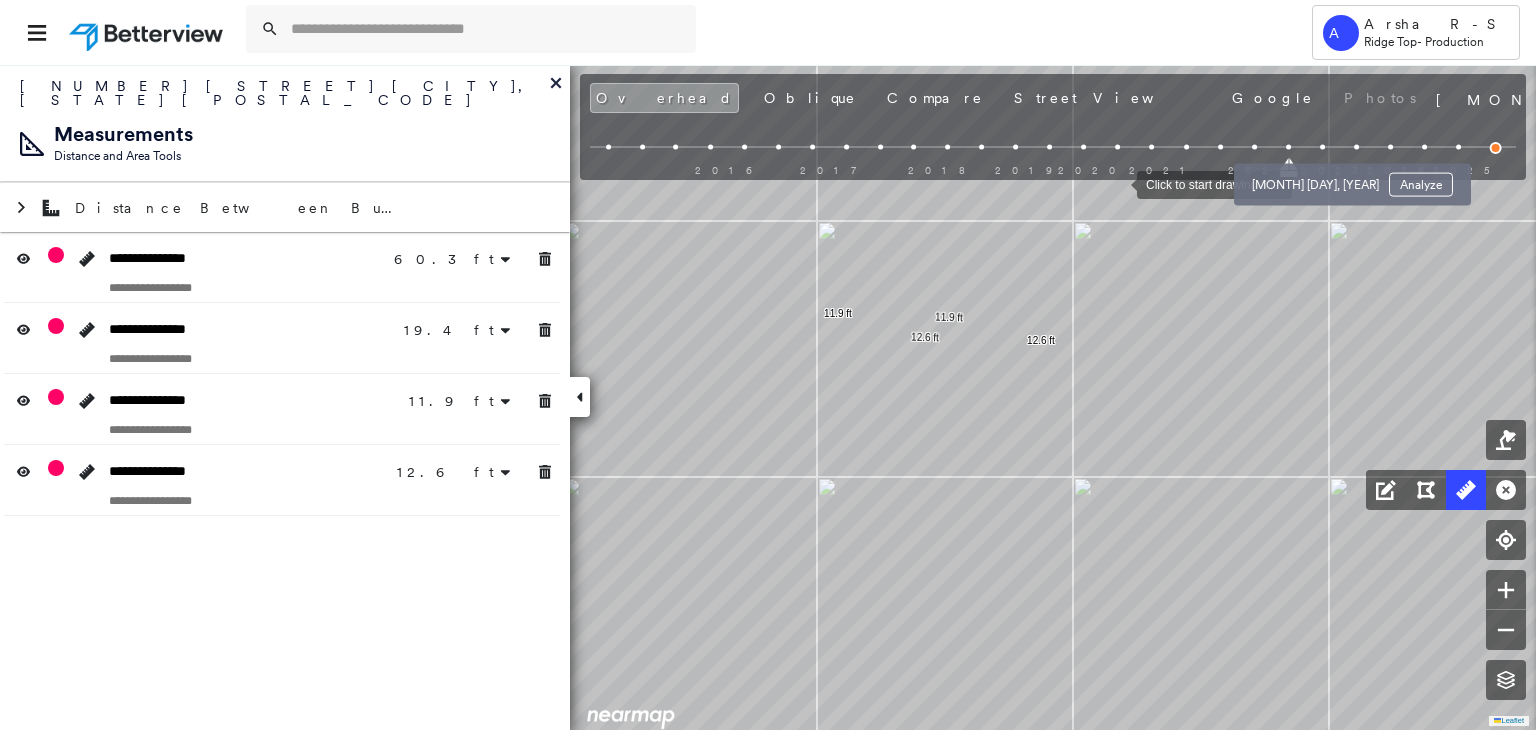 click at bounding box center [1322, 147] 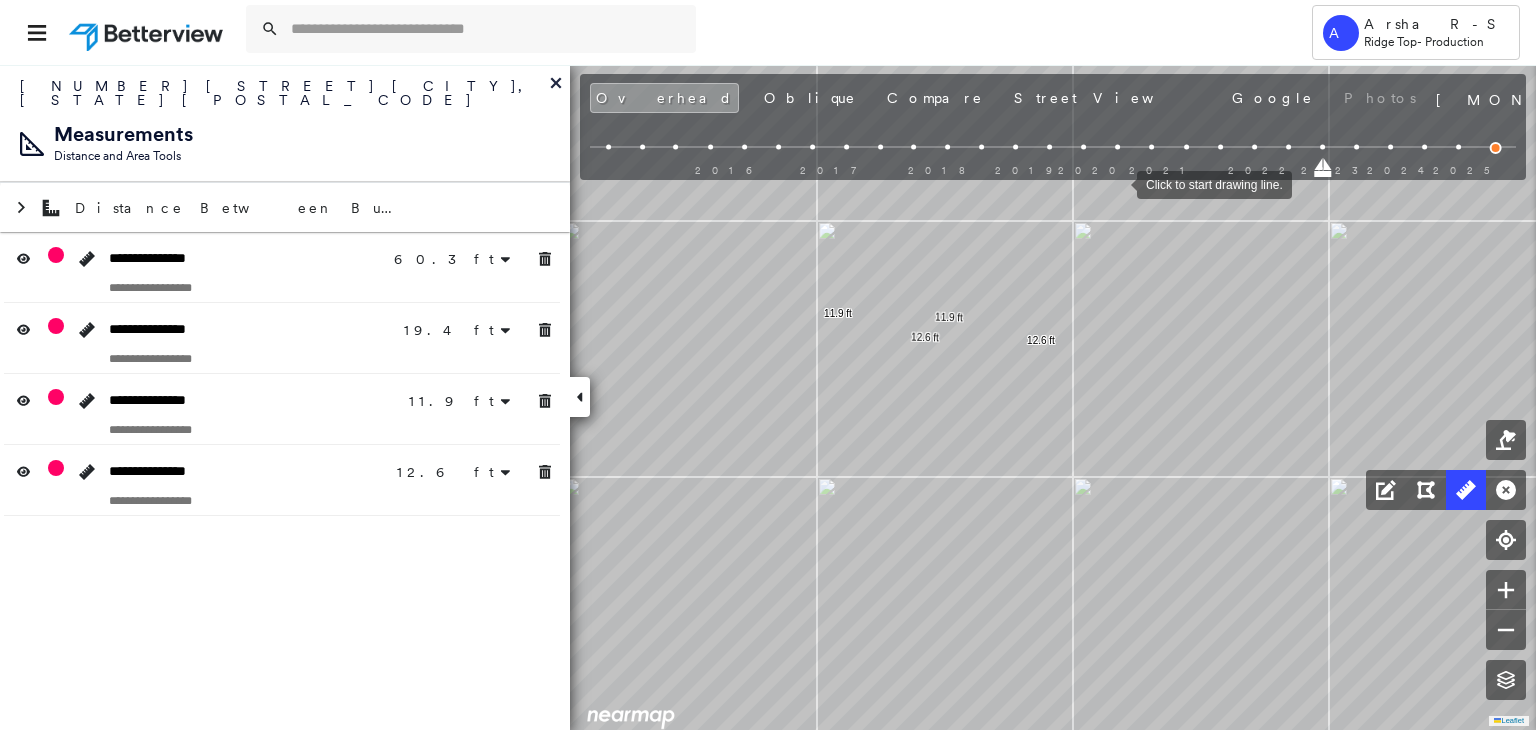 click on "2016 2017 2018 2019 2020 2021 2022 2023 2024 2025" at bounding box center [1053, 150] 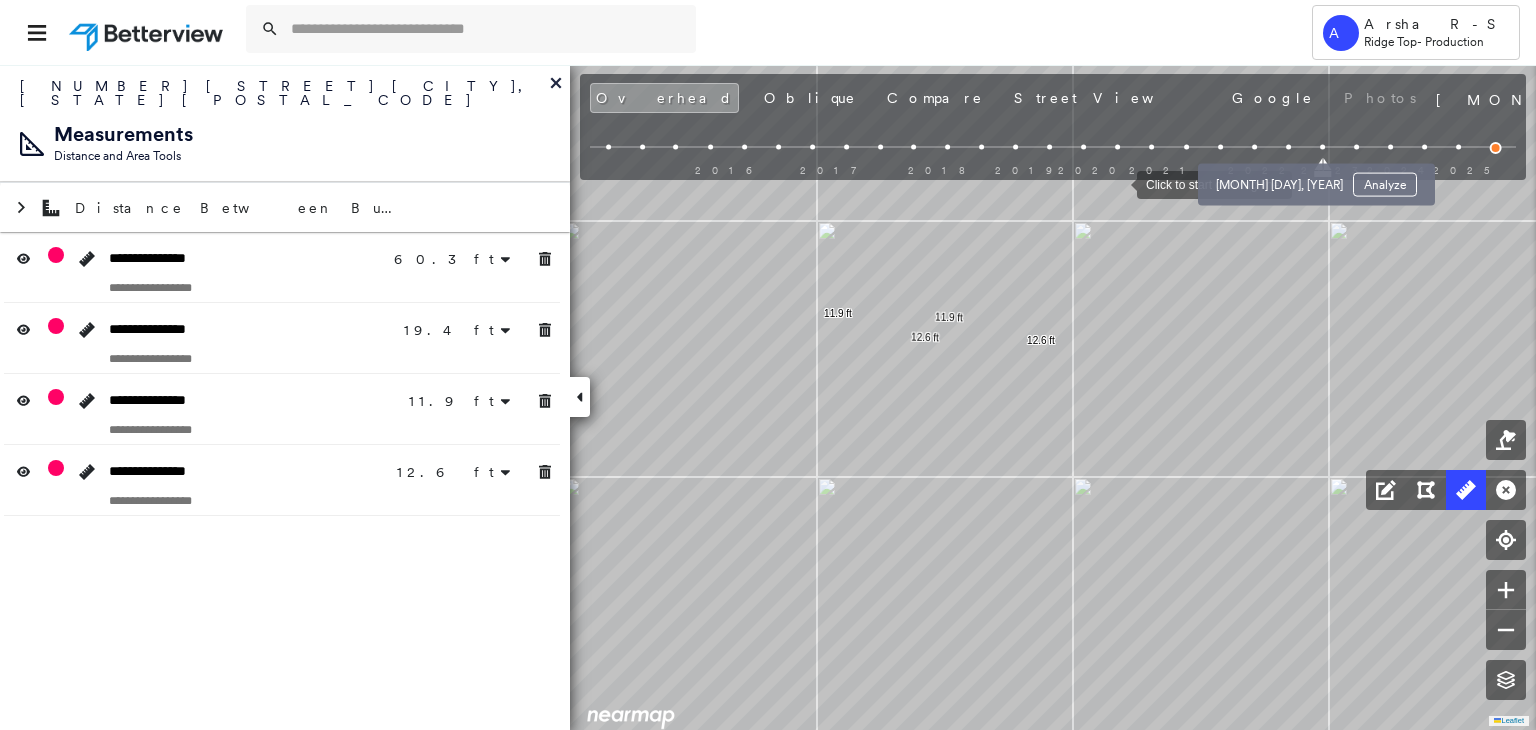 click at bounding box center [1288, 147] 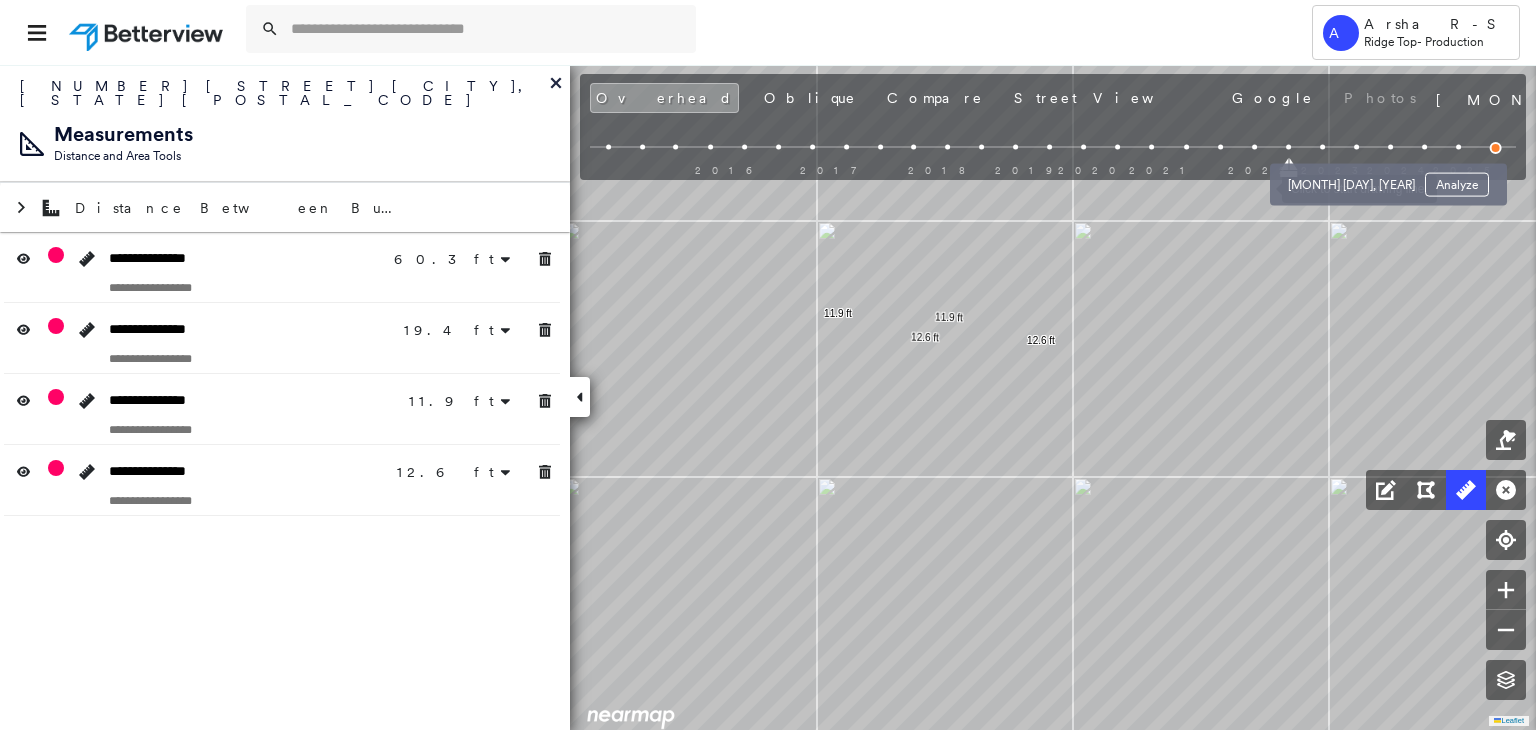 click at bounding box center [1356, 147] 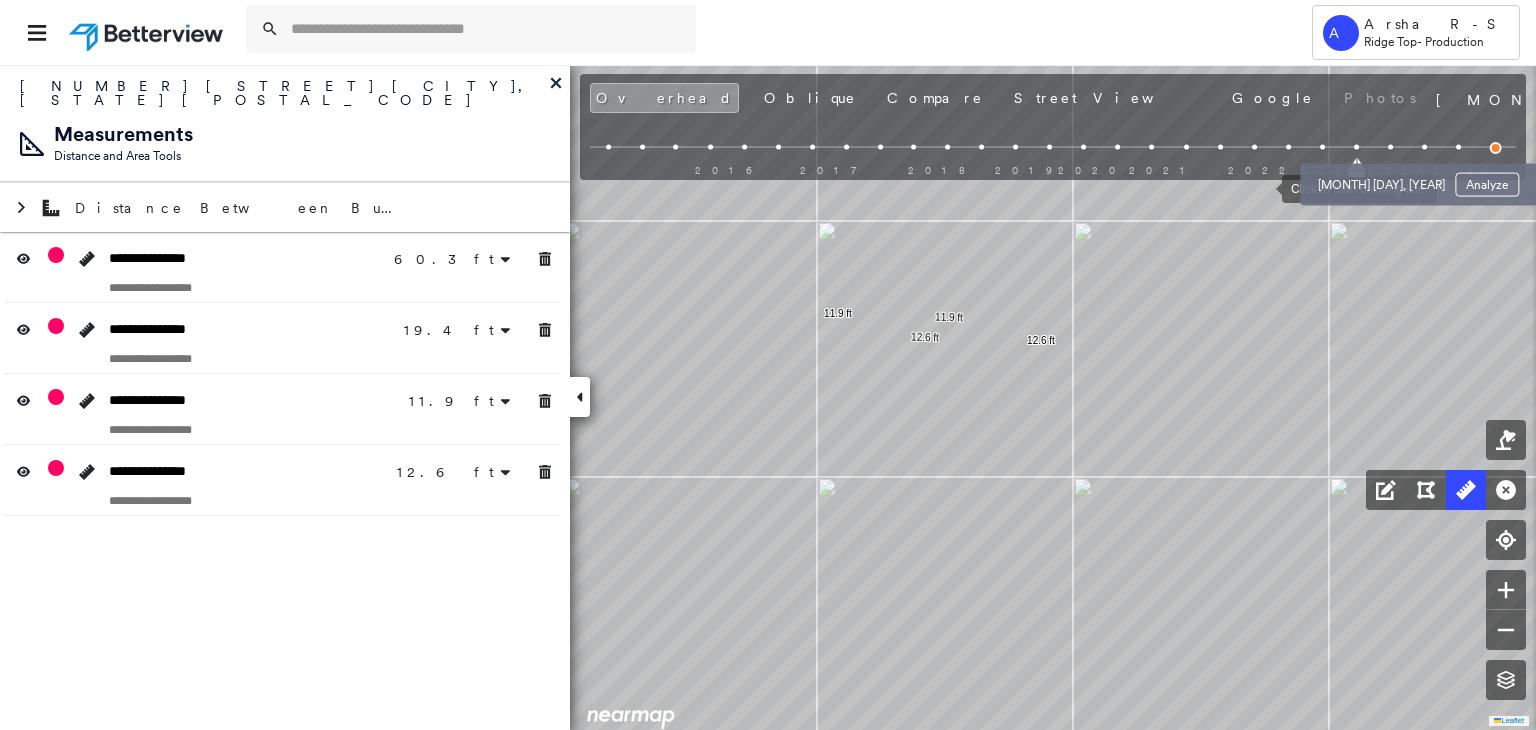 click at bounding box center [1390, 147] 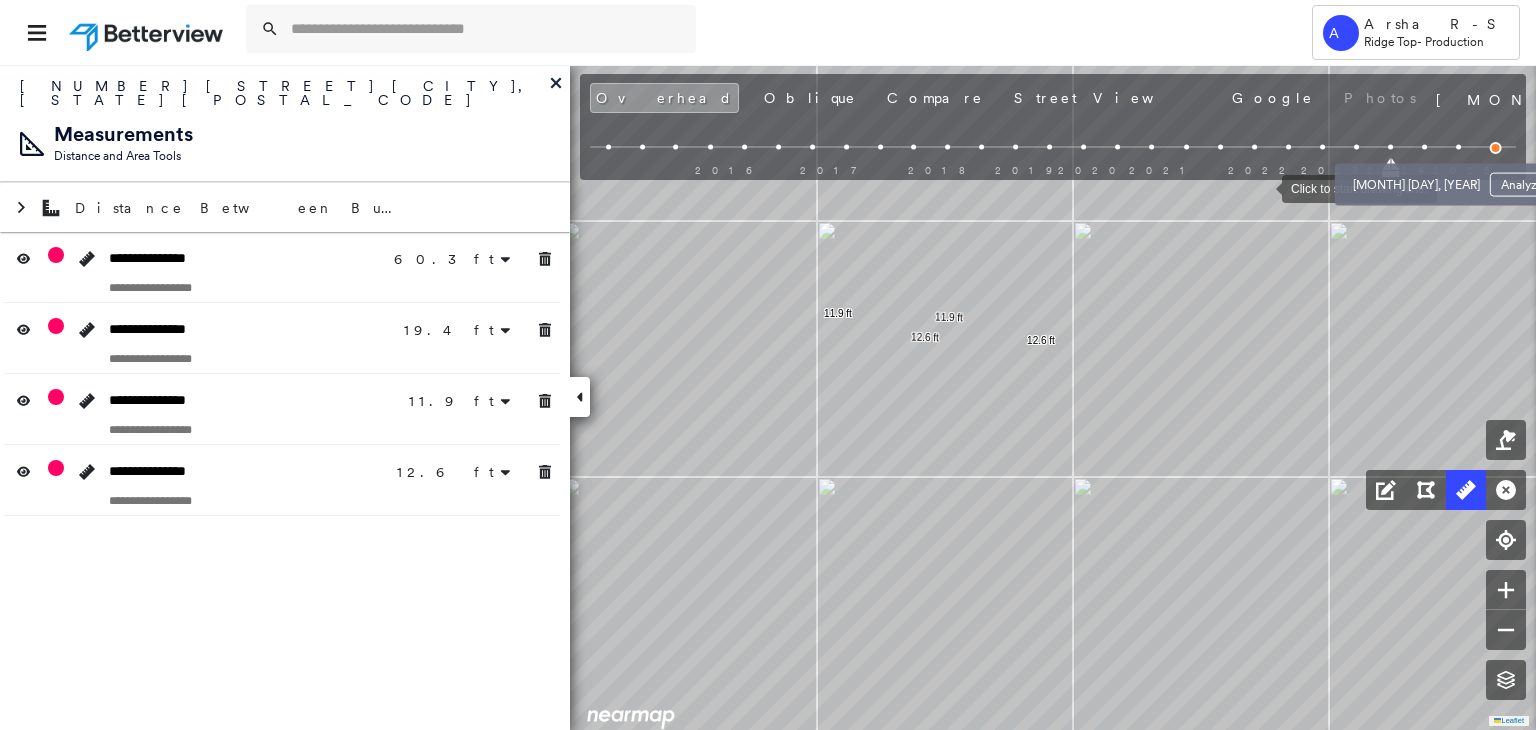 click at bounding box center (1424, 147) 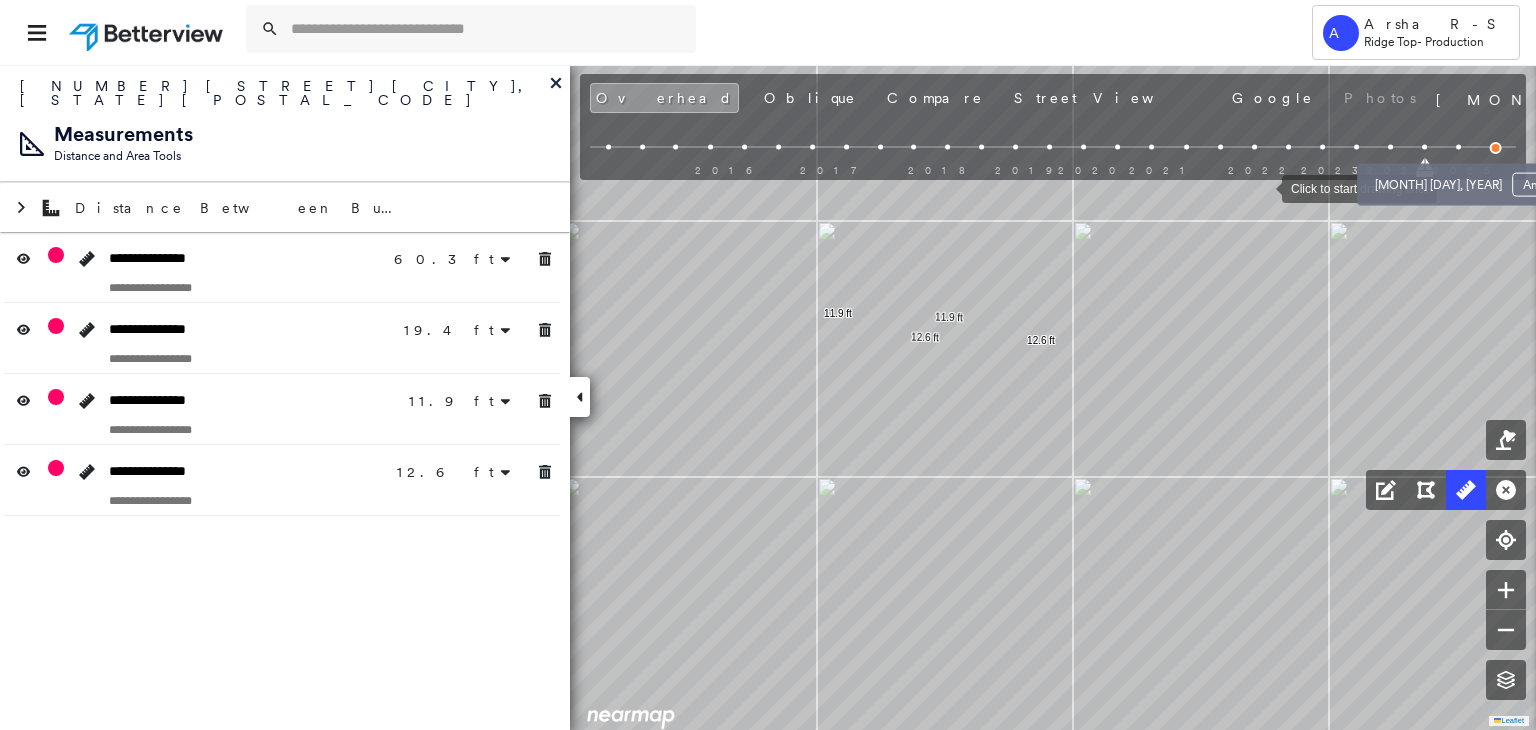 click at bounding box center [1458, 147] 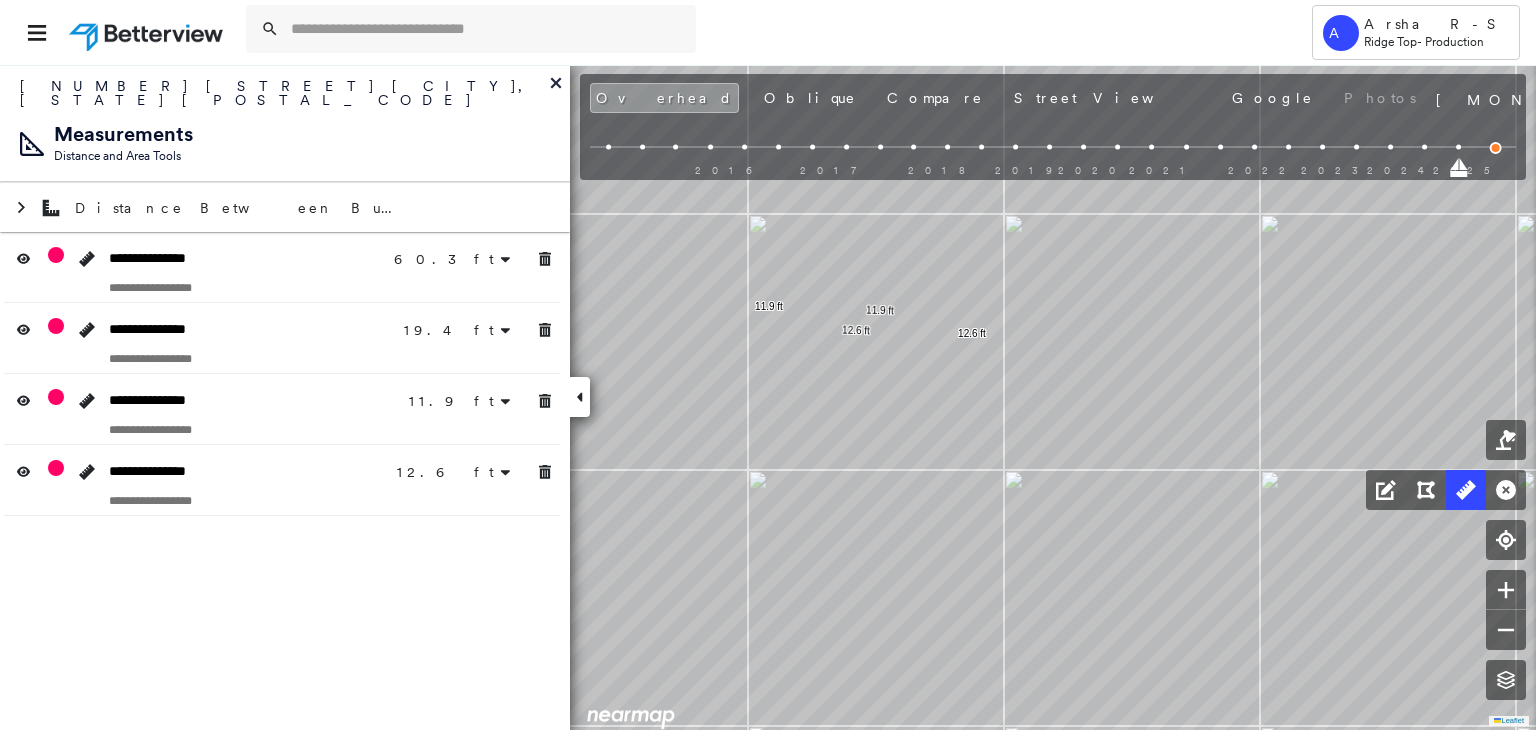click on "2016 2017 2018 2019 2020 2021 2022 2023 2024 2025" at bounding box center (1053, 150) 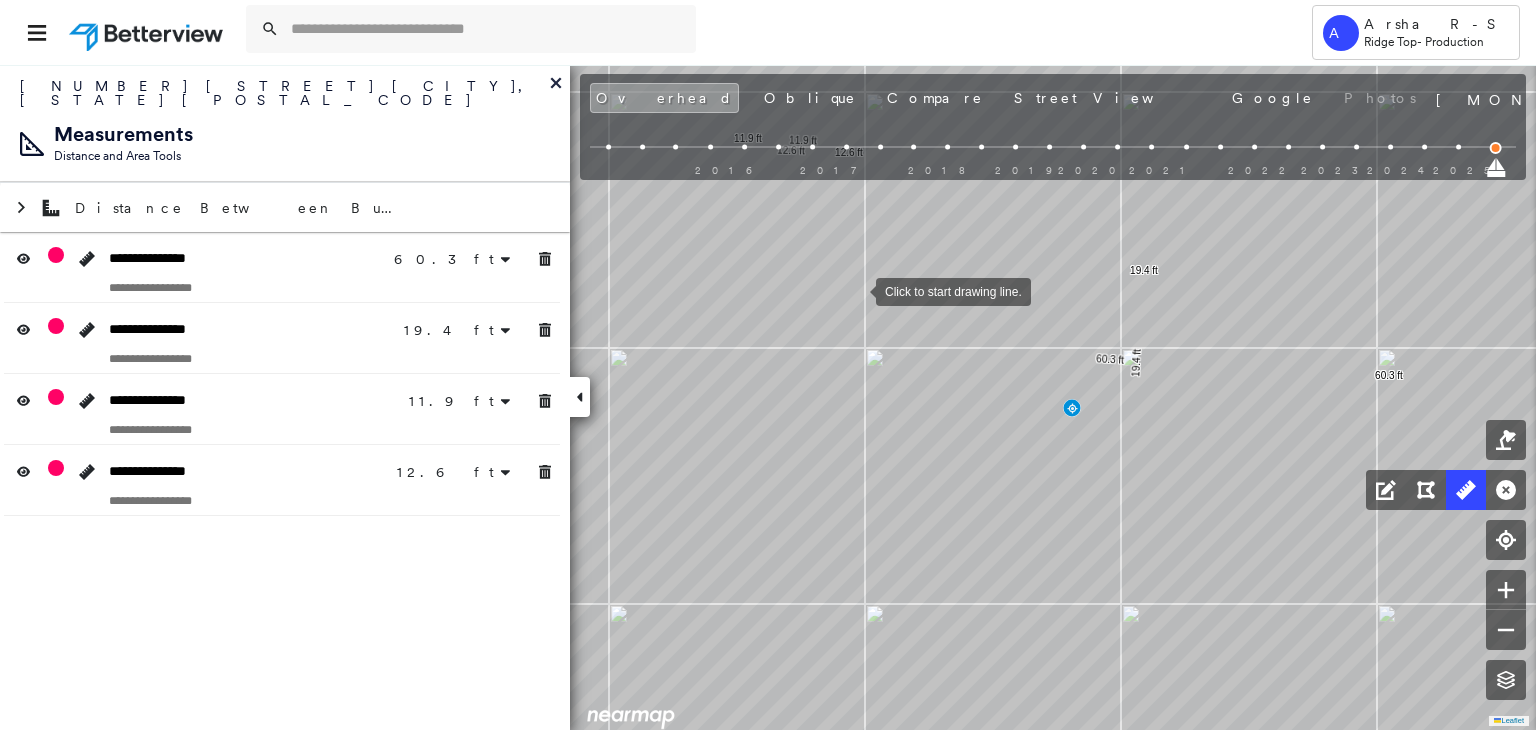 drag, startPoint x: 856, startPoint y: 290, endPoint x: 908, endPoint y: 390, distance: 112.71202 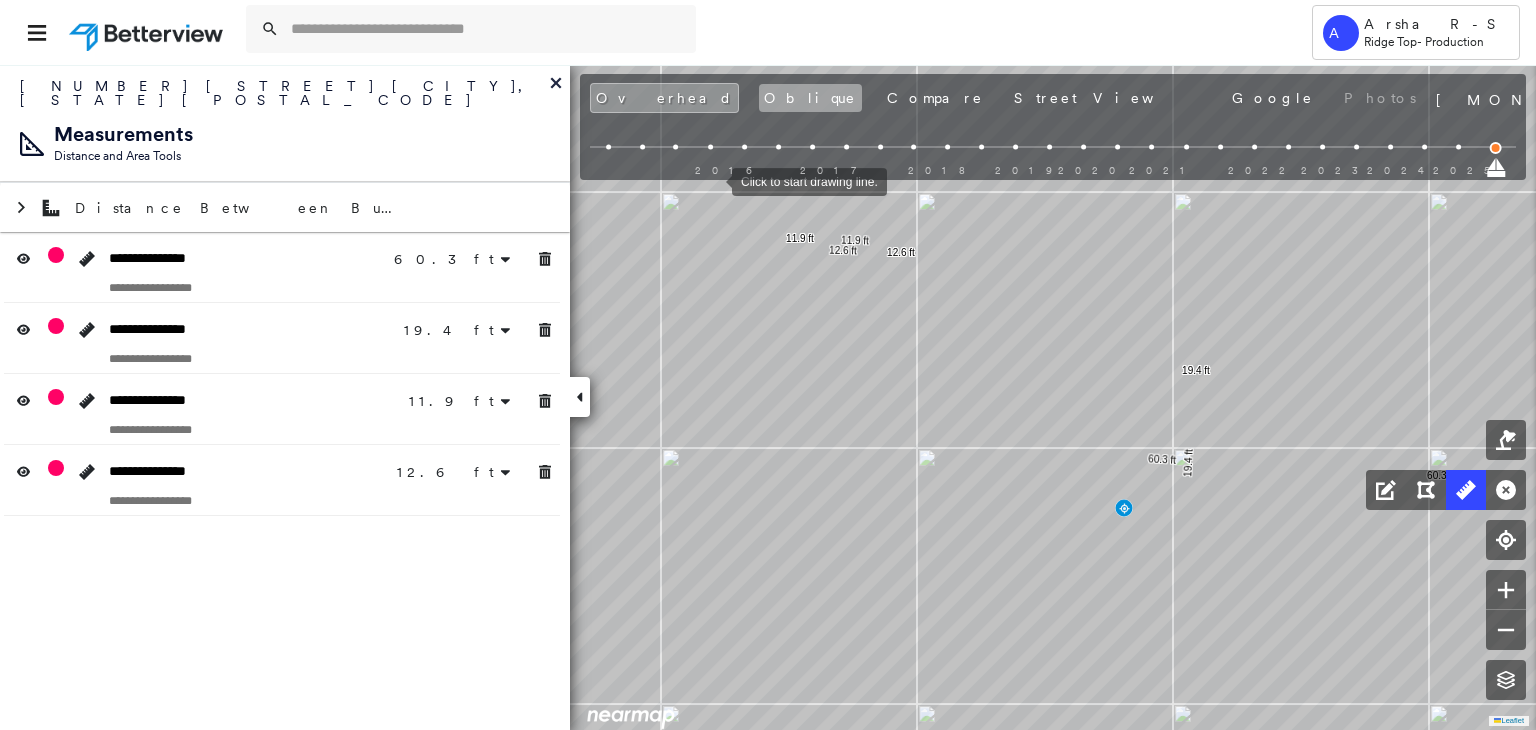 click on "Oblique" at bounding box center (810, 98) 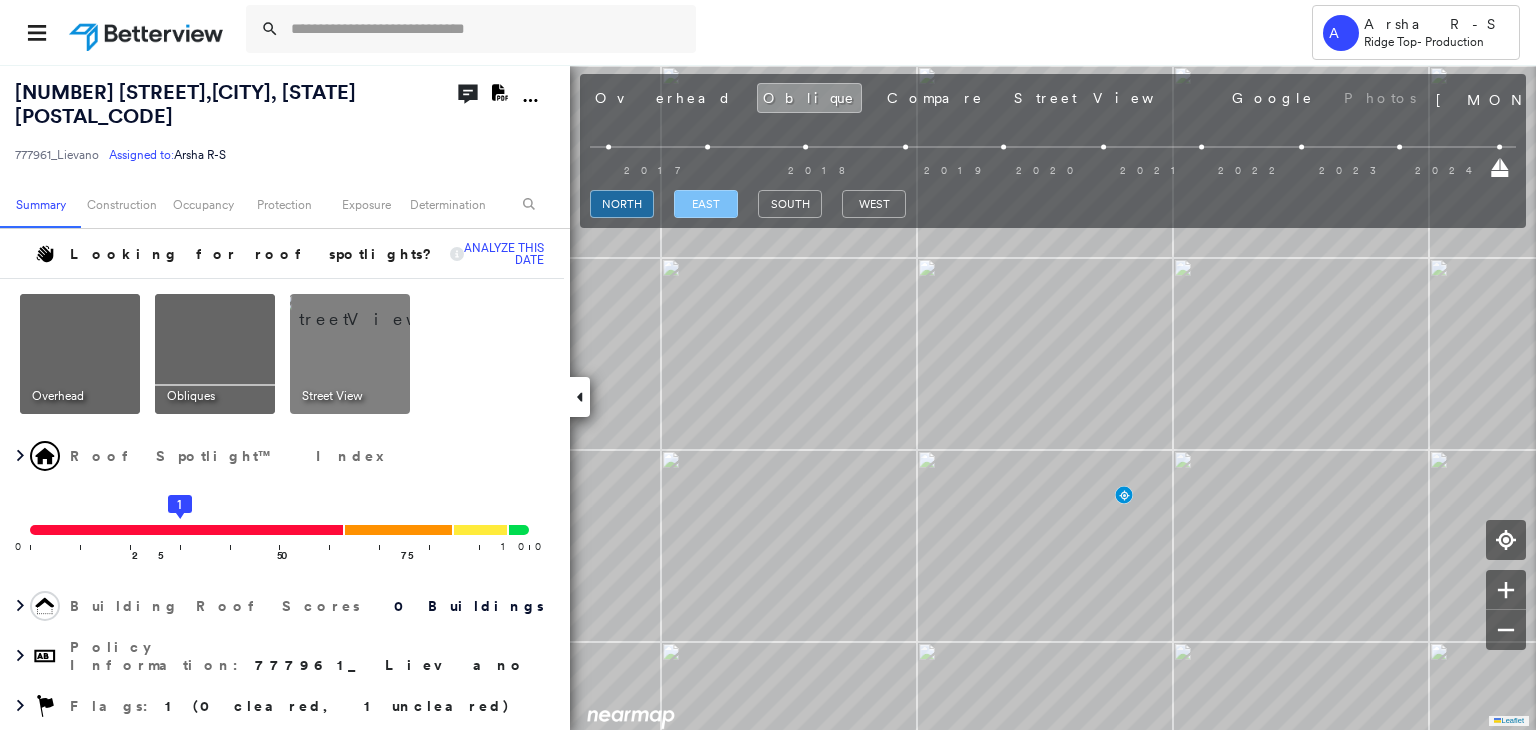 click on "east" at bounding box center (706, 204) 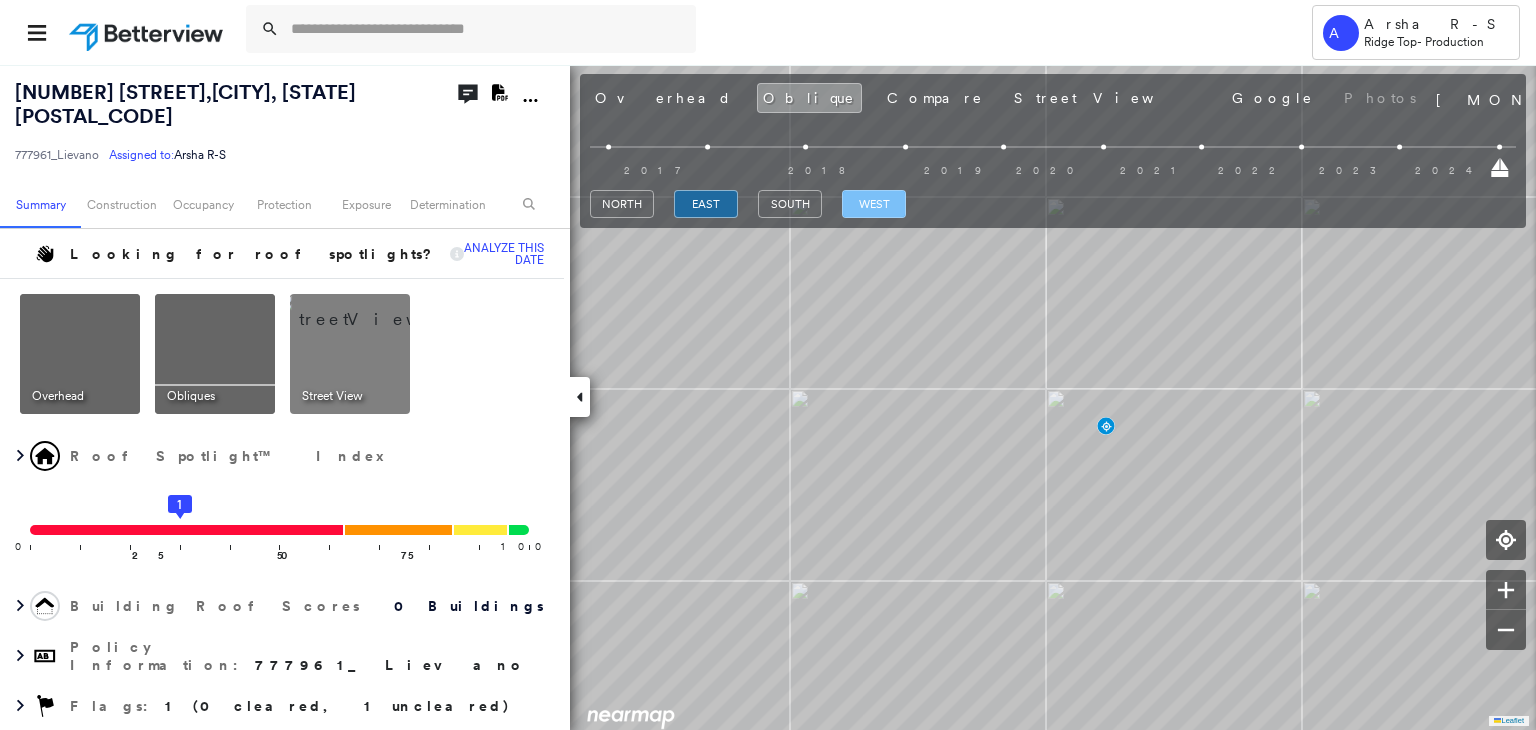 click on "west" at bounding box center [874, 204] 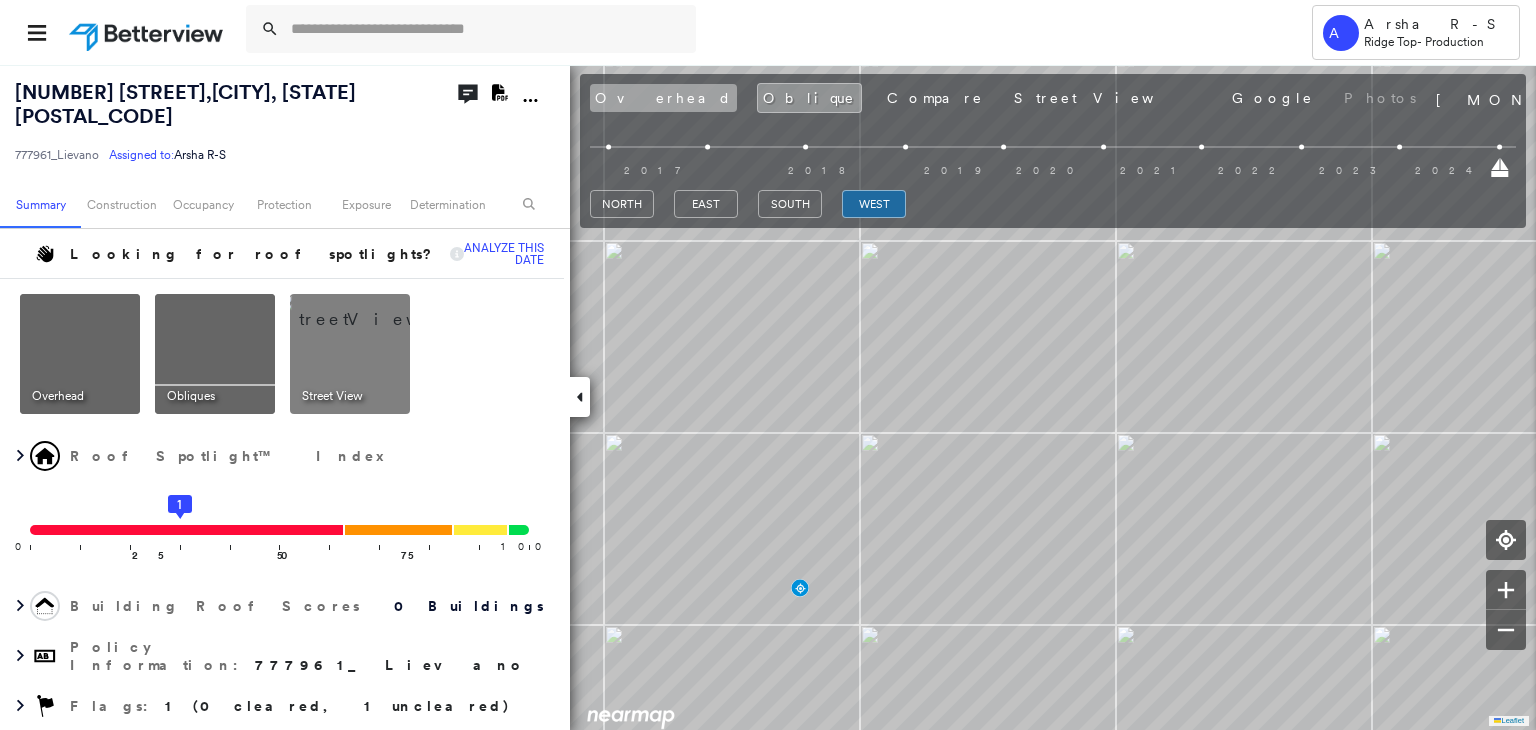 click on "Overhead" at bounding box center [663, 98] 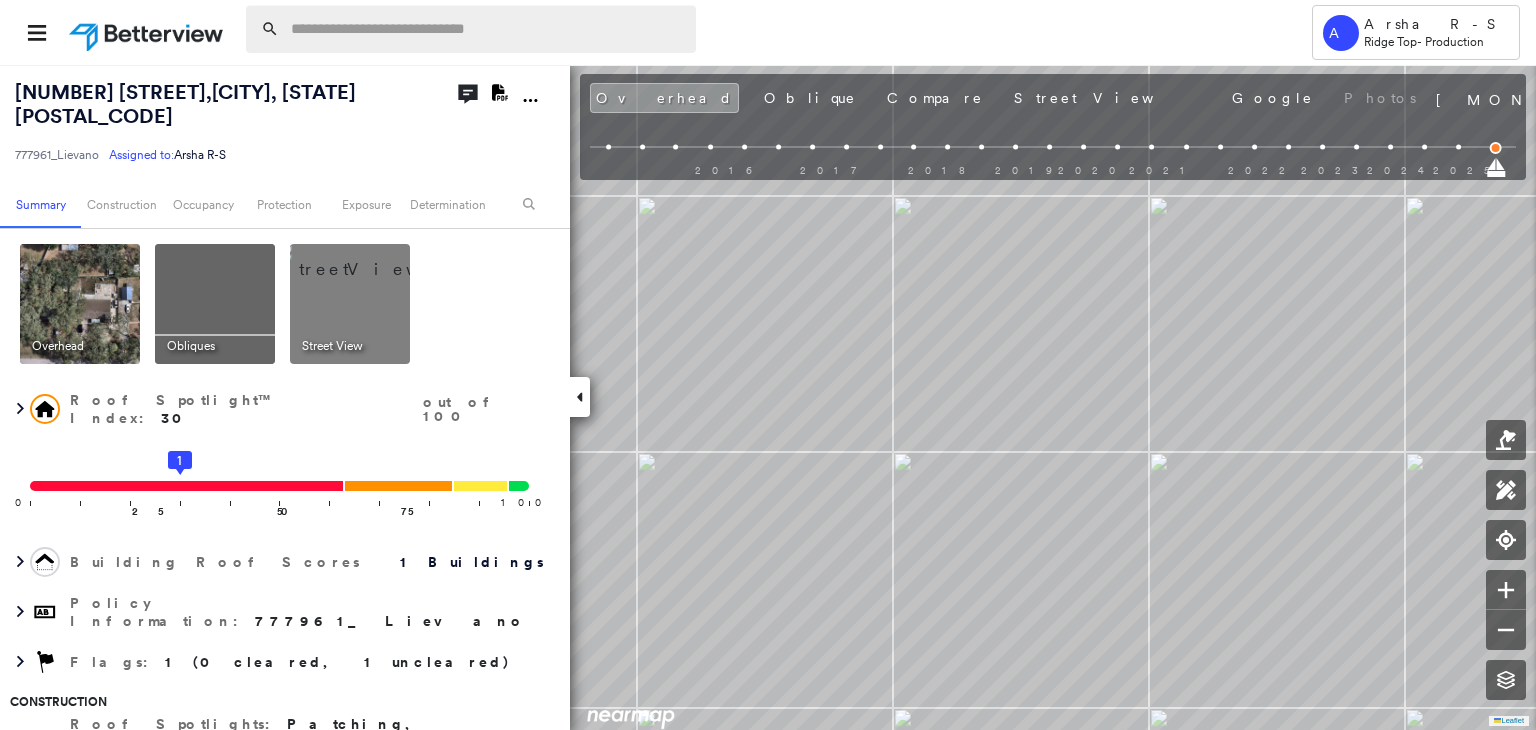 click at bounding box center [487, 29] 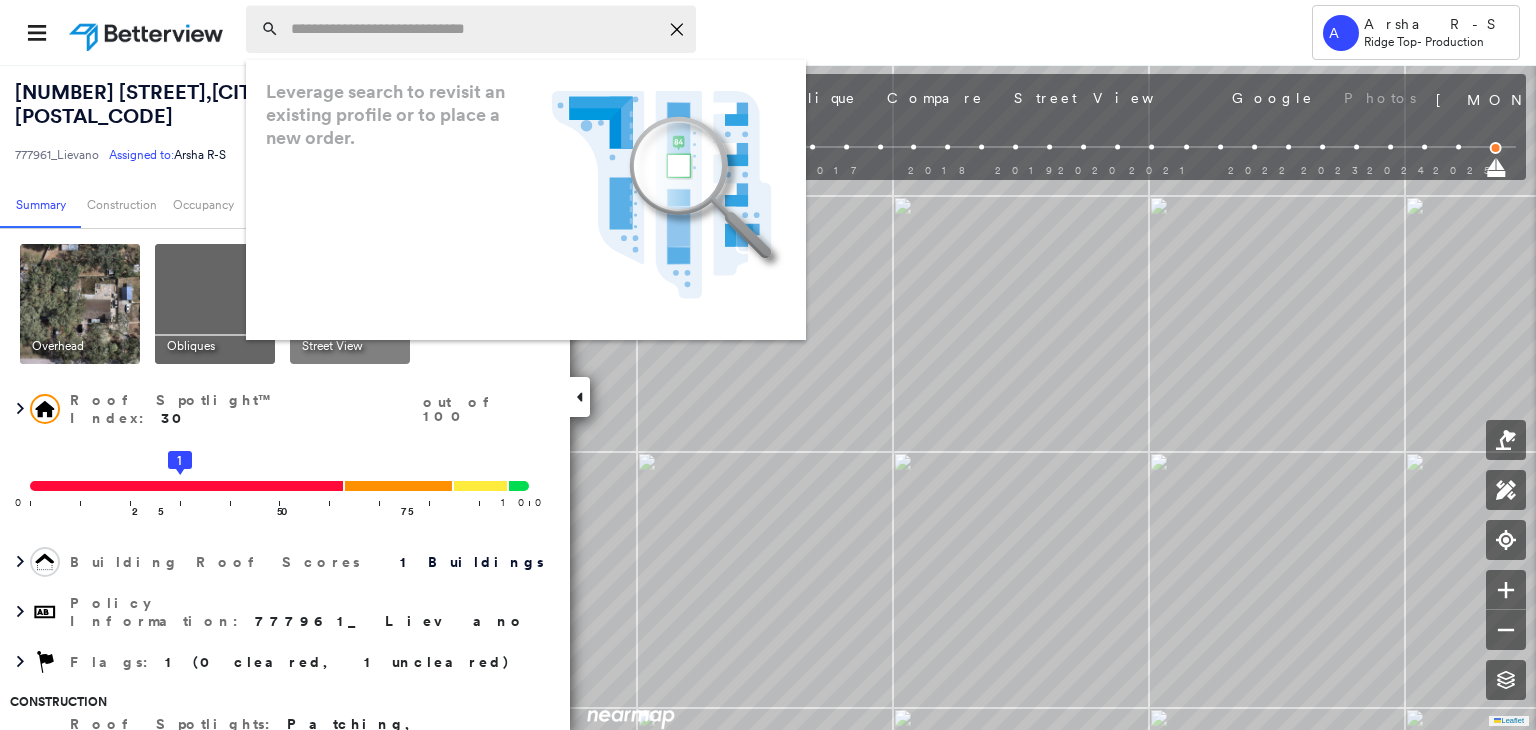 paste on "**********" 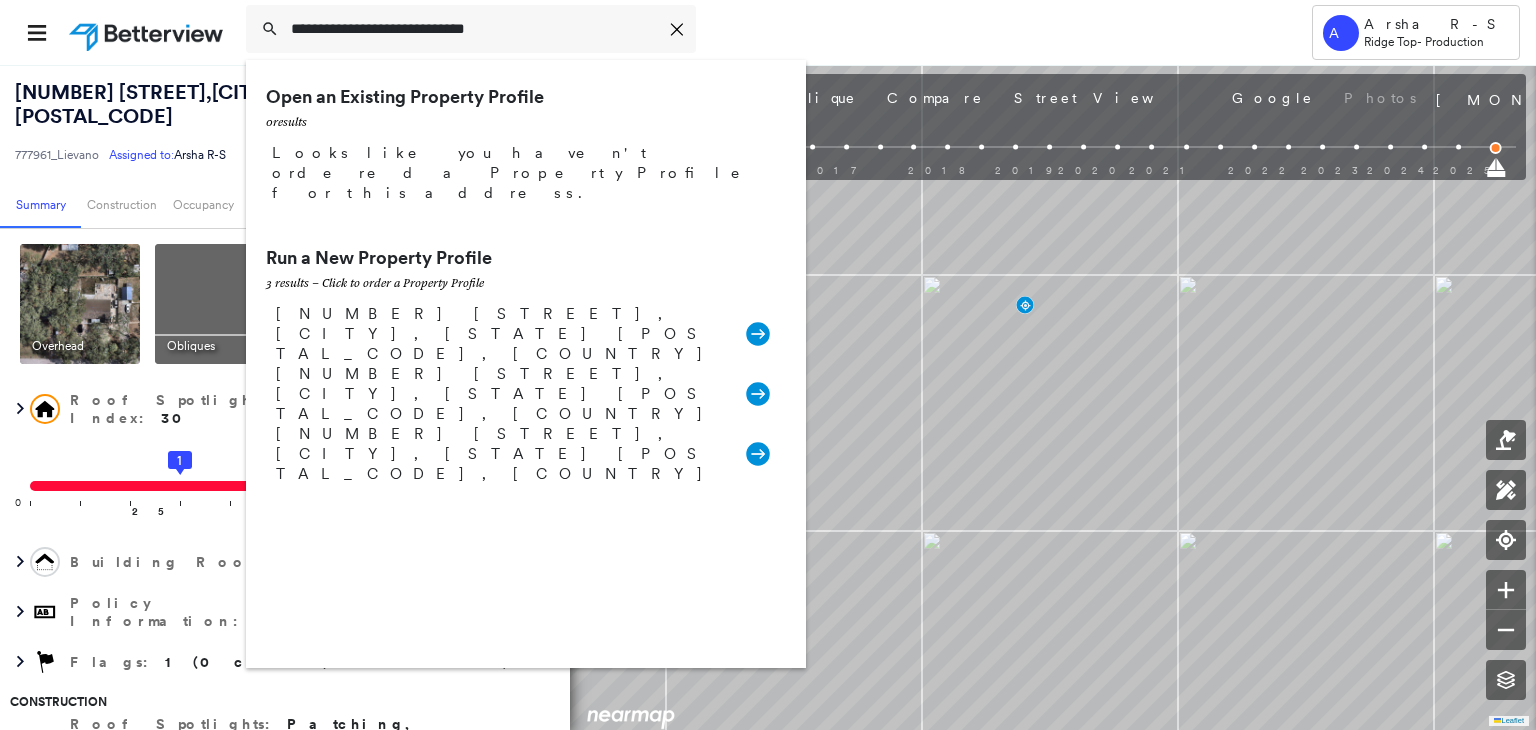 type on "**********" 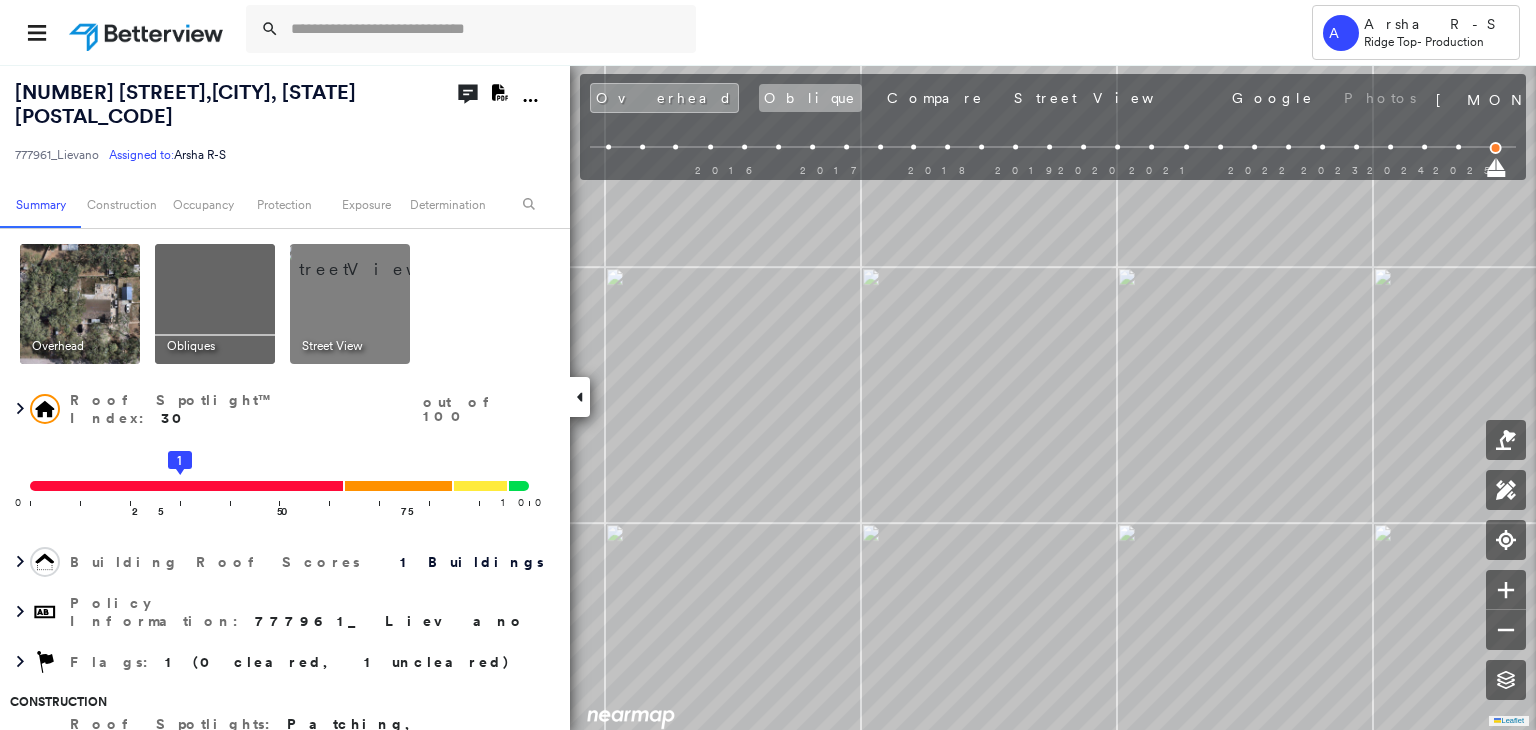 click on "Oblique" at bounding box center [810, 98] 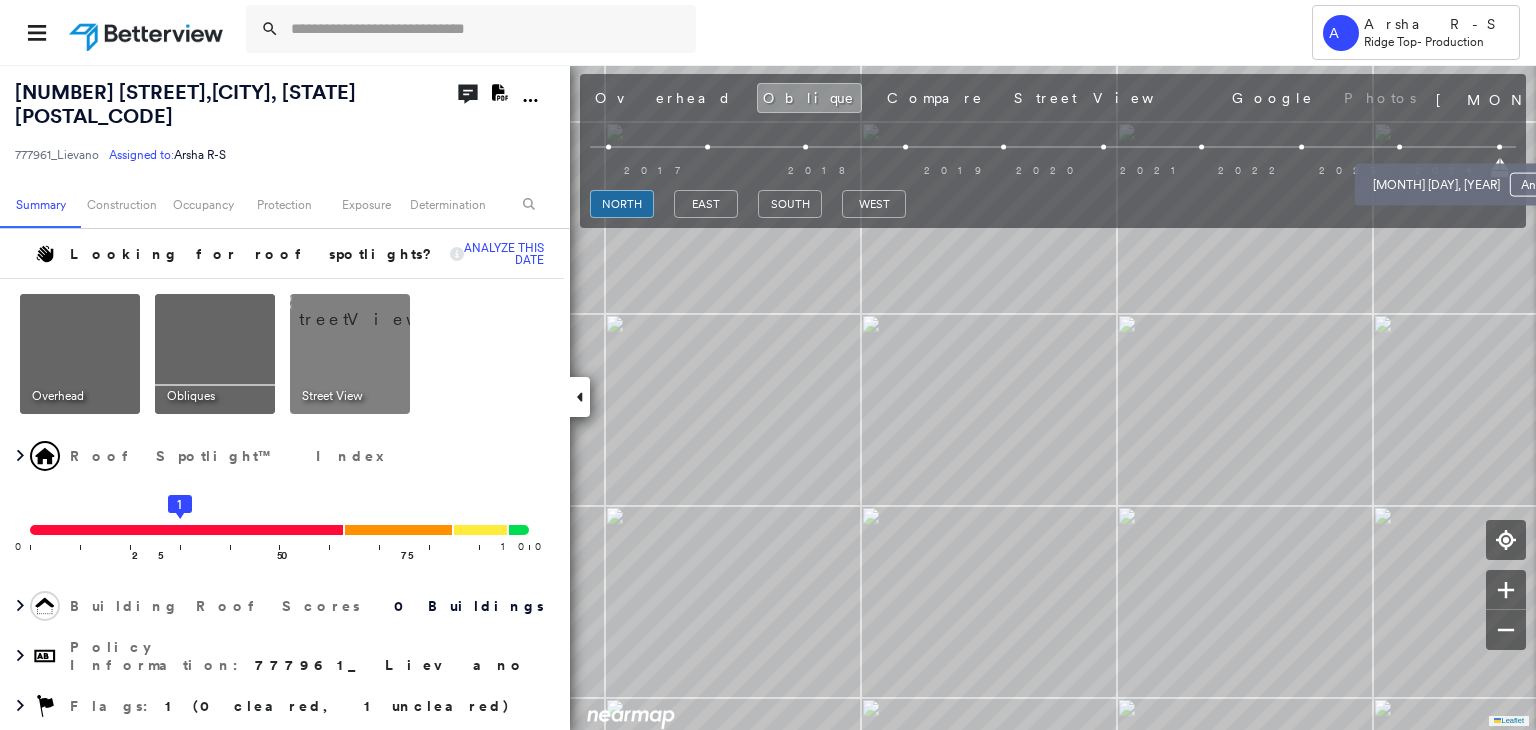 click on "Nov 21, 2024 Analyze" at bounding box center [1473, 179] 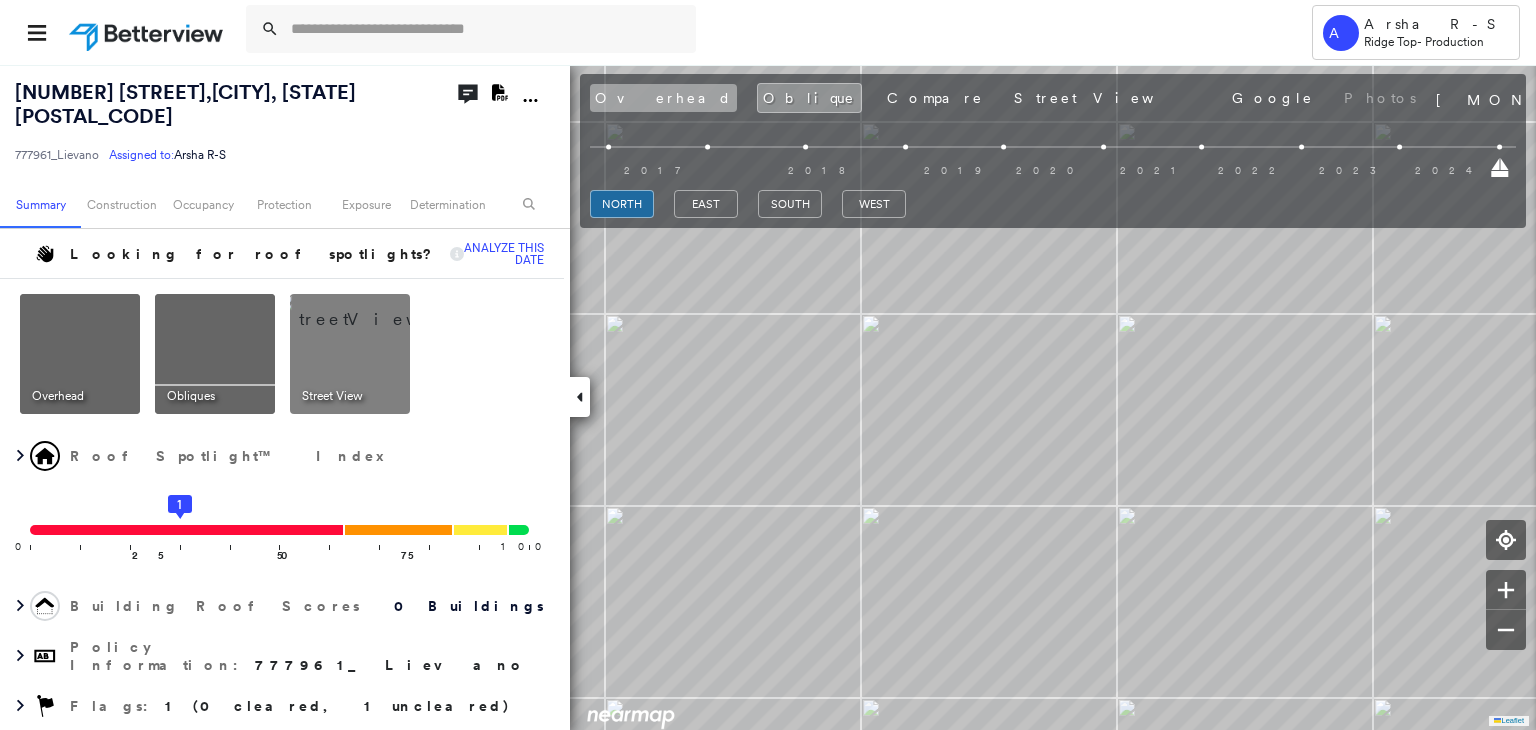 click on "Overhead" at bounding box center [663, 98] 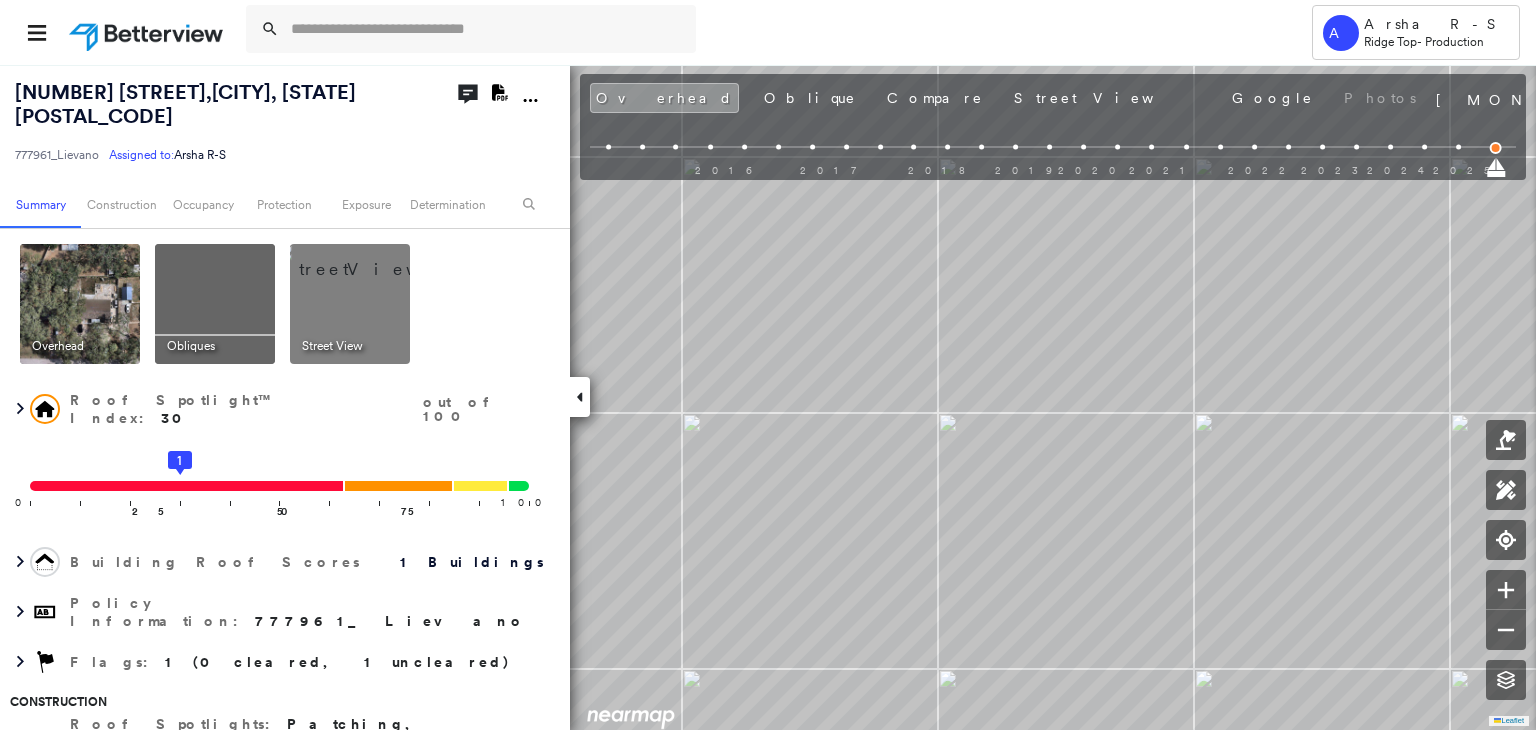 drag, startPoint x: 1458, startPoint y: 132, endPoint x: 1457, endPoint y: 144, distance: 12.0415945 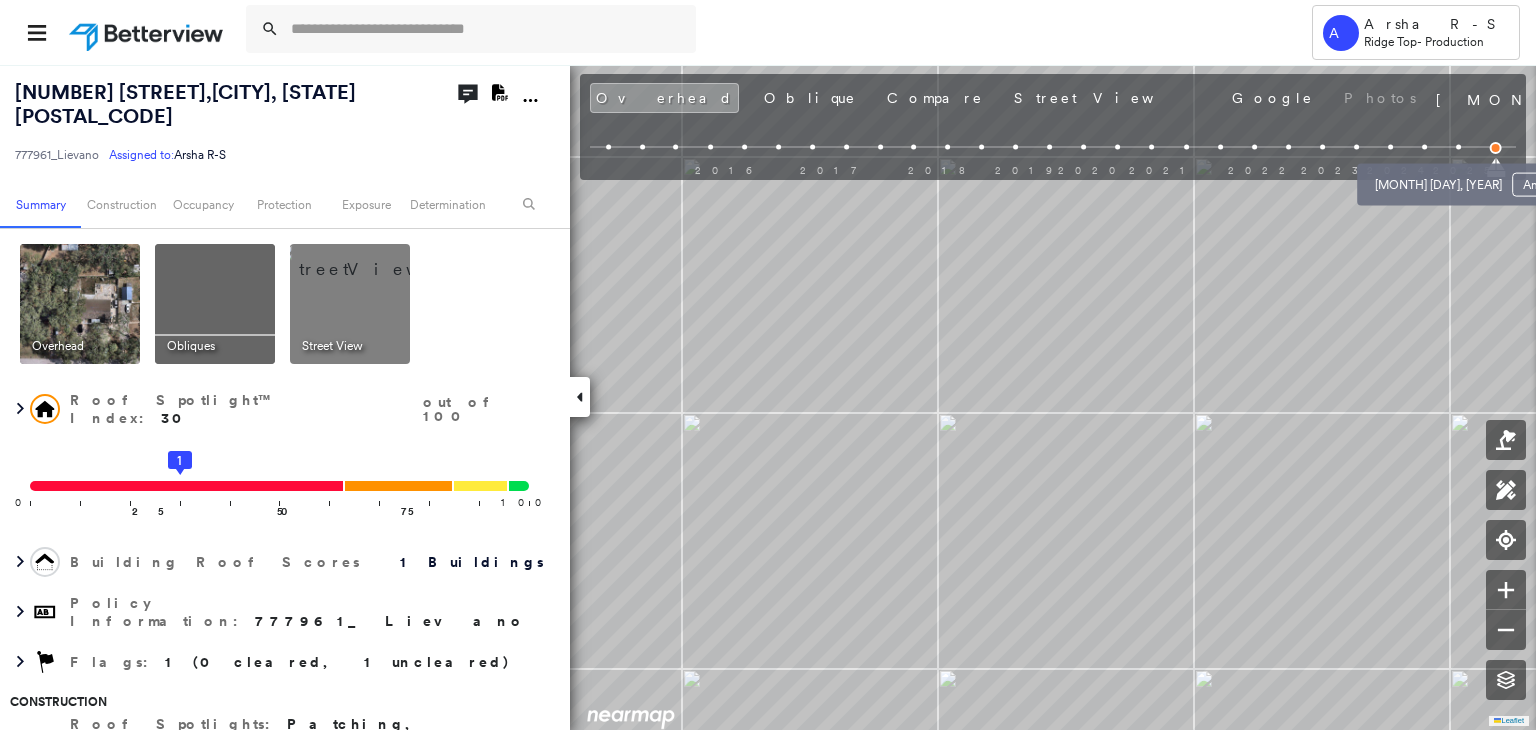click at bounding box center (1458, 147) 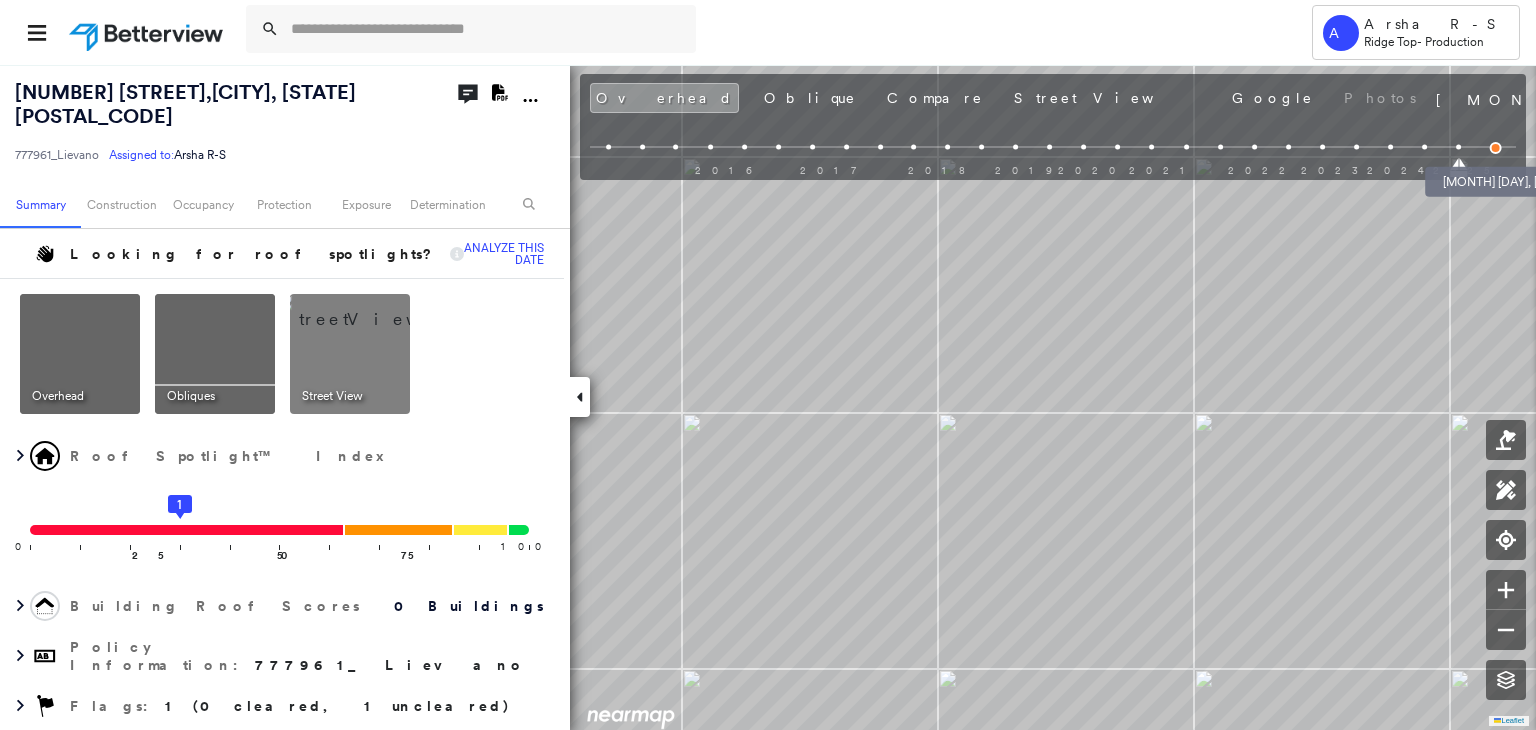 click at bounding box center [1496, 148] 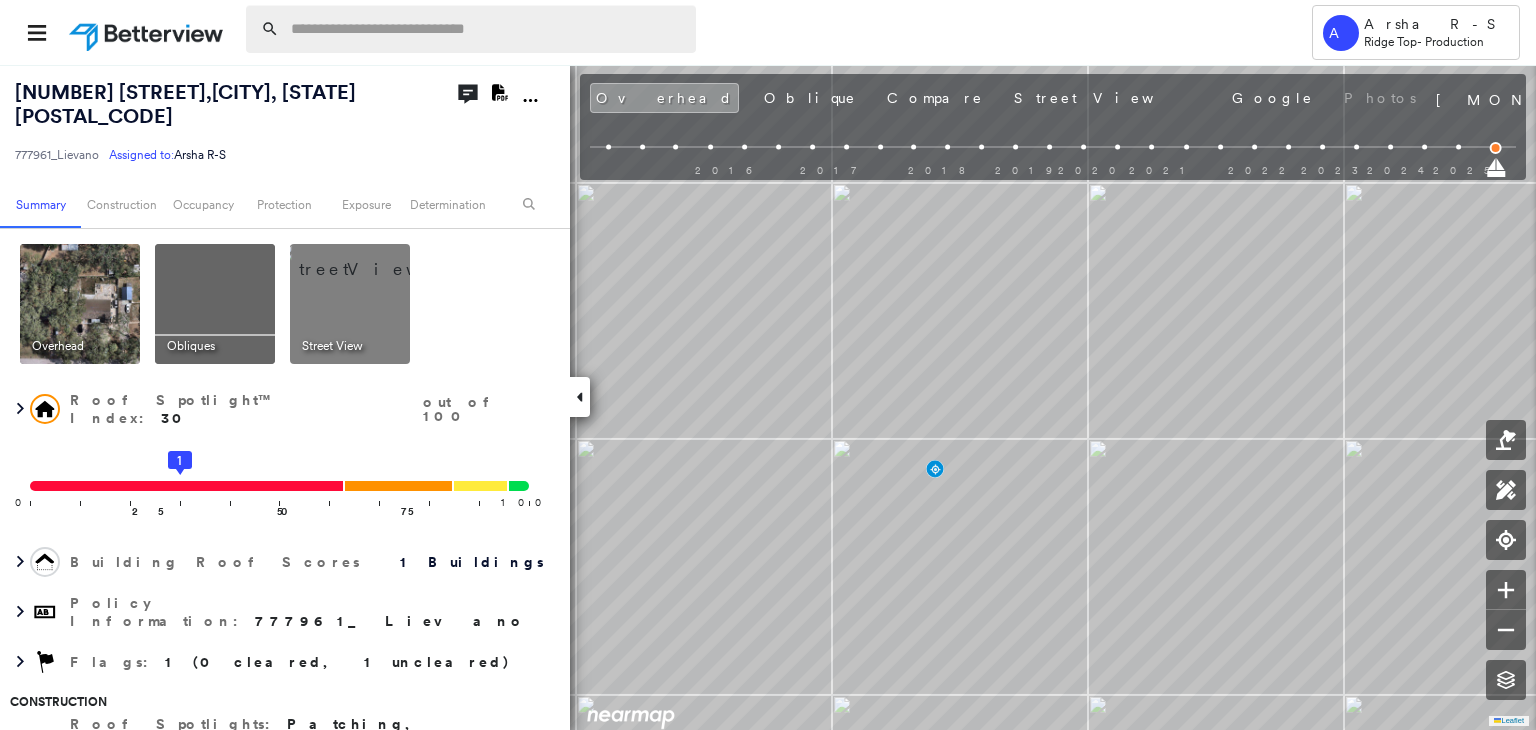 click at bounding box center [487, 29] 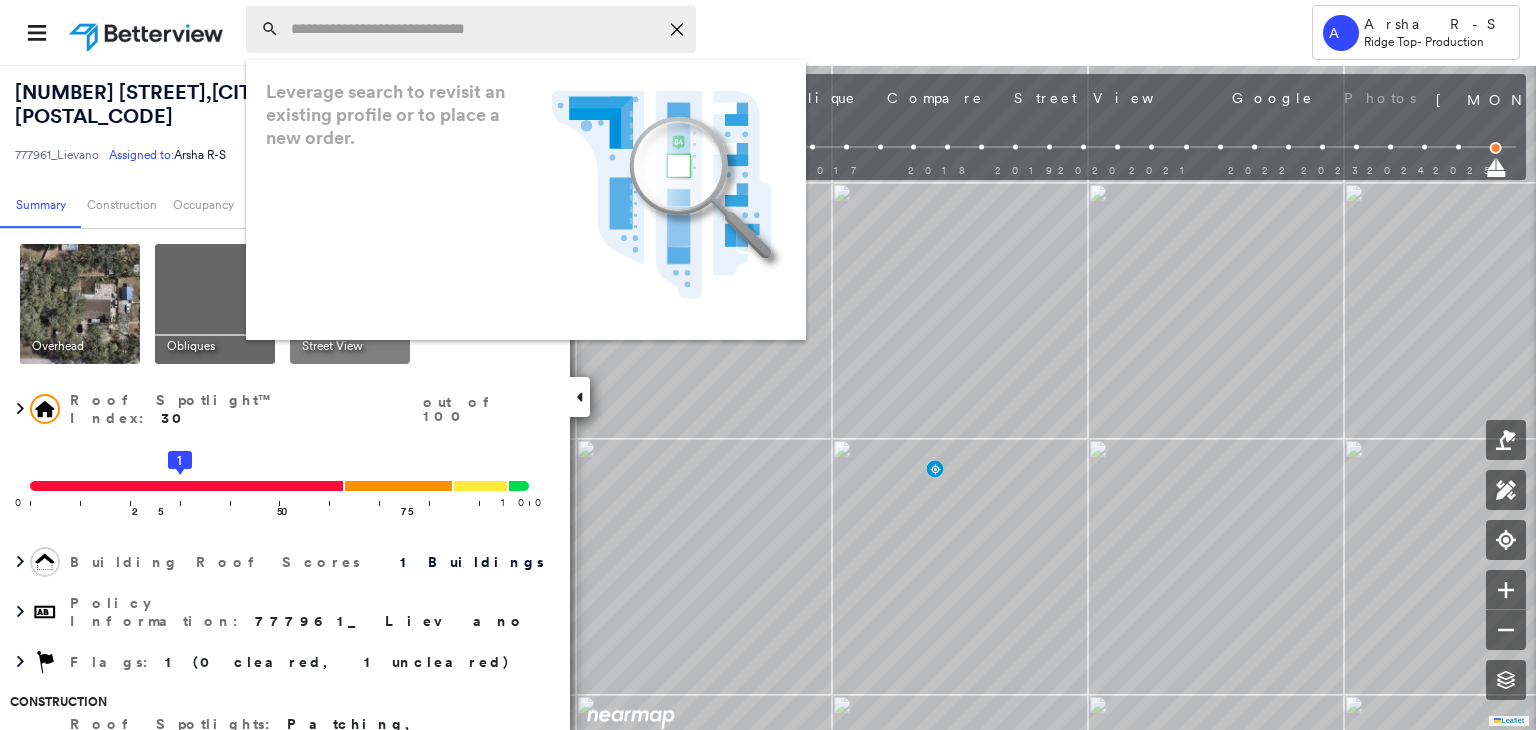 paste on "**********" 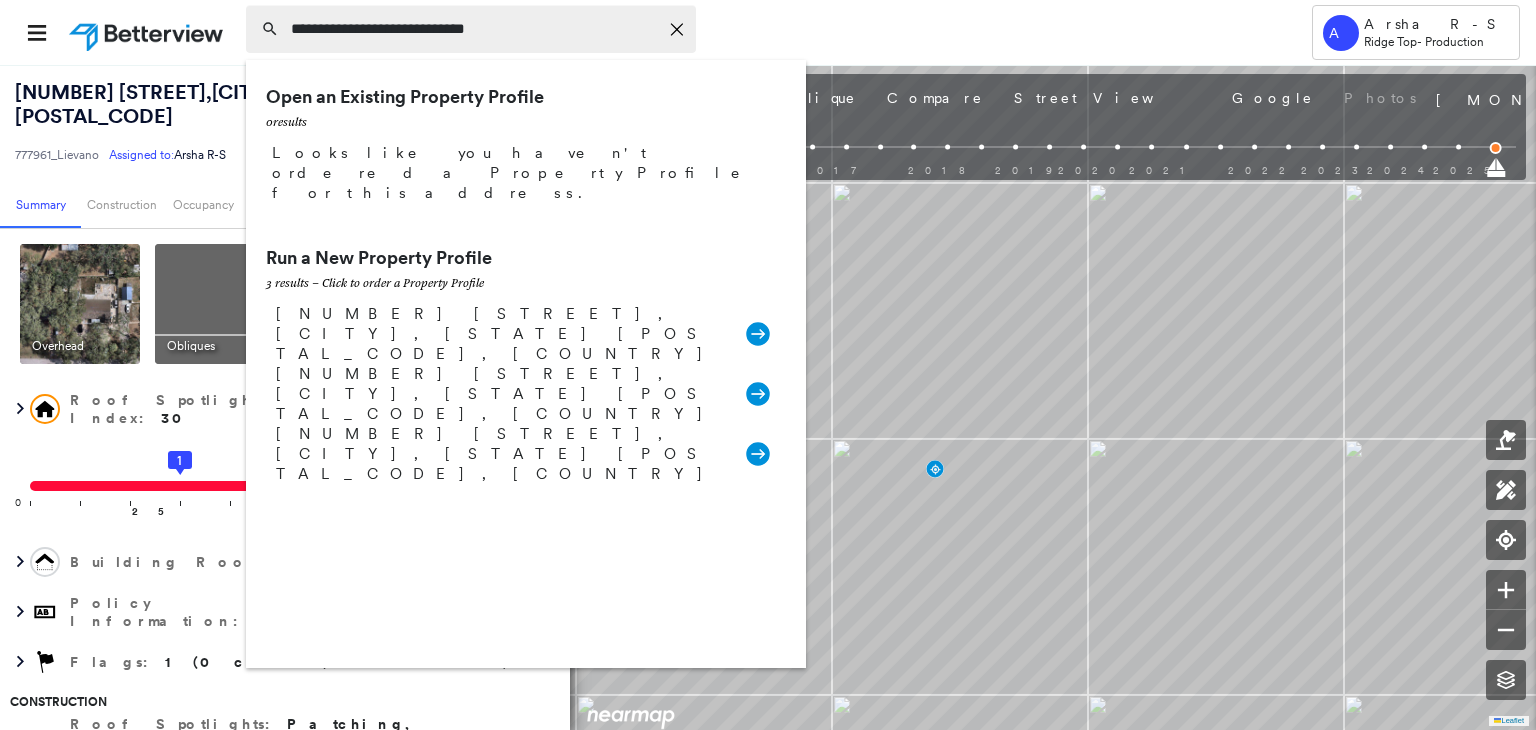 type on "**********" 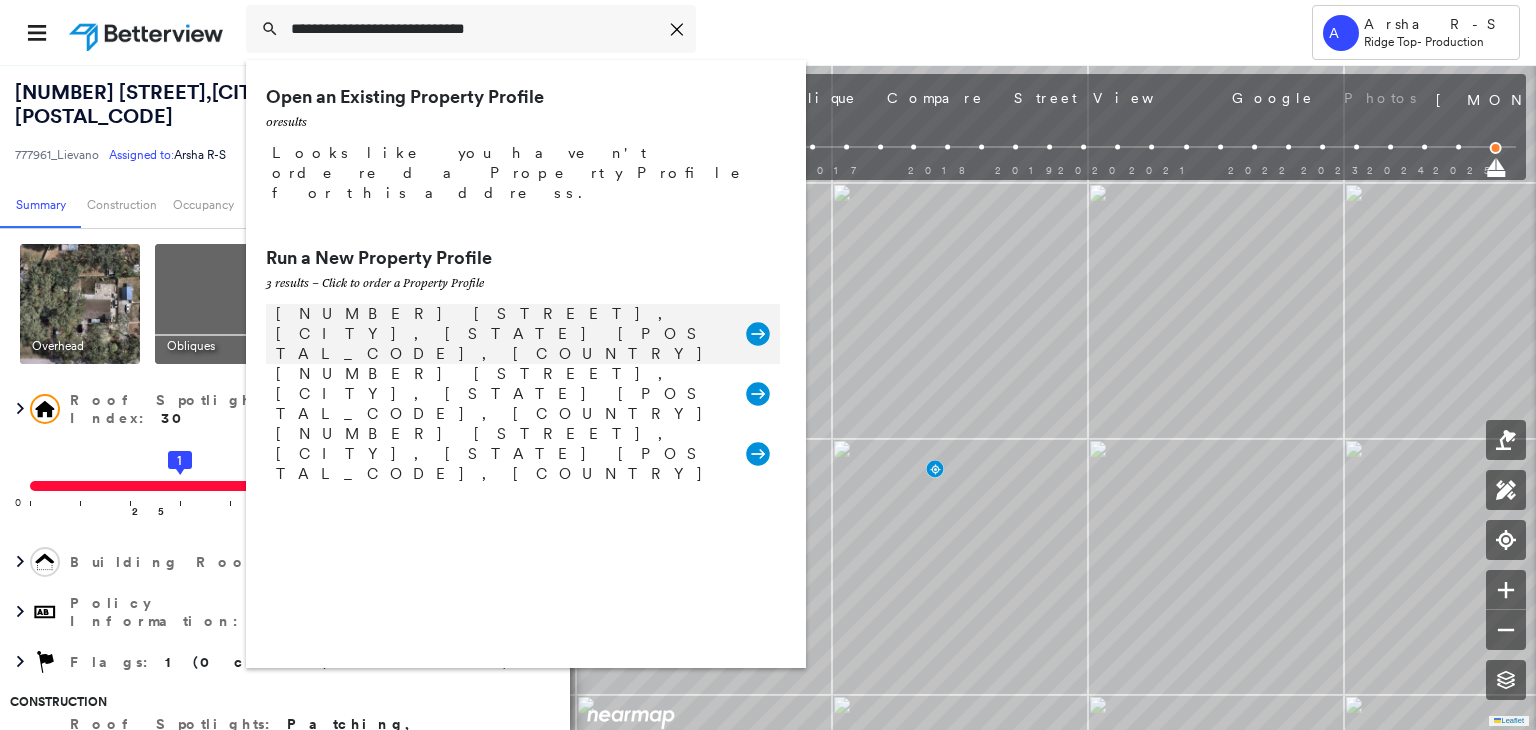 click on "715 W Stolley Park Rd, Grand Island, NE 68801, USA Group Created with Sketch." at bounding box center (523, 334) 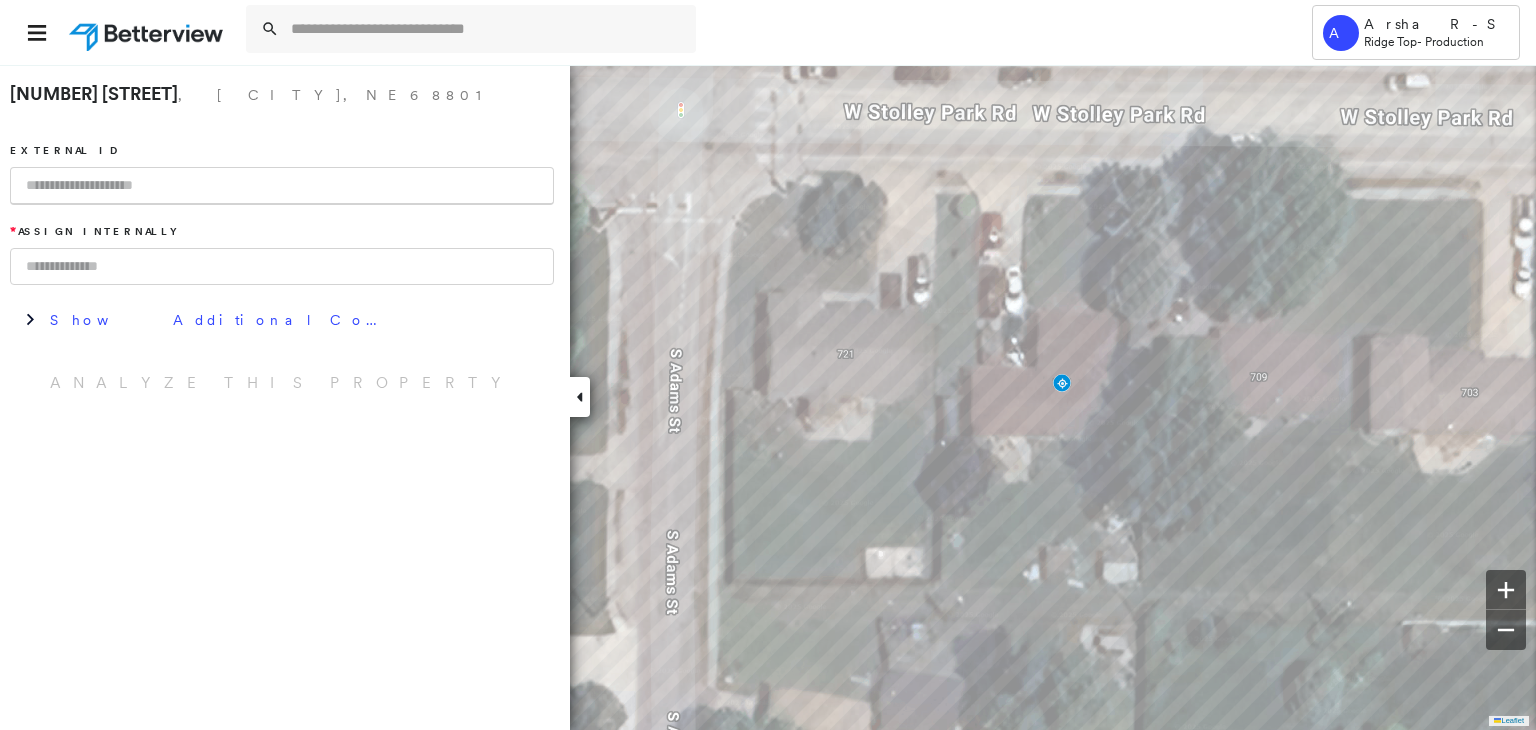 paste on "********" 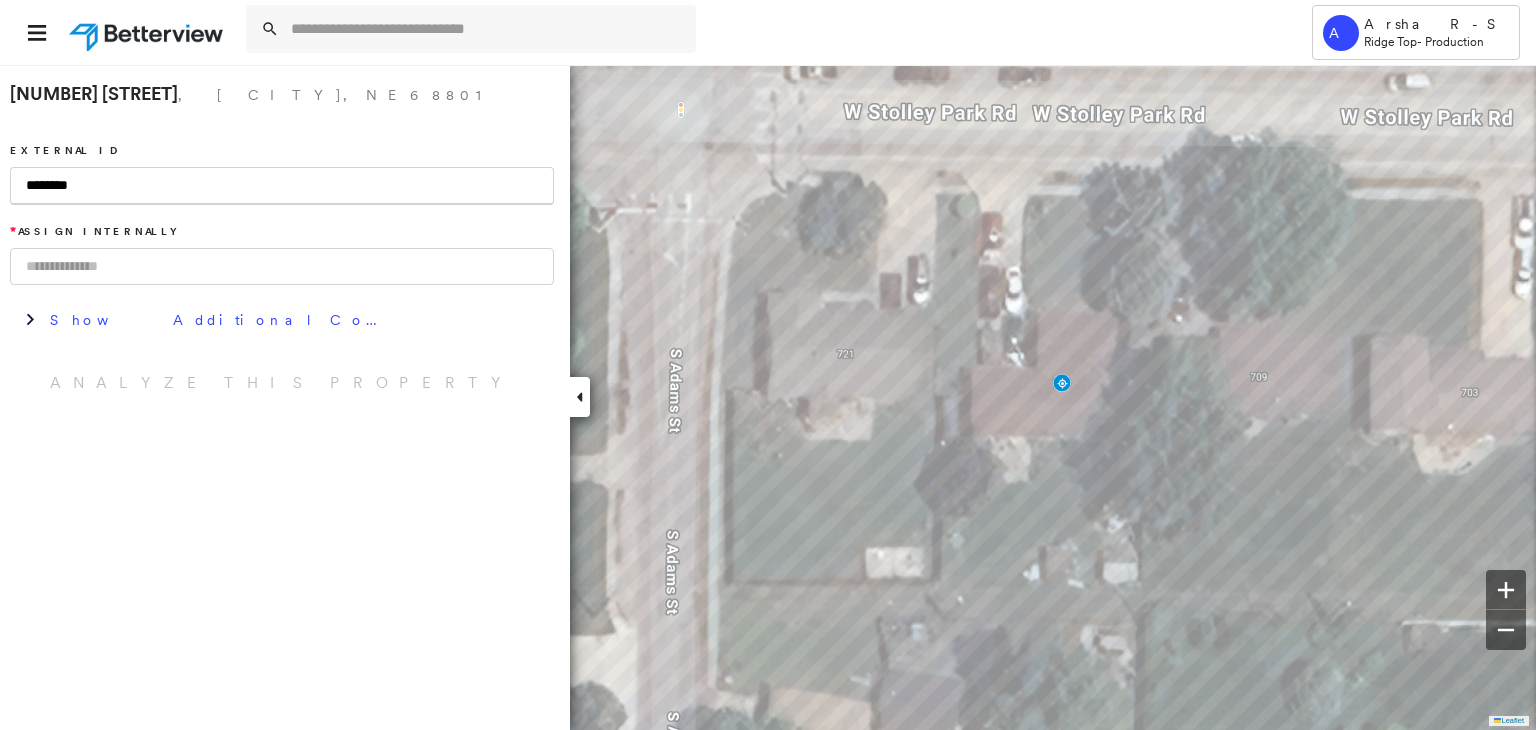 type on "********" 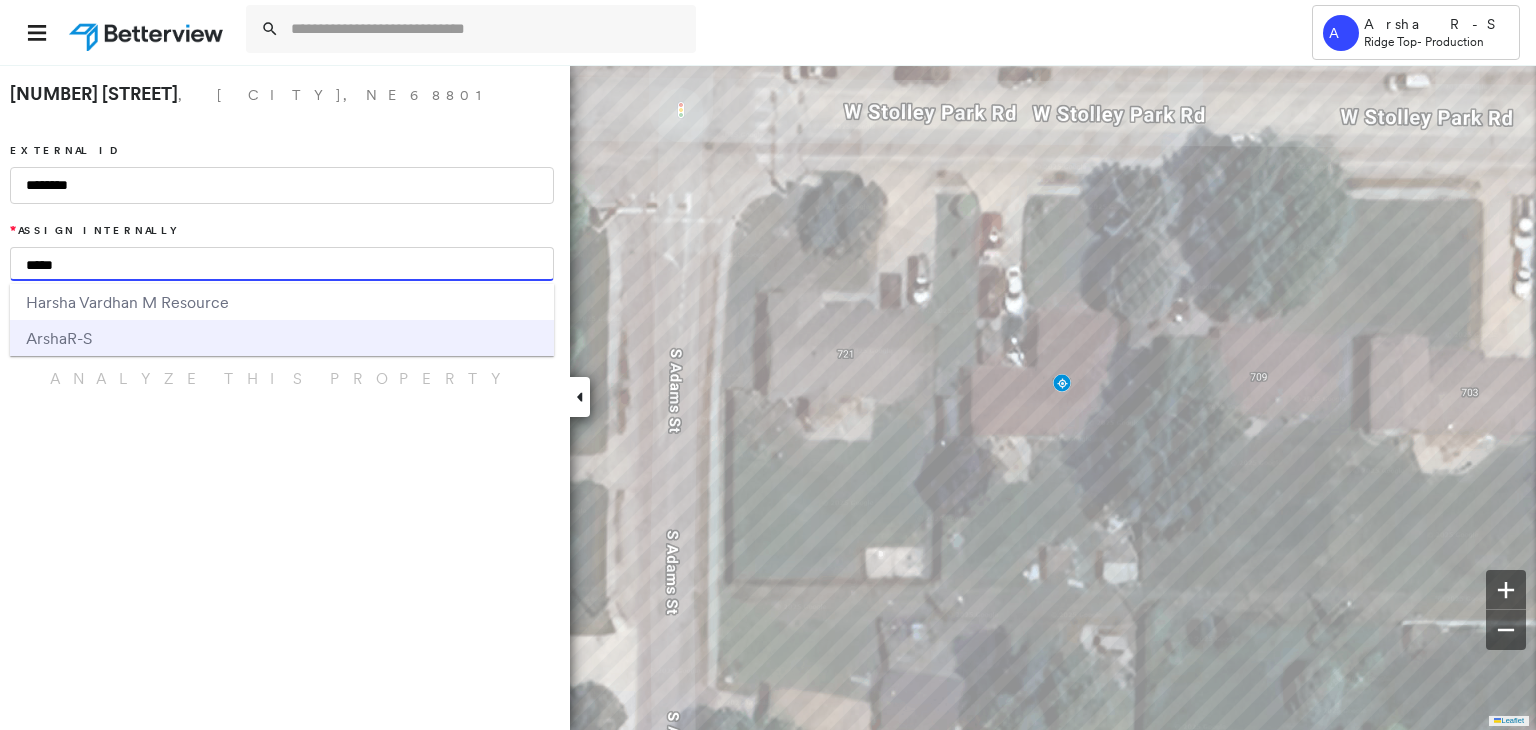 type on "*****" 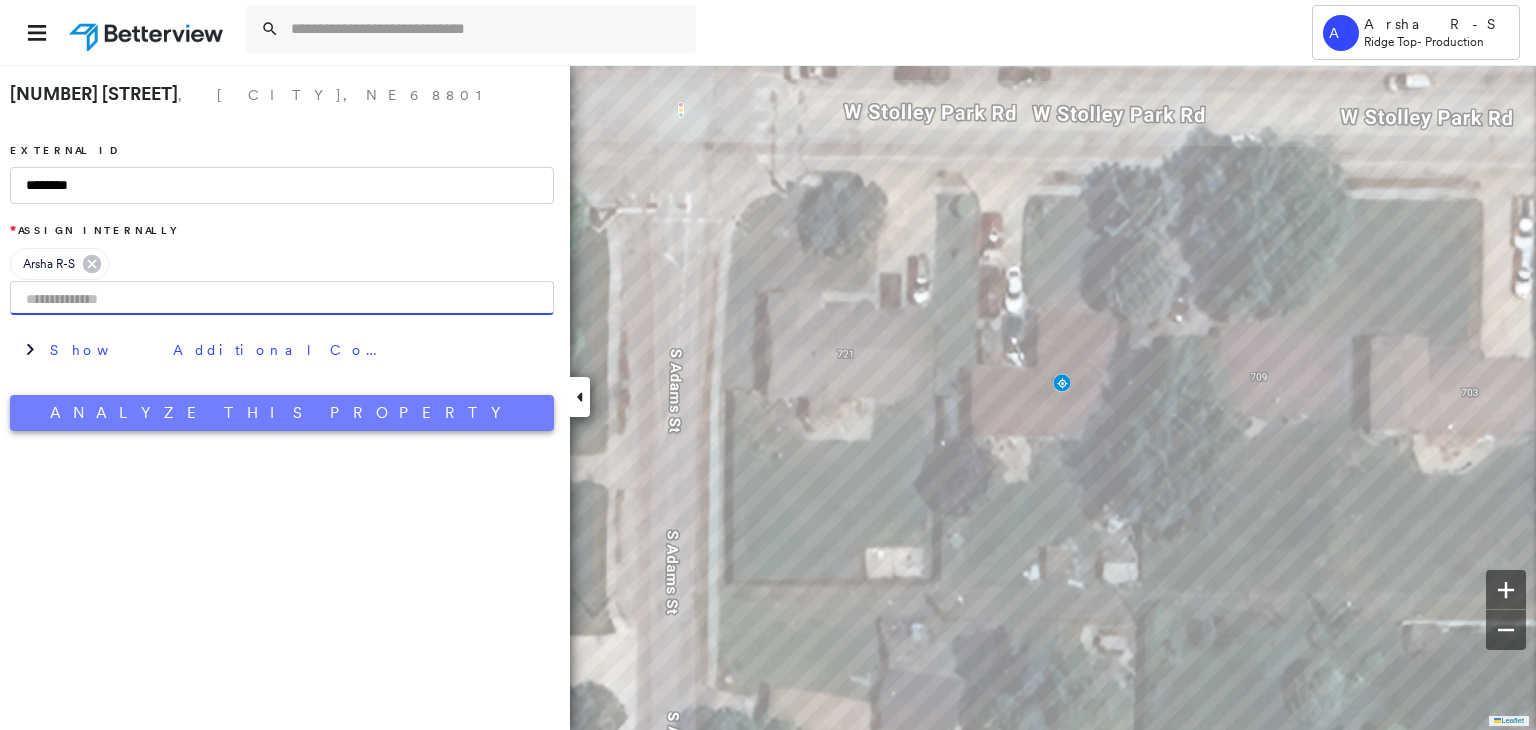 click on "Analyze This Property" at bounding box center (282, 413) 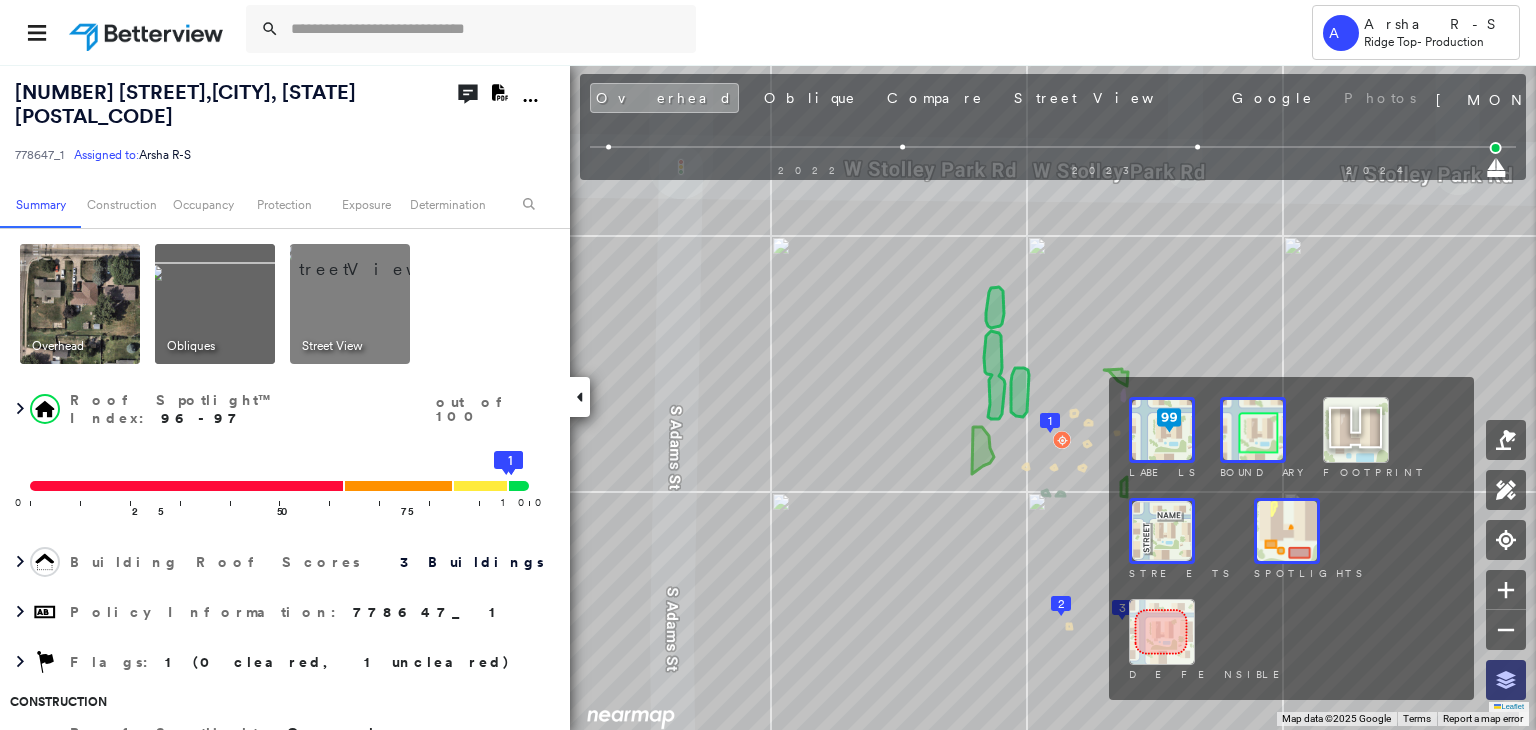 click at bounding box center [1506, 680] 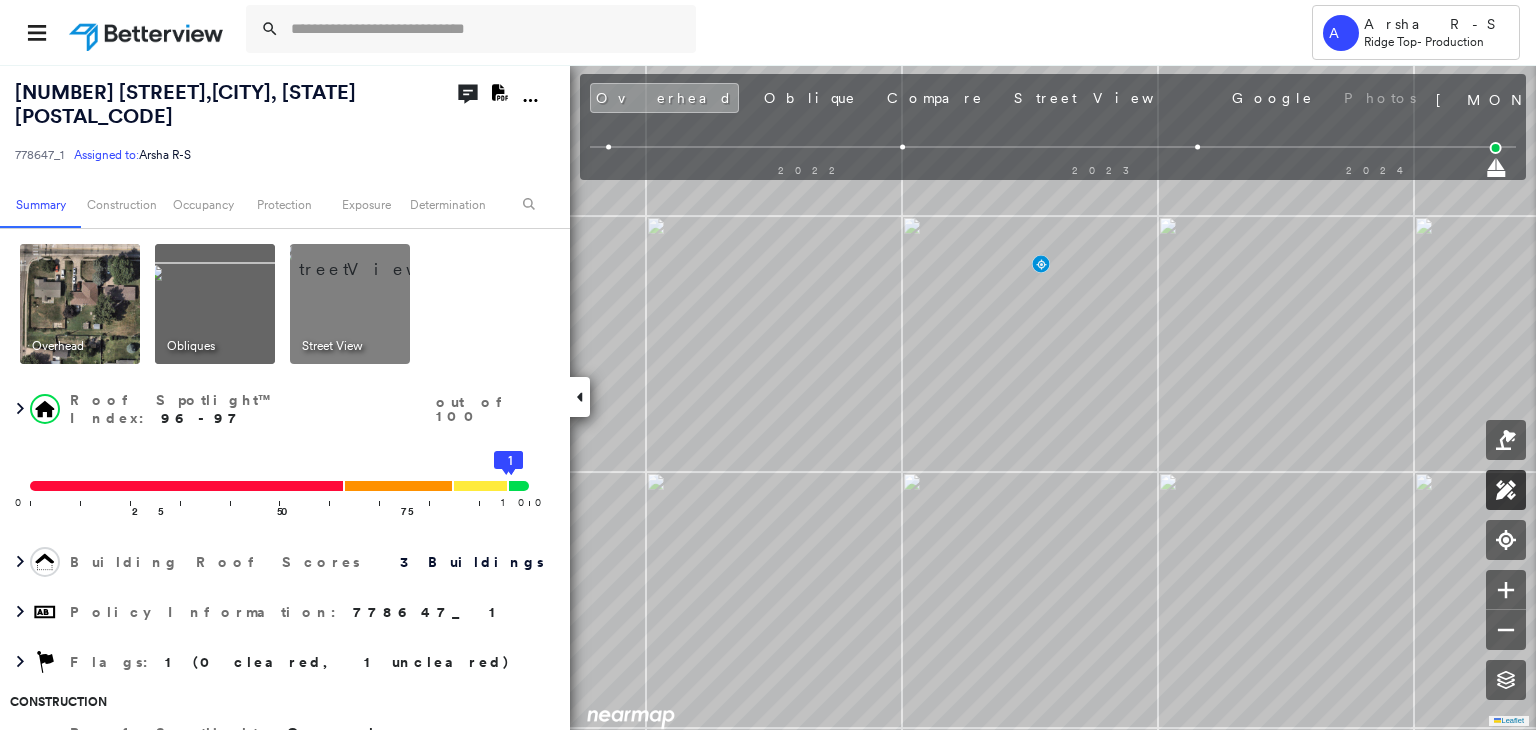 click at bounding box center [1506, 490] 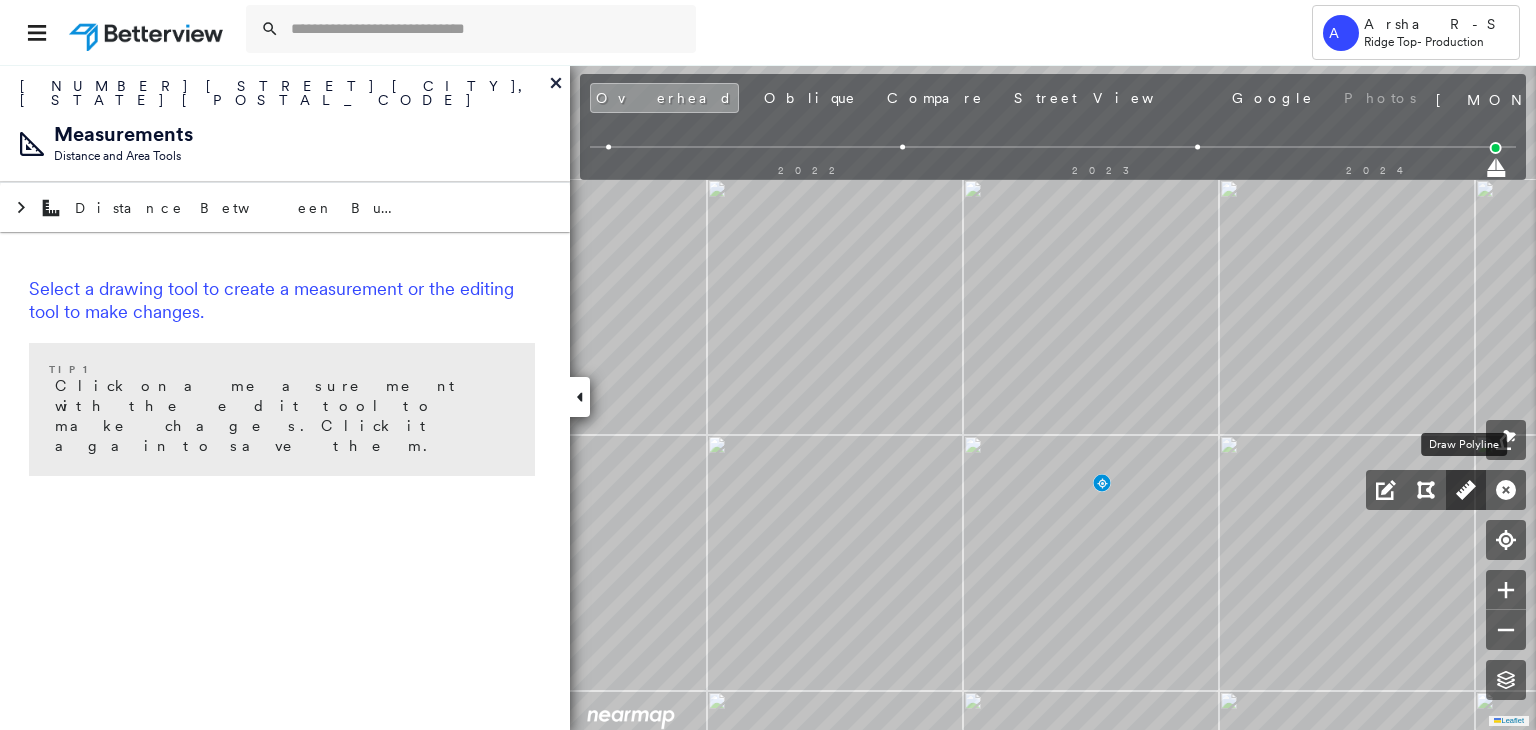 click 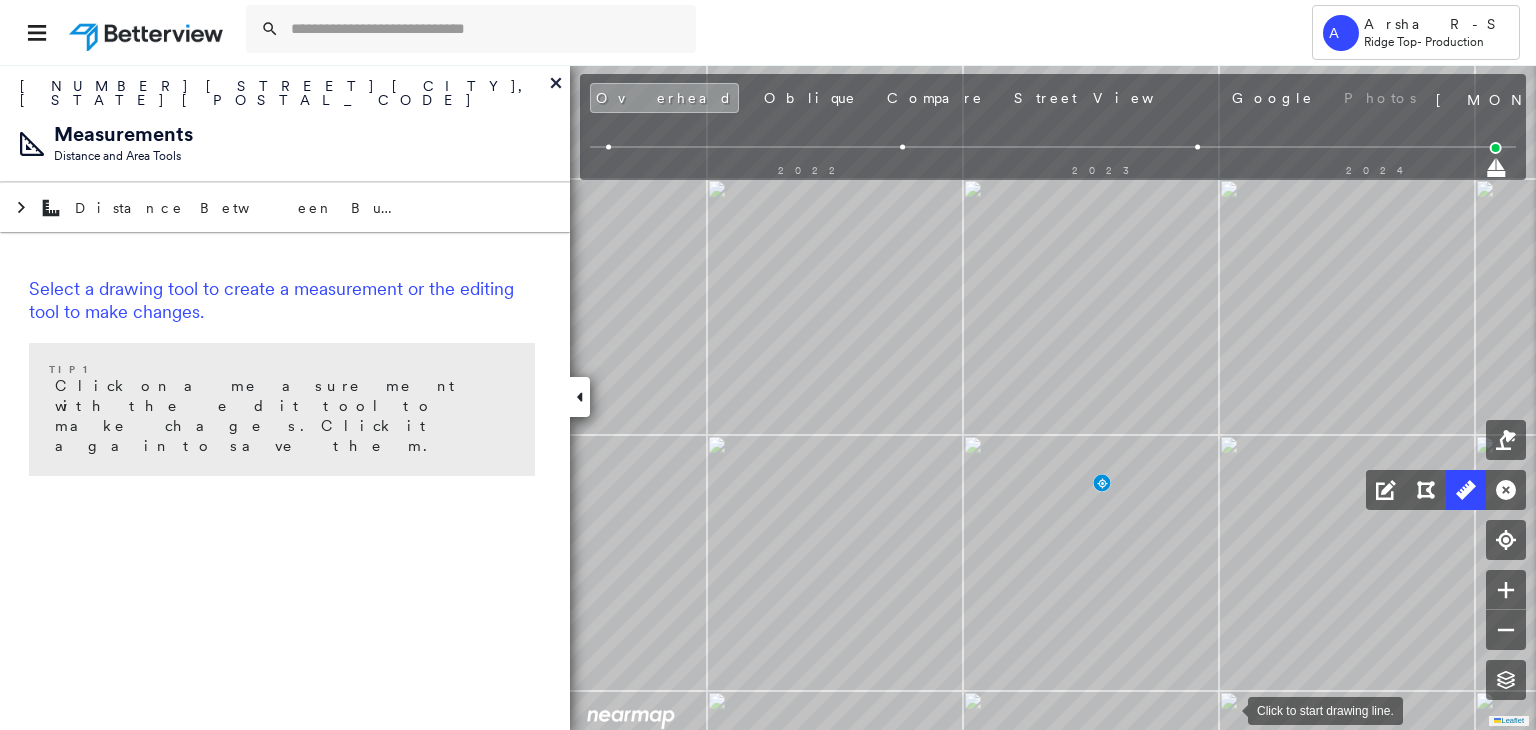 drag, startPoint x: 1228, startPoint y: 709, endPoint x: 1228, endPoint y: 685, distance: 24 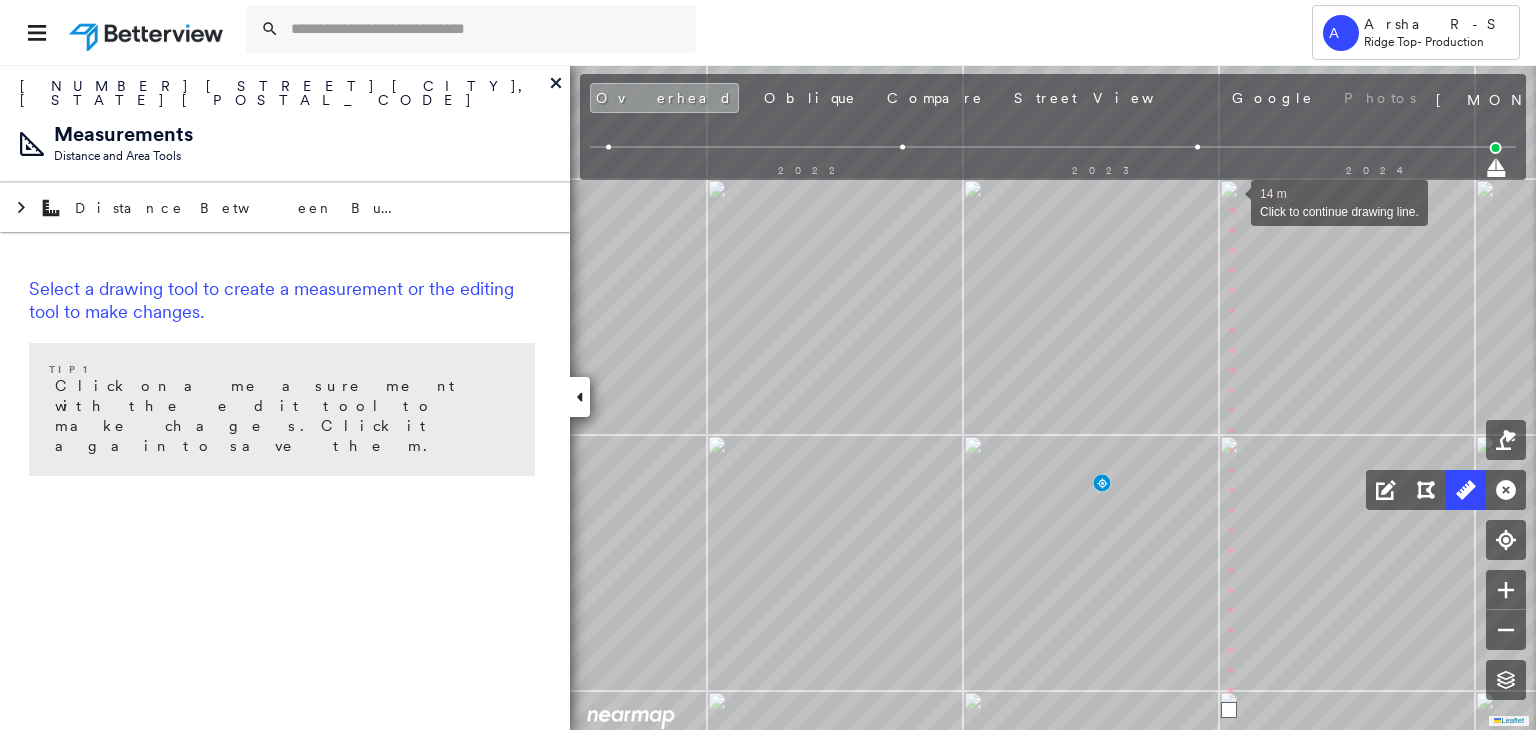 click at bounding box center [1231, 201] 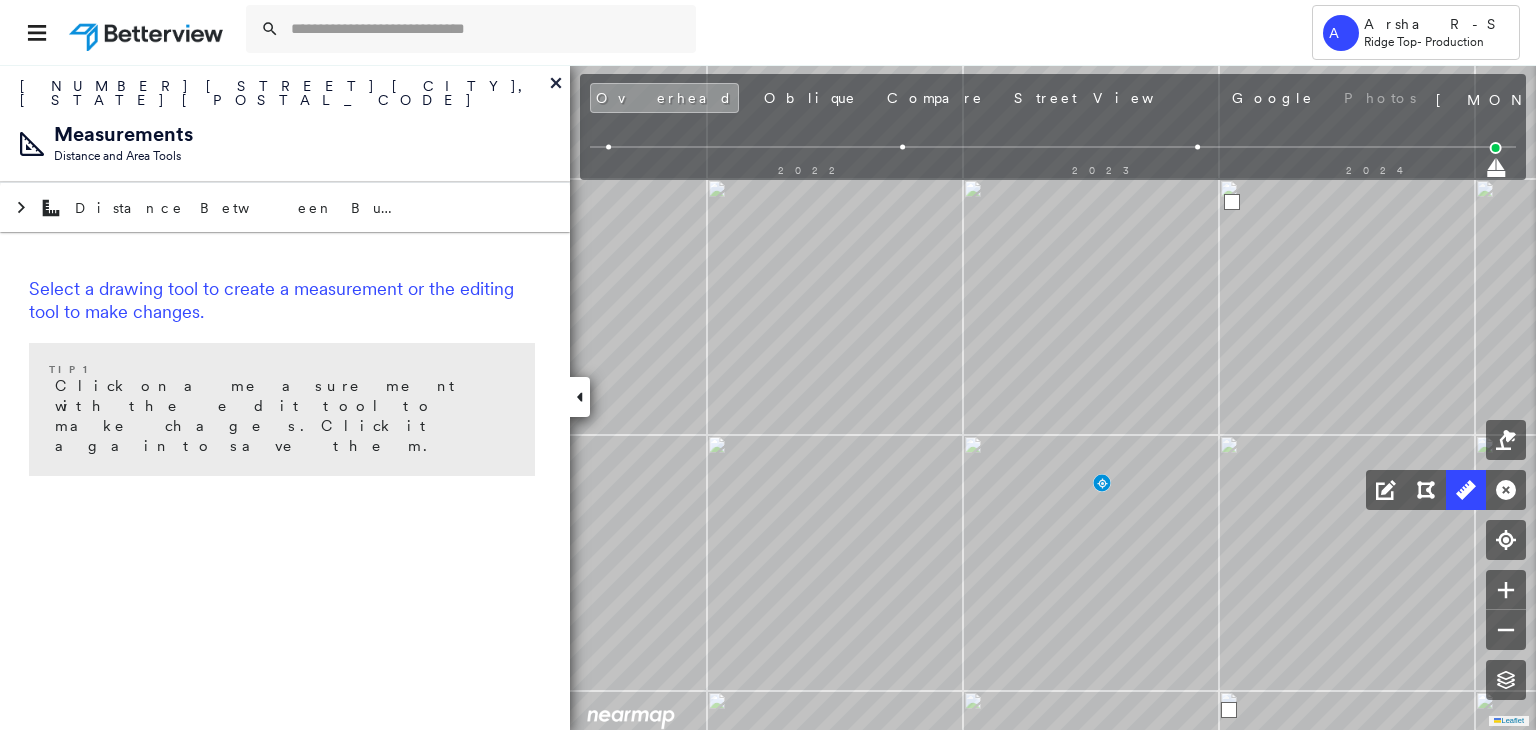 click at bounding box center [1232, 202] 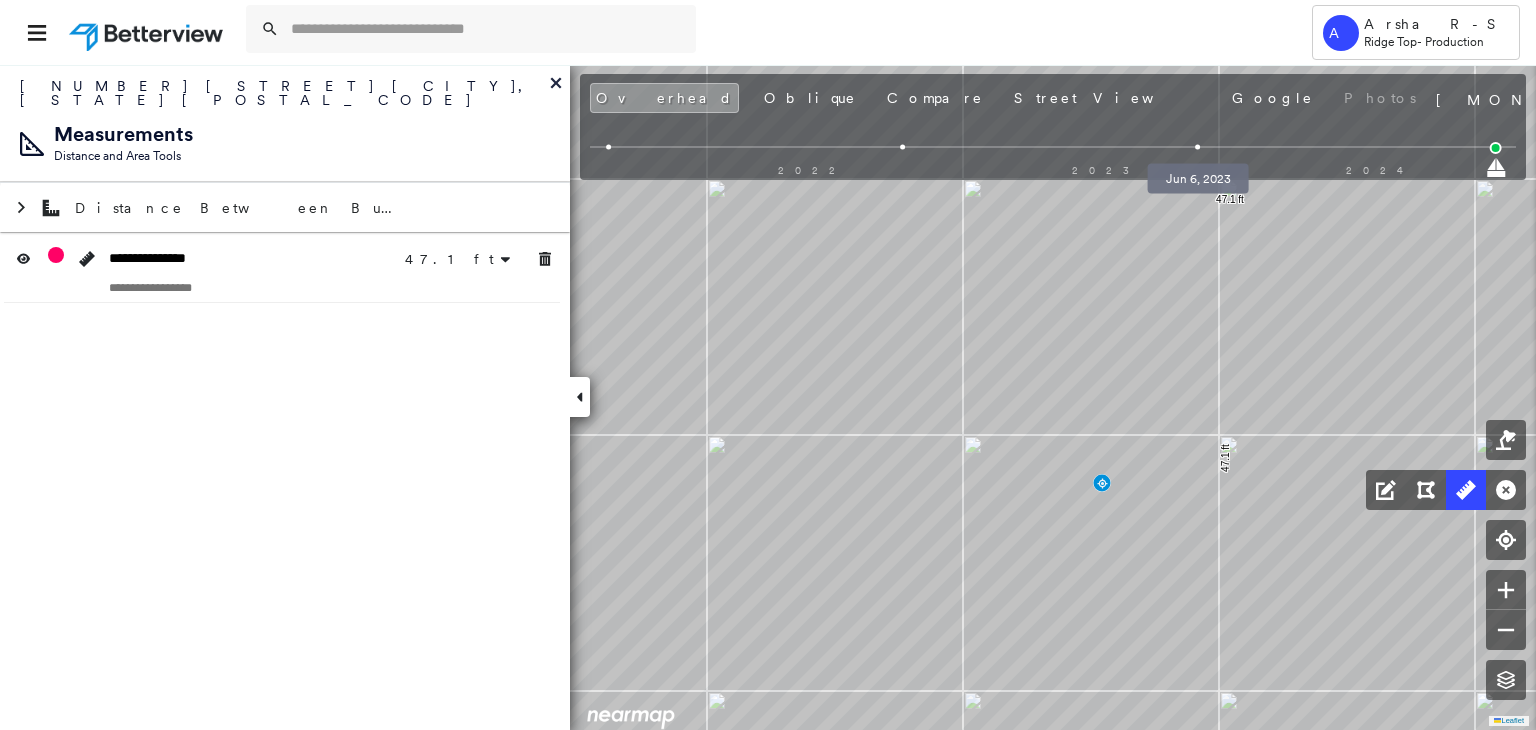 click at bounding box center [1197, 147] 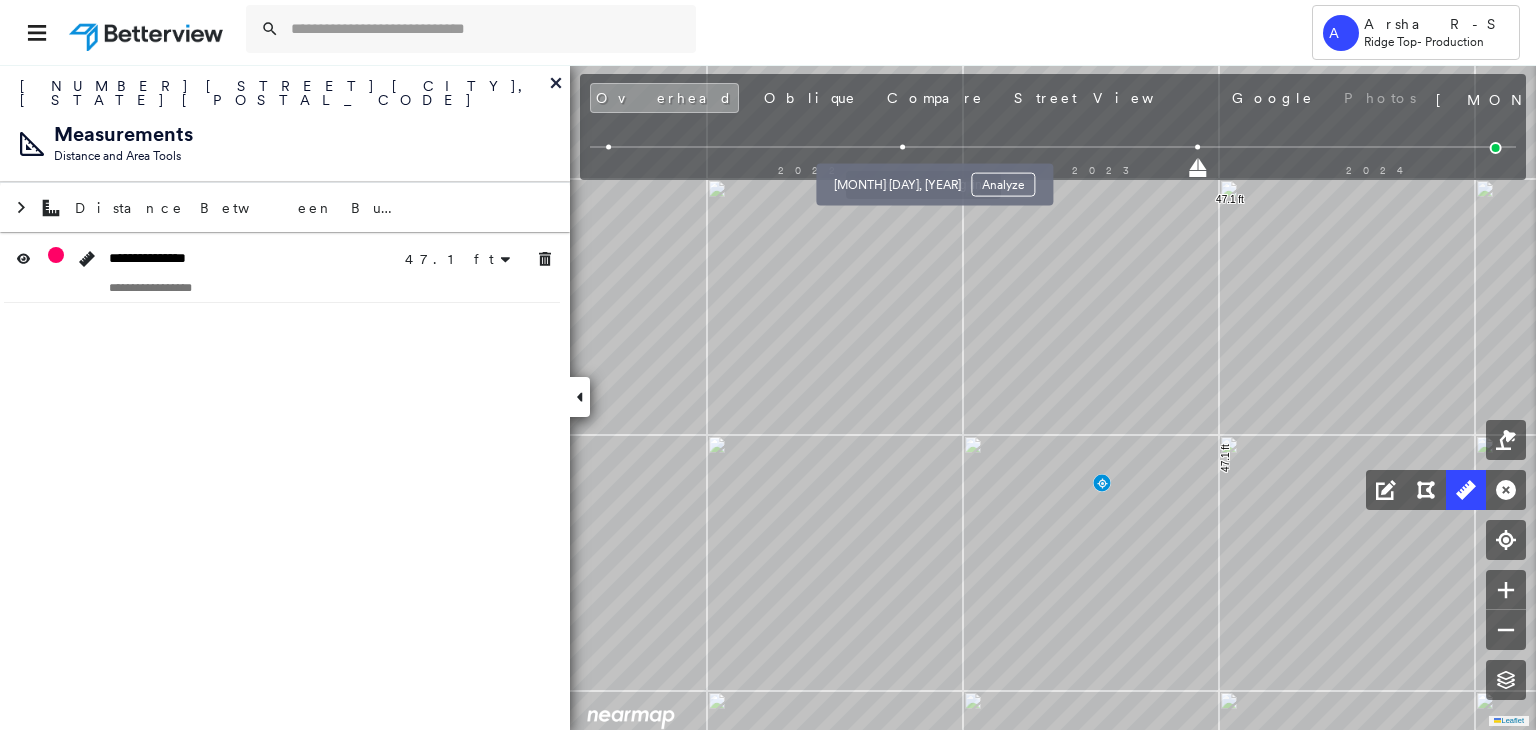 click at bounding box center [902, 147] 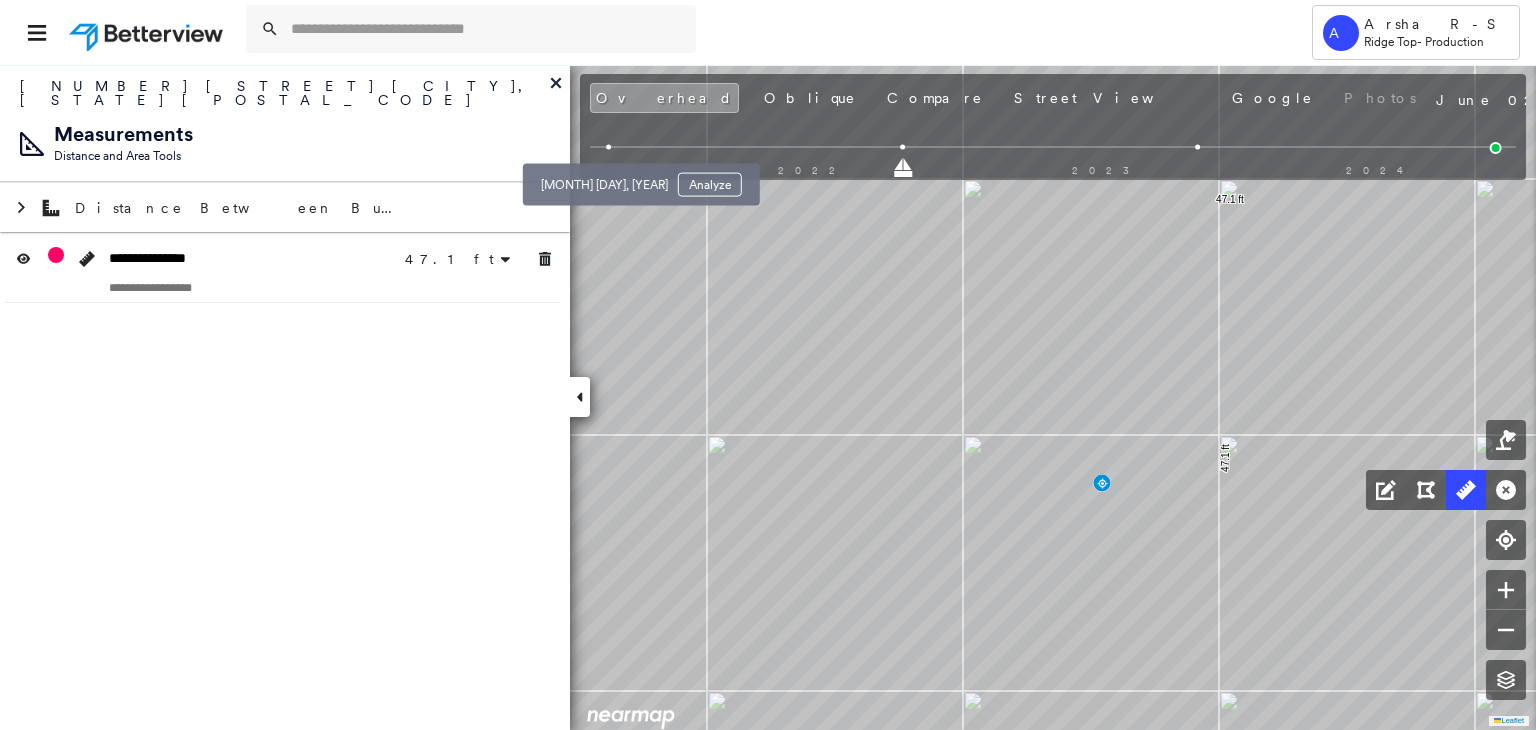 click at bounding box center (608, 147) 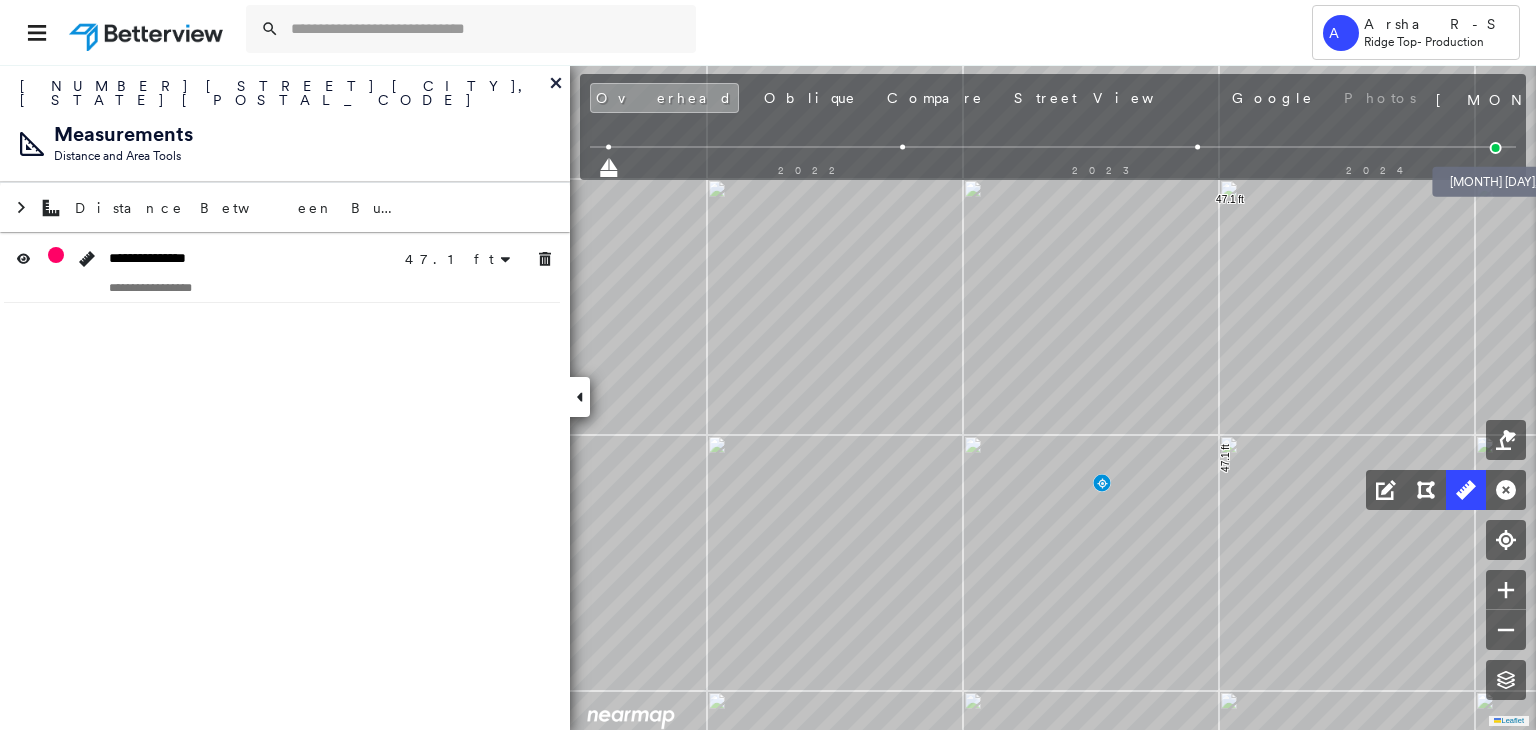 click at bounding box center (1496, 148) 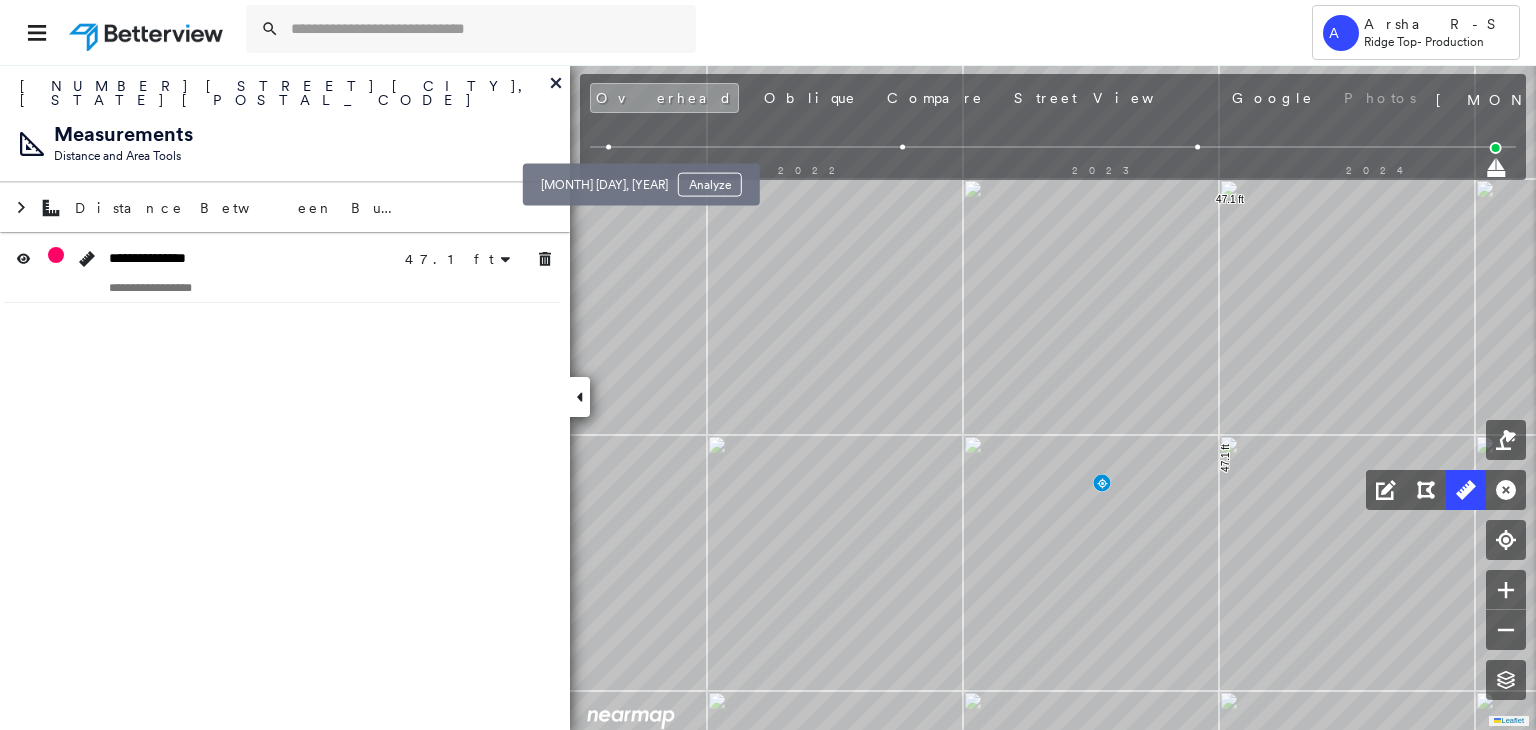 click at bounding box center (608, 147) 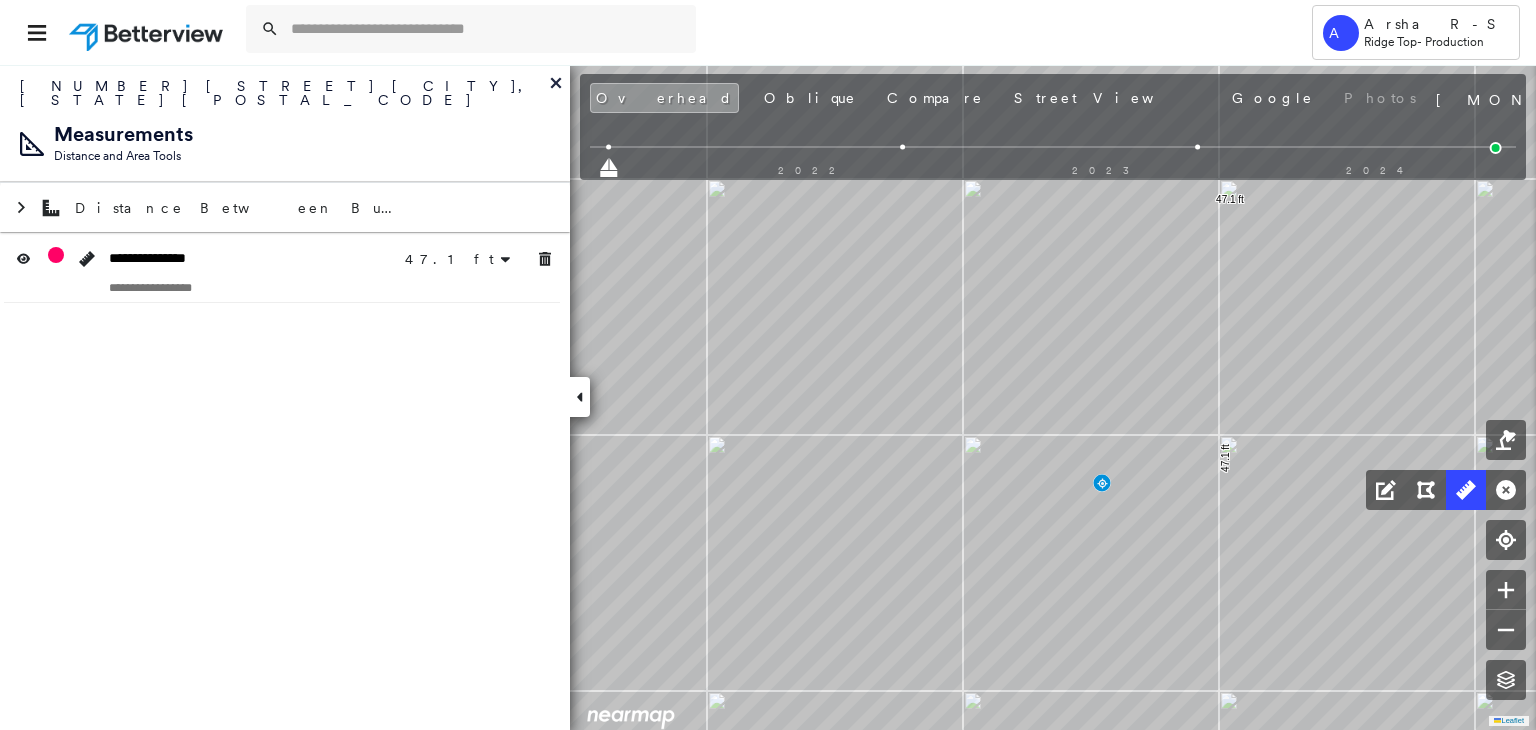 click on "2022 2023 2024" at bounding box center [1053, 150] 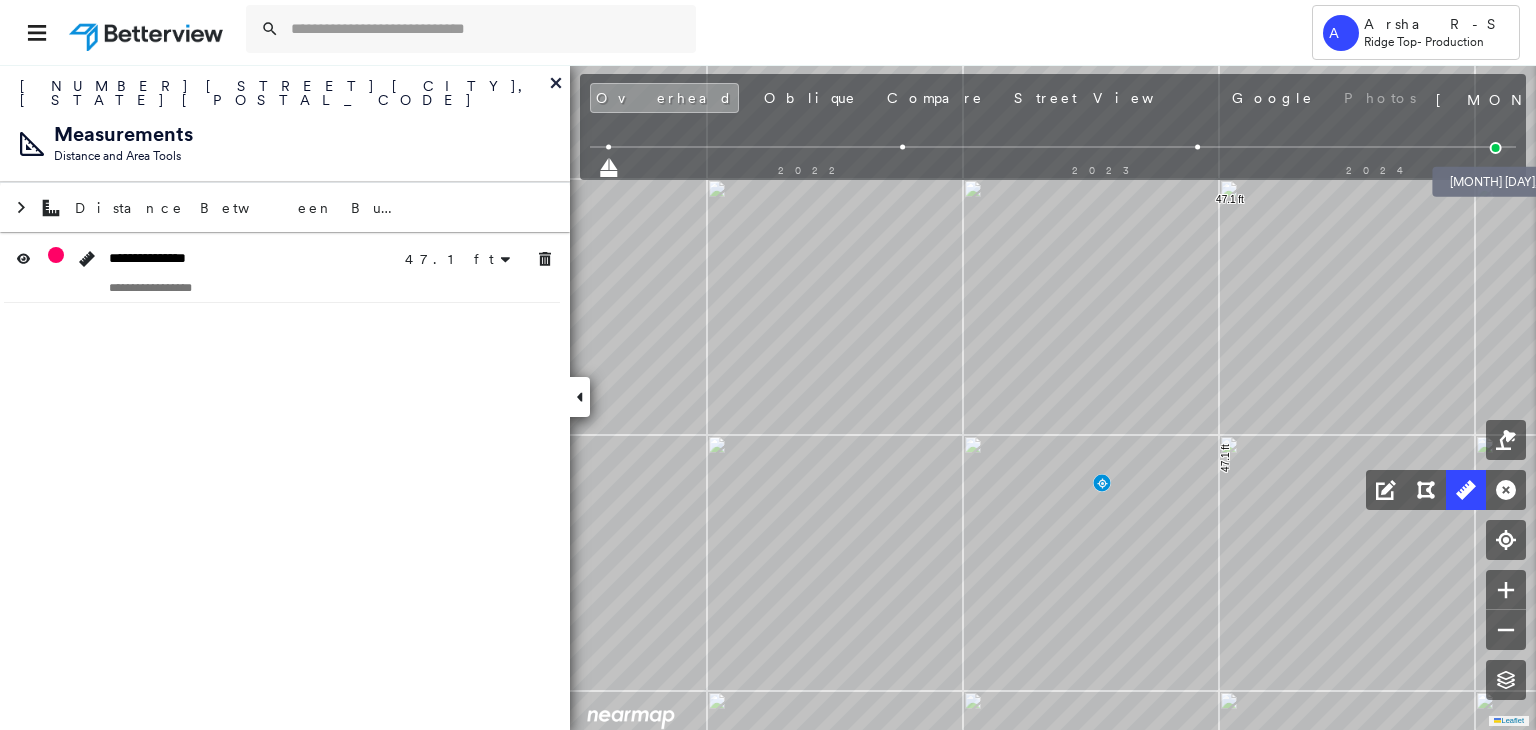 click at bounding box center [1496, 148] 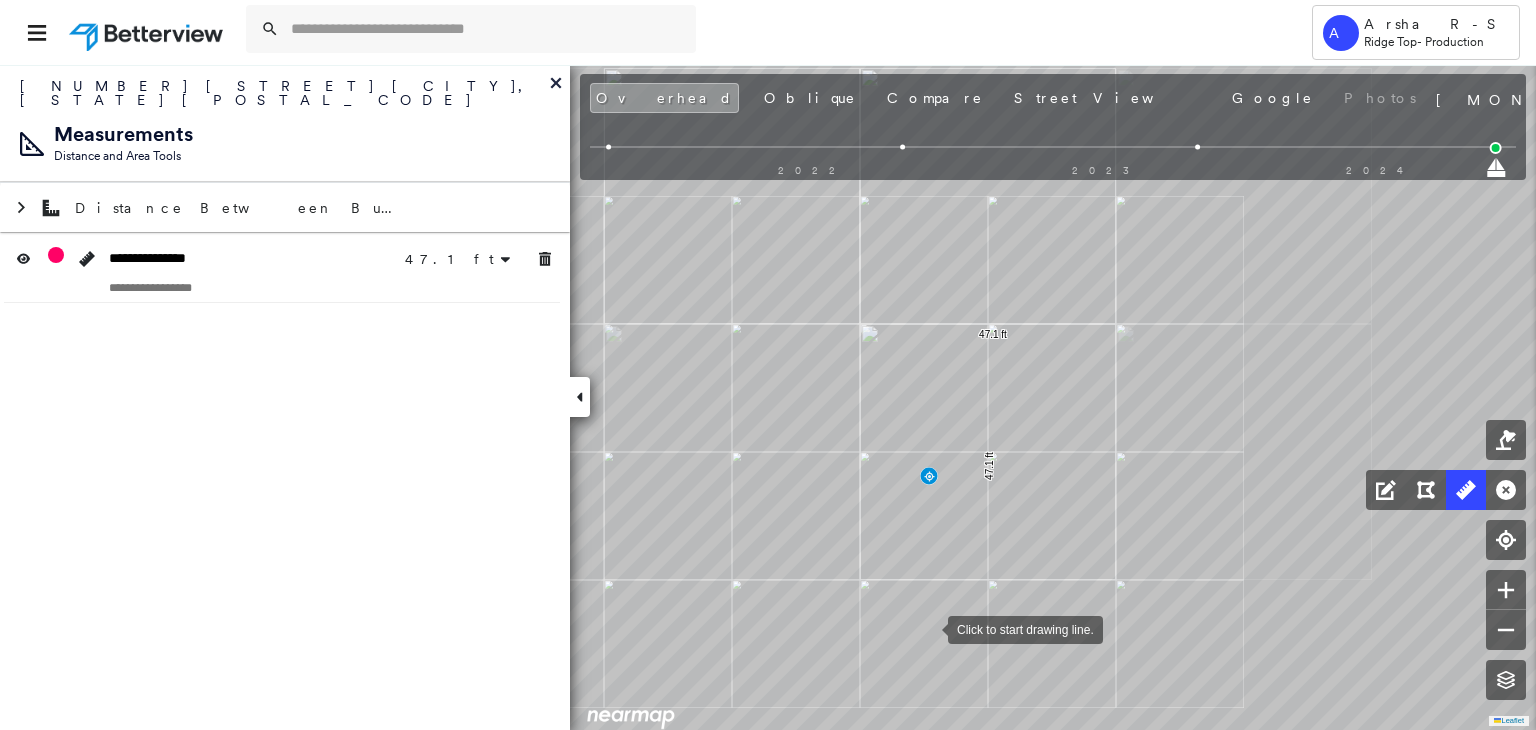 click on "47.1 ft 47.1 ft Click to start drawing line." at bounding box center (-45, 505) 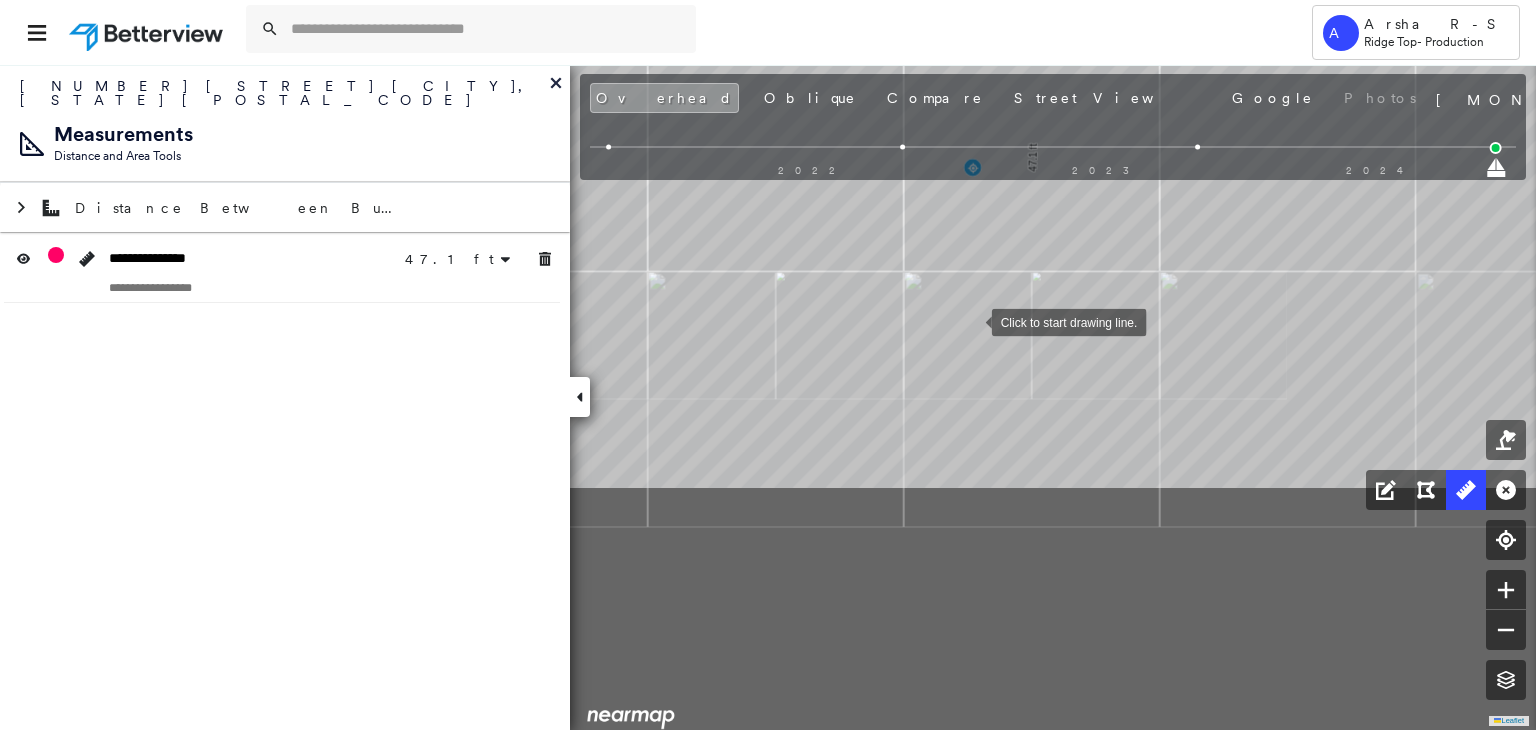 click on "47.1 ft 47.1 ft Click to start drawing line." at bounding box center (-1, 197) 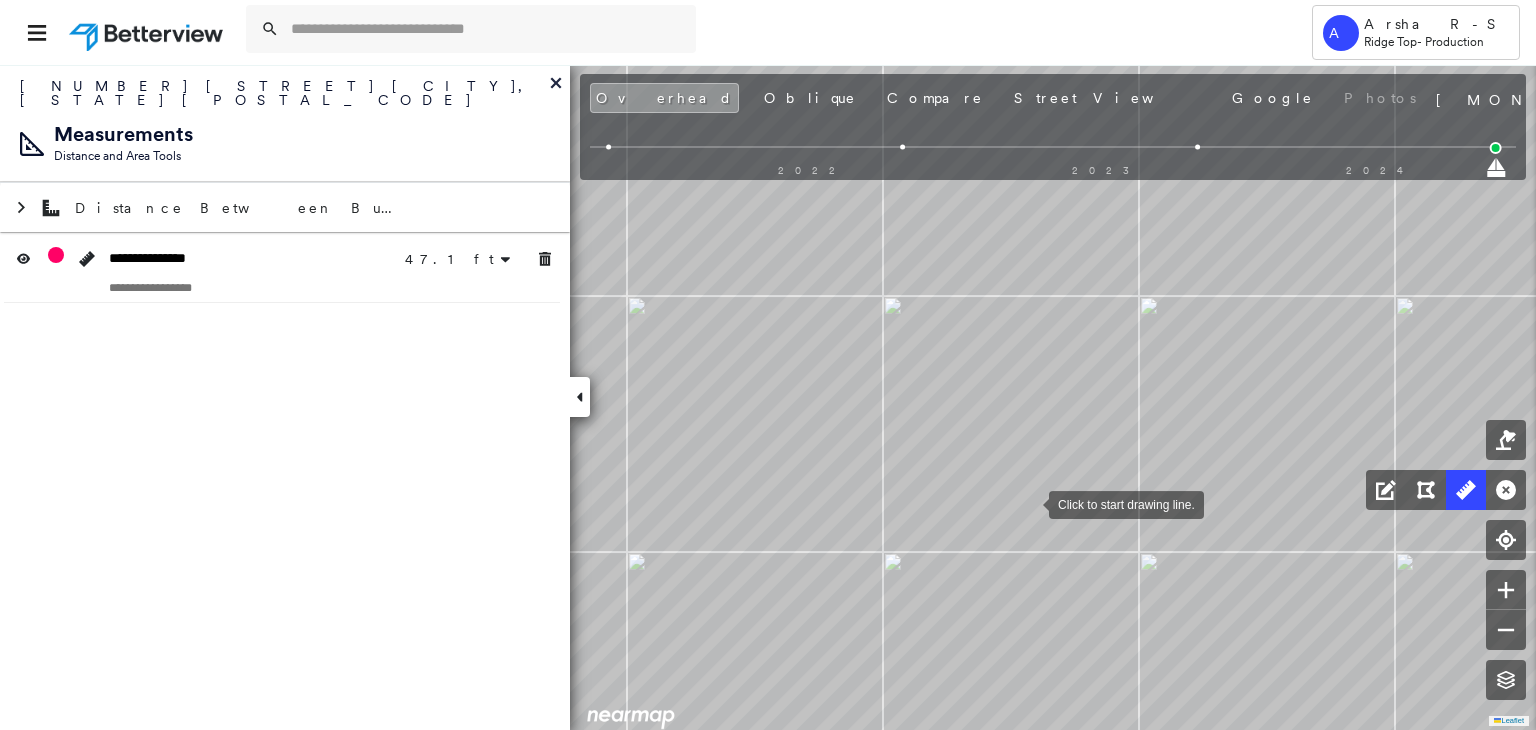 drag, startPoint x: 1029, startPoint y: 490, endPoint x: 1029, endPoint y: 504, distance: 14 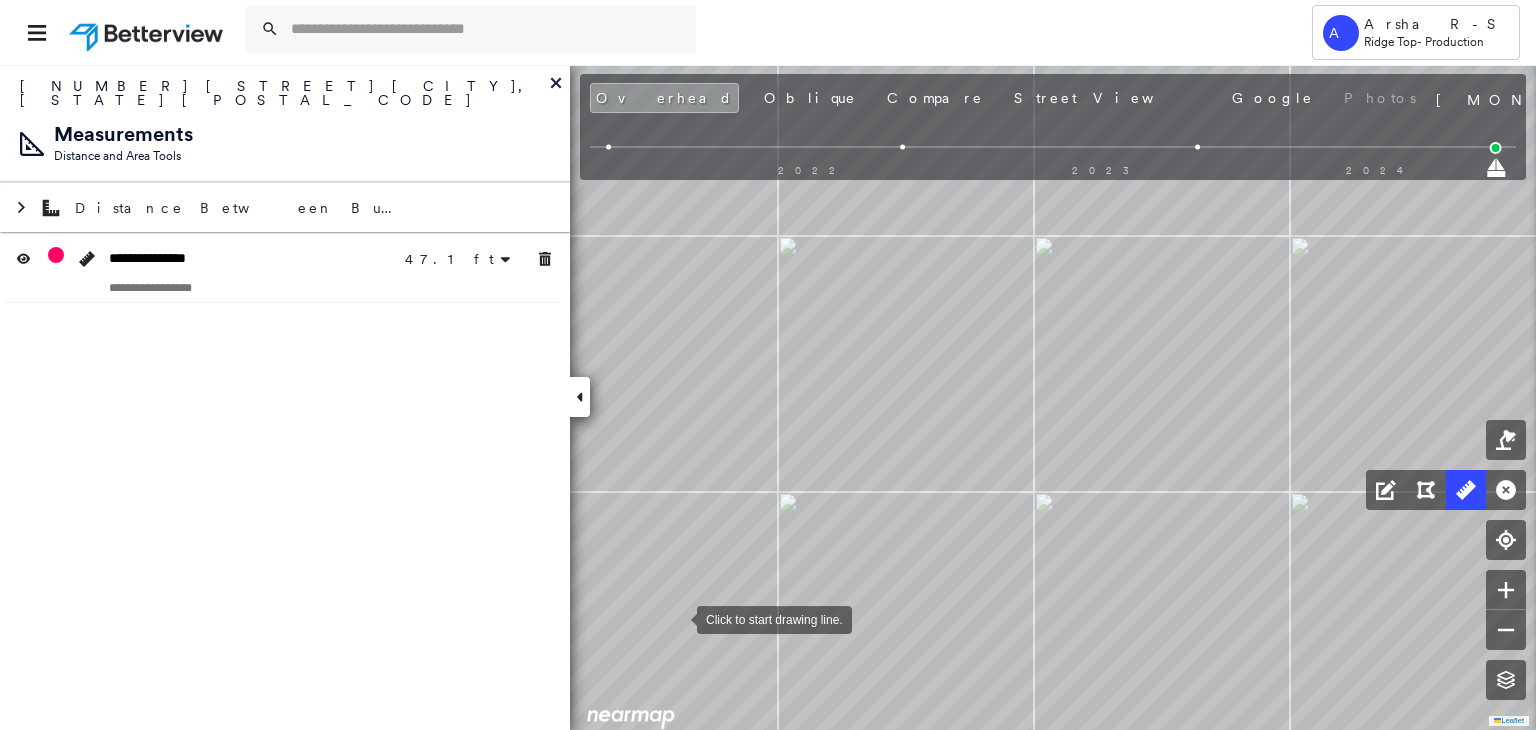 drag, startPoint x: 677, startPoint y: 618, endPoint x: 676, endPoint y: 571, distance: 47.010635 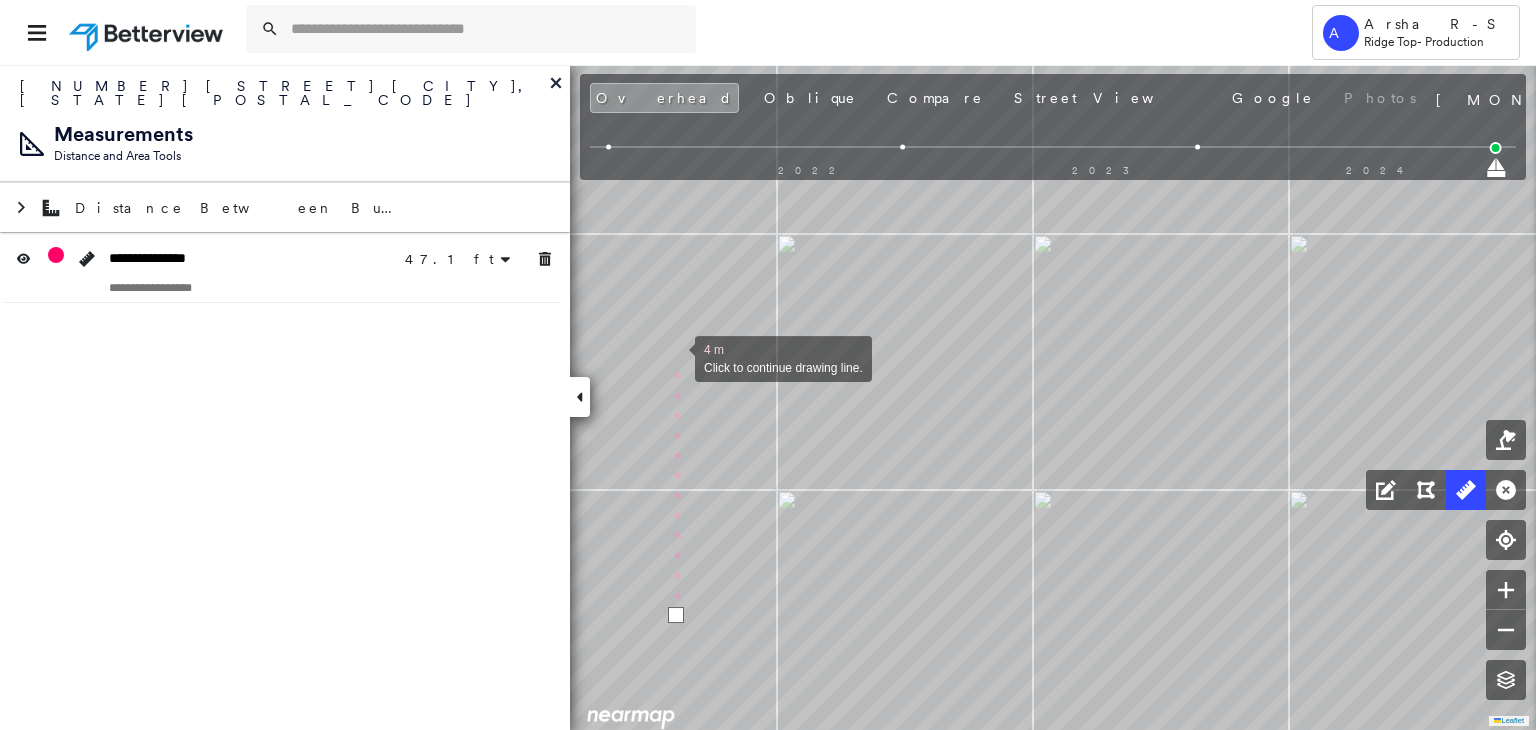 click at bounding box center (675, 357) 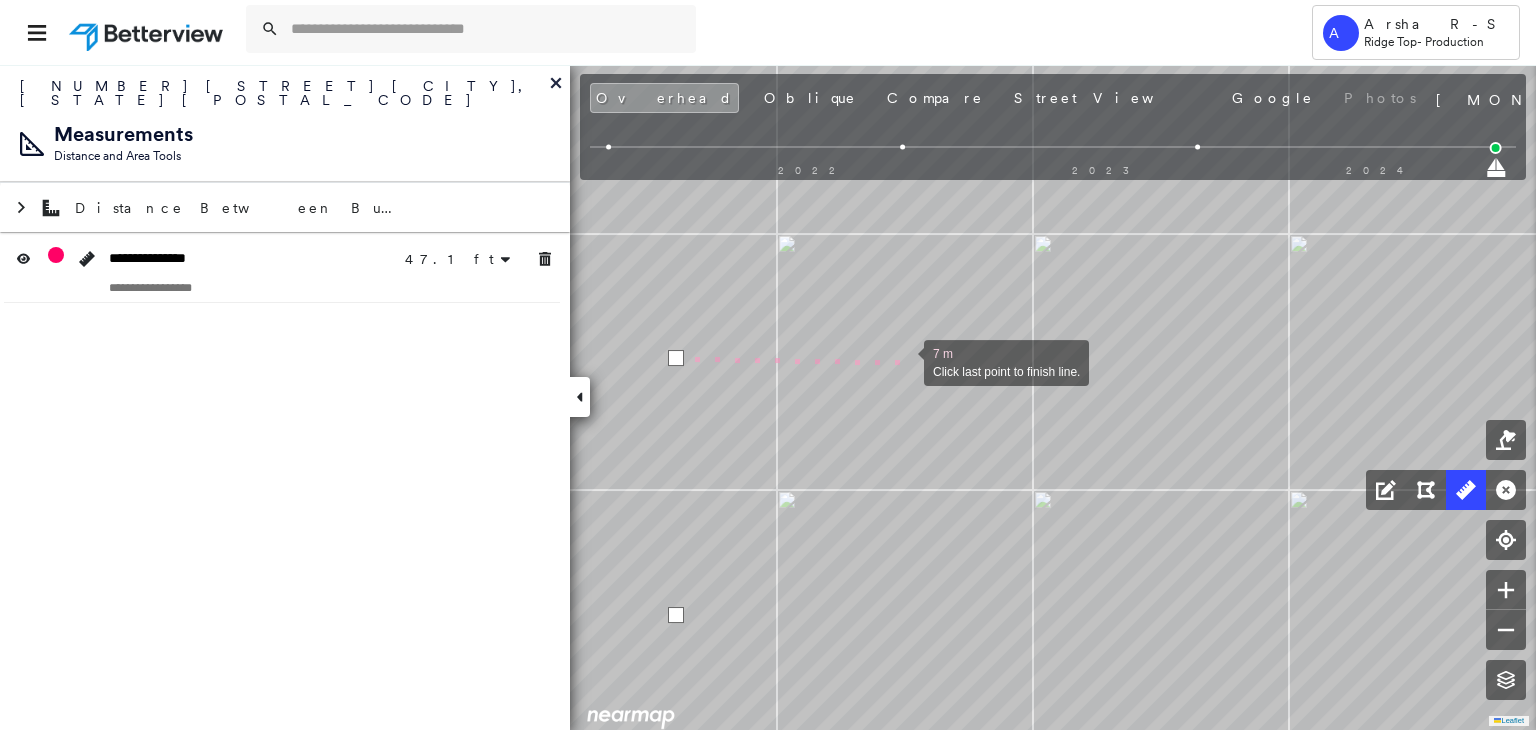 click at bounding box center [904, 361] 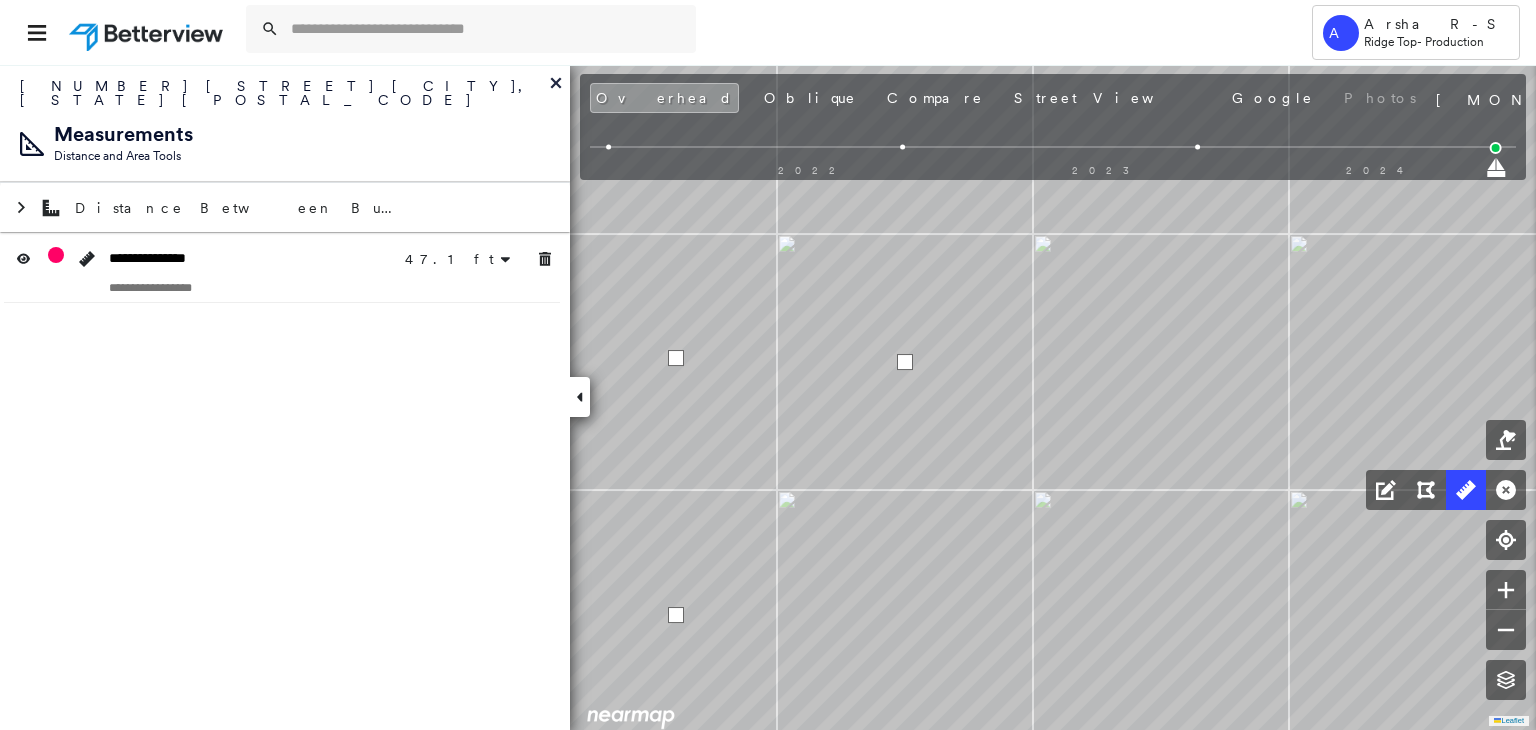 click at bounding box center (905, 362) 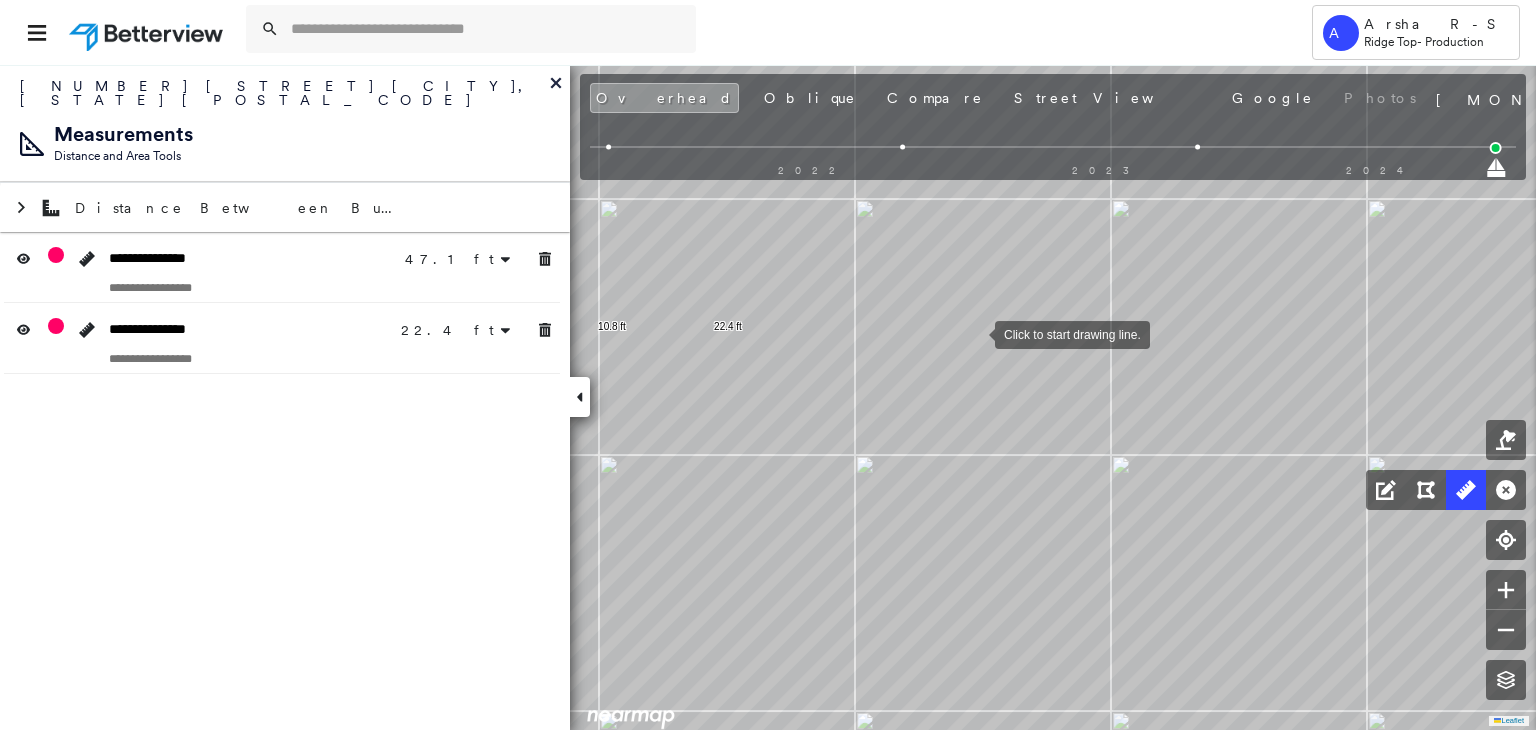 click at bounding box center (975, 333) 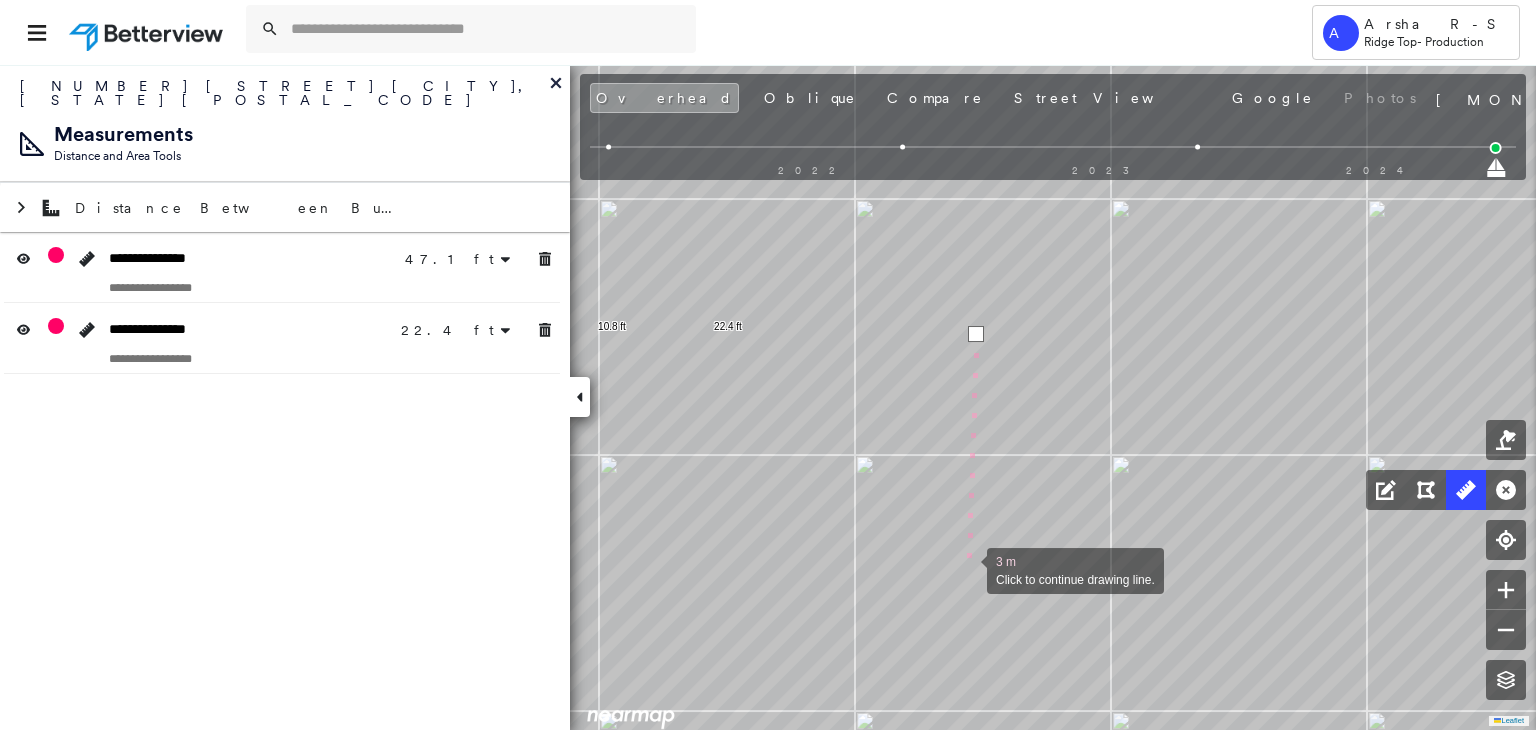 click at bounding box center (967, 569) 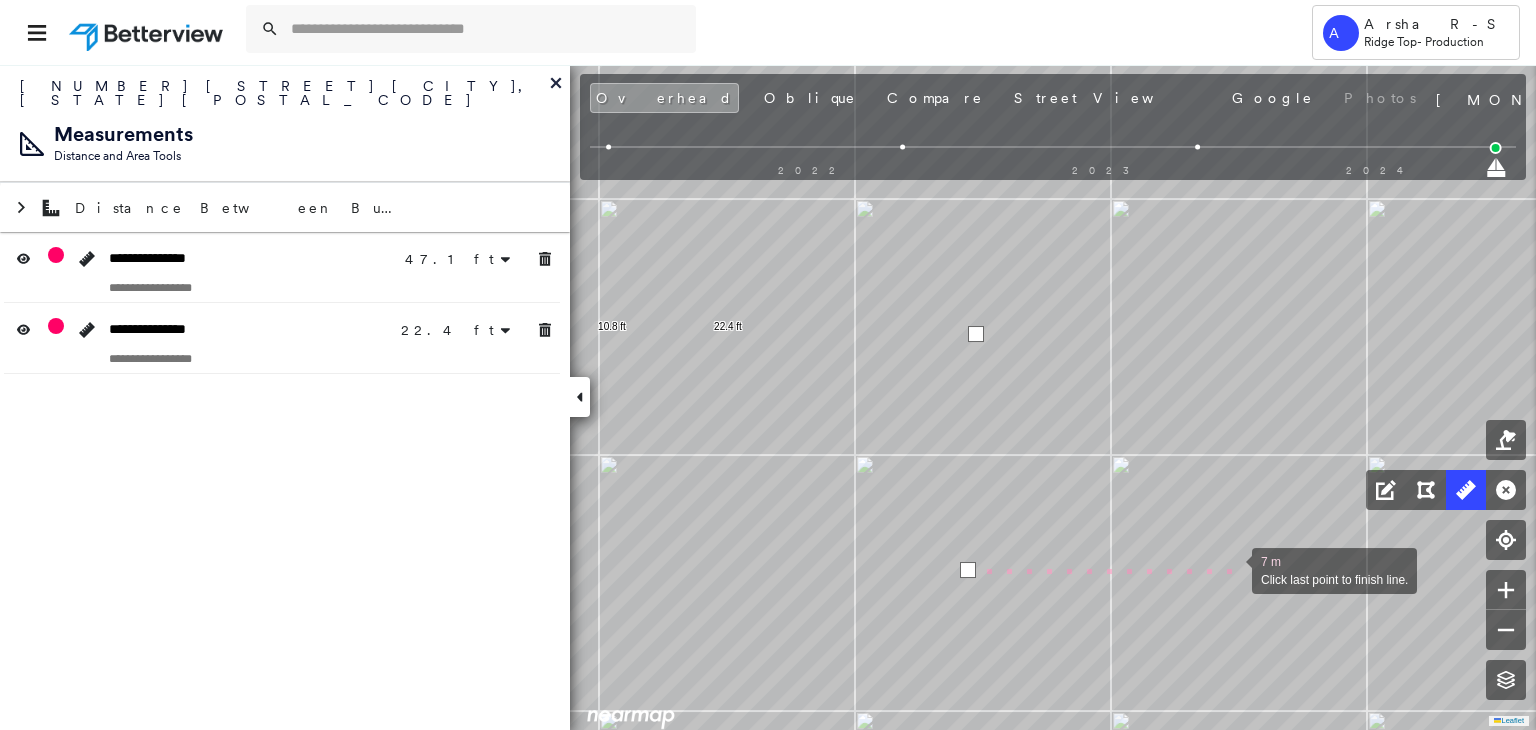 click at bounding box center (1232, 569) 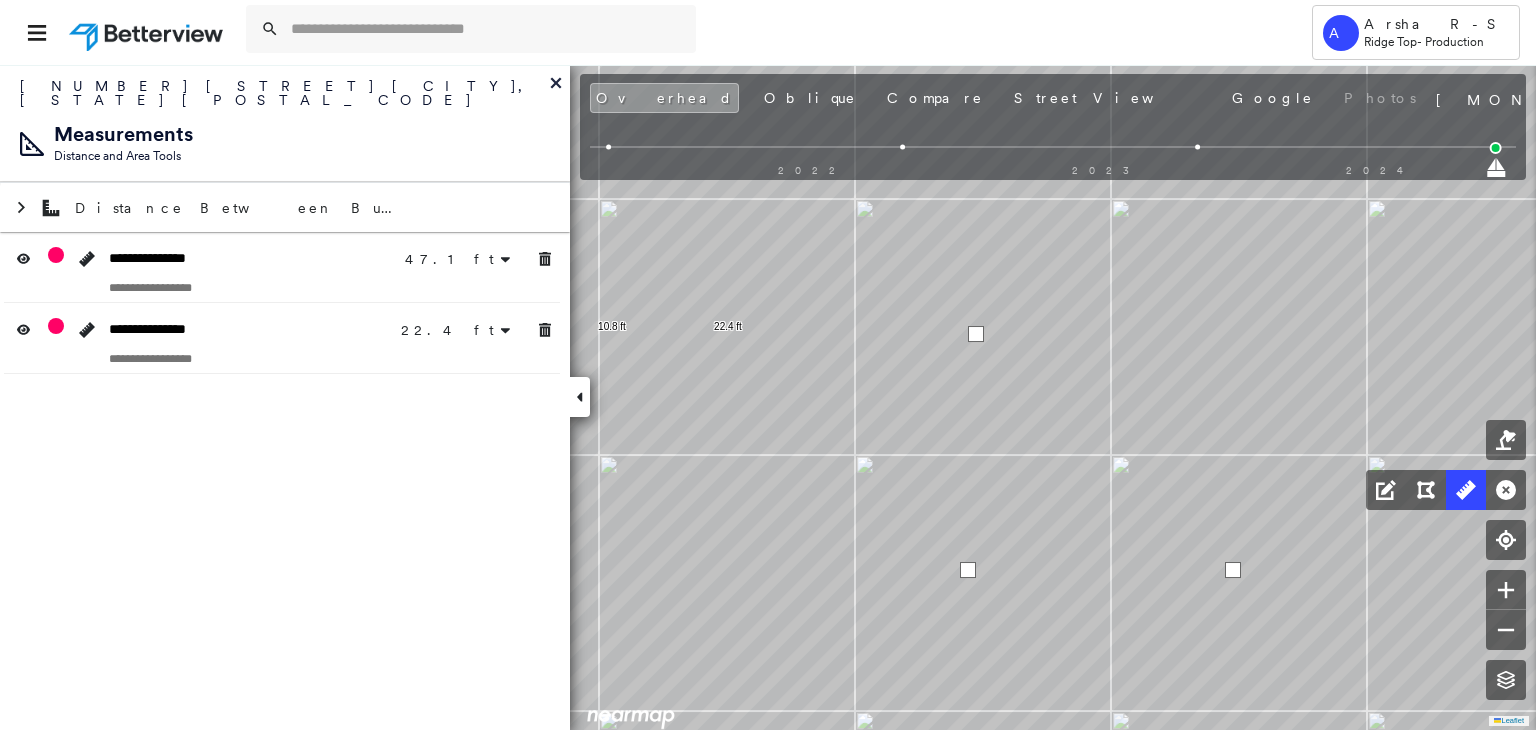 click at bounding box center [1233, 570] 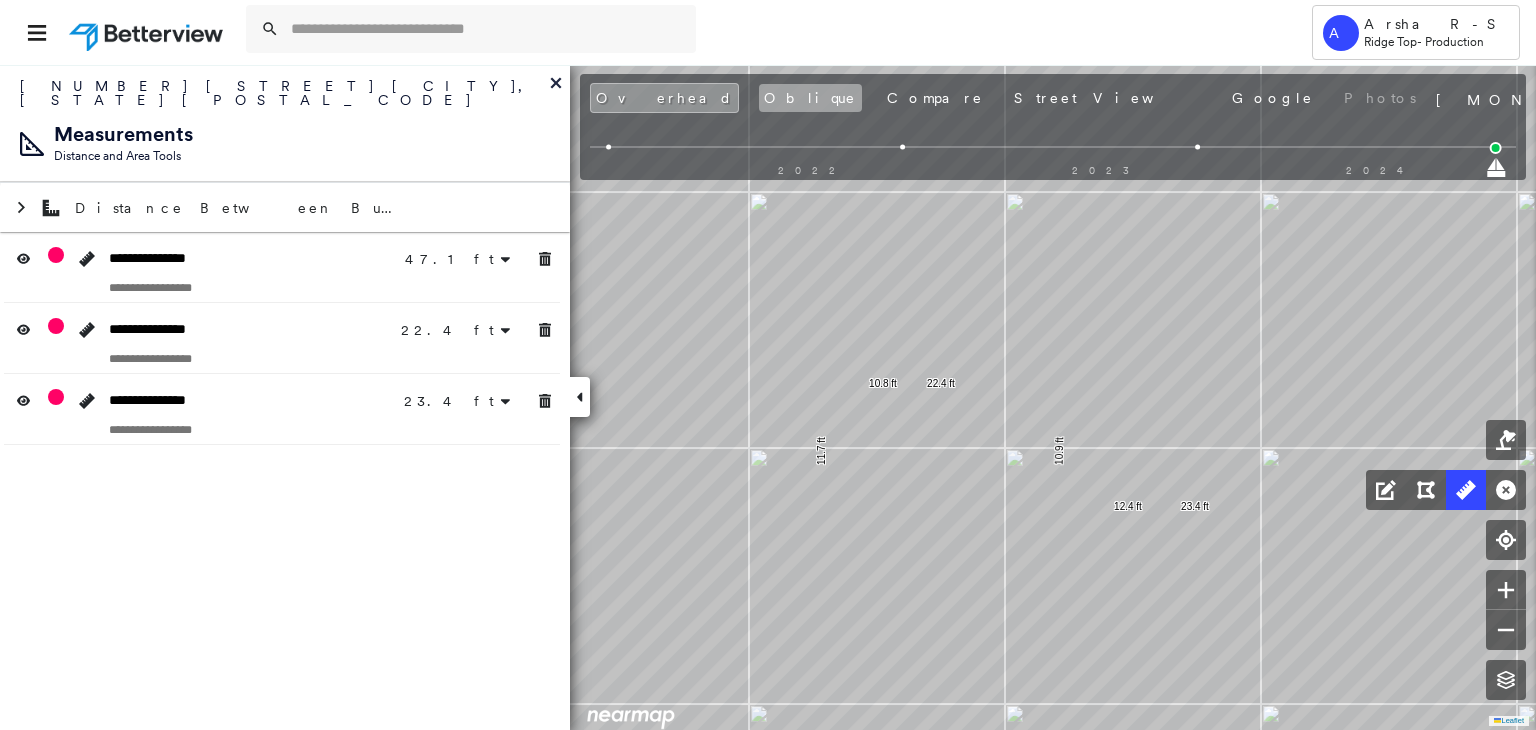 click on "Oblique" at bounding box center [810, 98] 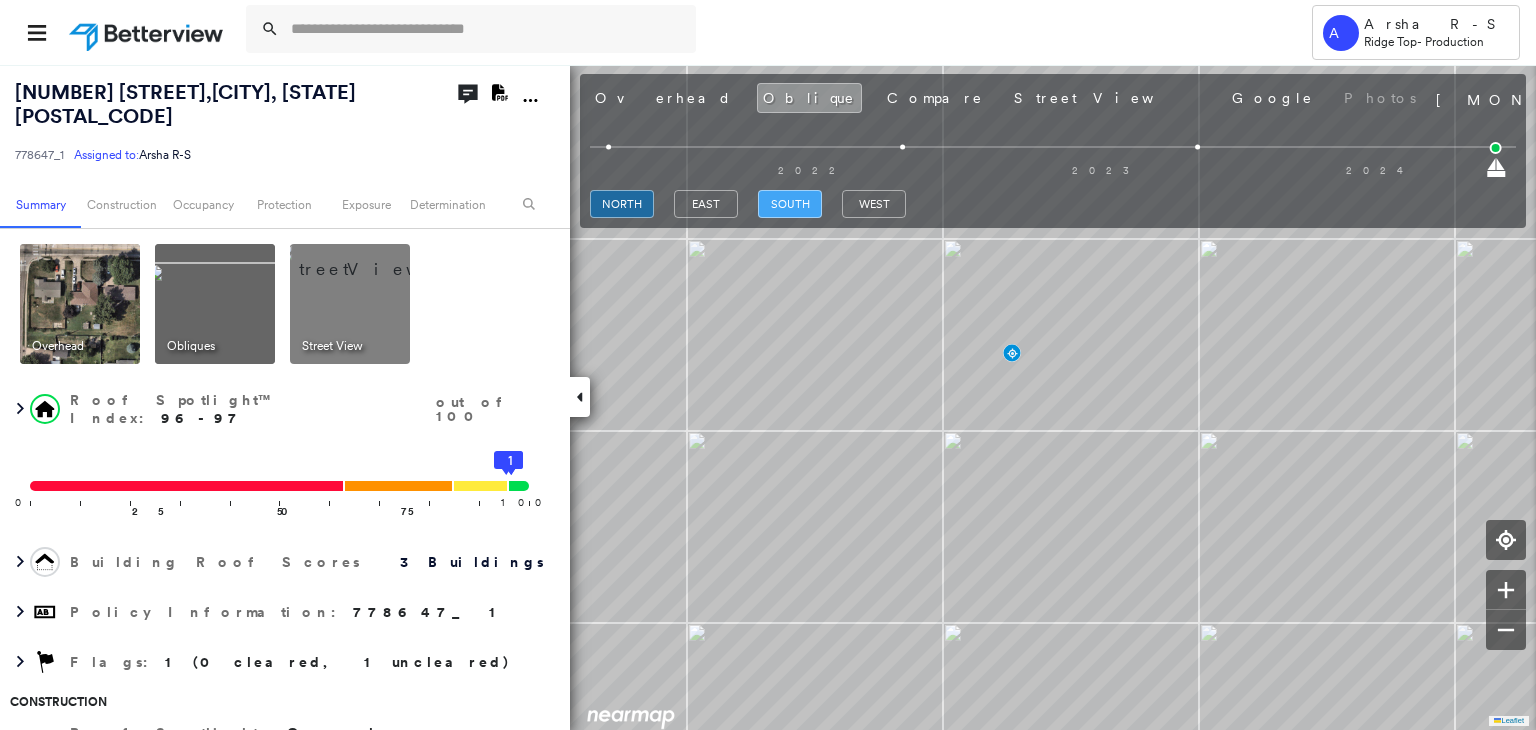 click on "south" at bounding box center [790, 204] 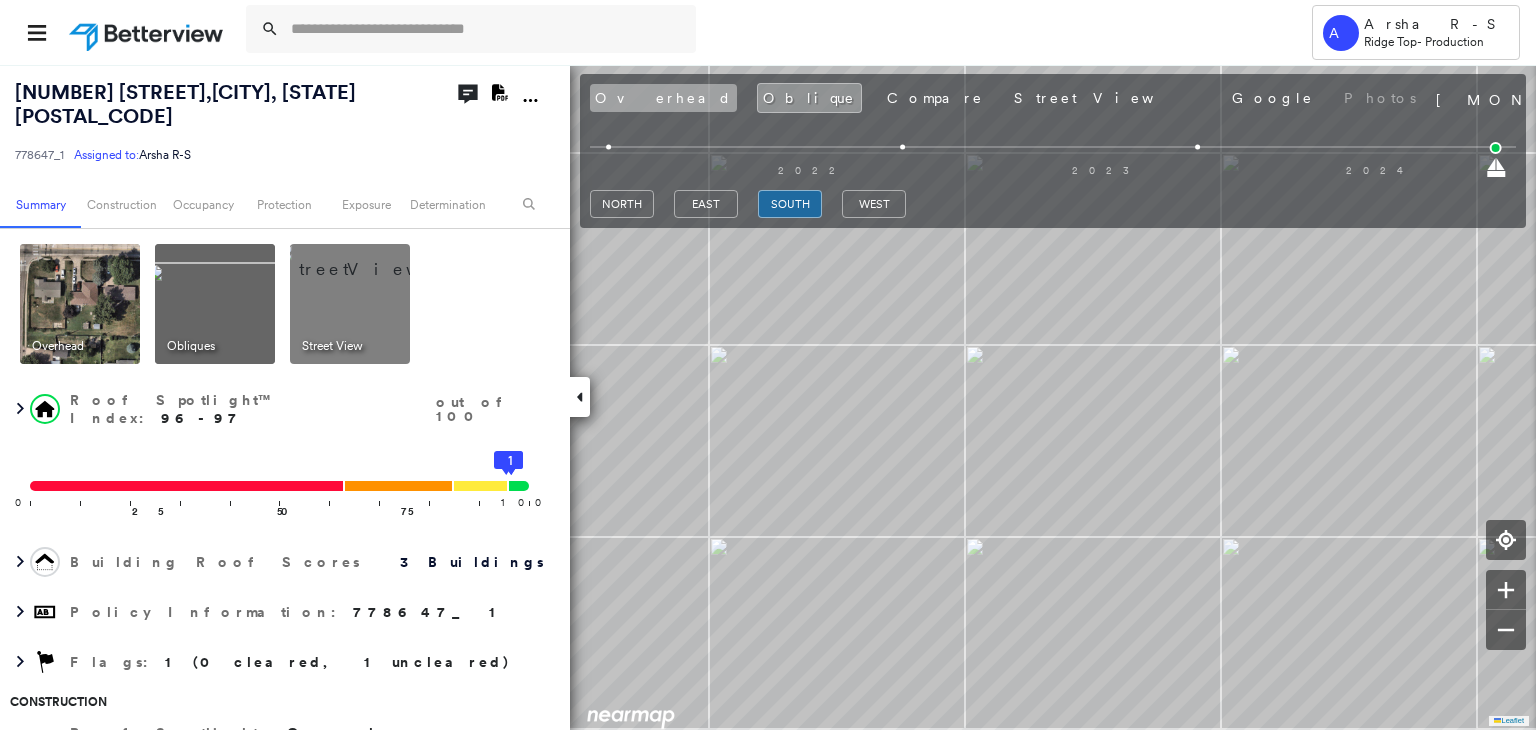 click on "Overhead" at bounding box center (663, 98) 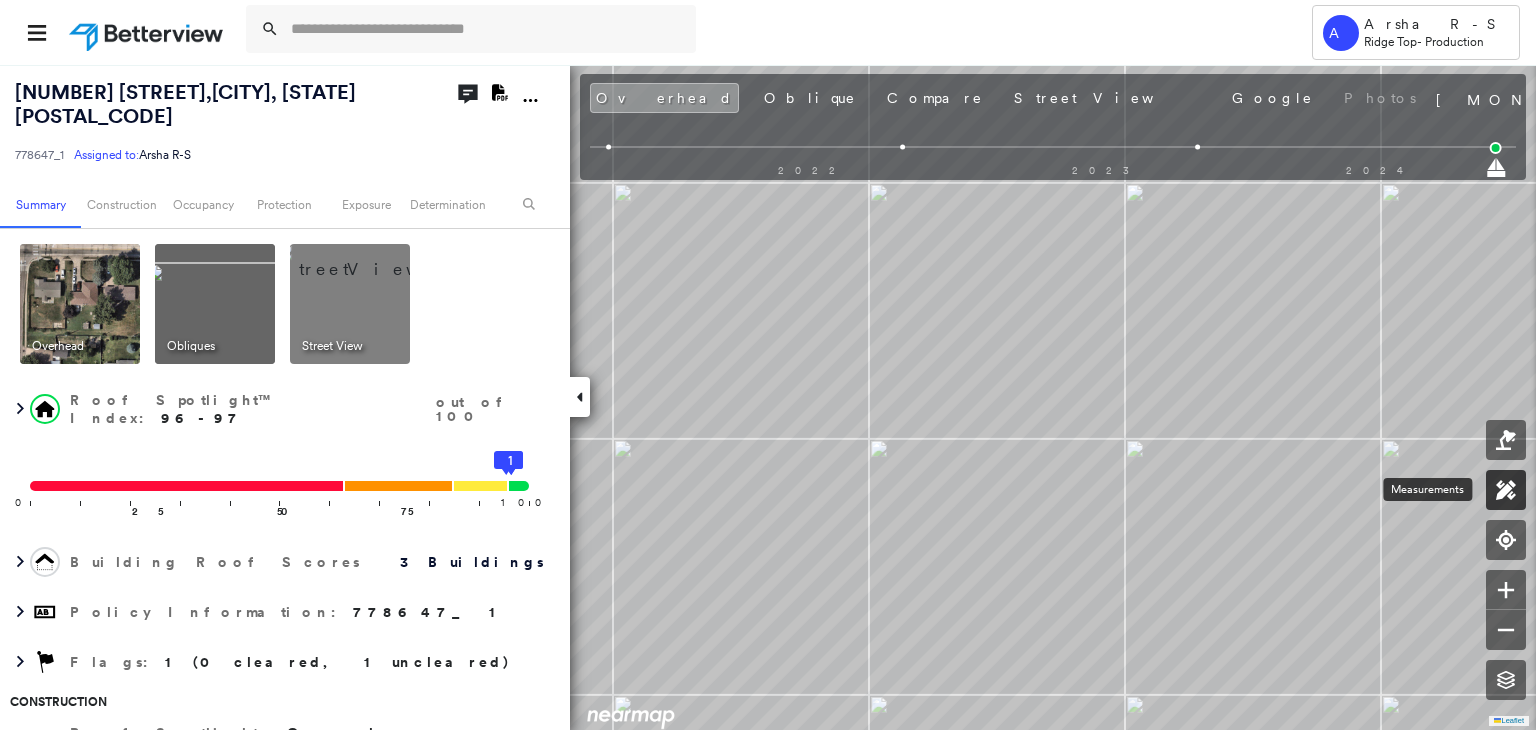 click at bounding box center [1506, 490] 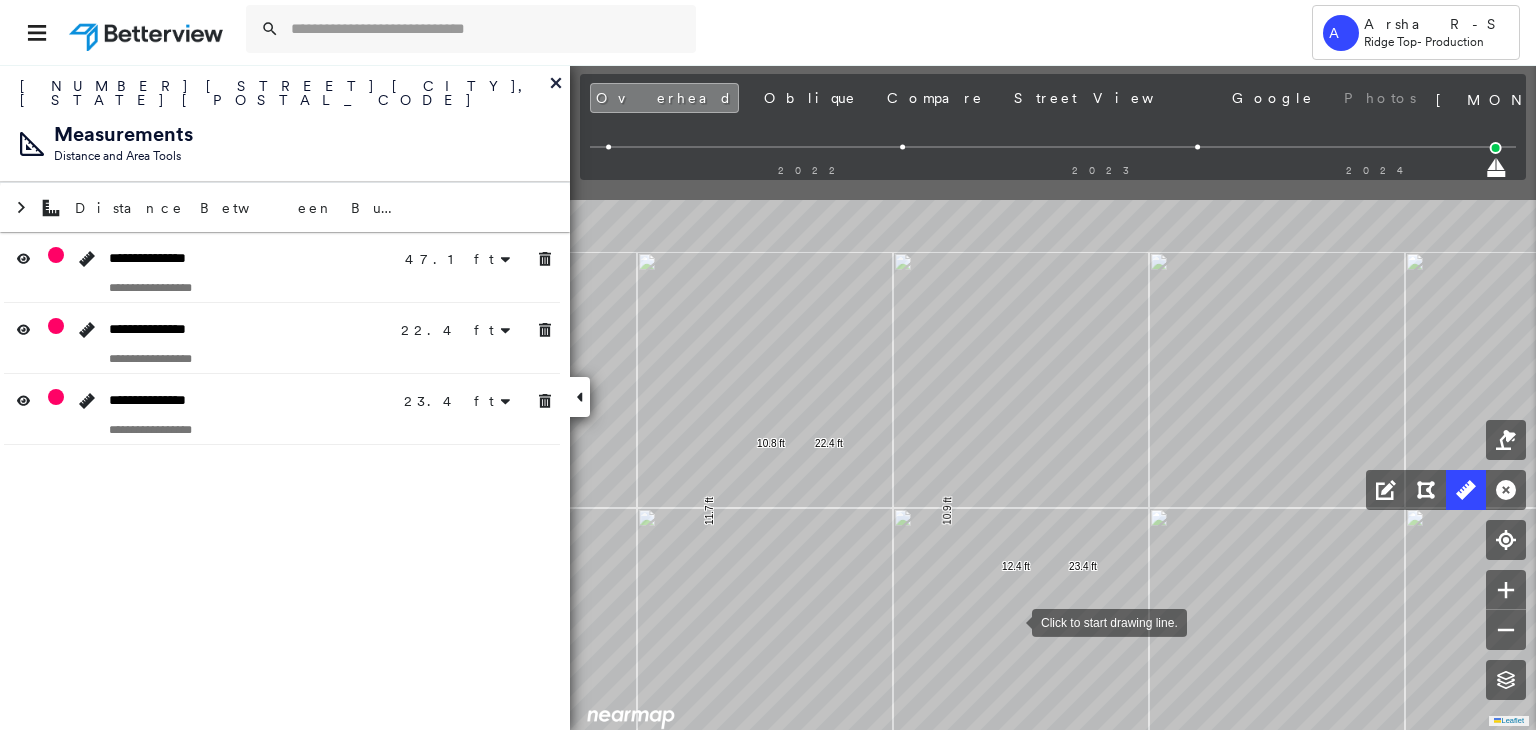 drag, startPoint x: 997, startPoint y: 421, endPoint x: 1013, endPoint y: 625, distance: 204.6265 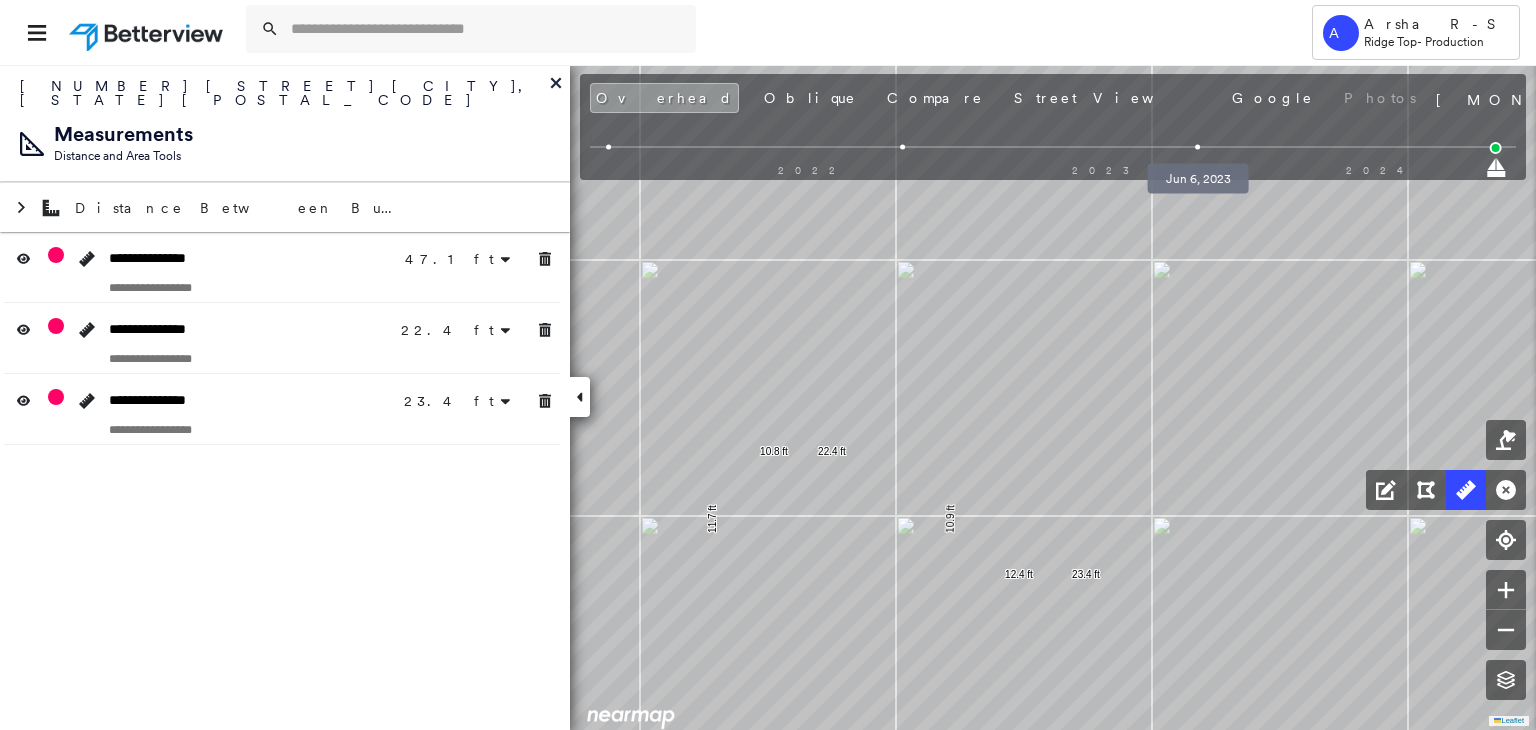 click at bounding box center (1197, 147) 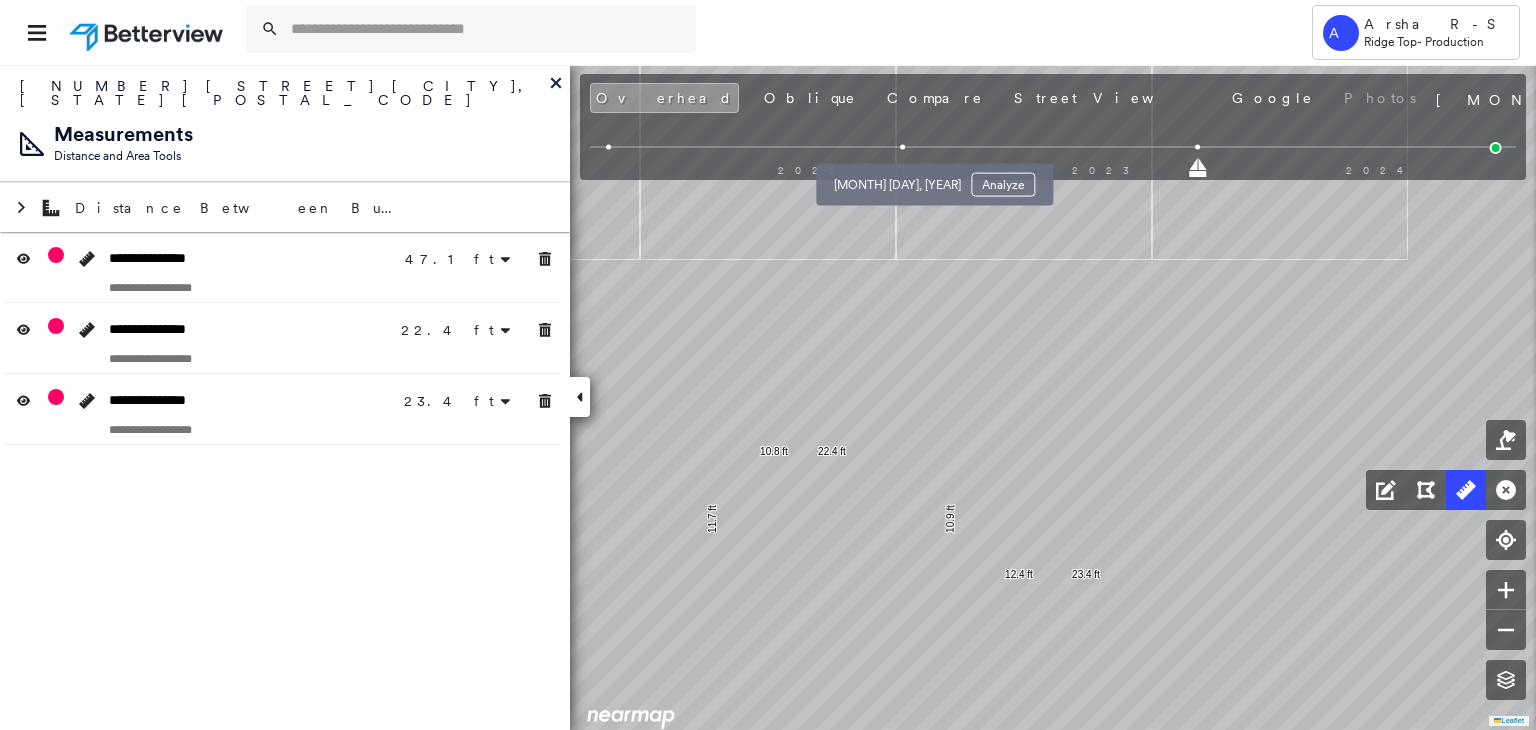 click at bounding box center [902, 147] 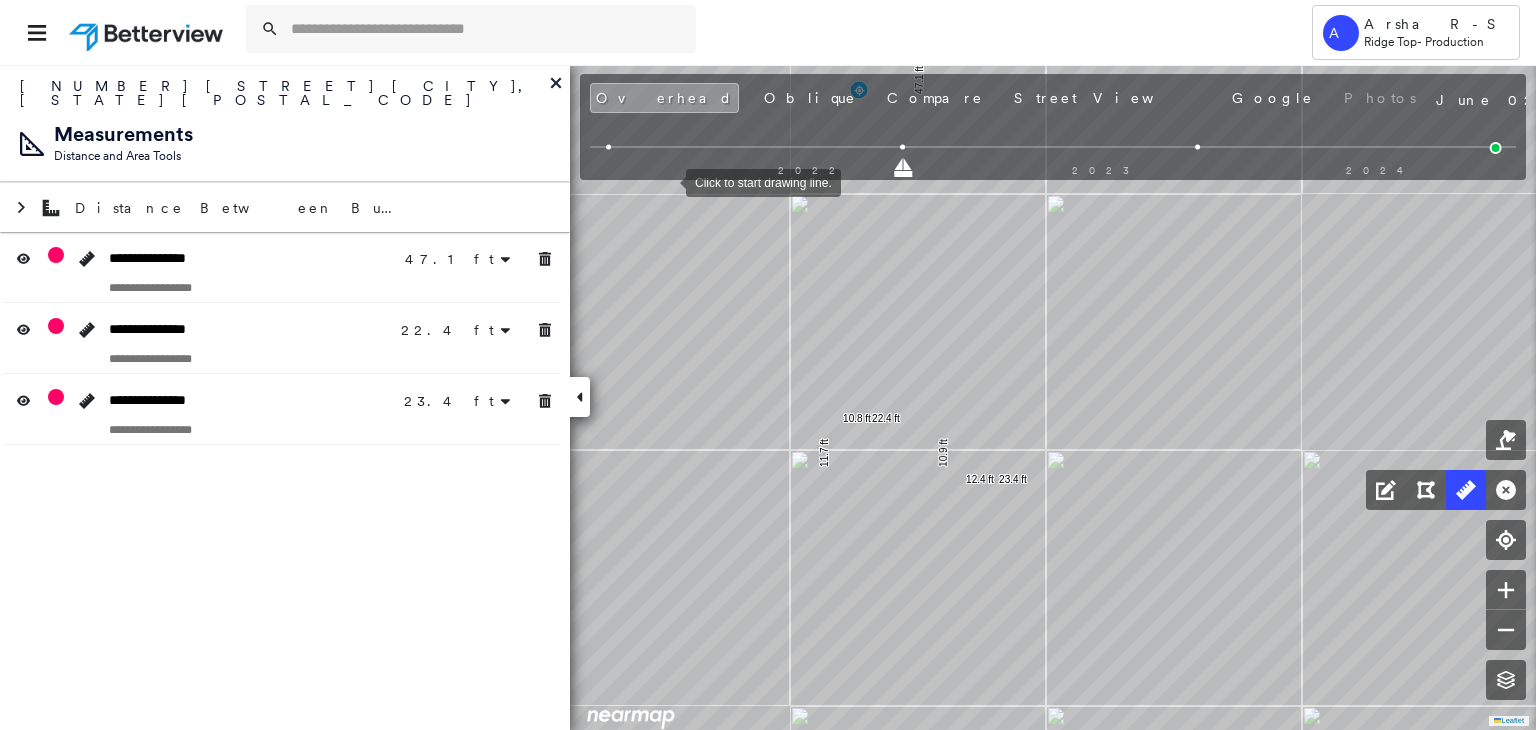click at bounding box center [1053, 166] 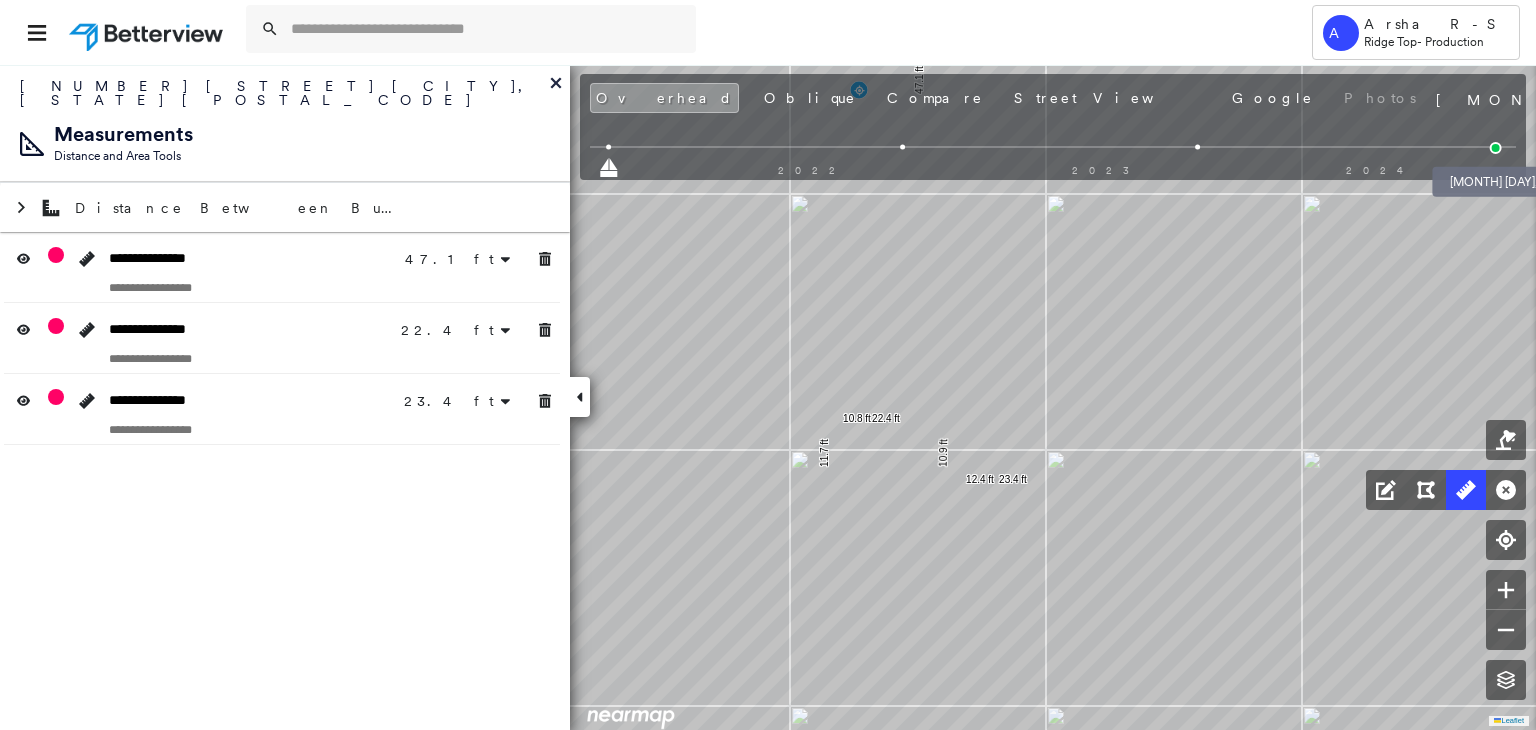 click at bounding box center [1496, 148] 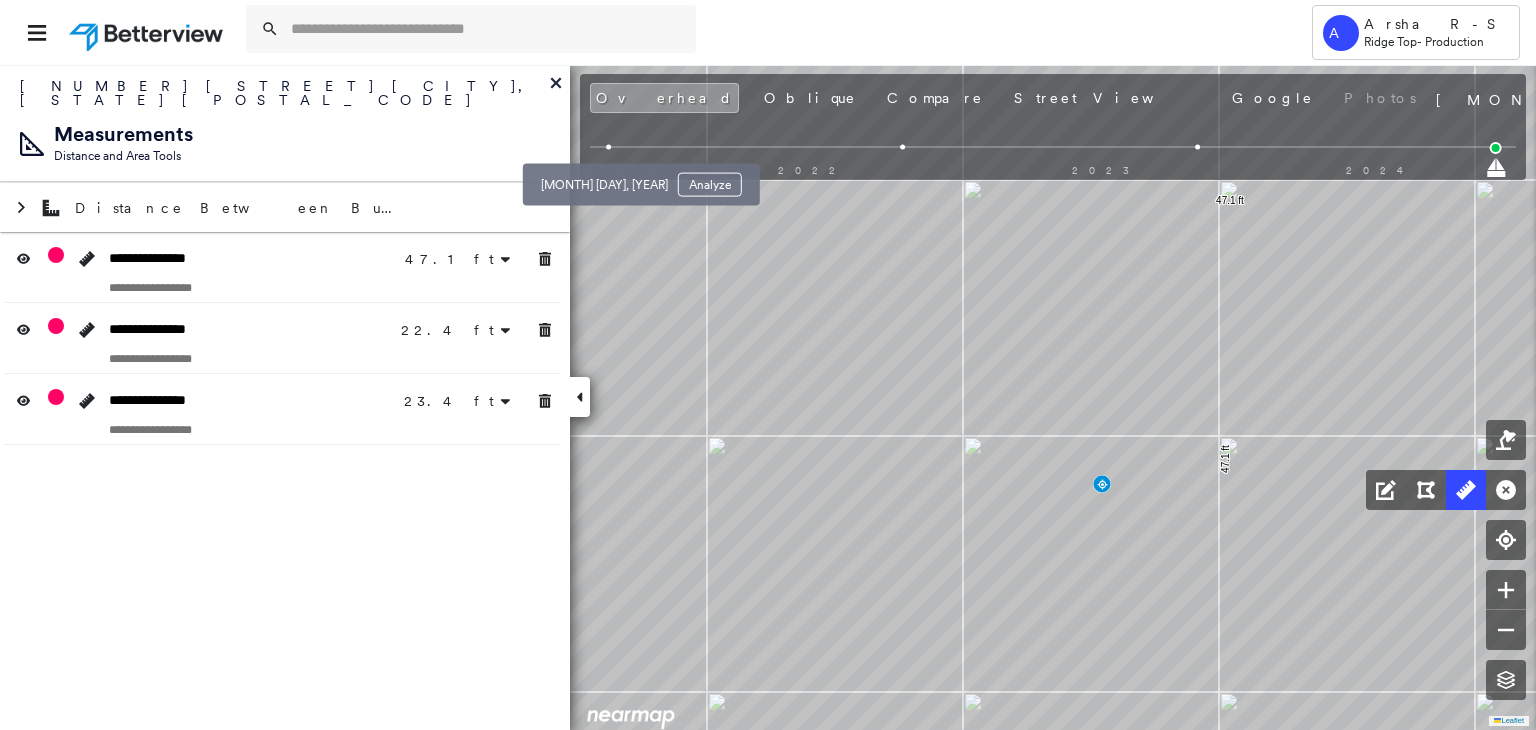 click at bounding box center (608, 147) 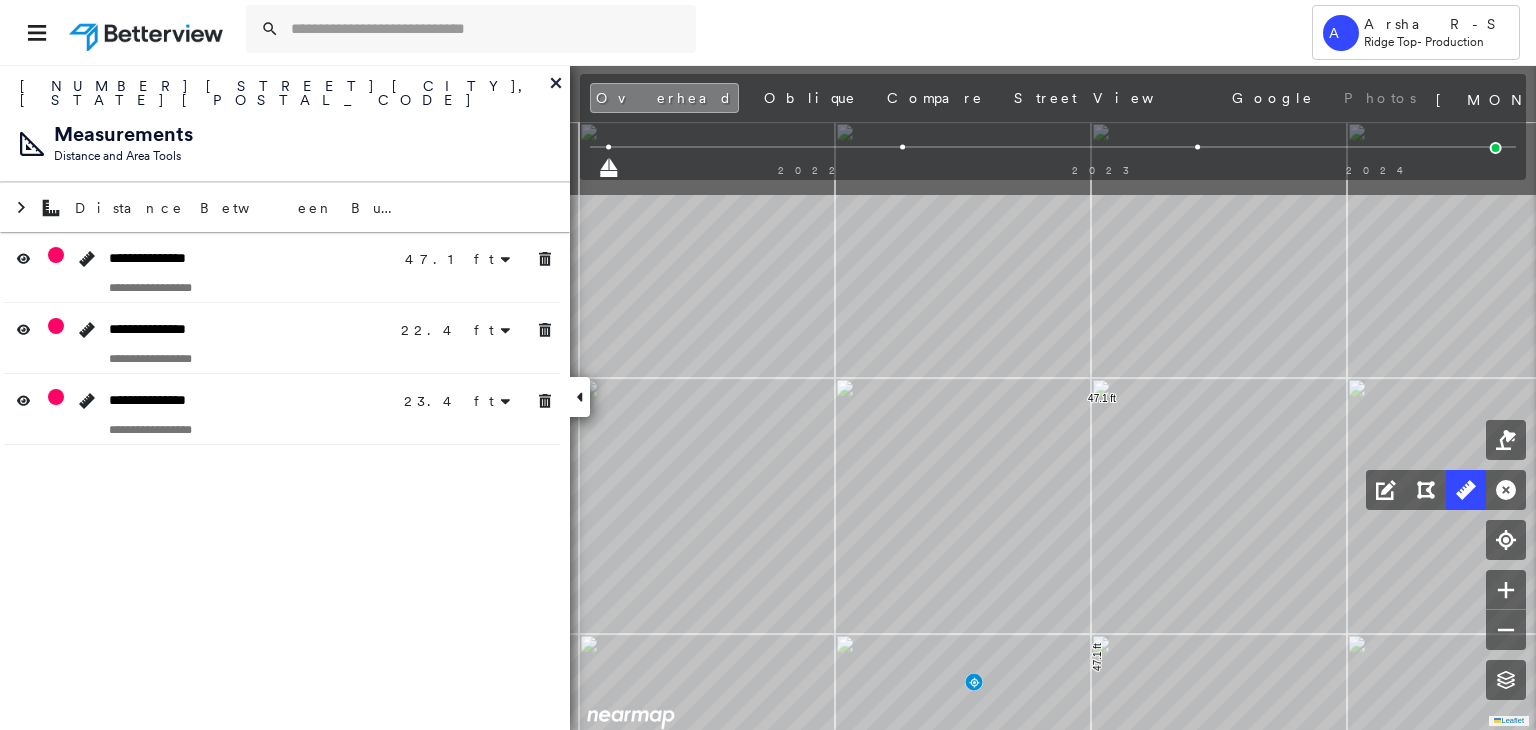 drag, startPoint x: 896, startPoint y: 571, endPoint x: 808, endPoint y: 701, distance: 156.98407 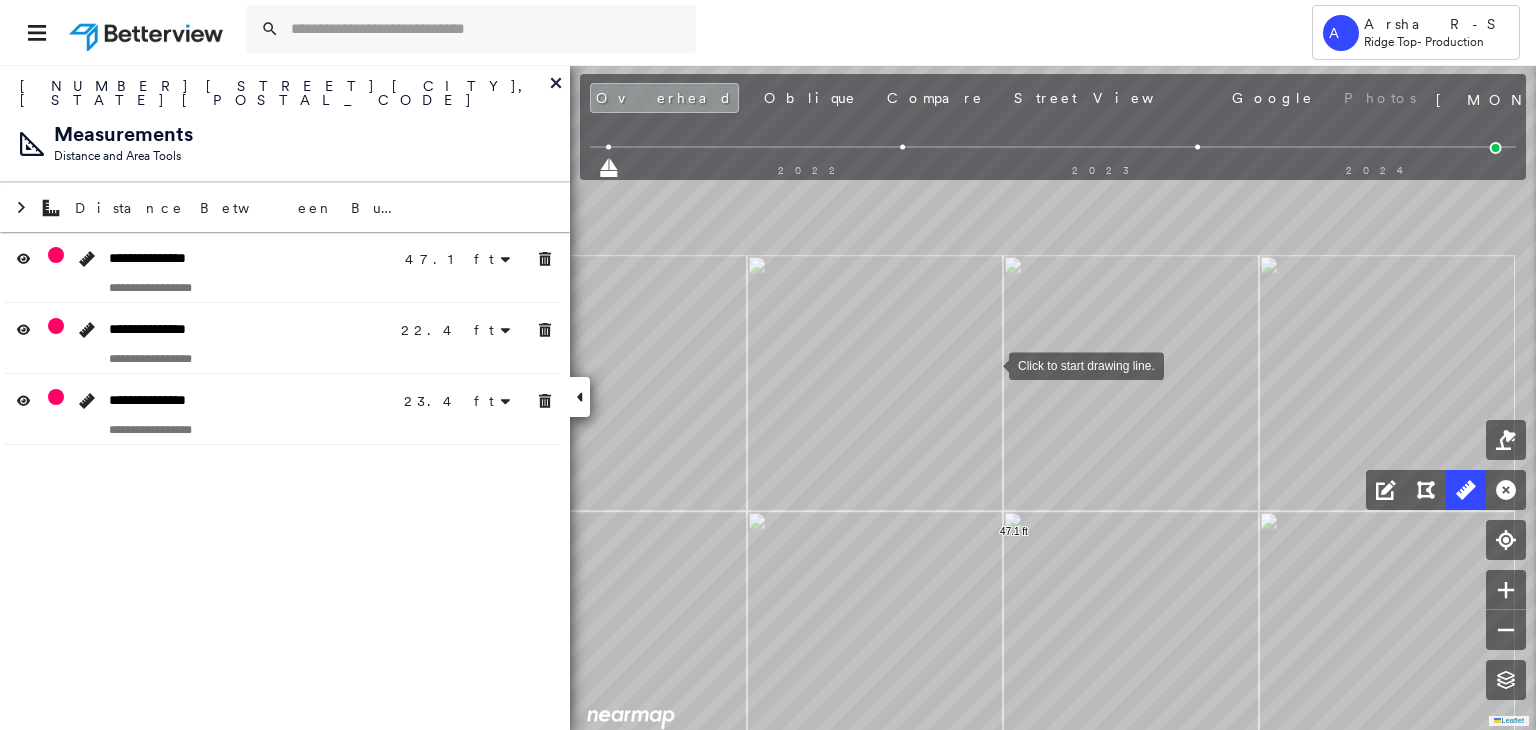 click on "47.1 ft 47.1 ft 11.7 ft 10.8 ft 22.4 ft 10.9 ft 12.4 ft 23.4 ft Click to start drawing line." at bounding box center [-216, 395] 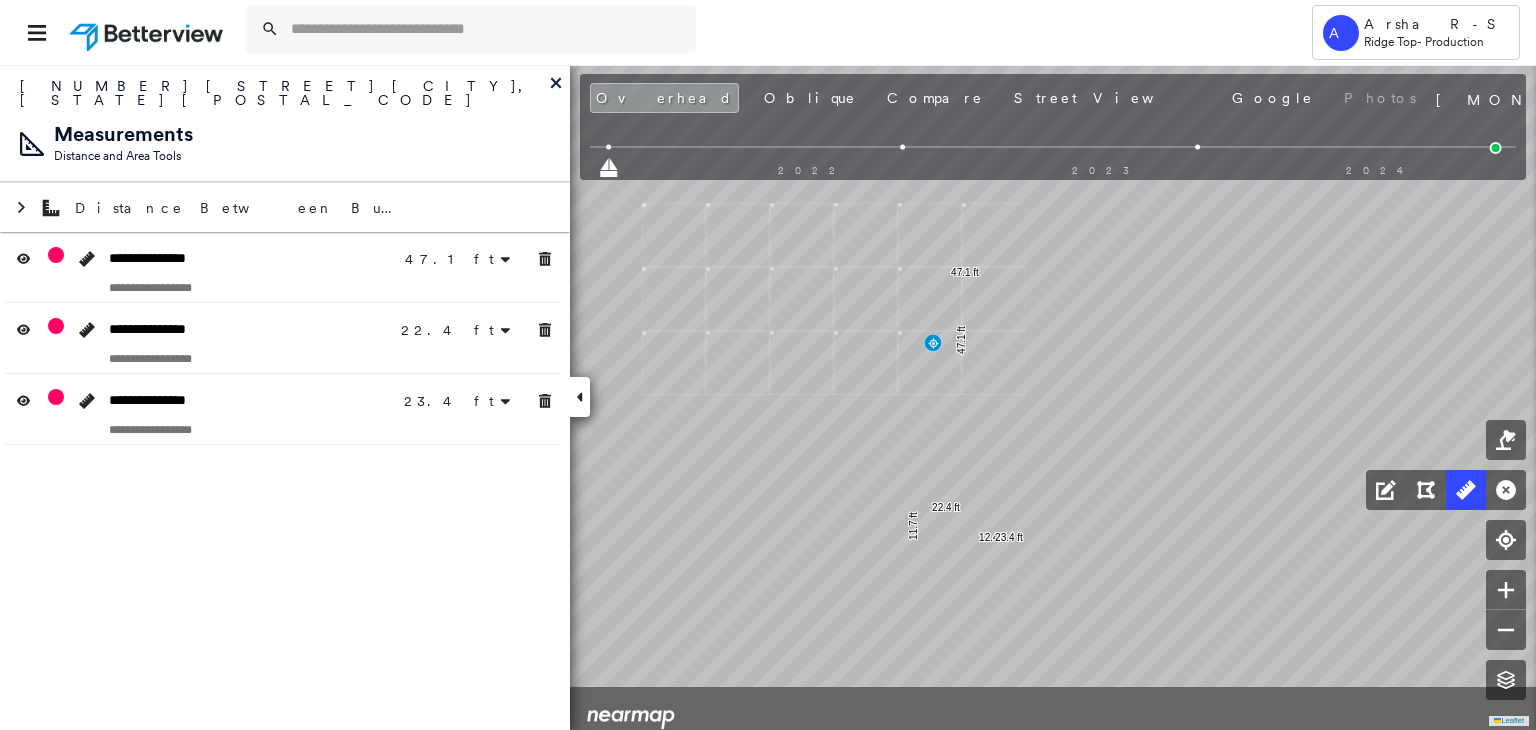 drag, startPoint x: 908, startPoint y: 572, endPoint x: 916, endPoint y: 337, distance: 235.13612 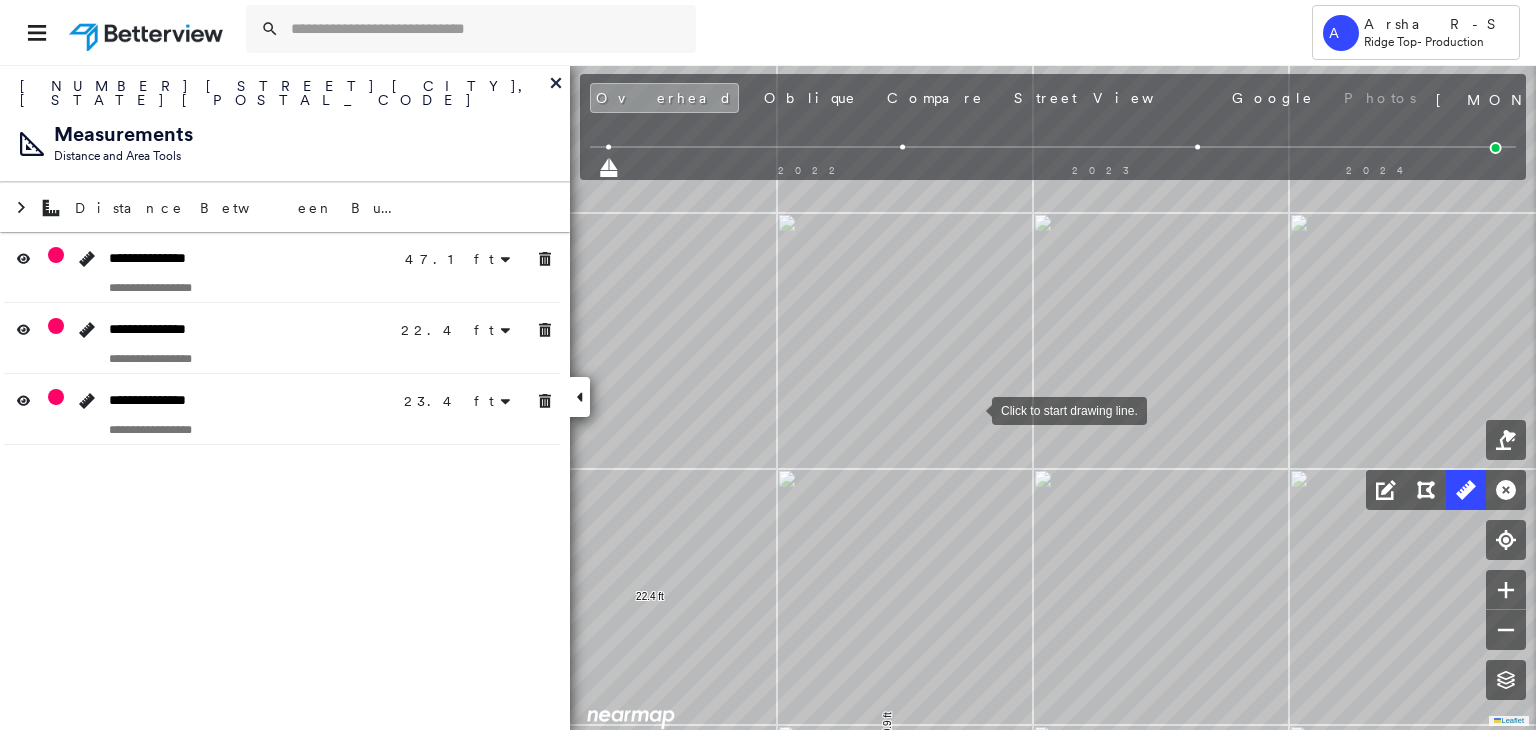 click at bounding box center [972, 409] 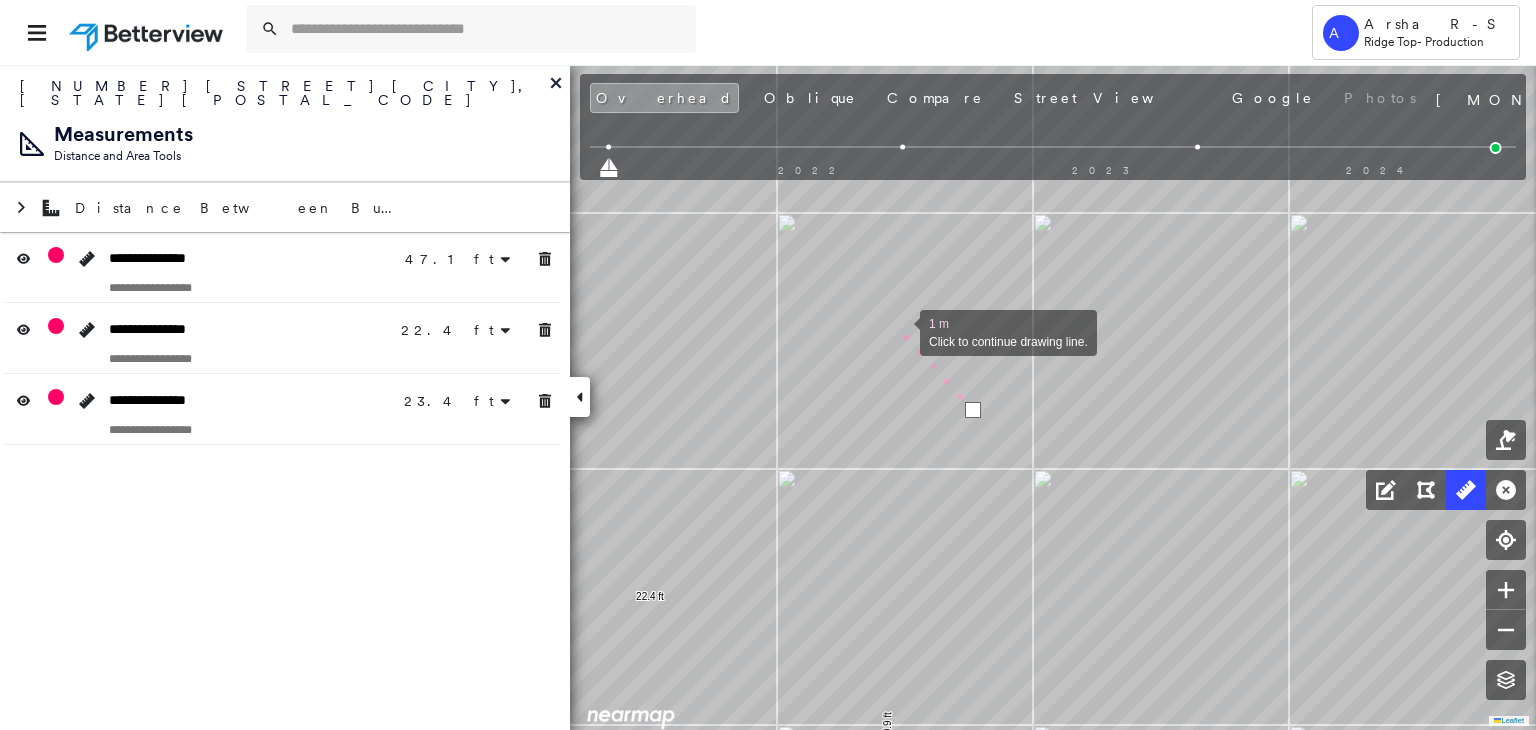 click at bounding box center (900, 331) 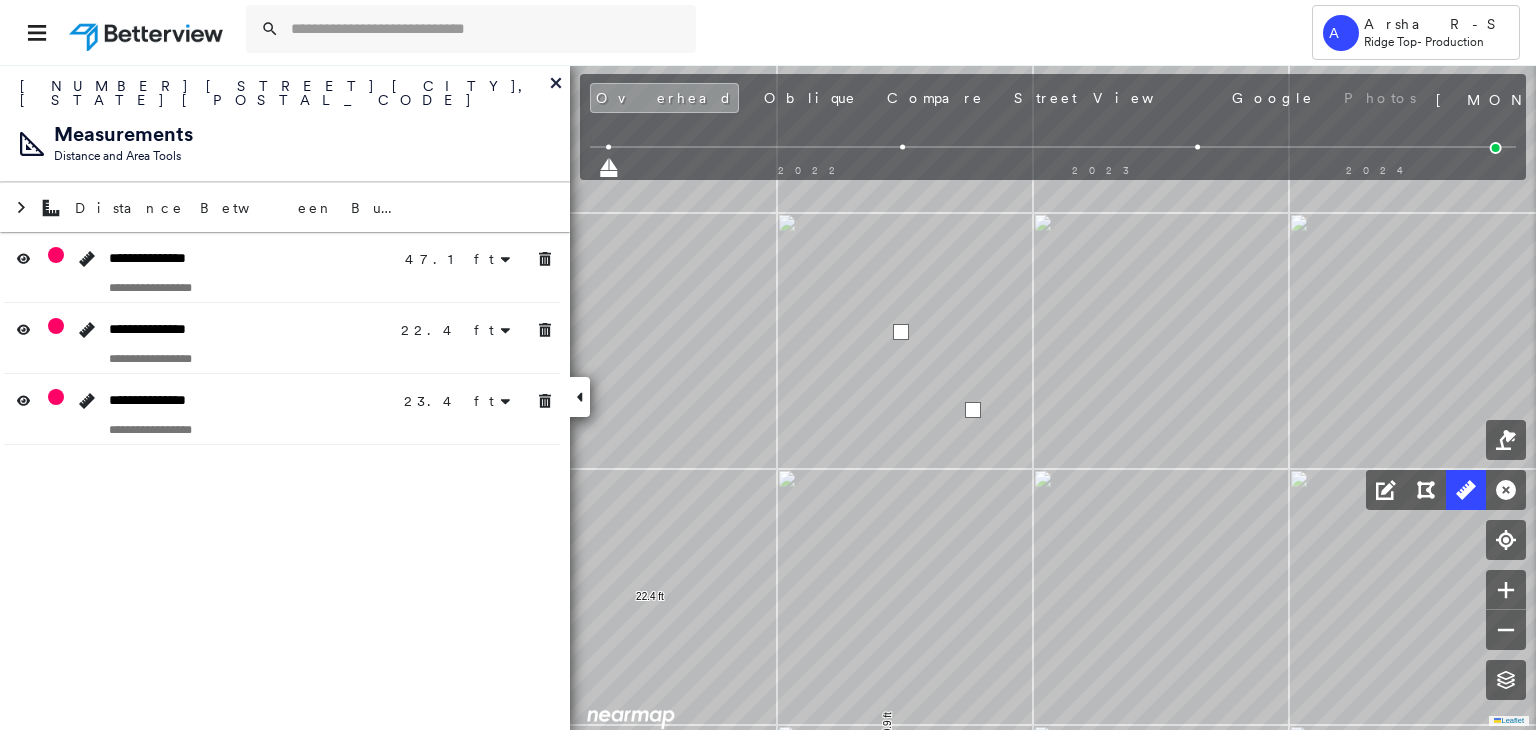 click at bounding box center (901, 332) 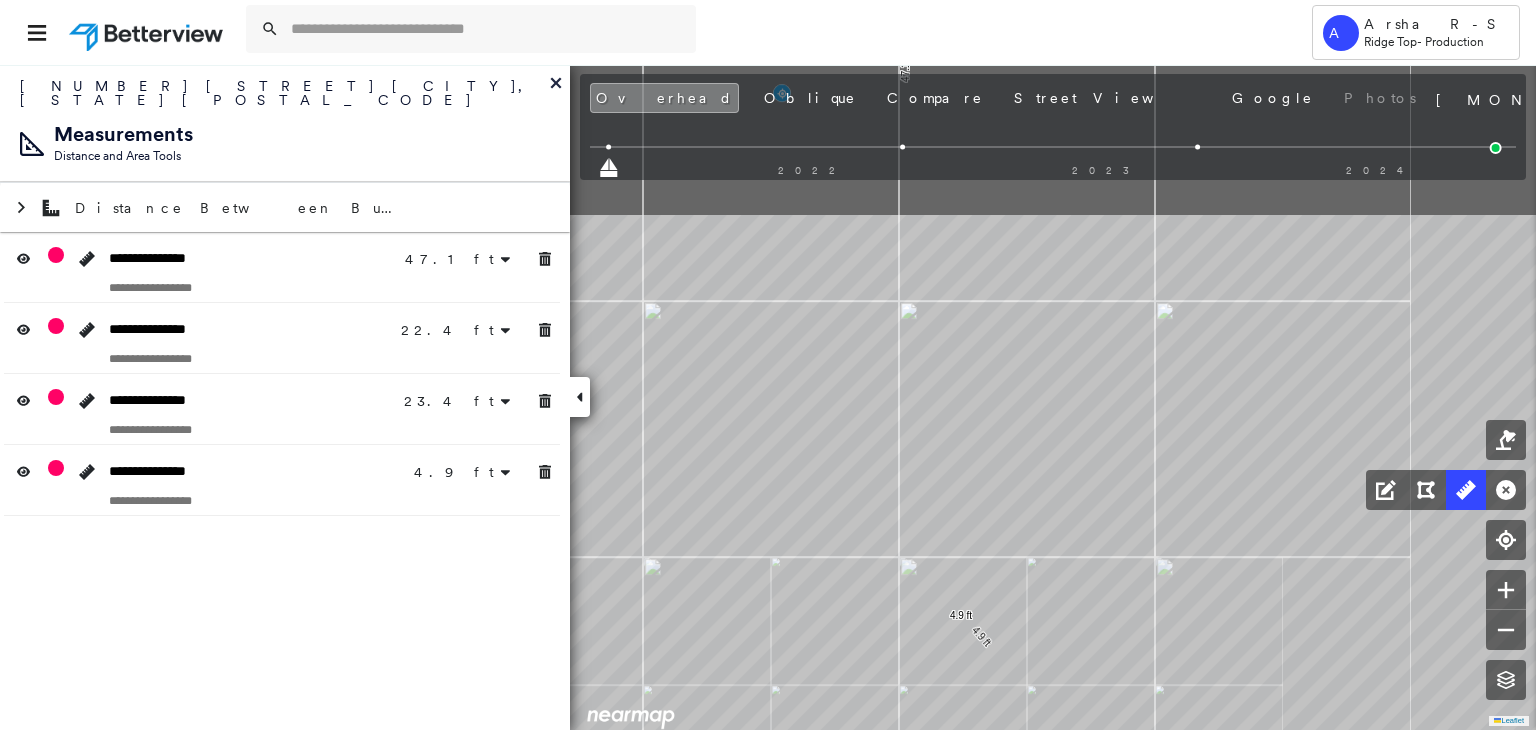 drag, startPoint x: 889, startPoint y: 387, endPoint x: 939, endPoint y: 605, distance: 223.66046 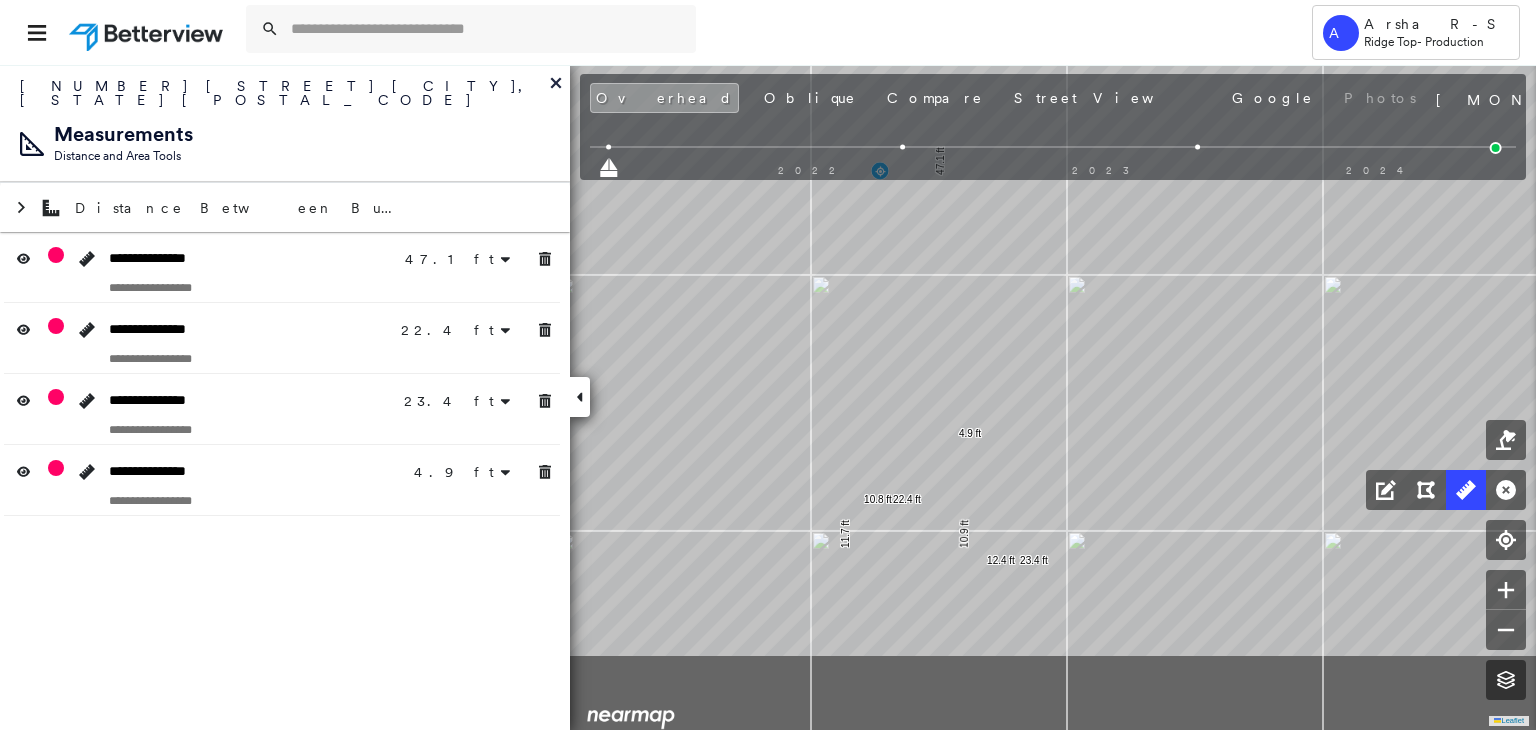 drag, startPoint x: 939, startPoint y: 472, endPoint x: 944, endPoint y: 382, distance: 90.13878 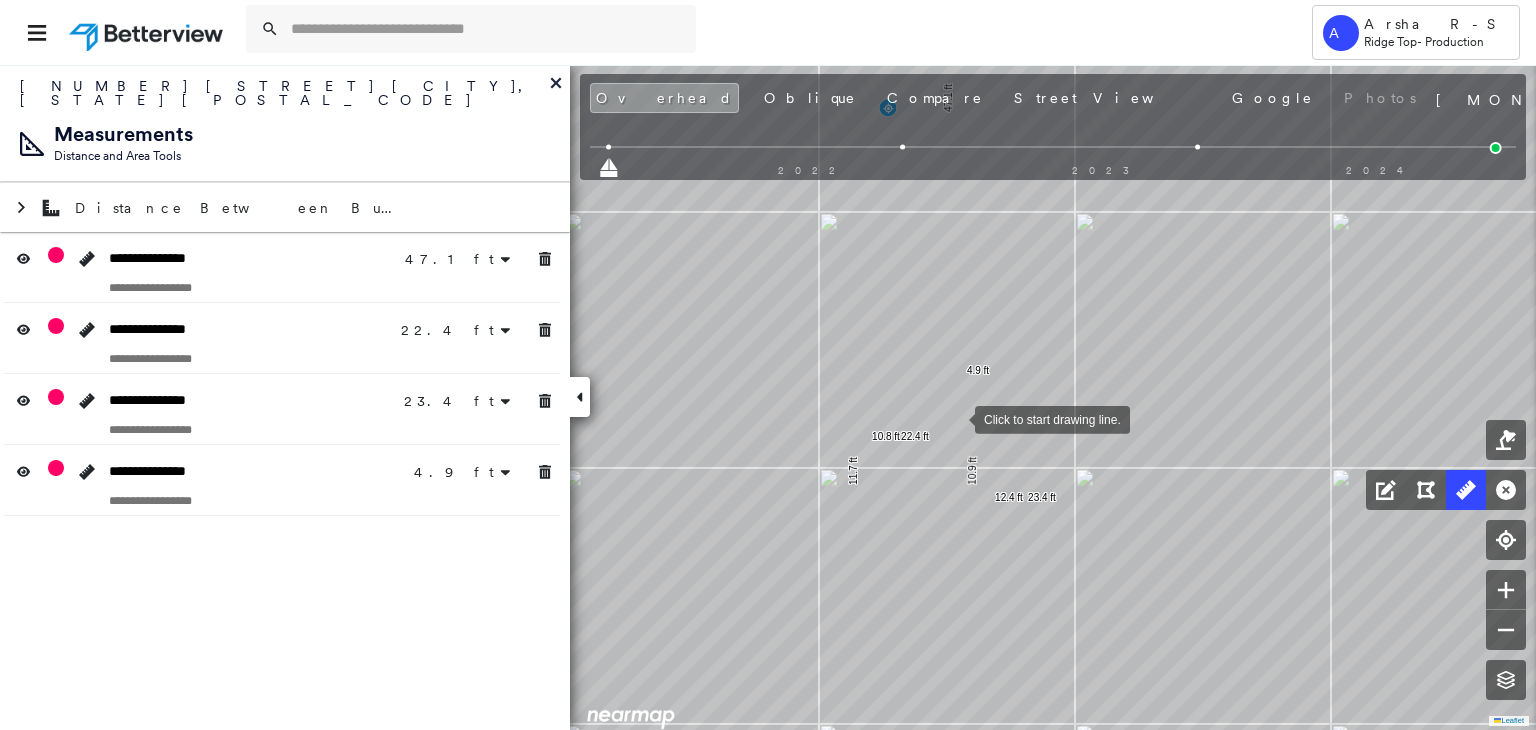 drag, startPoint x: 949, startPoint y: 374, endPoint x: 974, endPoint y: 517, distance: 145.16887 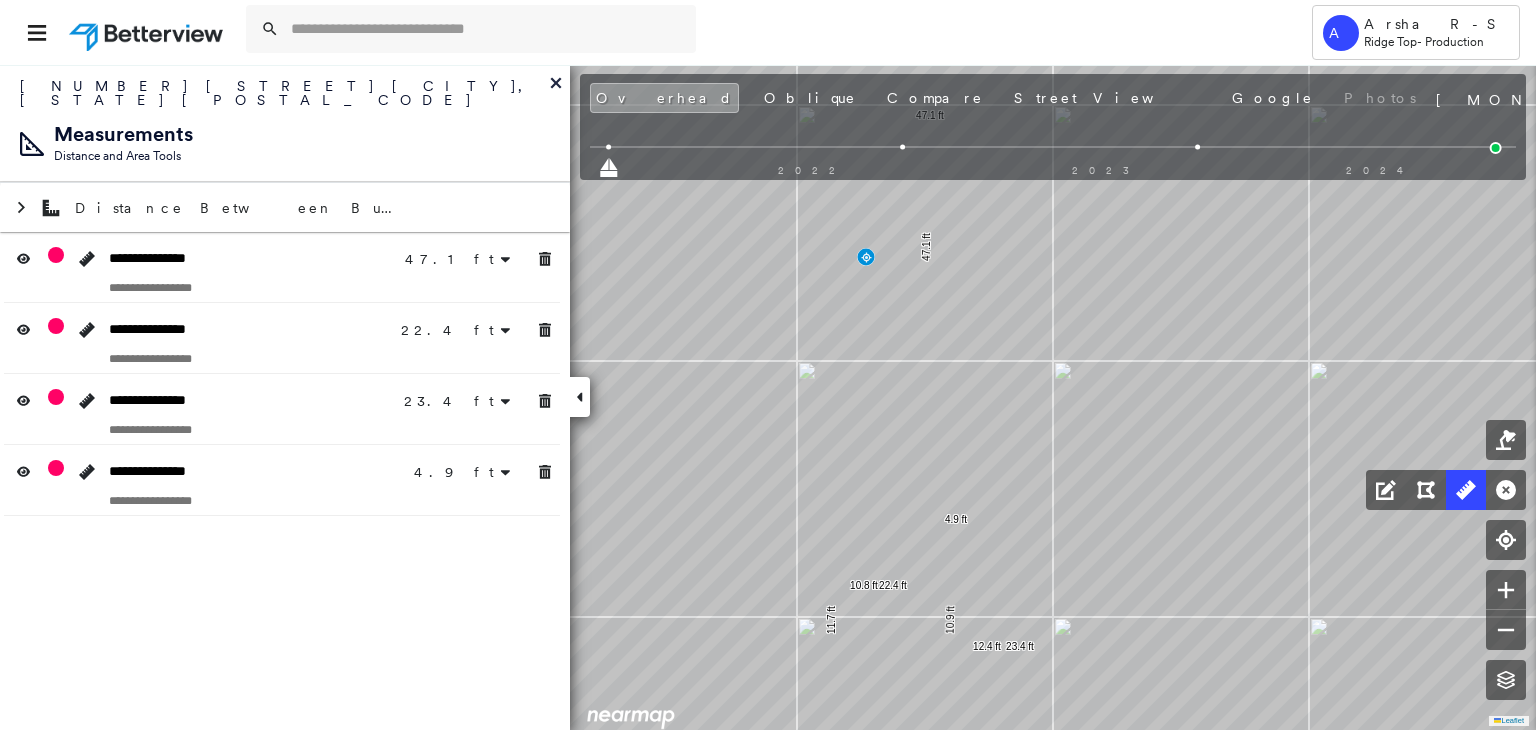 click at bounding box center (1496, 148) 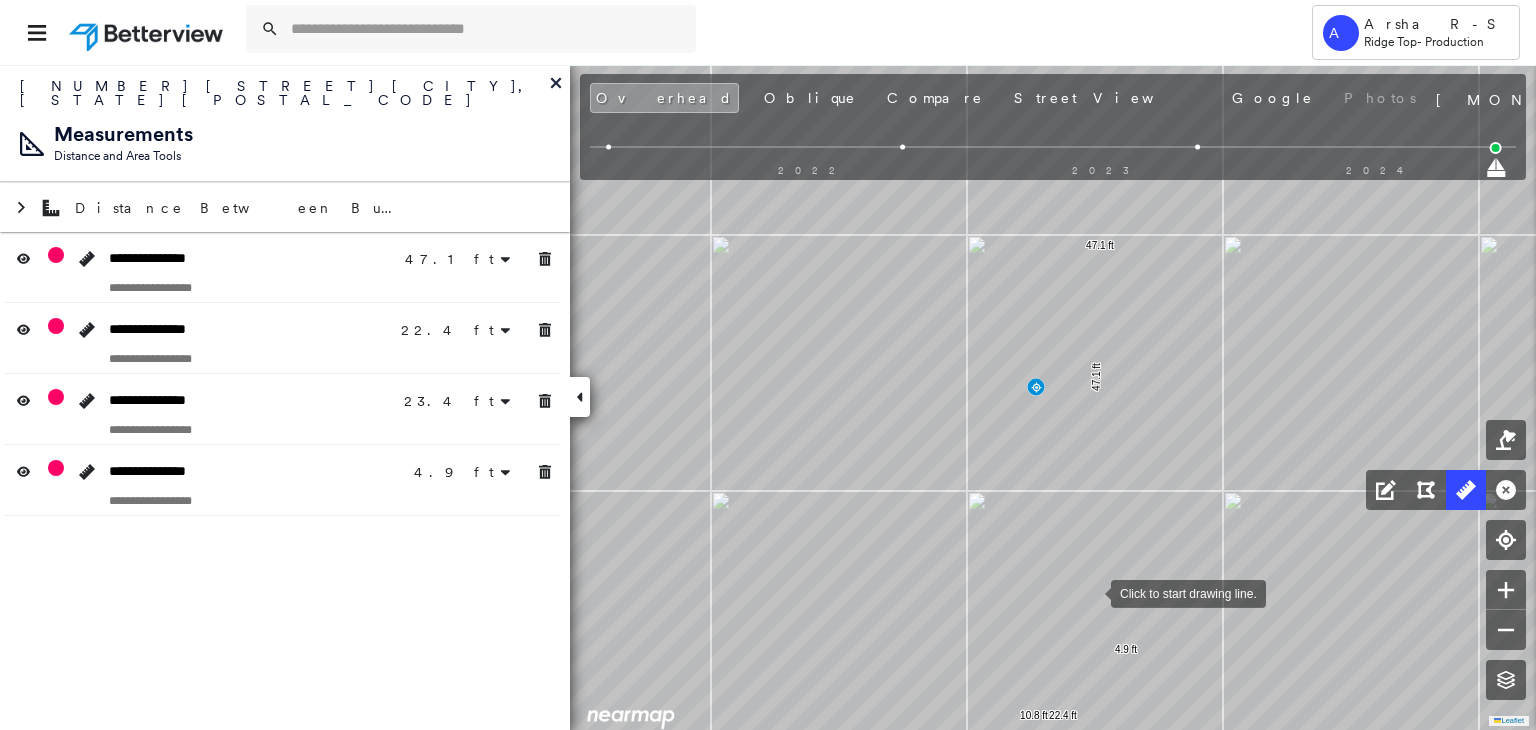 drag, startPoint x: 1092, startPoint y: 595, endPoint x: 1079, endPoint y: 509, distance: 86.977005 